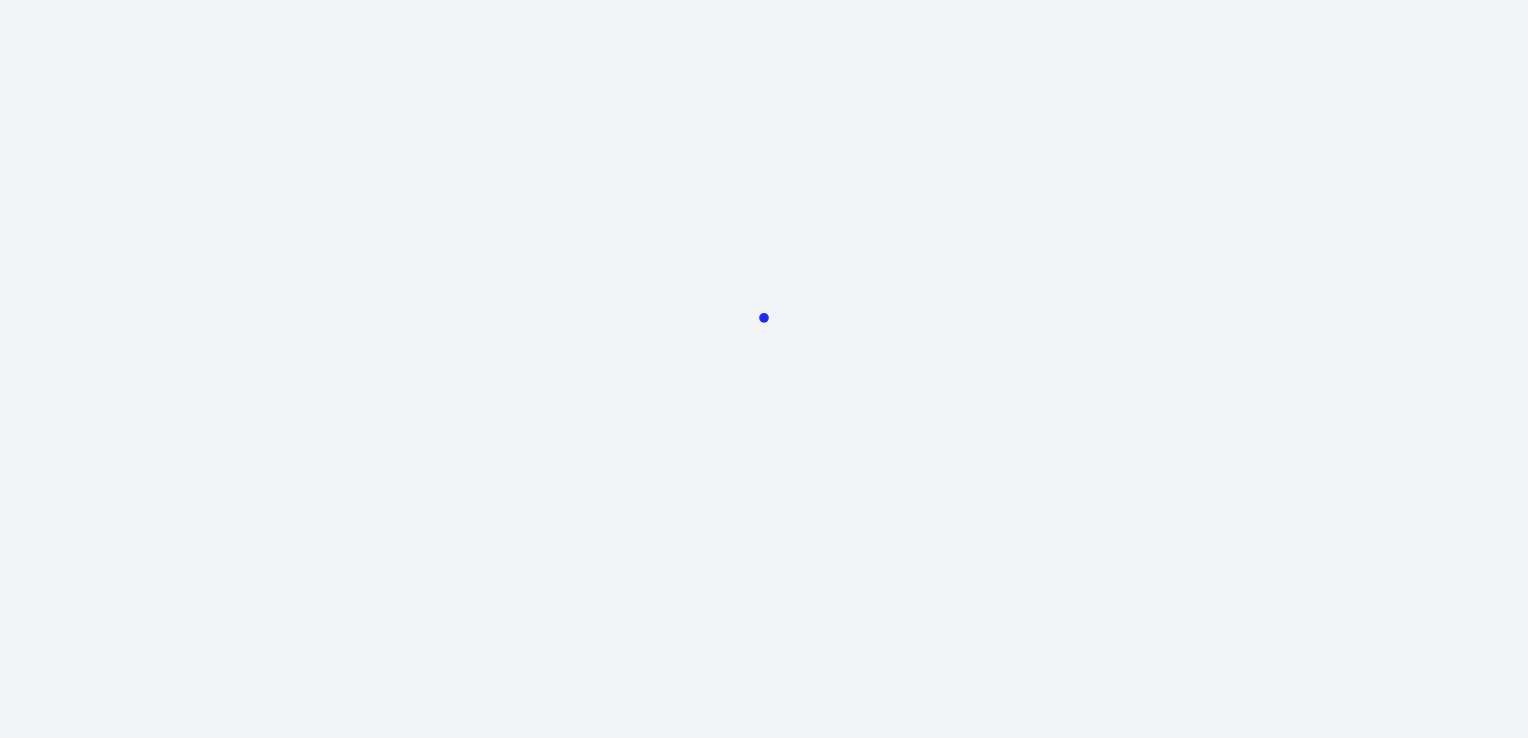 scroll, scrollTop: 0, scrollLeft: 0, axis: both 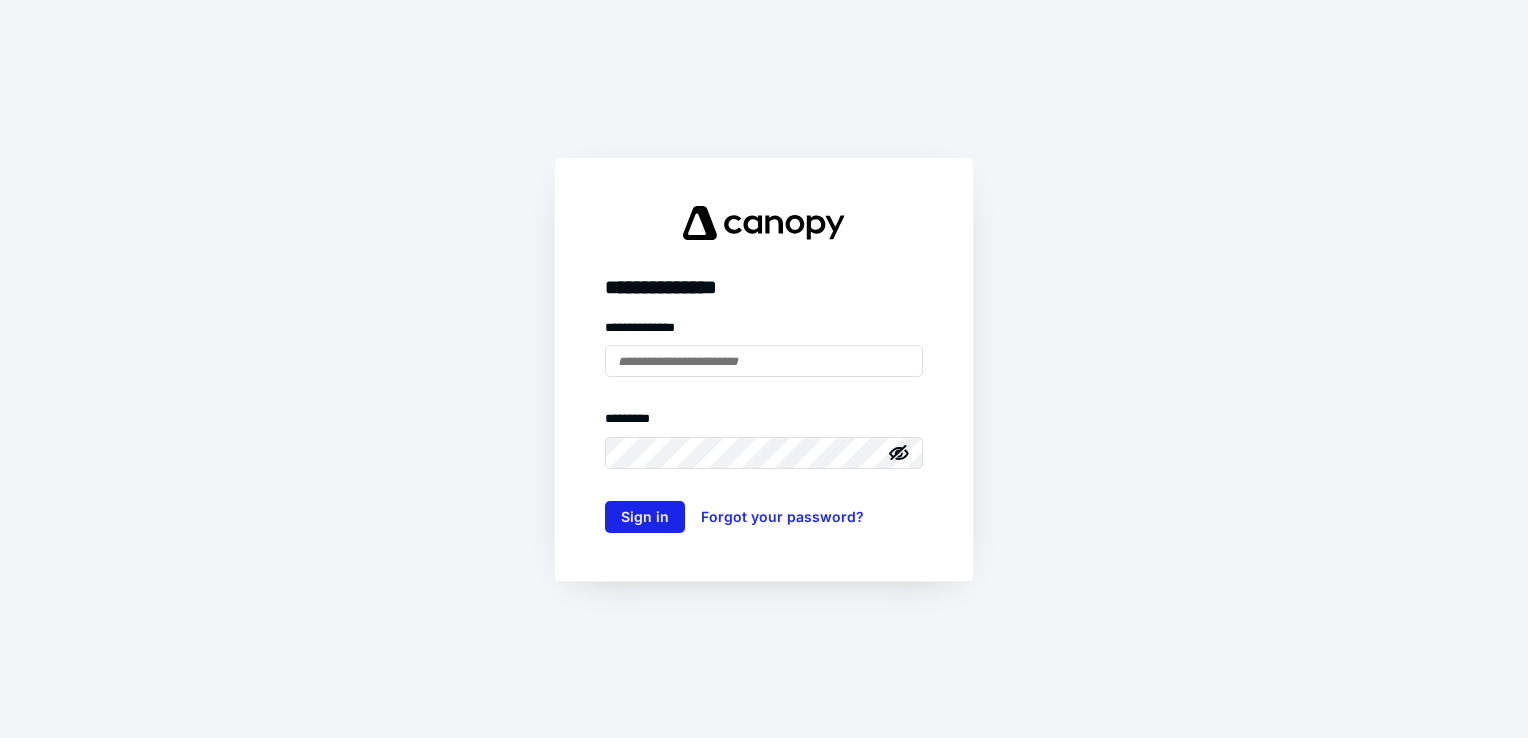 type on "**********" 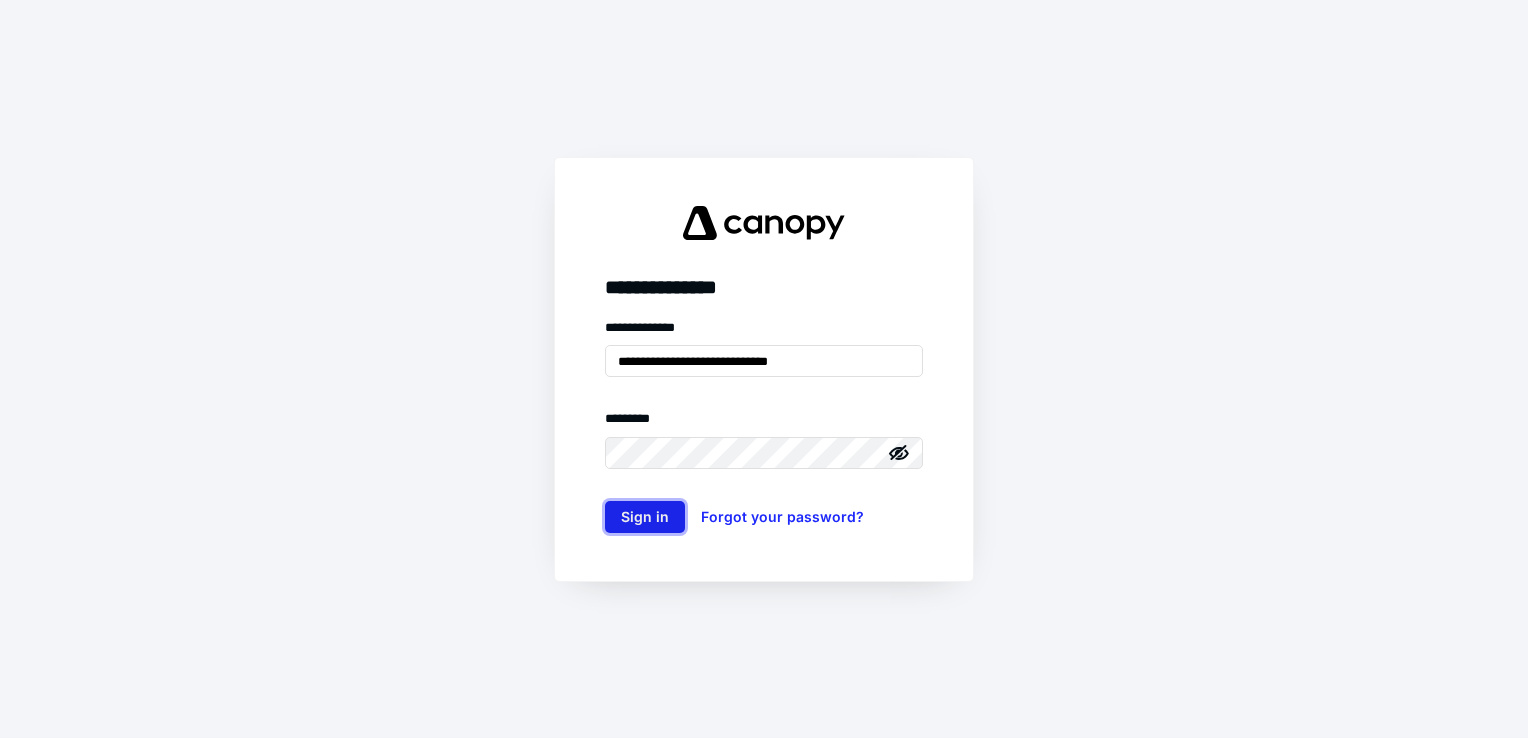 click on "Sign in" at bounding box center [645, 517] 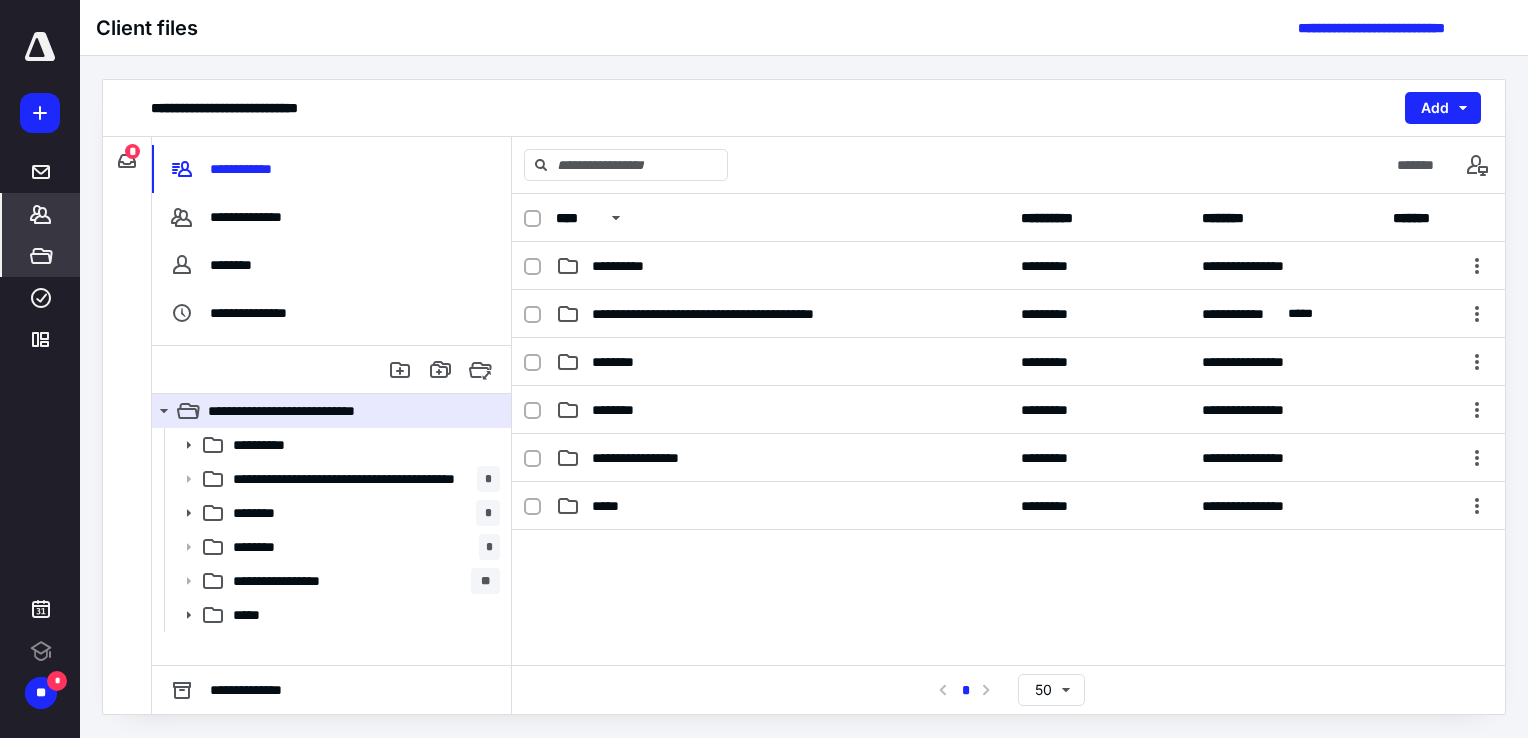 scroll, scrollTop: 0, scrollLeft: 0, axis: both 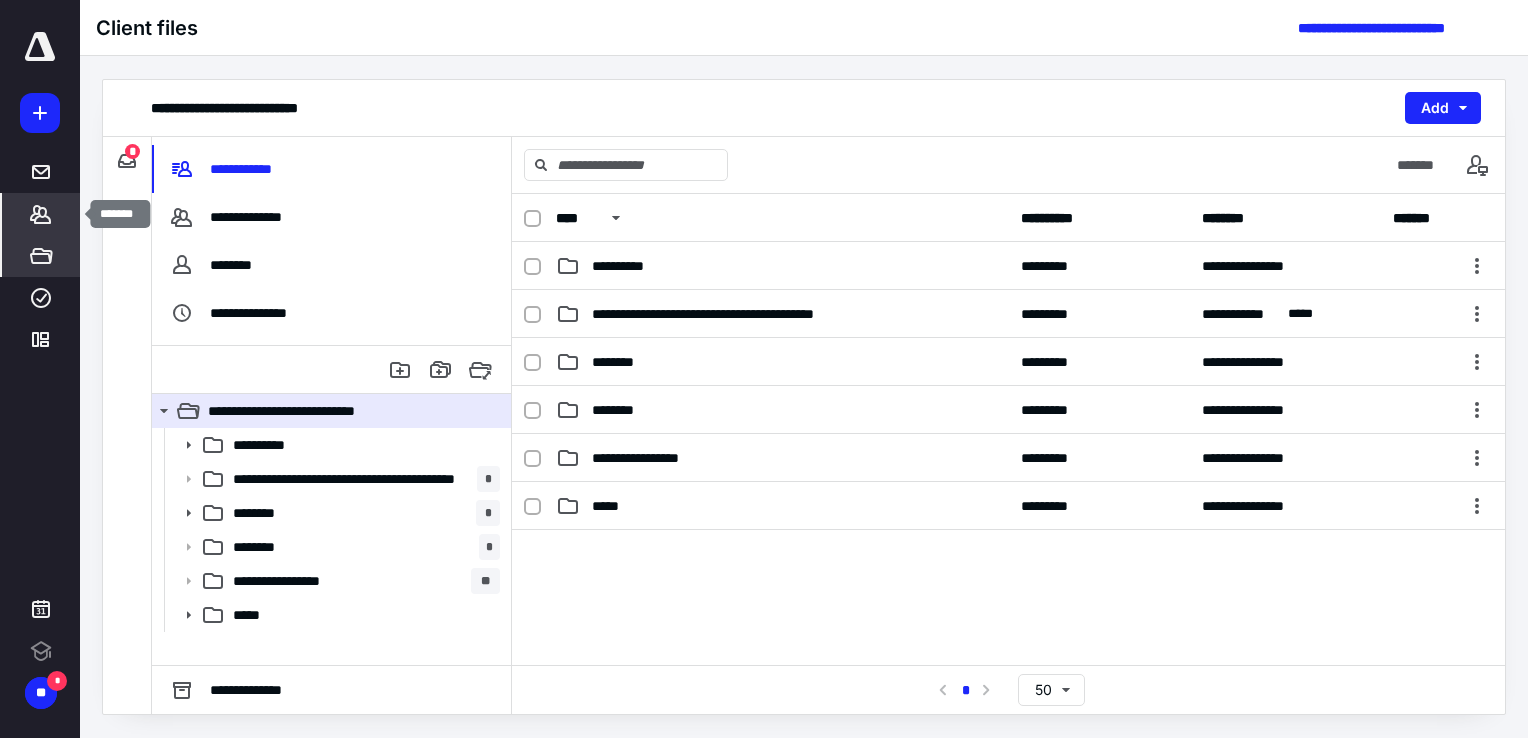 click 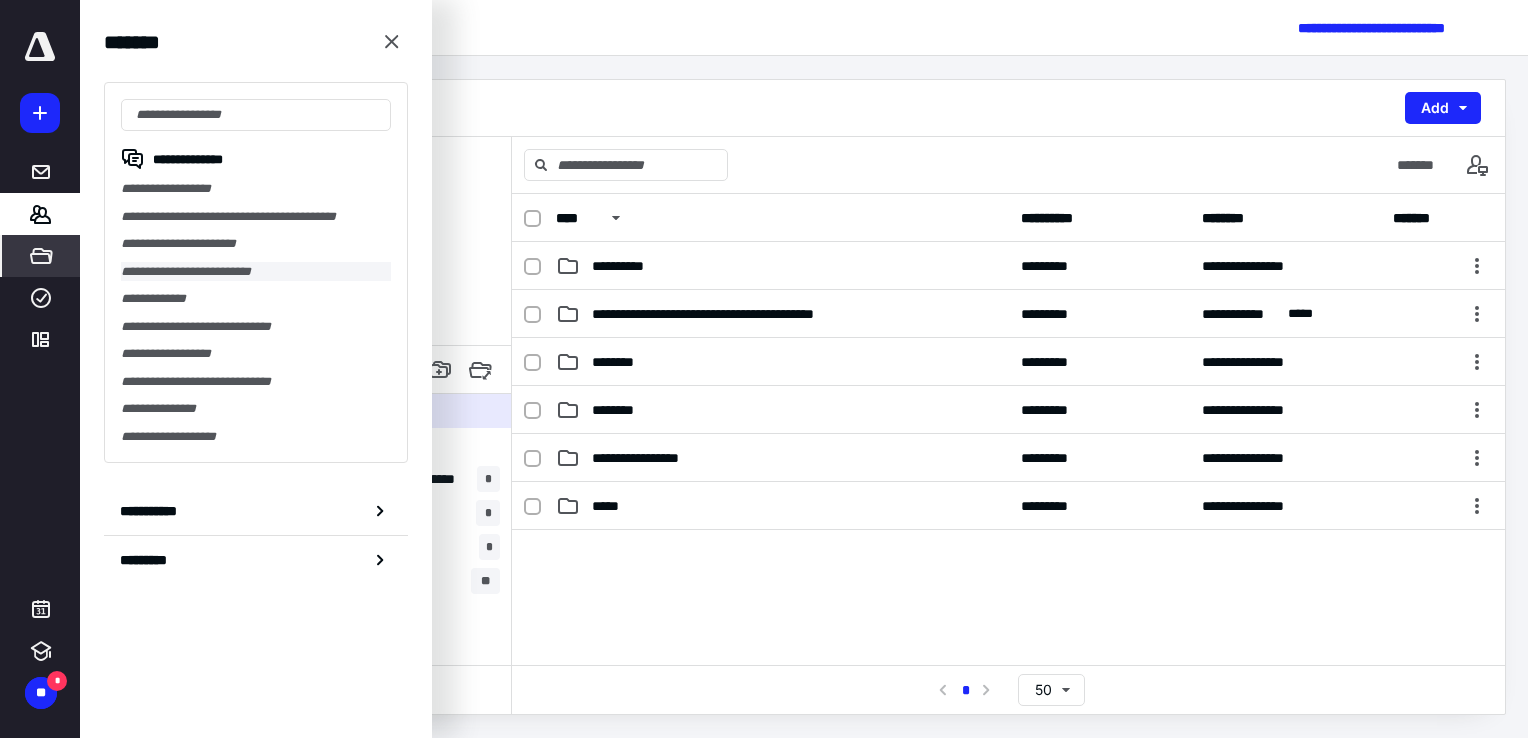 click on "**********" at bounding box center [256, 272] 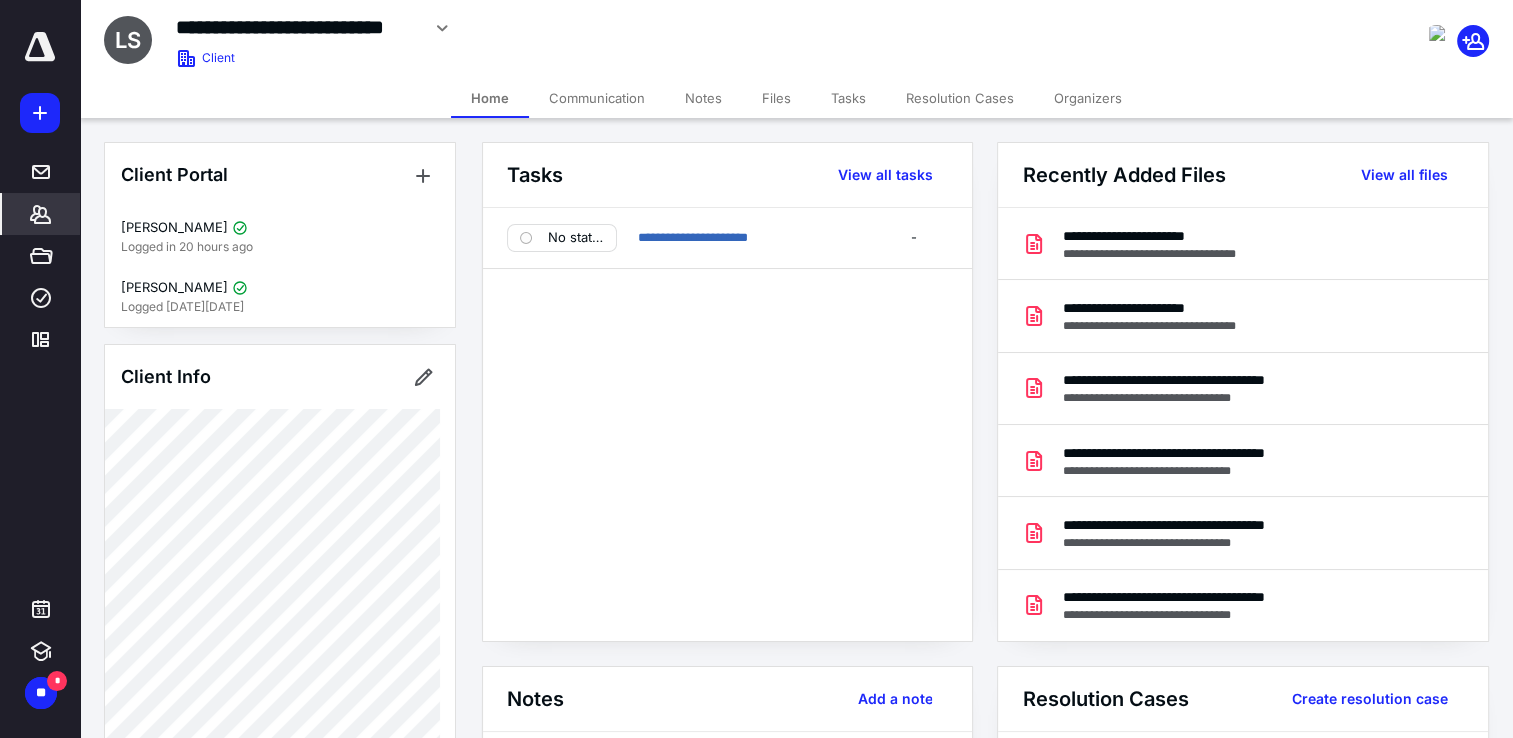 click on "Files" at bounding box center (776, 98) 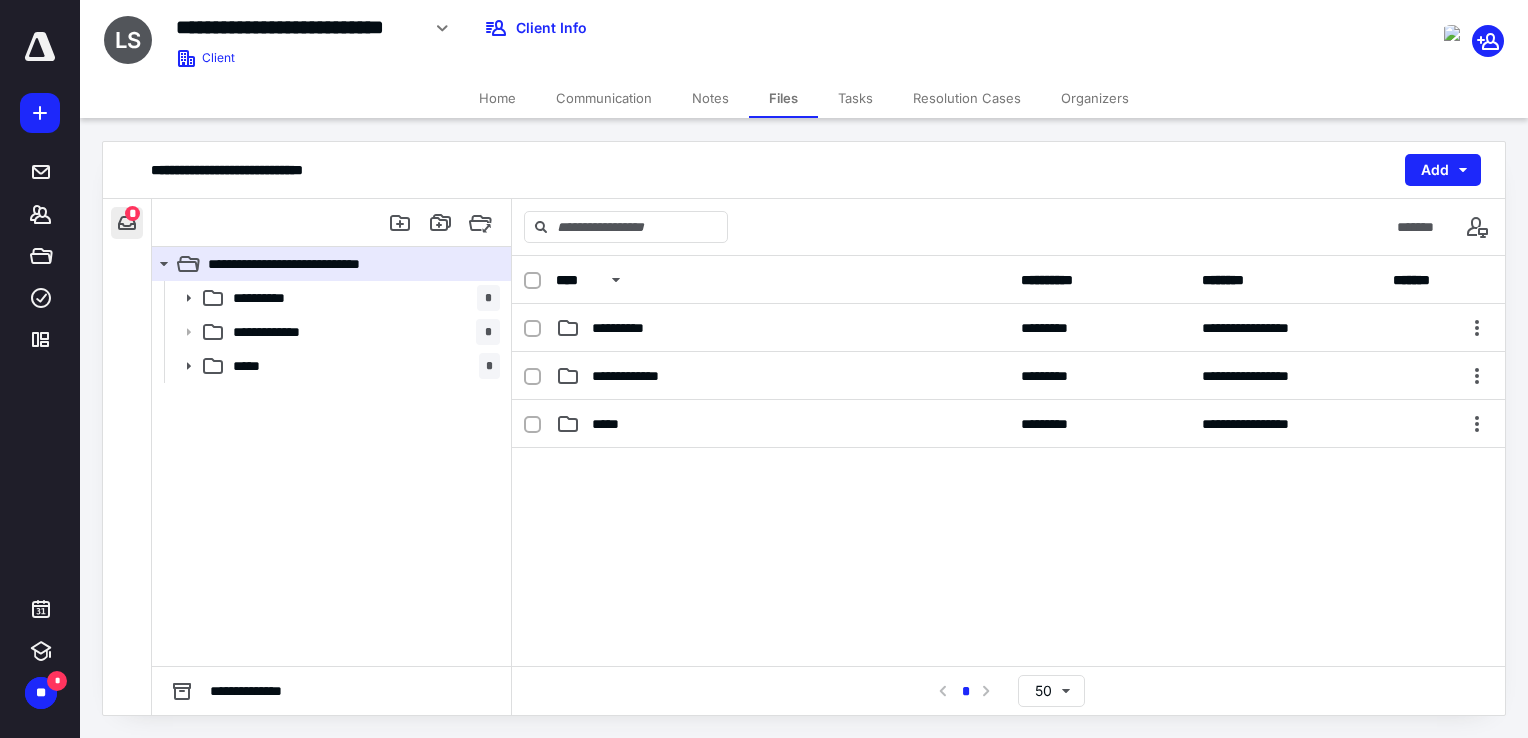 click at bounding box center [127, 223] 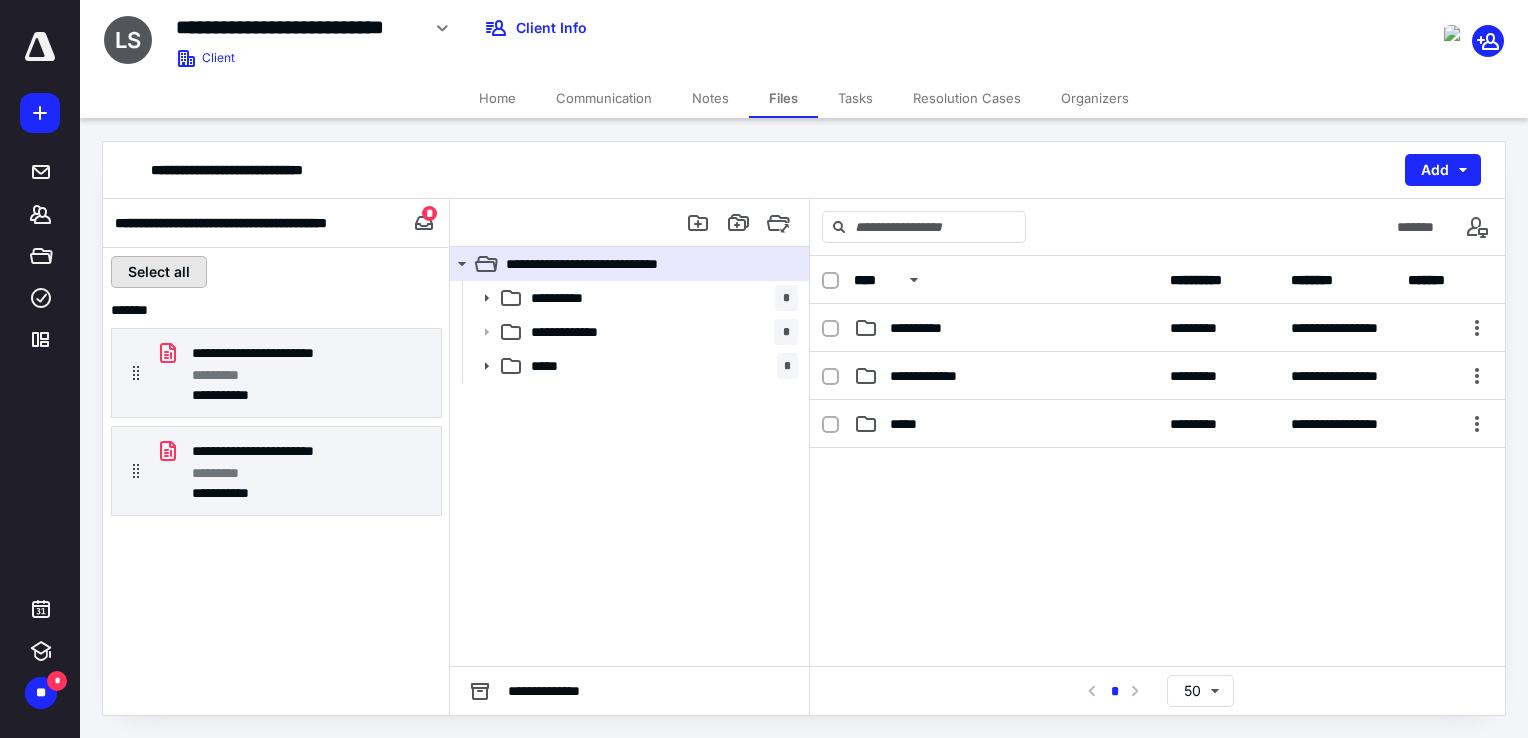 click on "Select all" at bounding box center [159, 272] 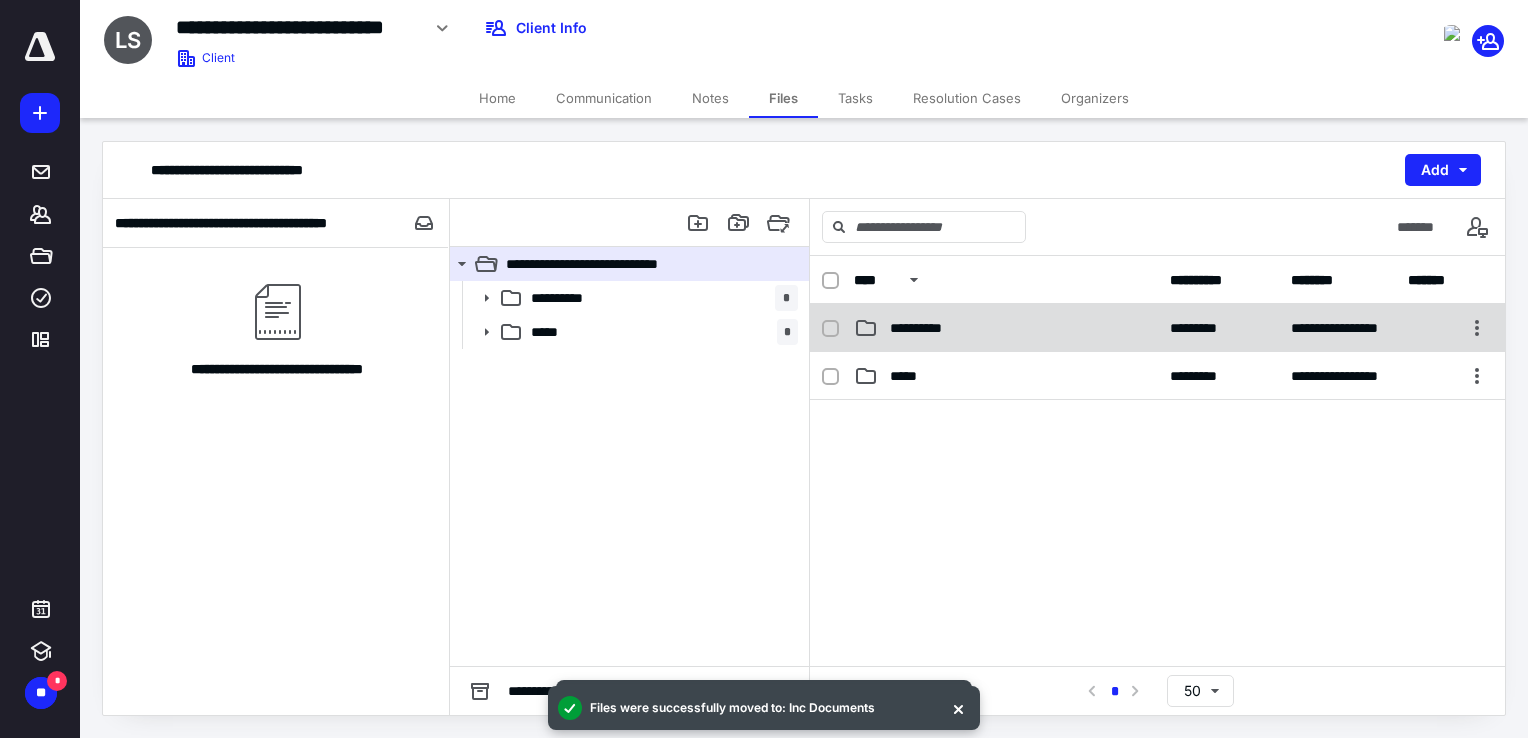 click on "**********" at bounding box center (927, 328) 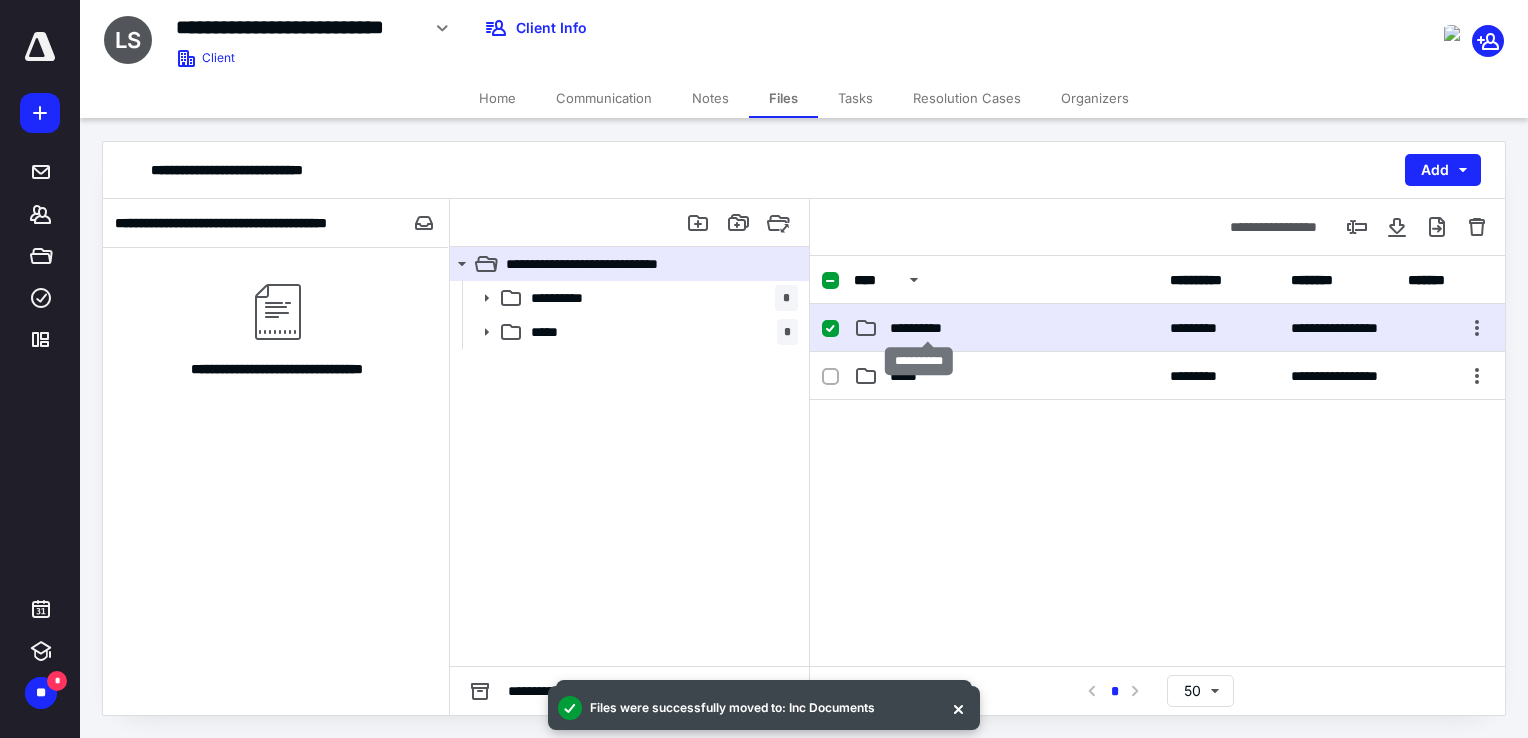 click on "**********" at bounding box center (927, 328) 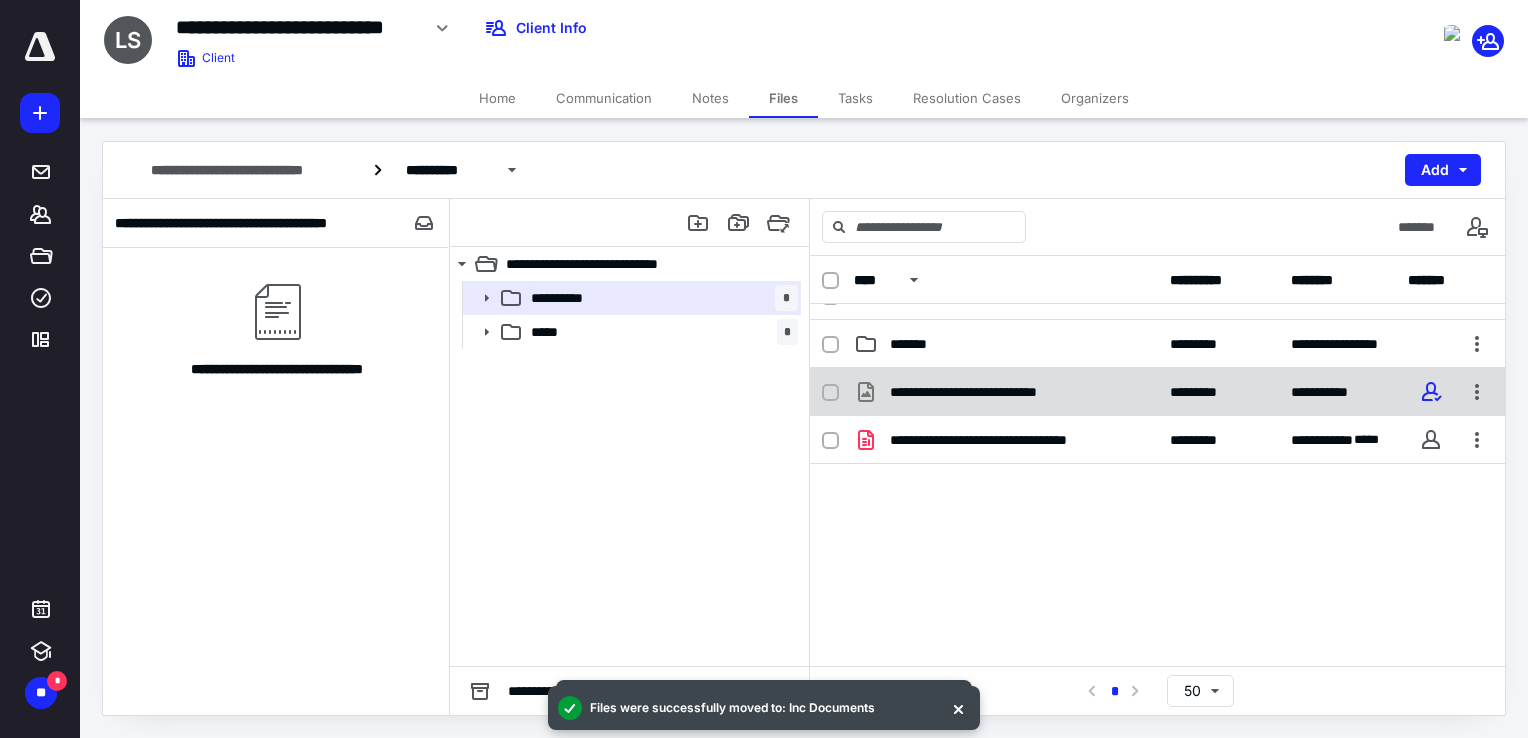 scroll, scrollTop: 0, scrollLeft: 0, axis: both 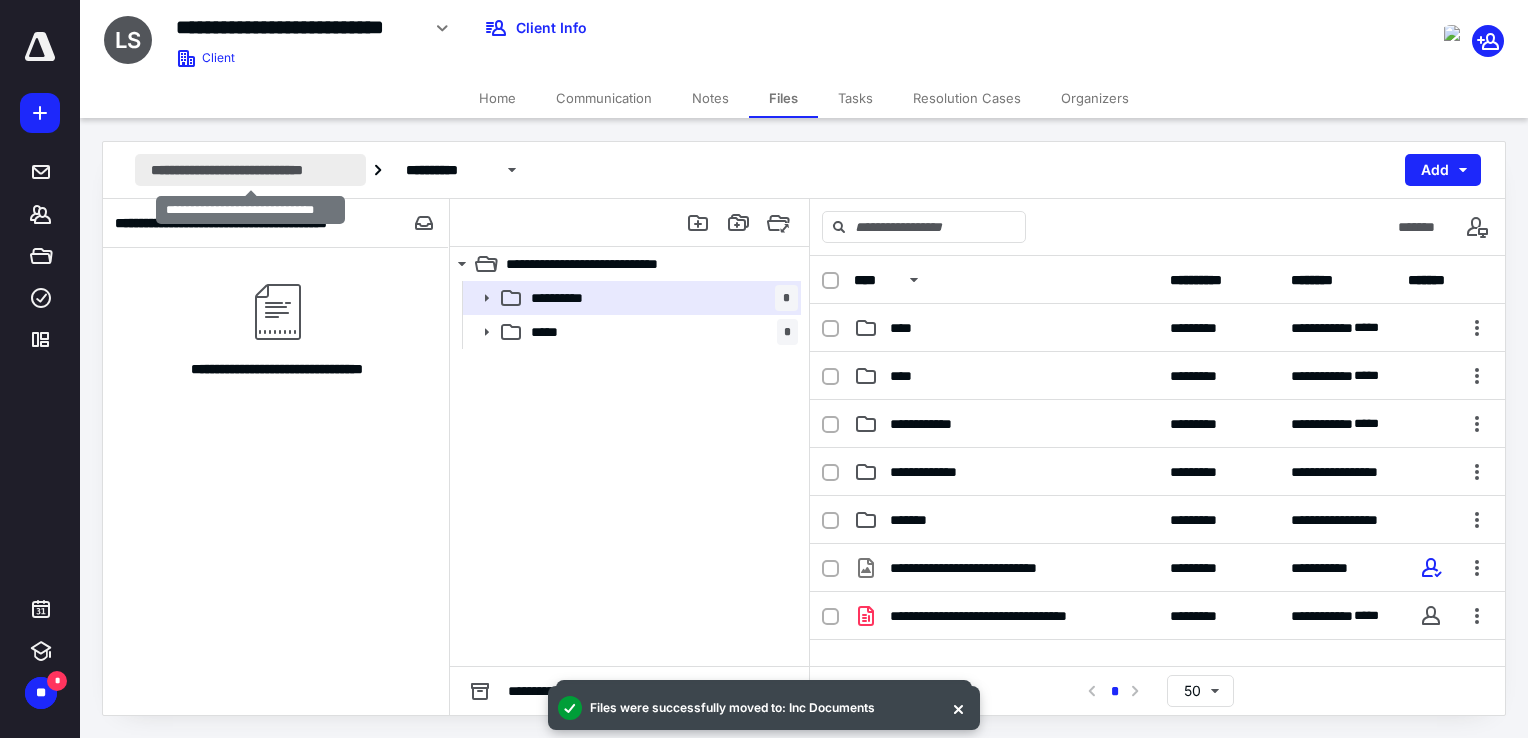 click on "**********" at bounding box center [250, 170] 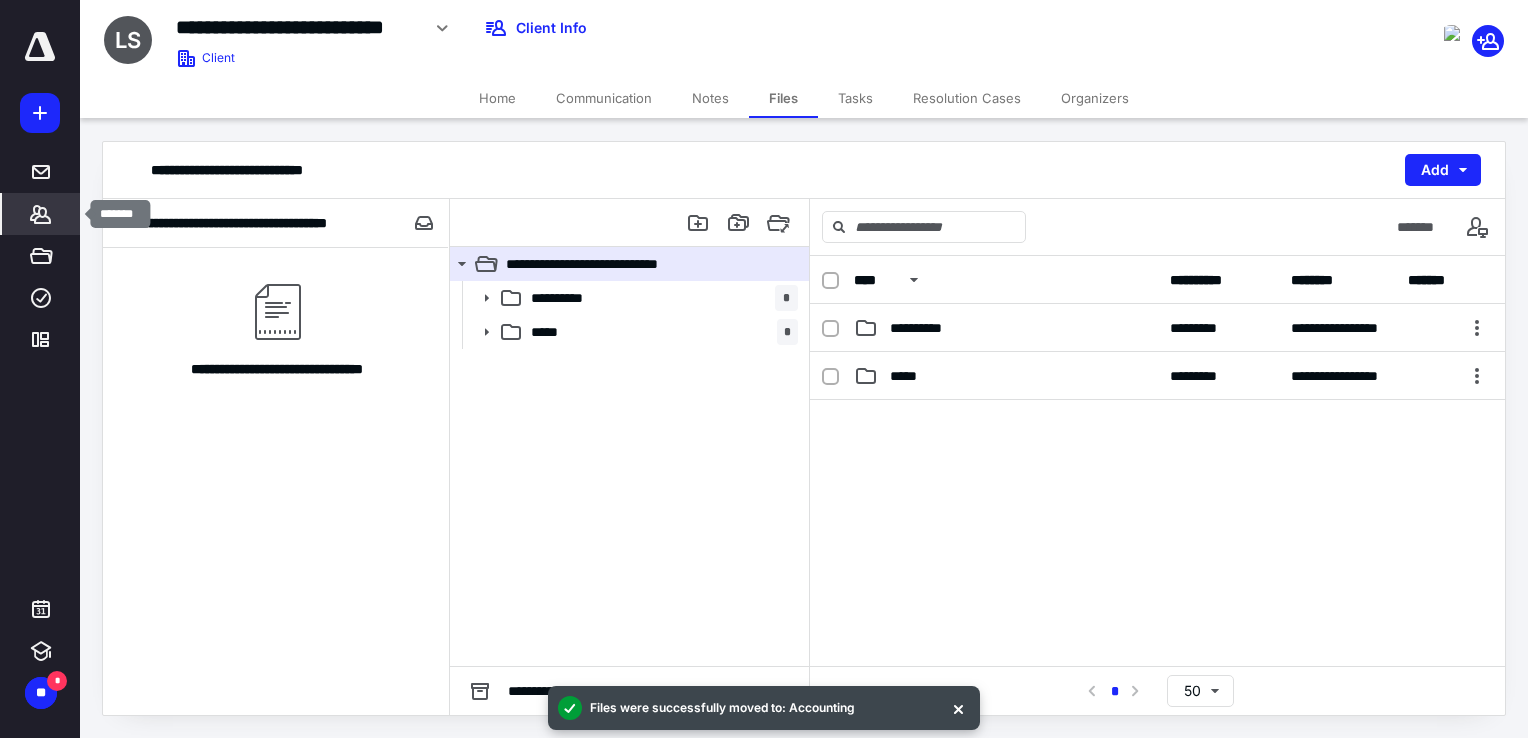 click 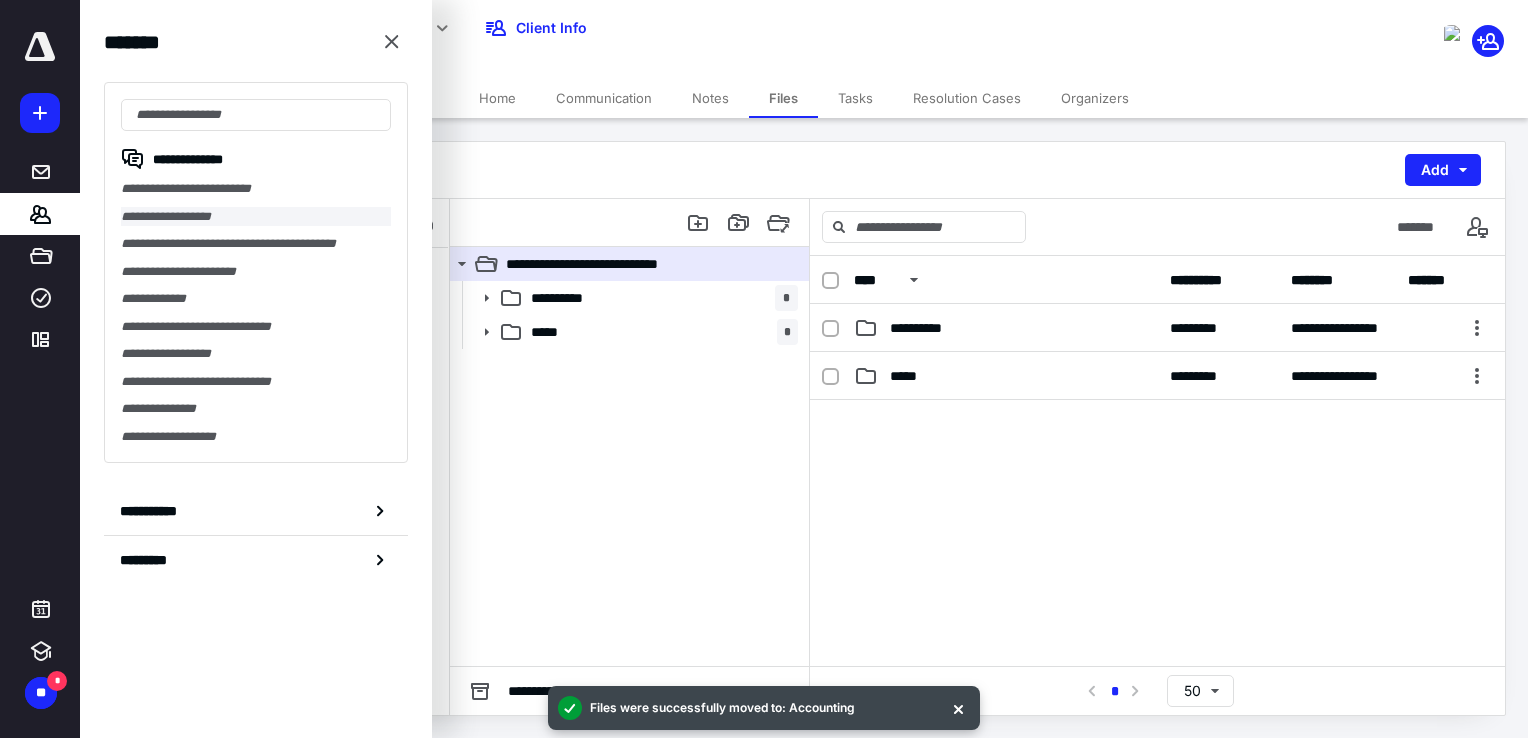 click on "**********" at bounding box center [256, 217] 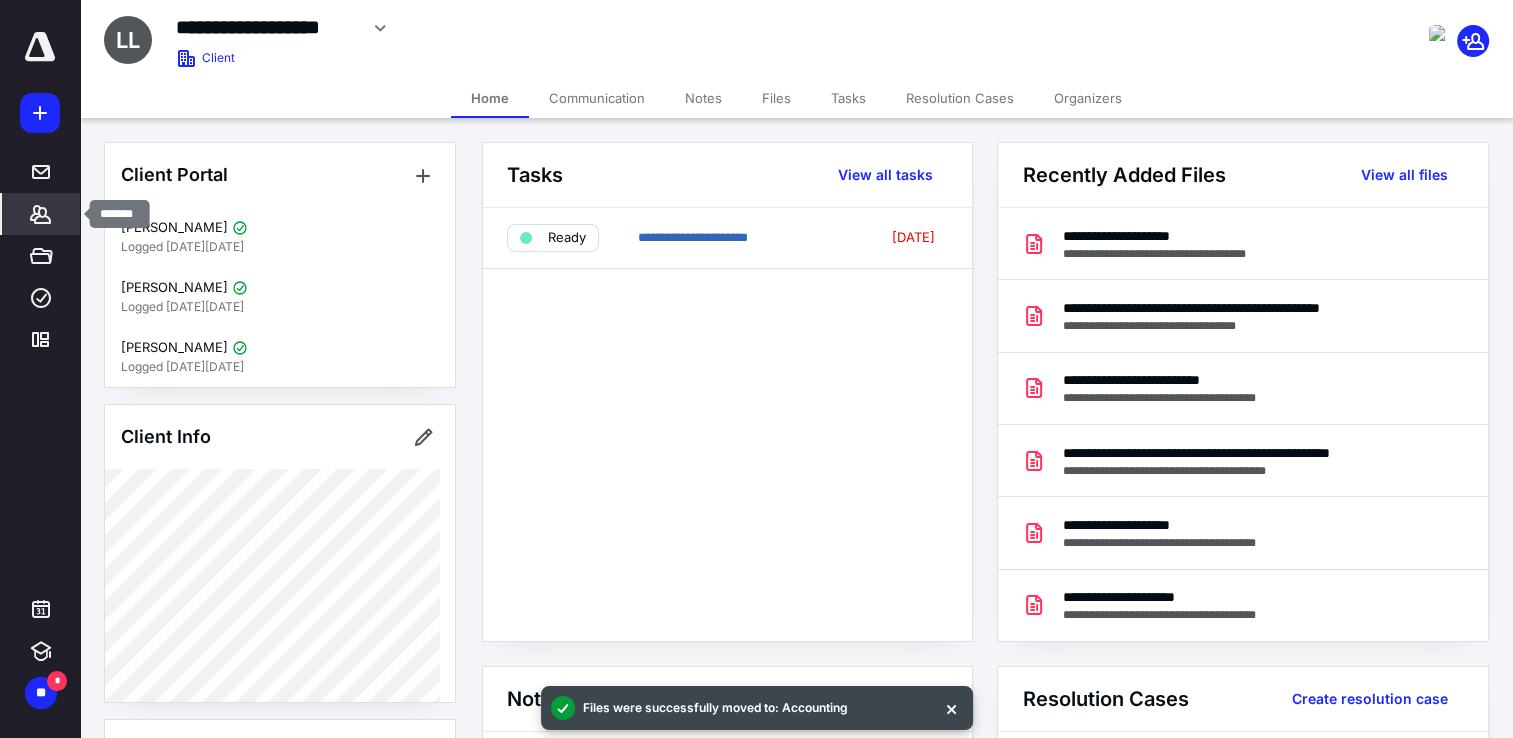 click 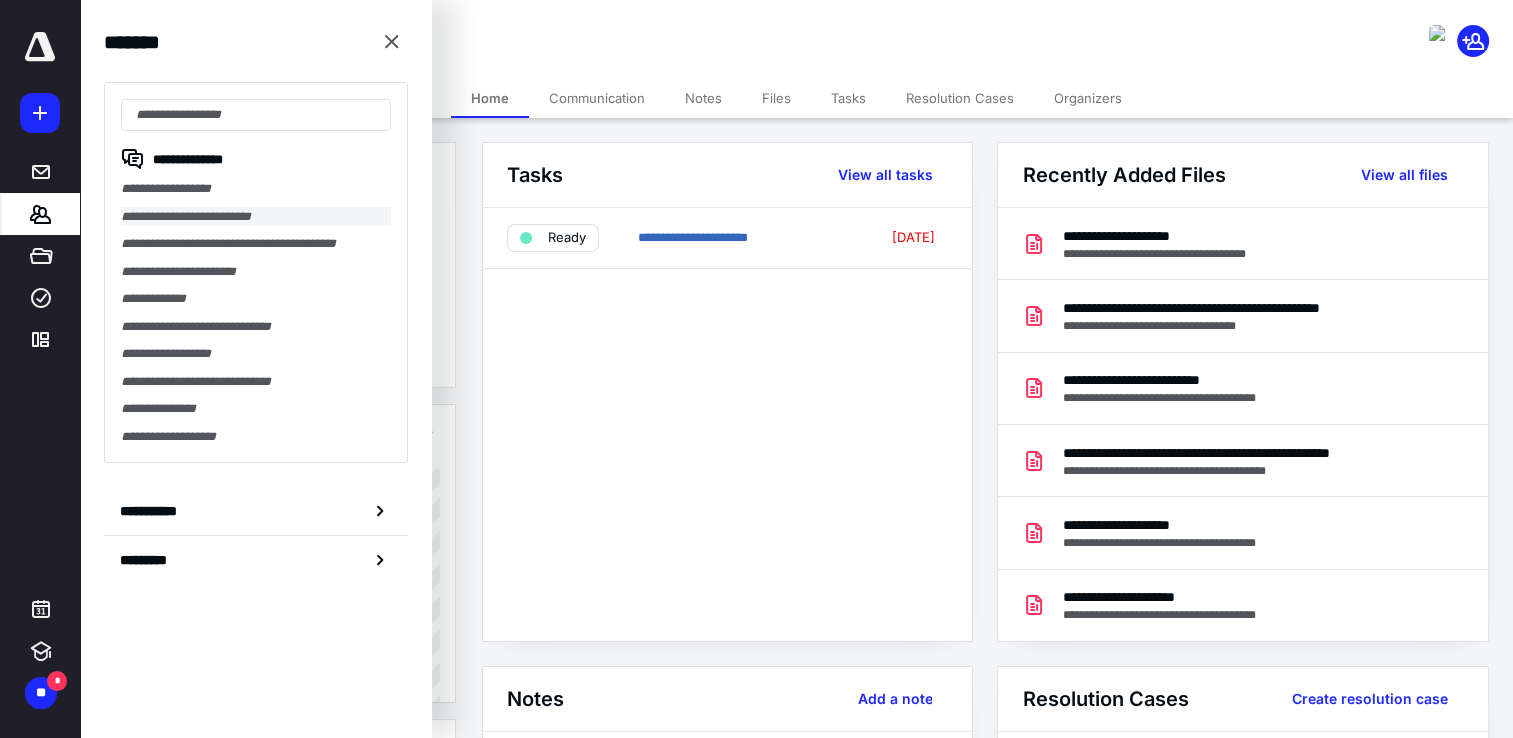 click on "**********" at bounding box center (256, 217) 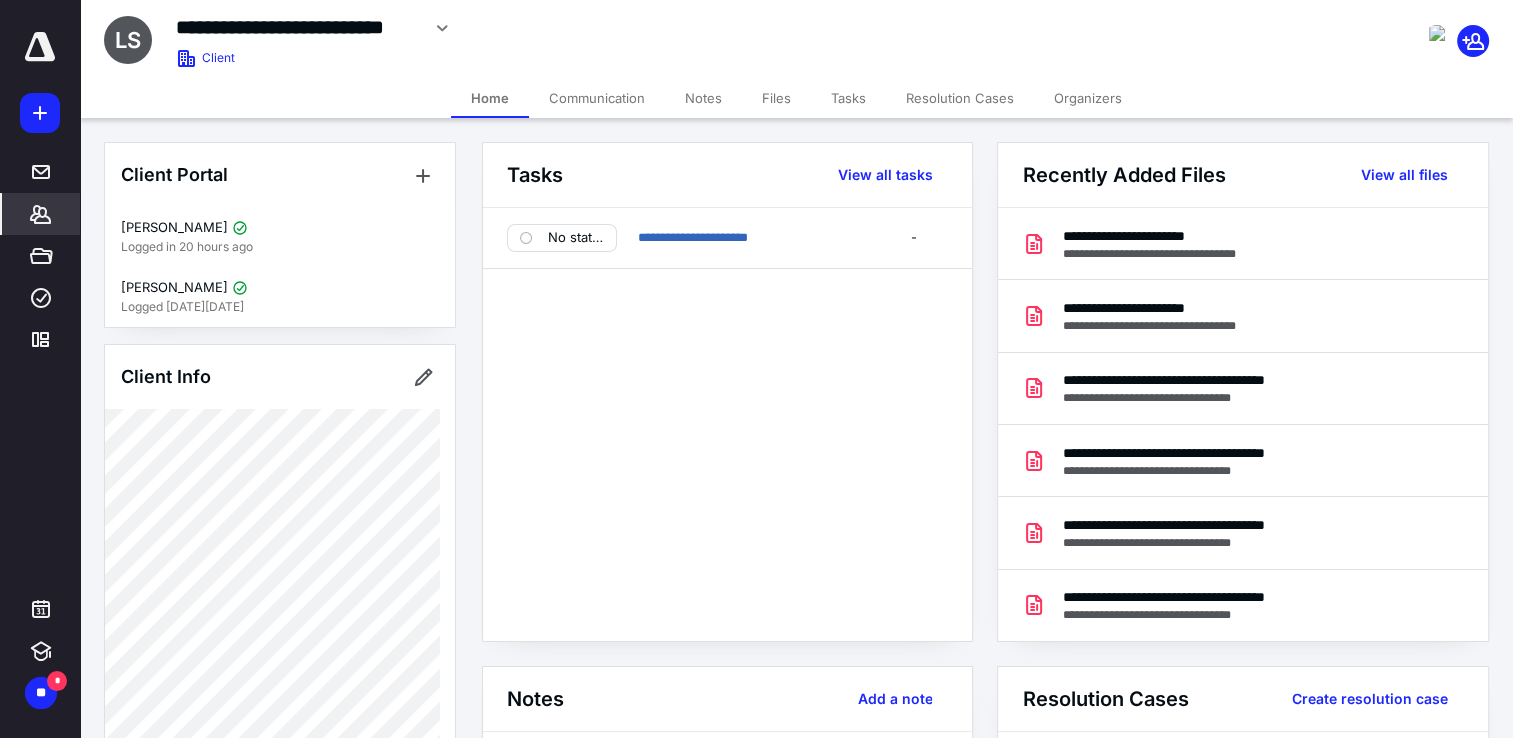 click on "Files" at bounding box center (776, 98) 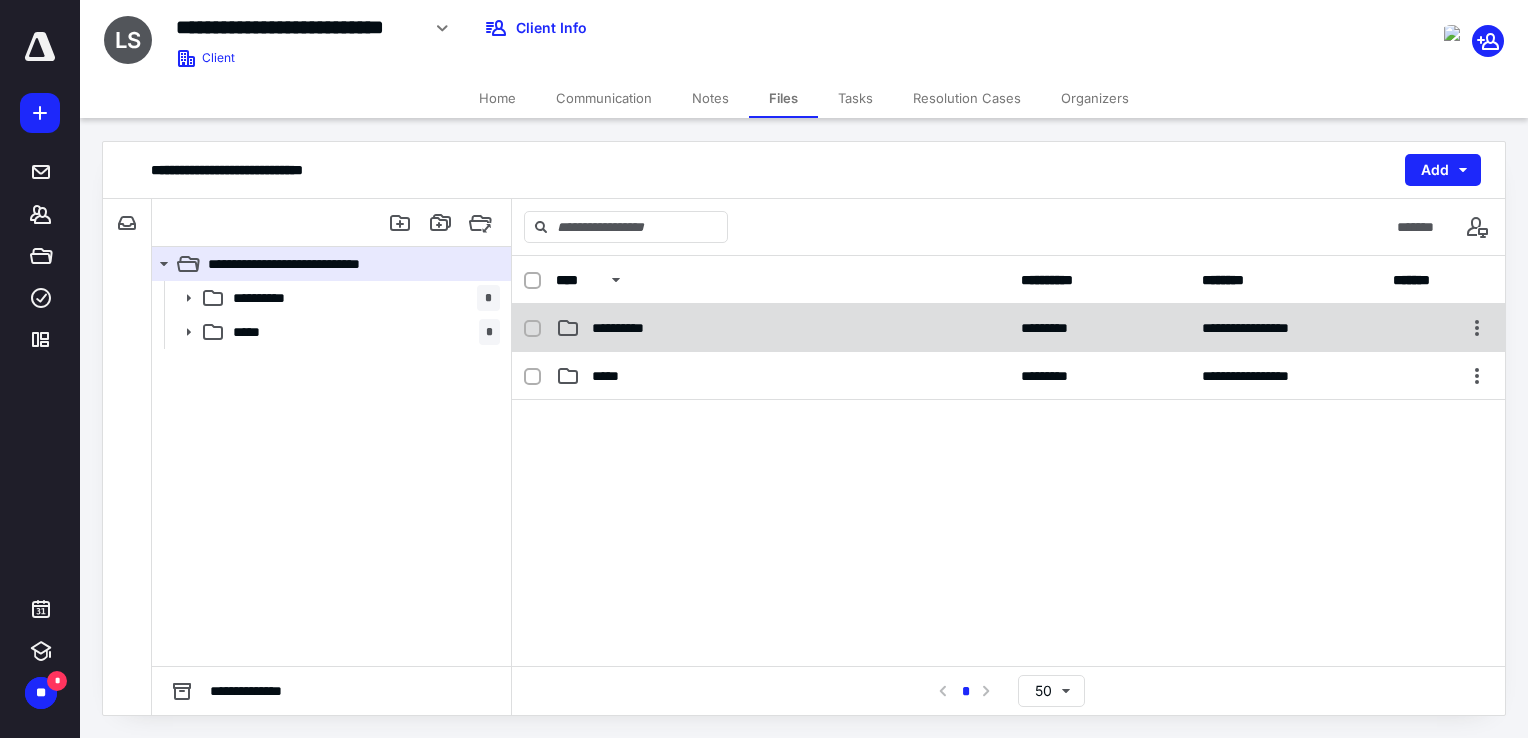 click on "**********" at bounding box center [629, 328] 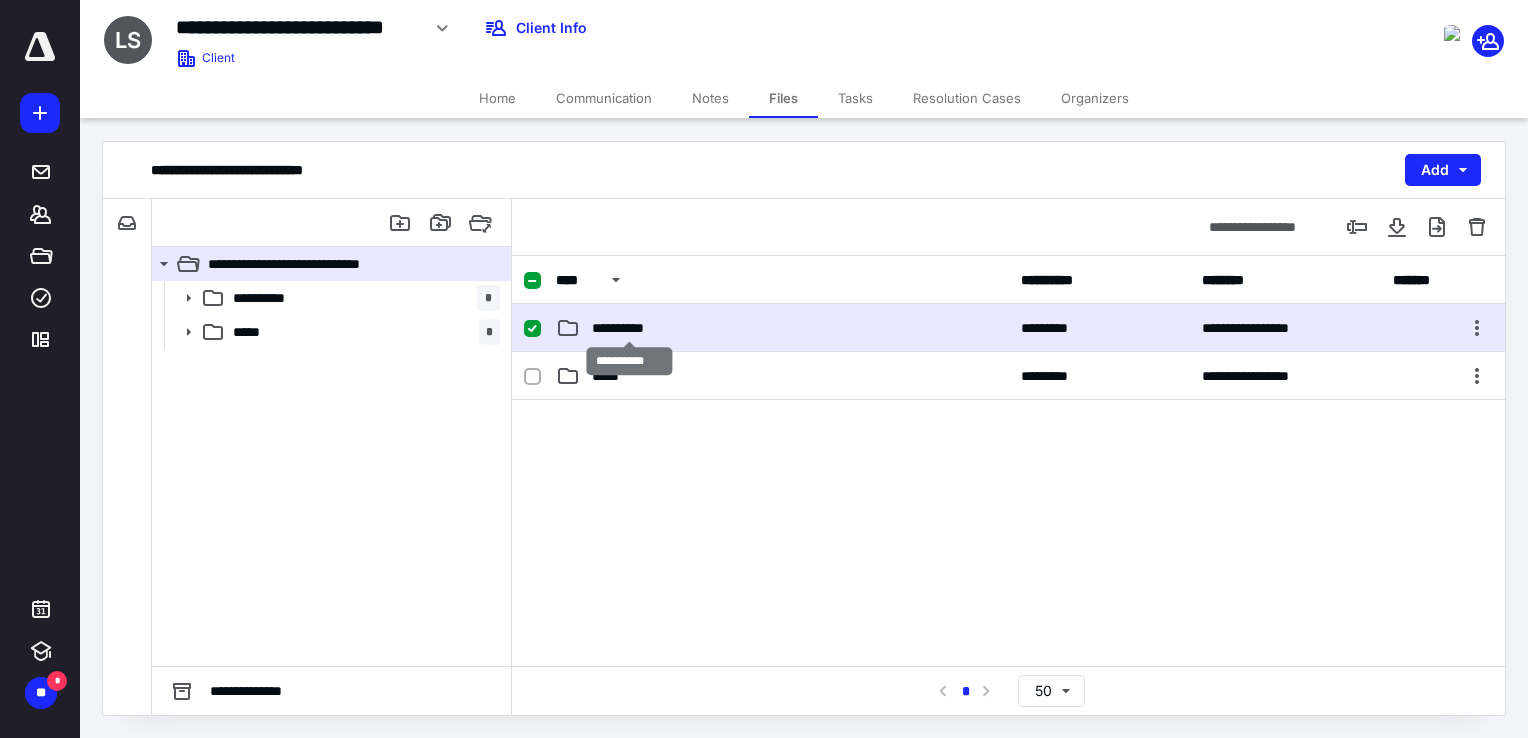 click on "**********" at bounding box center (629, 328) 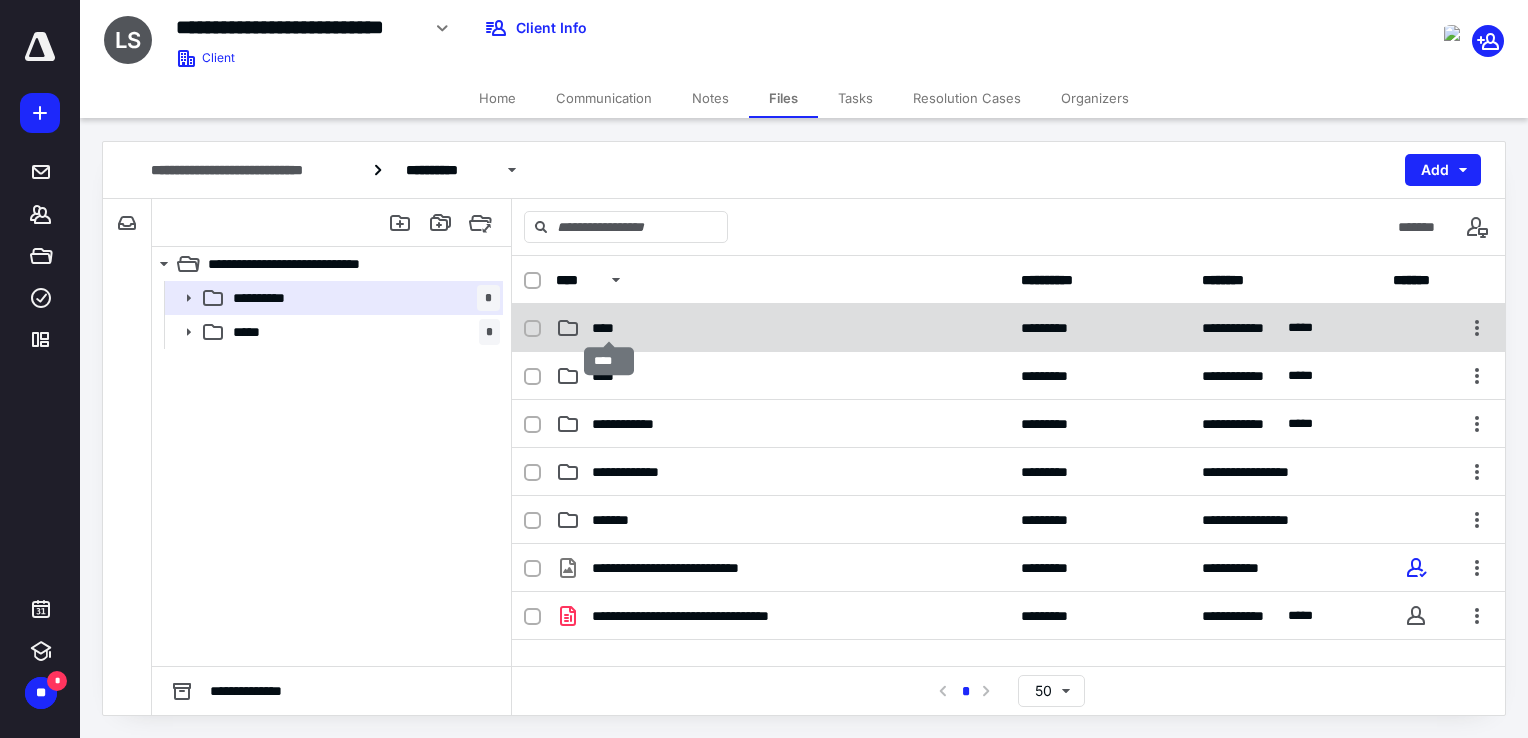 click on "****" at bounding box center [609, 328] 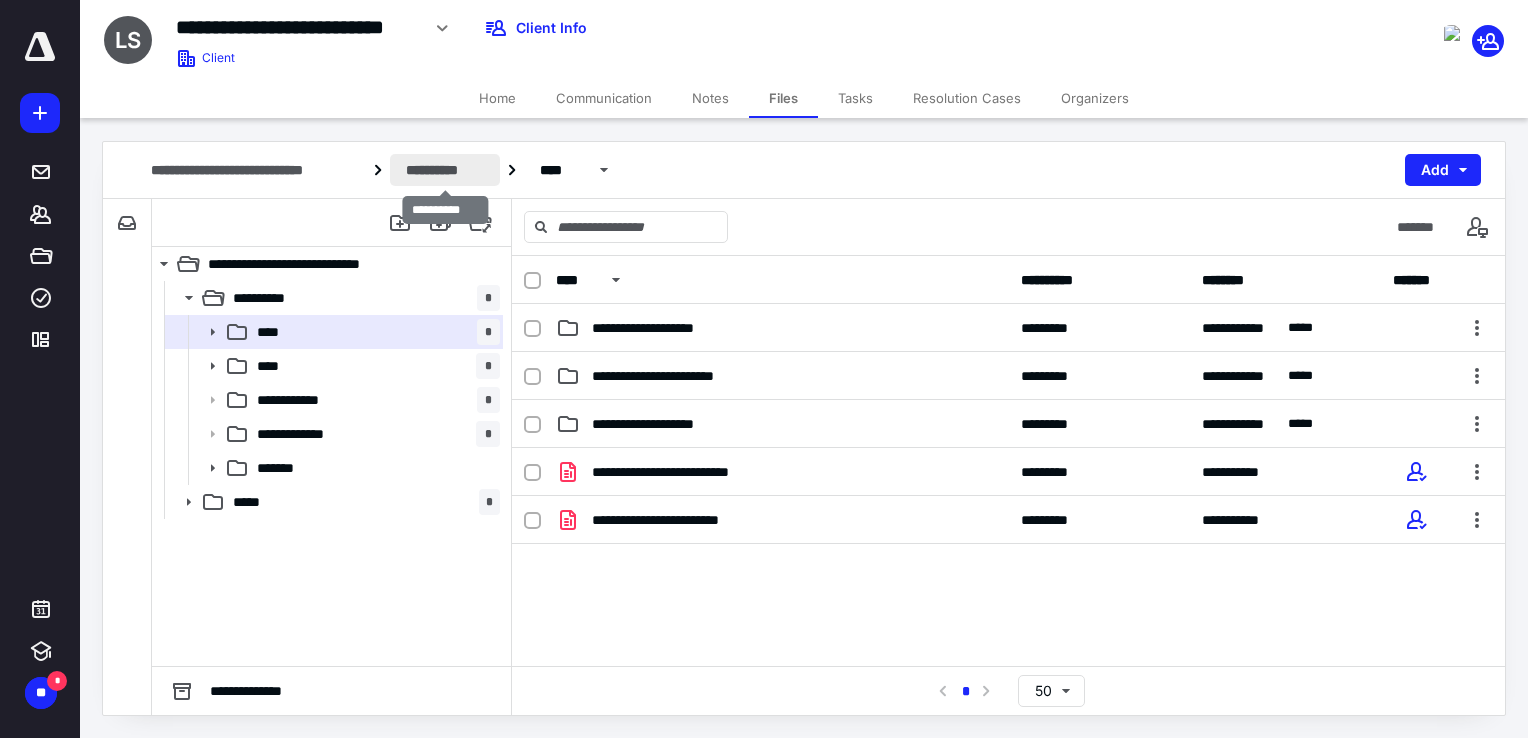 click on "**********" at bounding box center (445, 170) 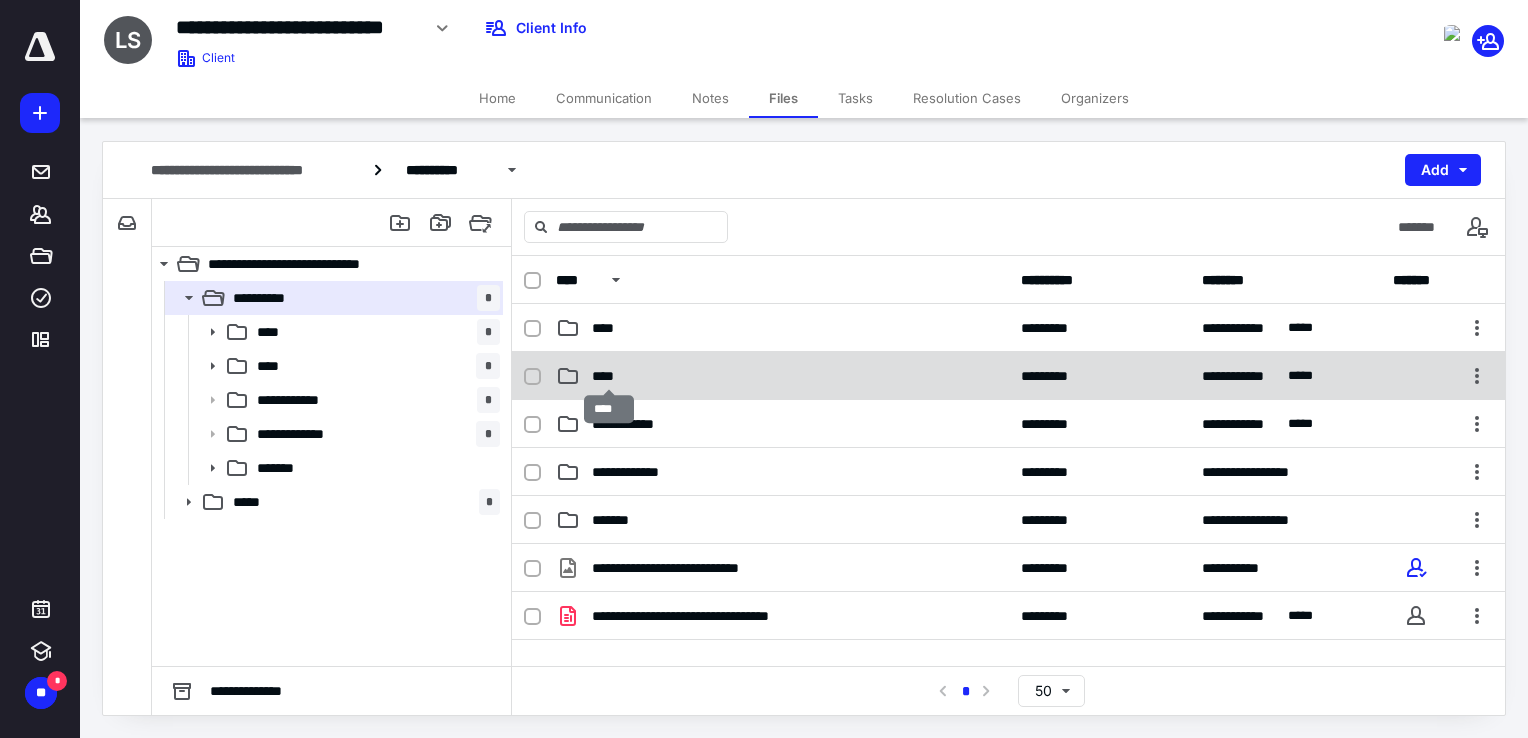 click on "****" at bounding box center (609, 376) 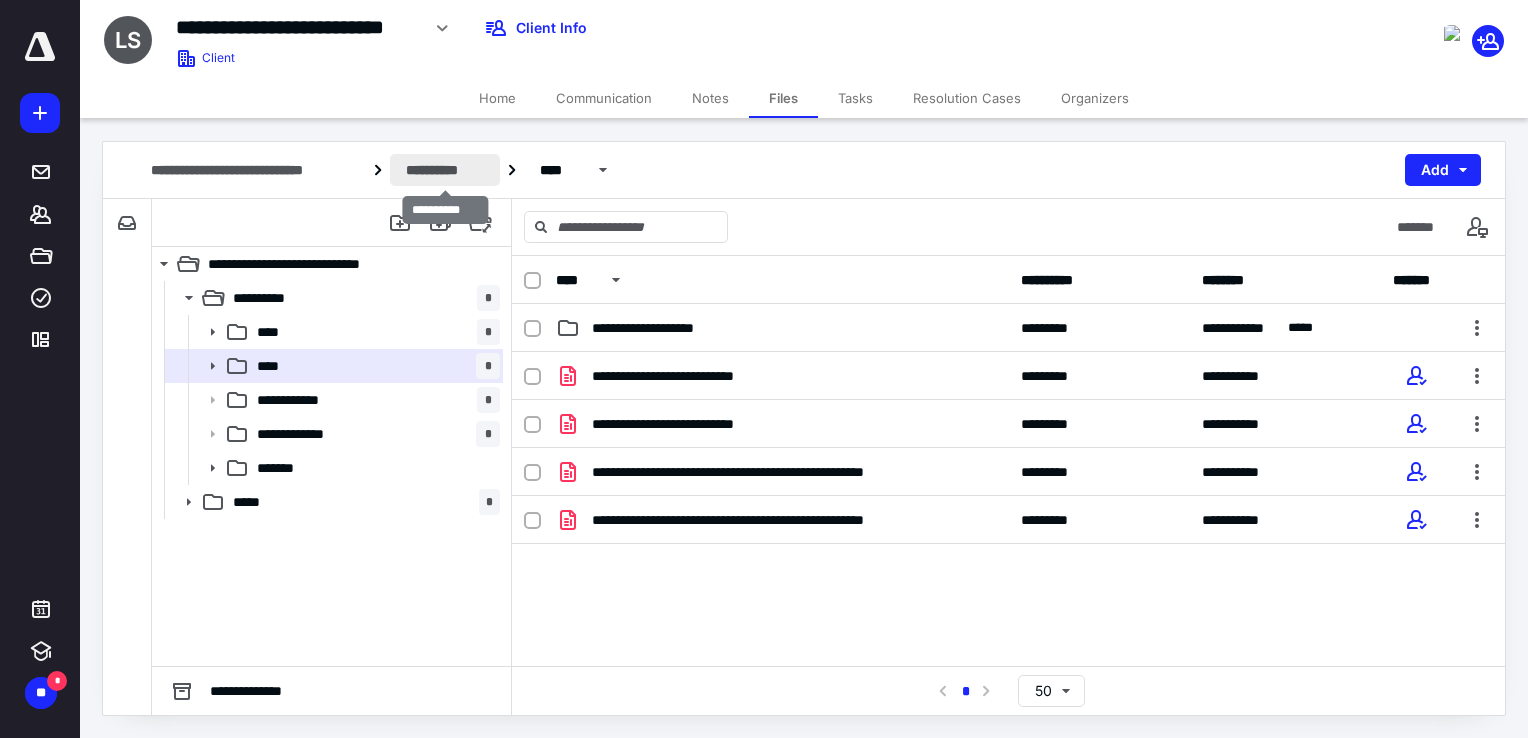 click on "**********" at bounding box center (445, 170) 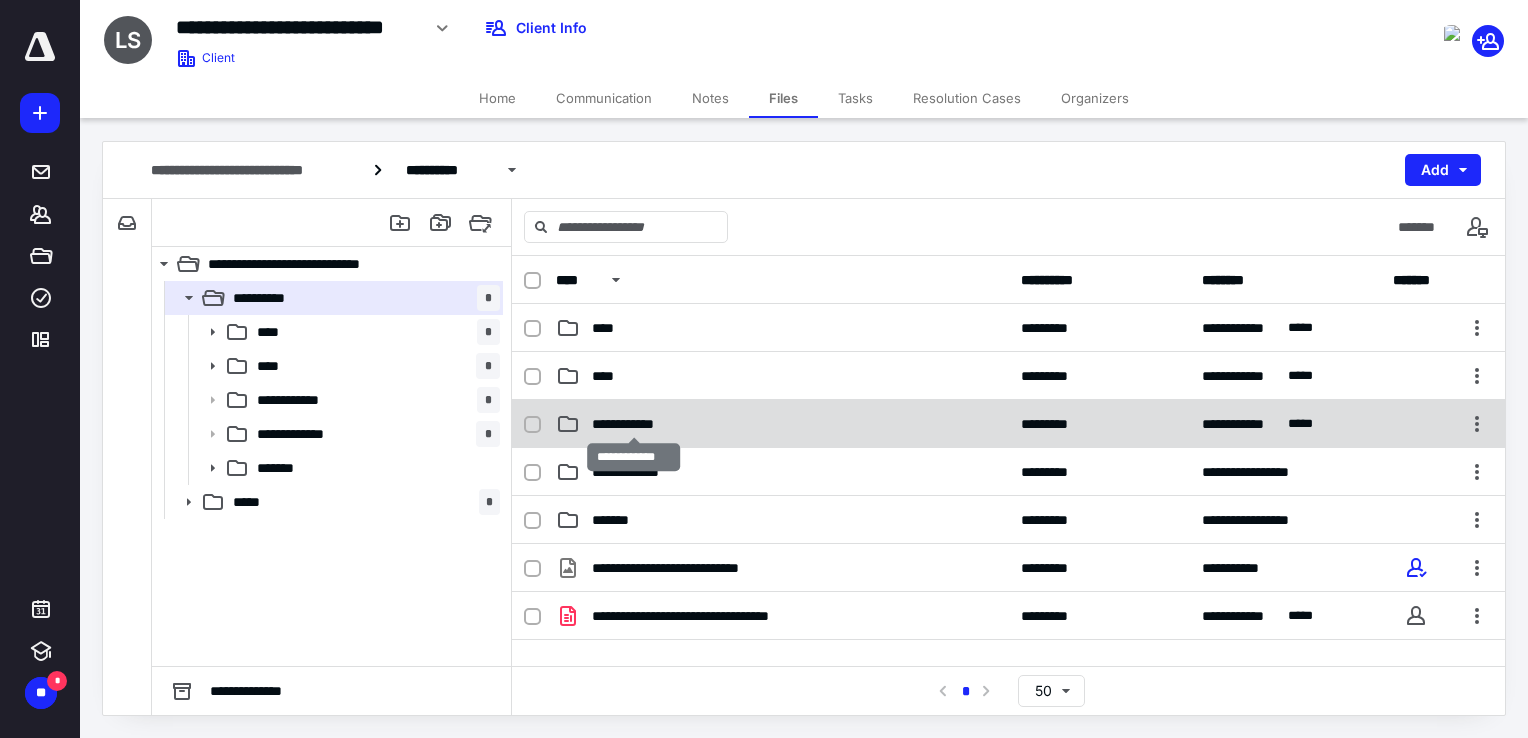 click on "**********" at bounding box center (634, 424) 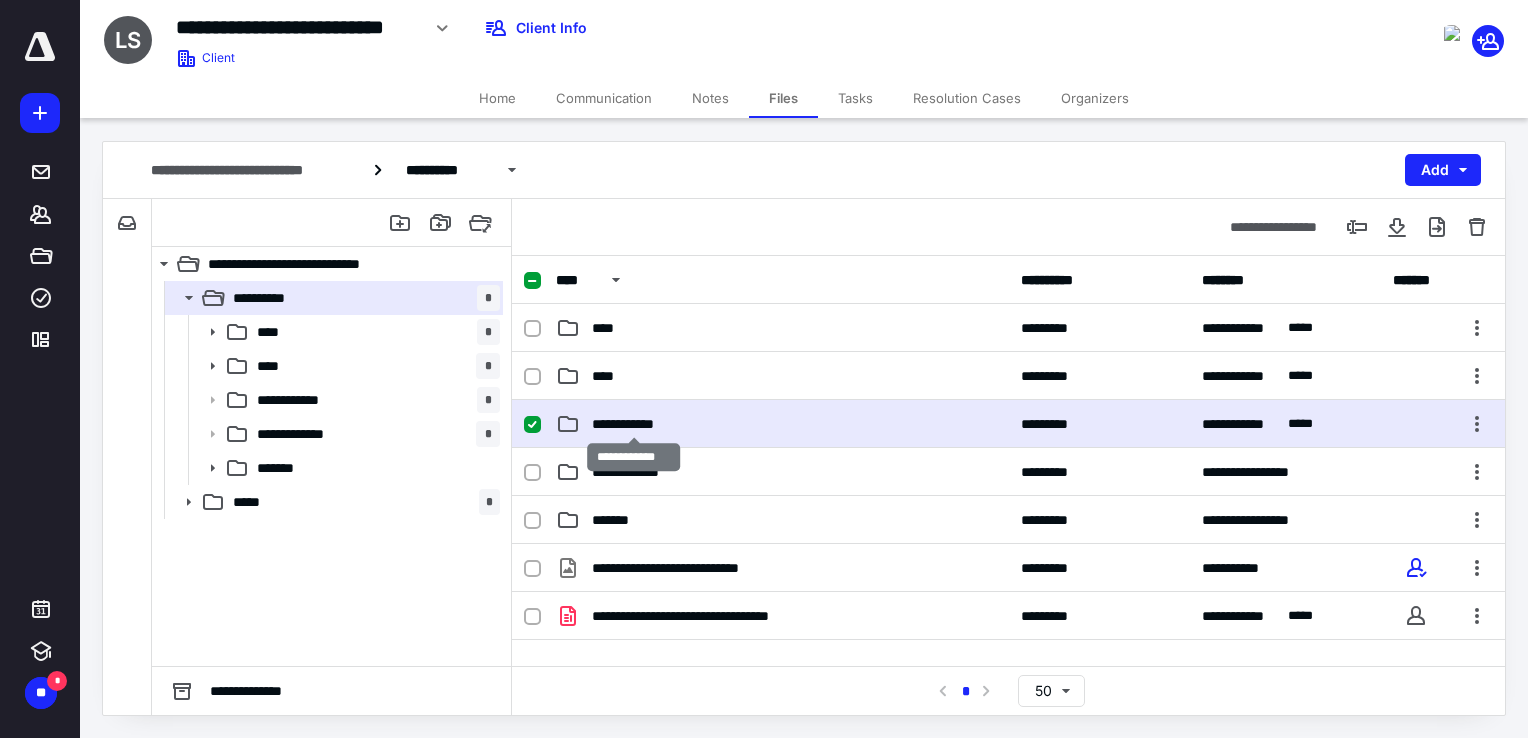 click on "**********" at bounding box center [634, 424] 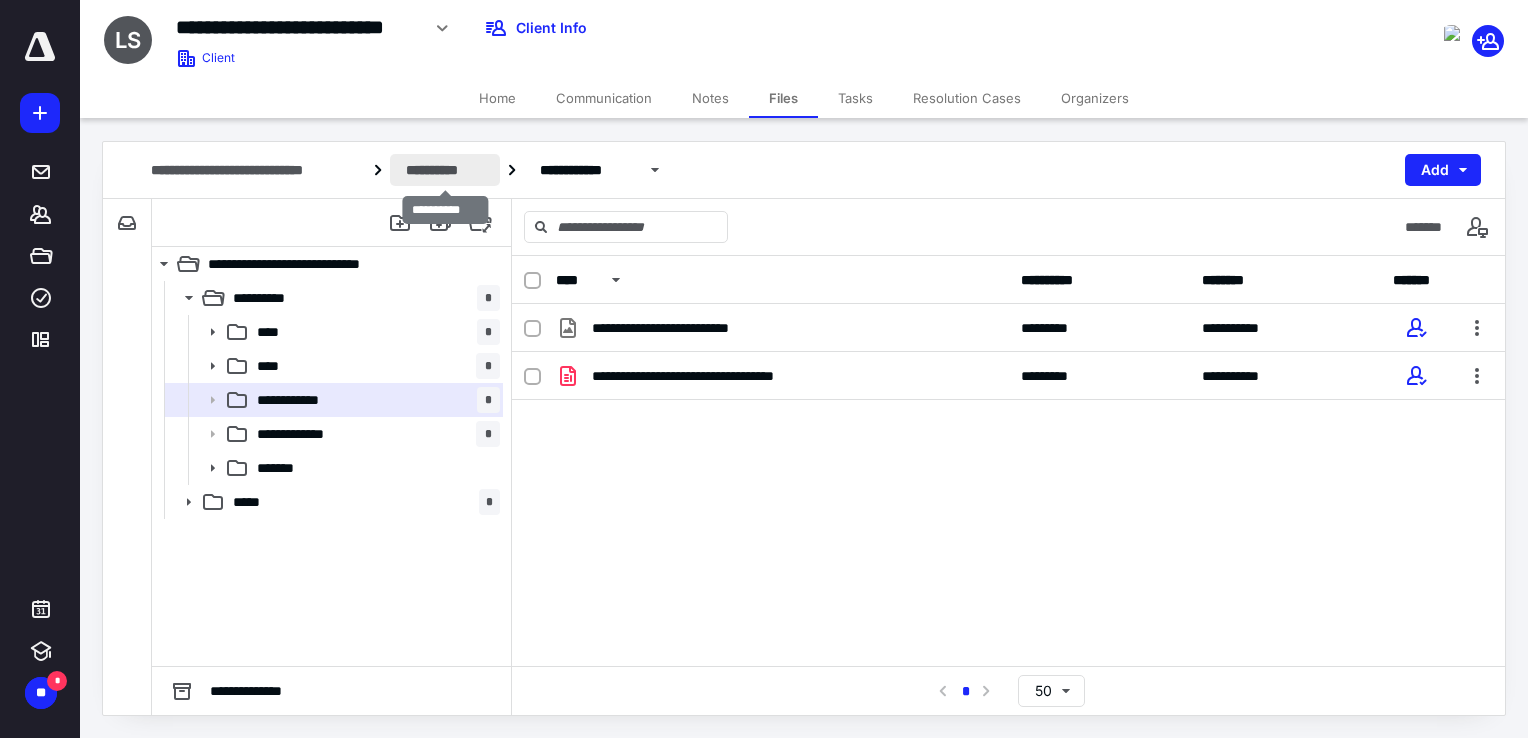 click on "**********" at bounding box center (445, 170) 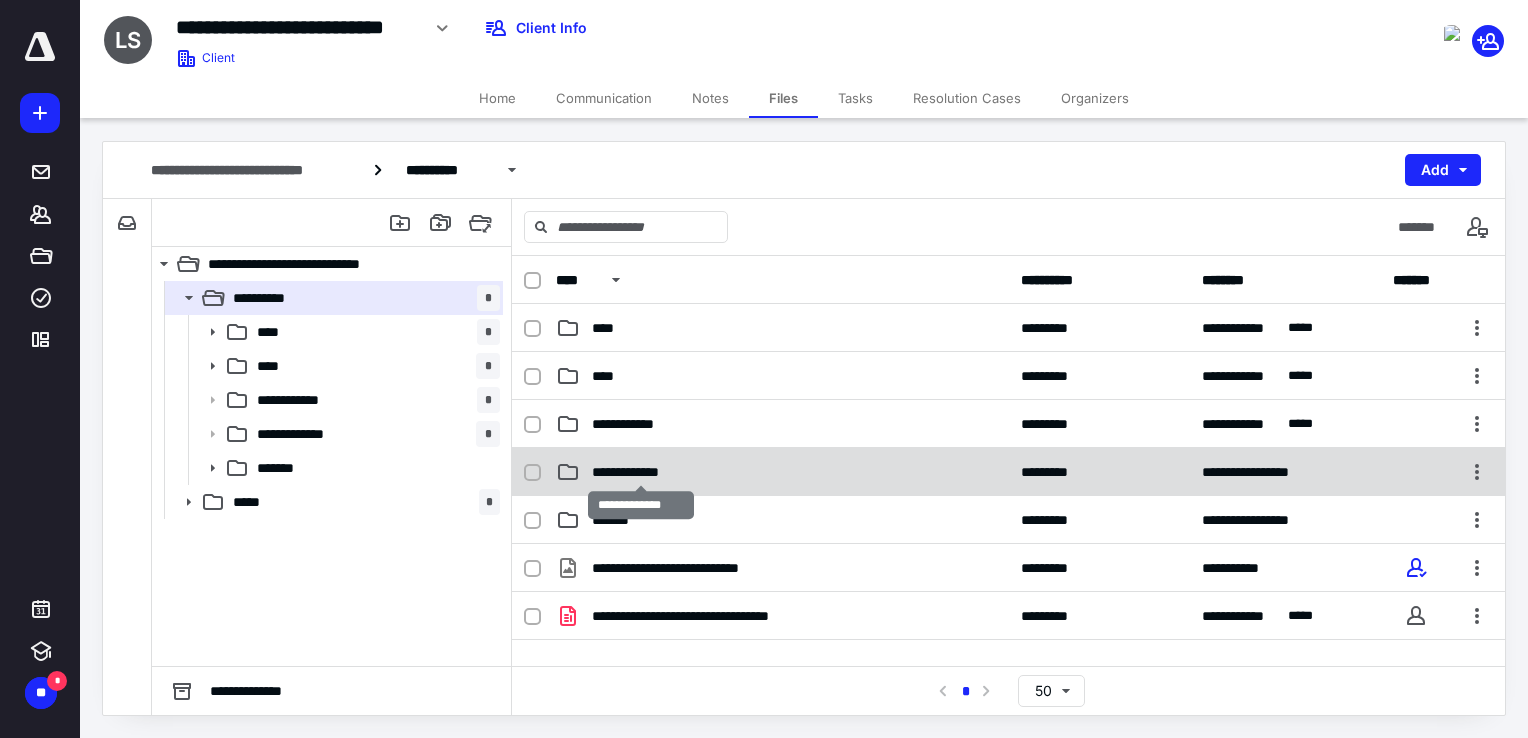 click on "**********" at bounding box center (641, 472) 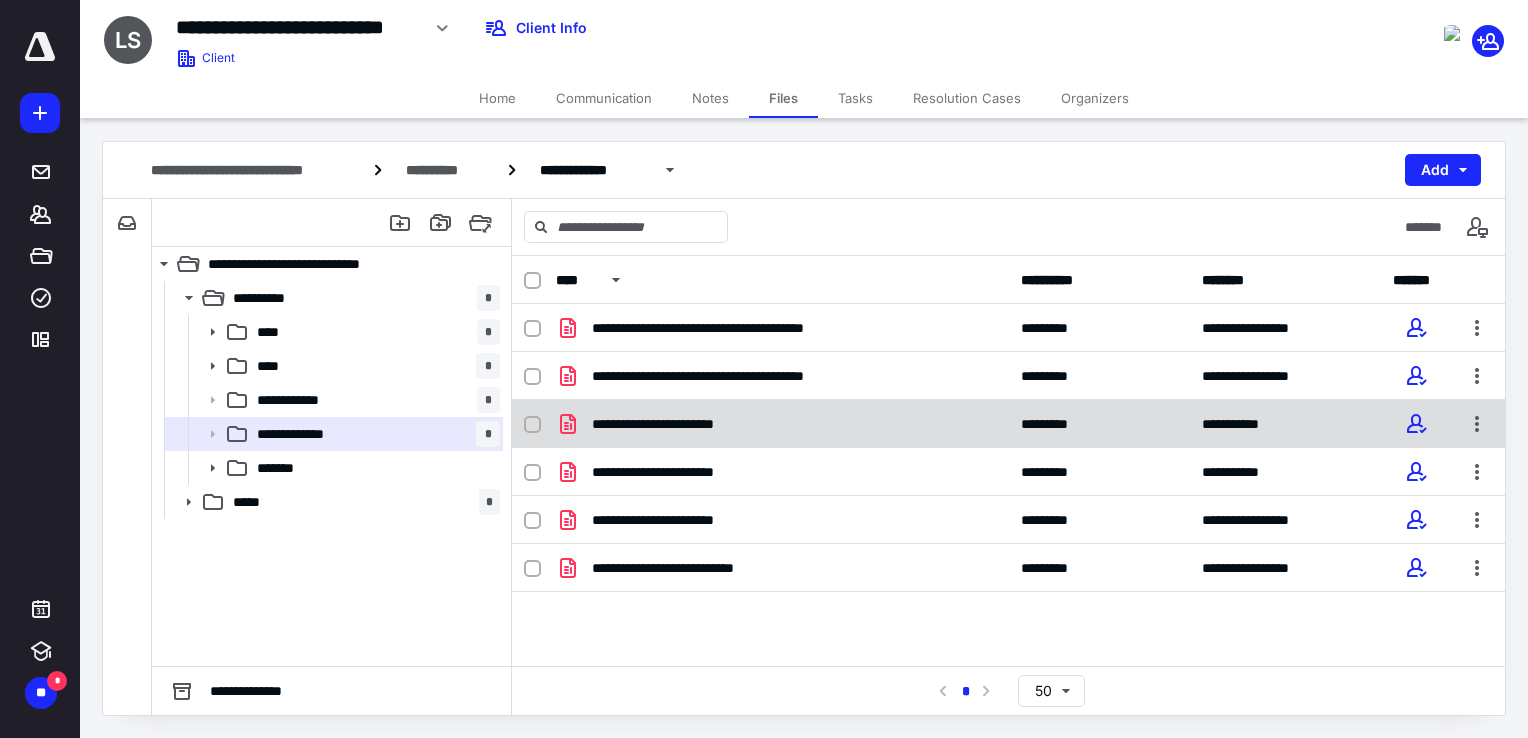 click 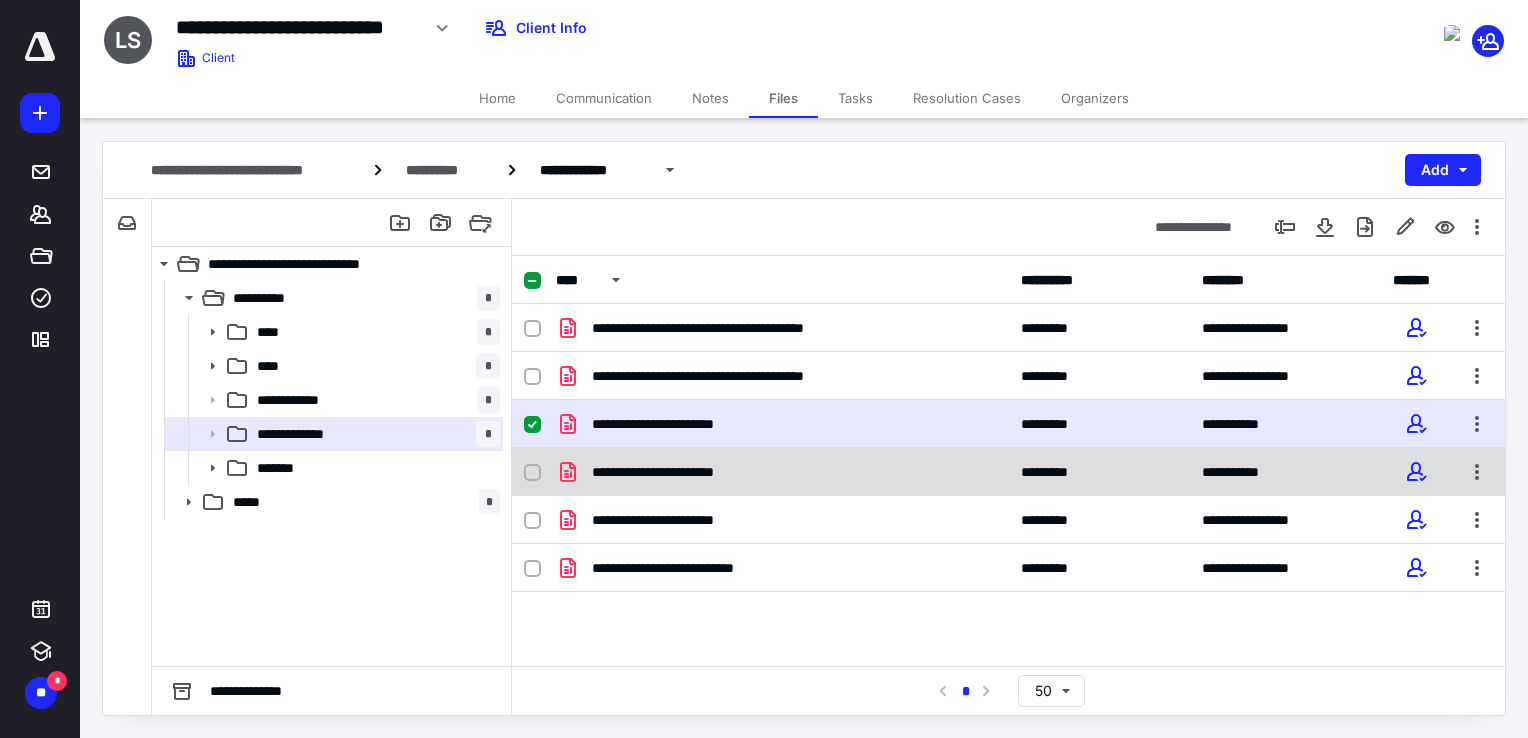 click at bounding box center (532, 473) 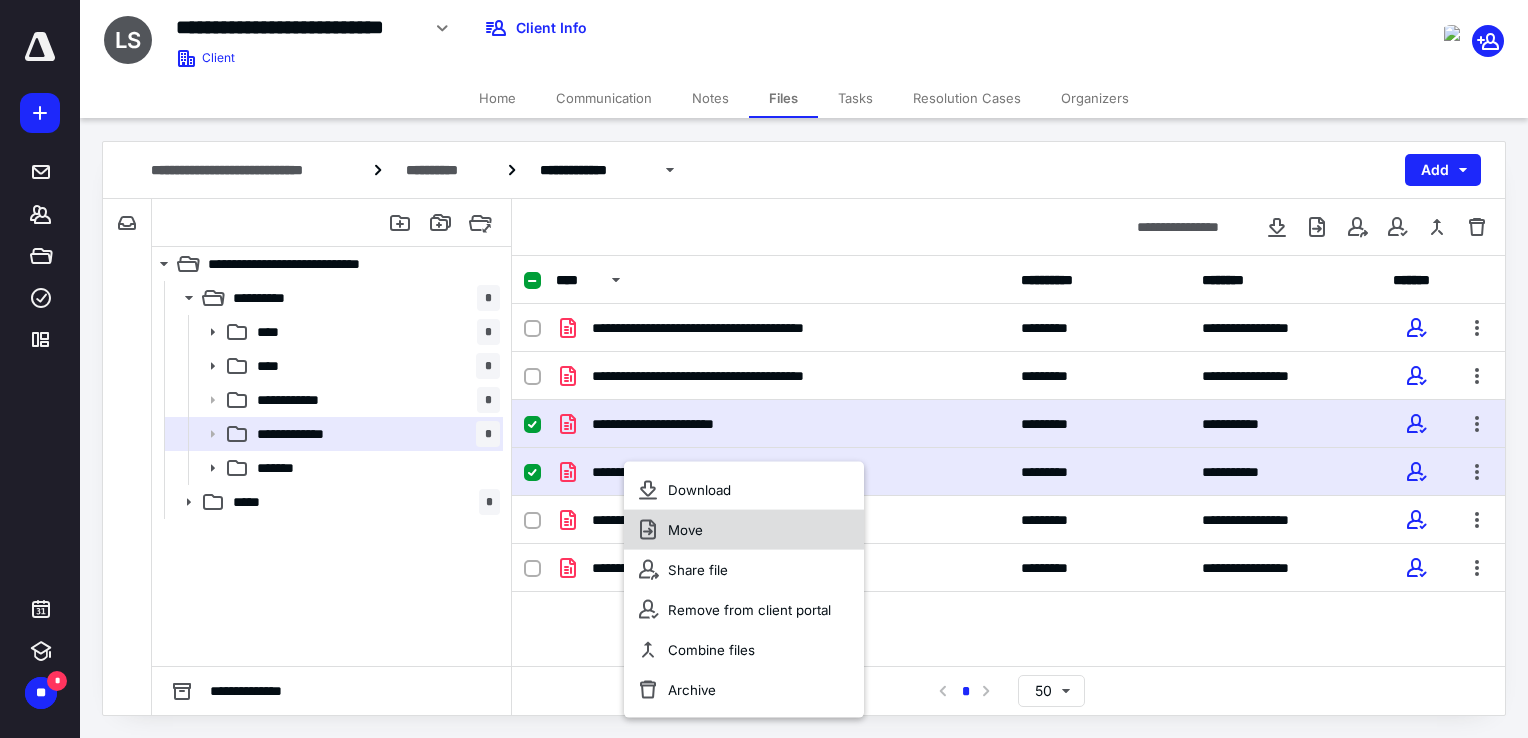 click on "Move" at bounding box center [685, 530] 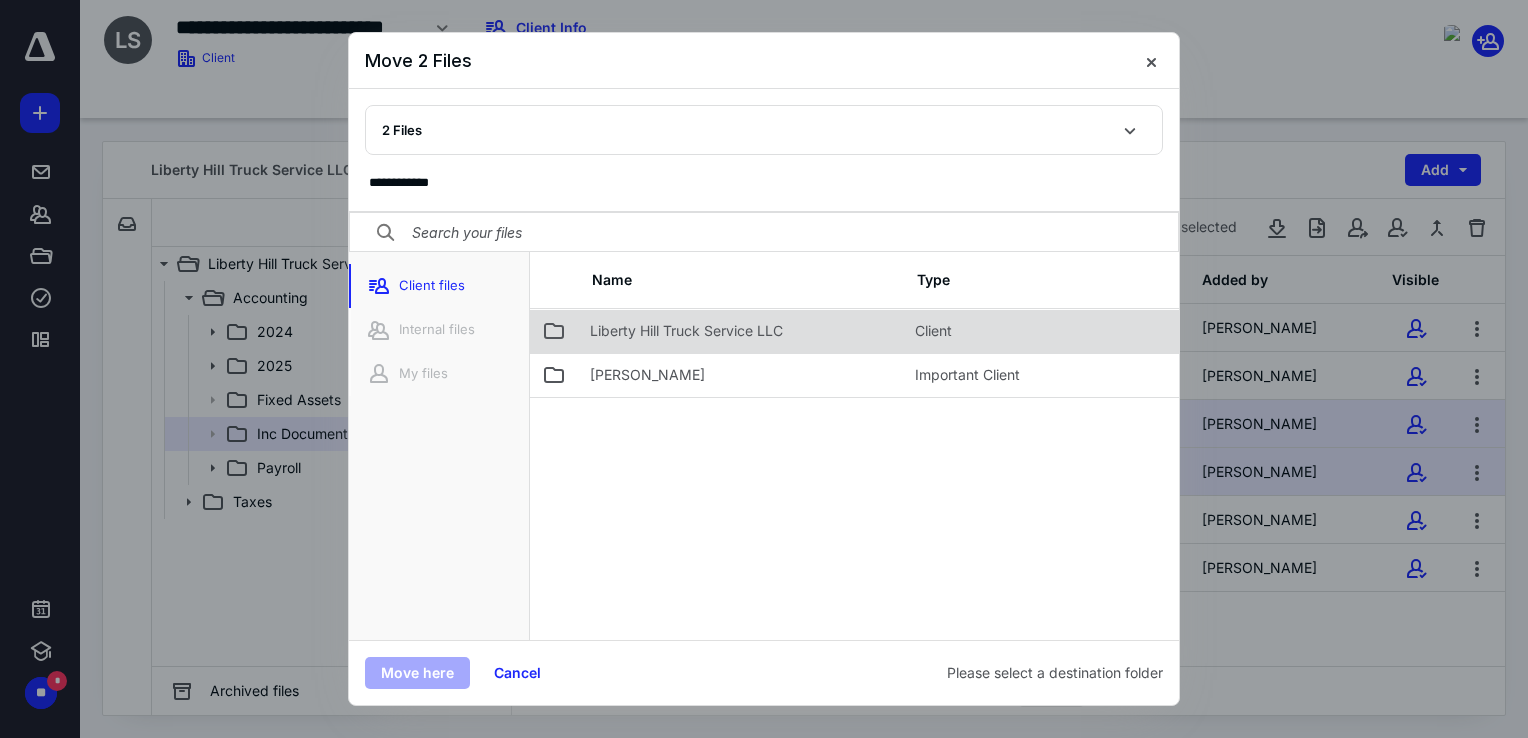 click on "Liberty Hill Truck Service LLC" at bounding box center (686, 331) 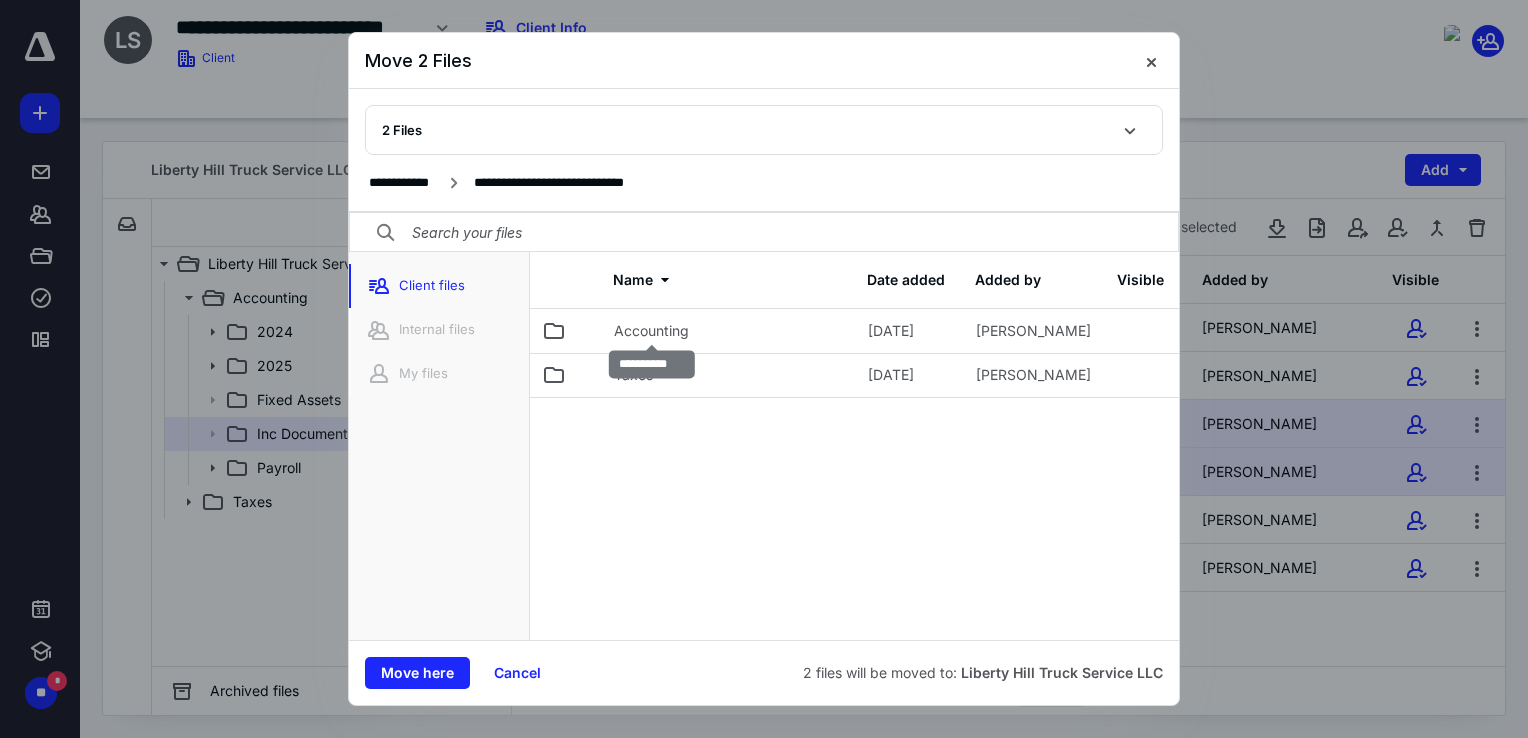 click on "Accounting" at bounding box center [651, 331] 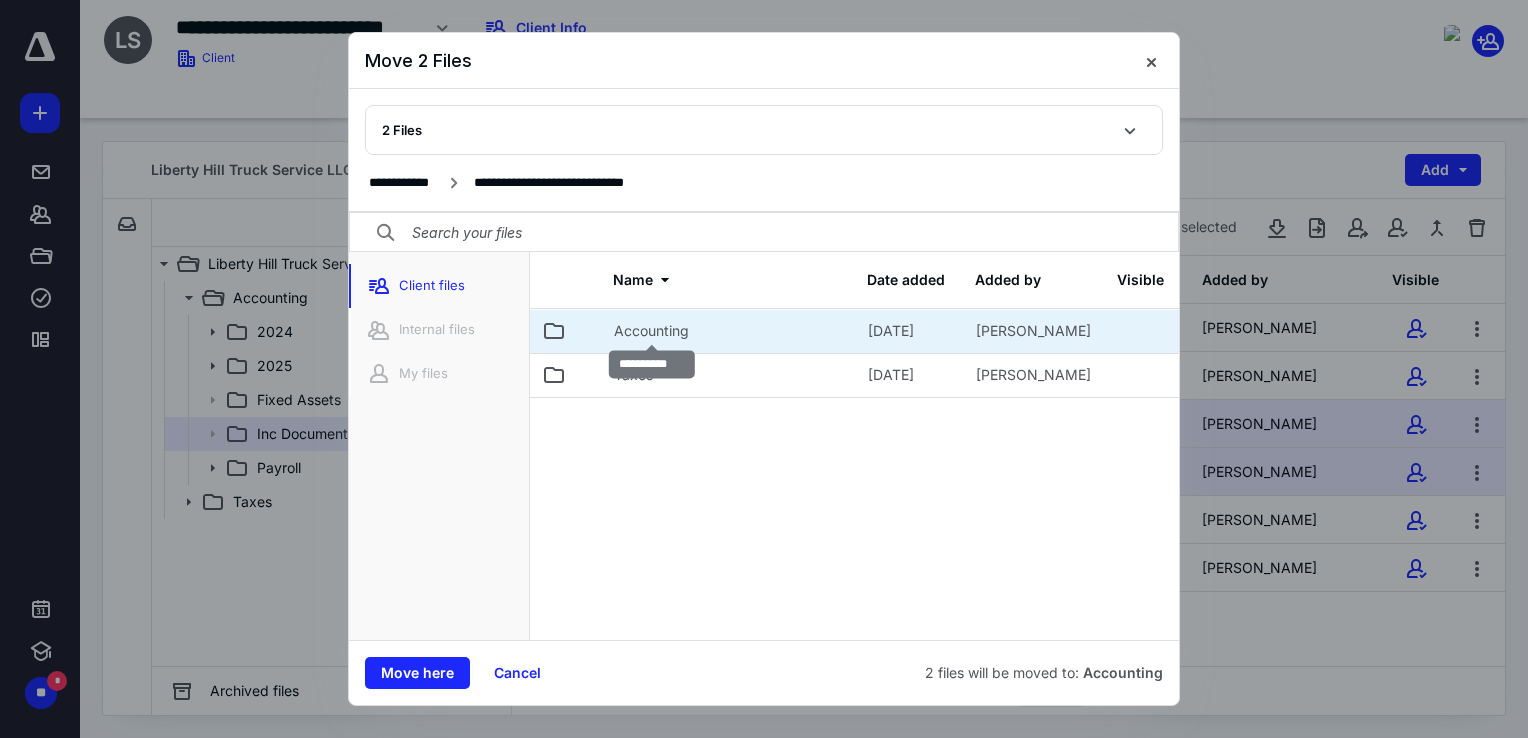 click on "Accounting" at bounding box center [651, 331] 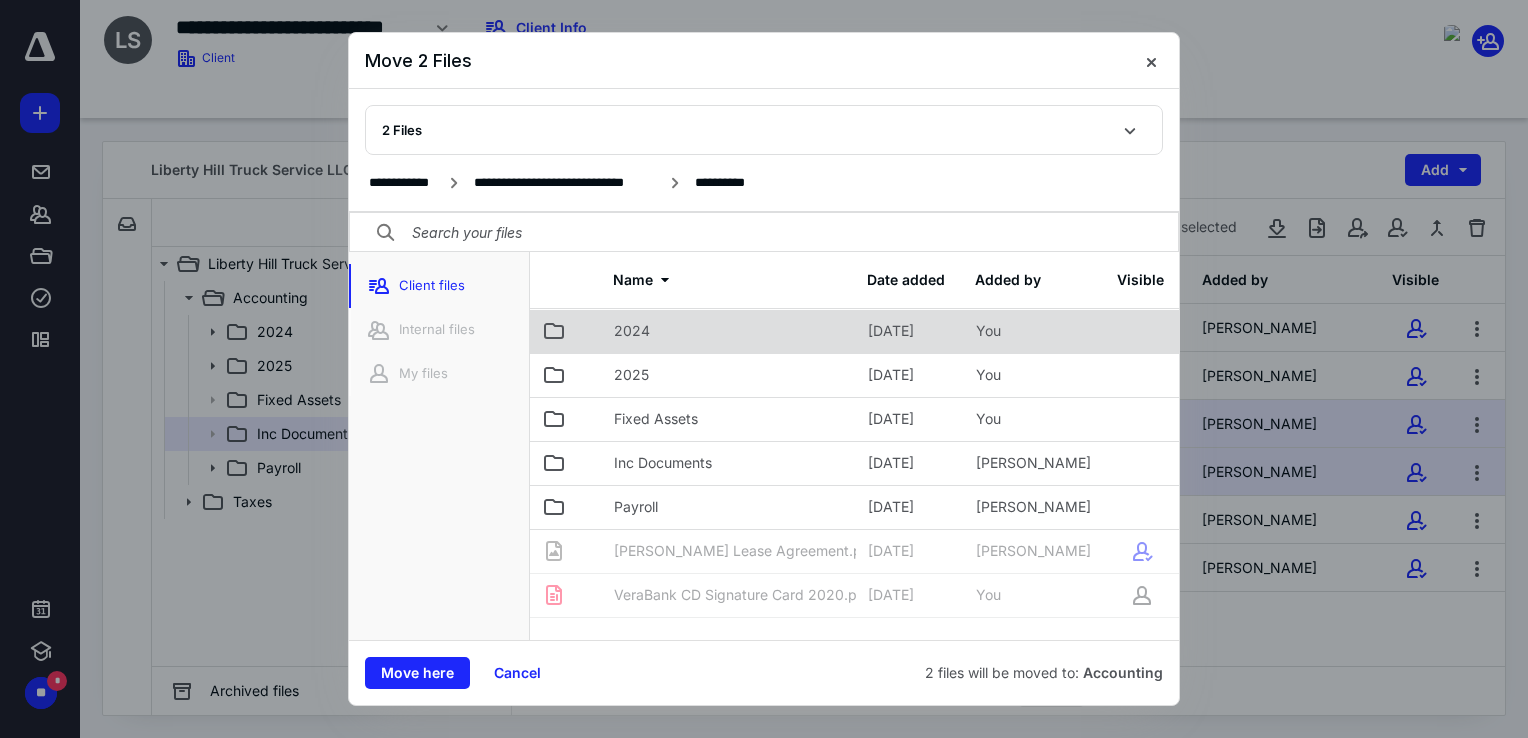 click on "2024" at bounding box center [729, 331] 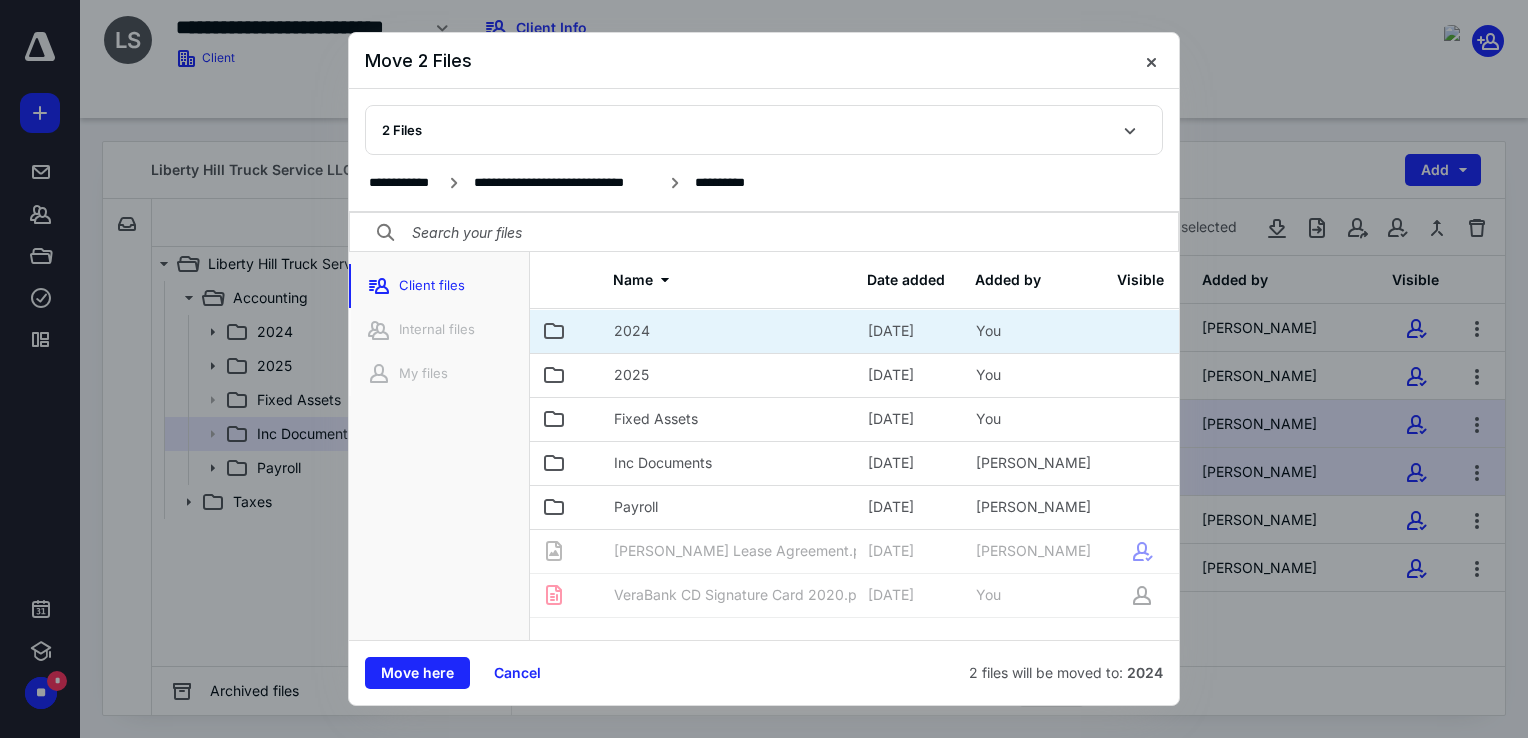 click on "2024" at bounding box center [729, 331] 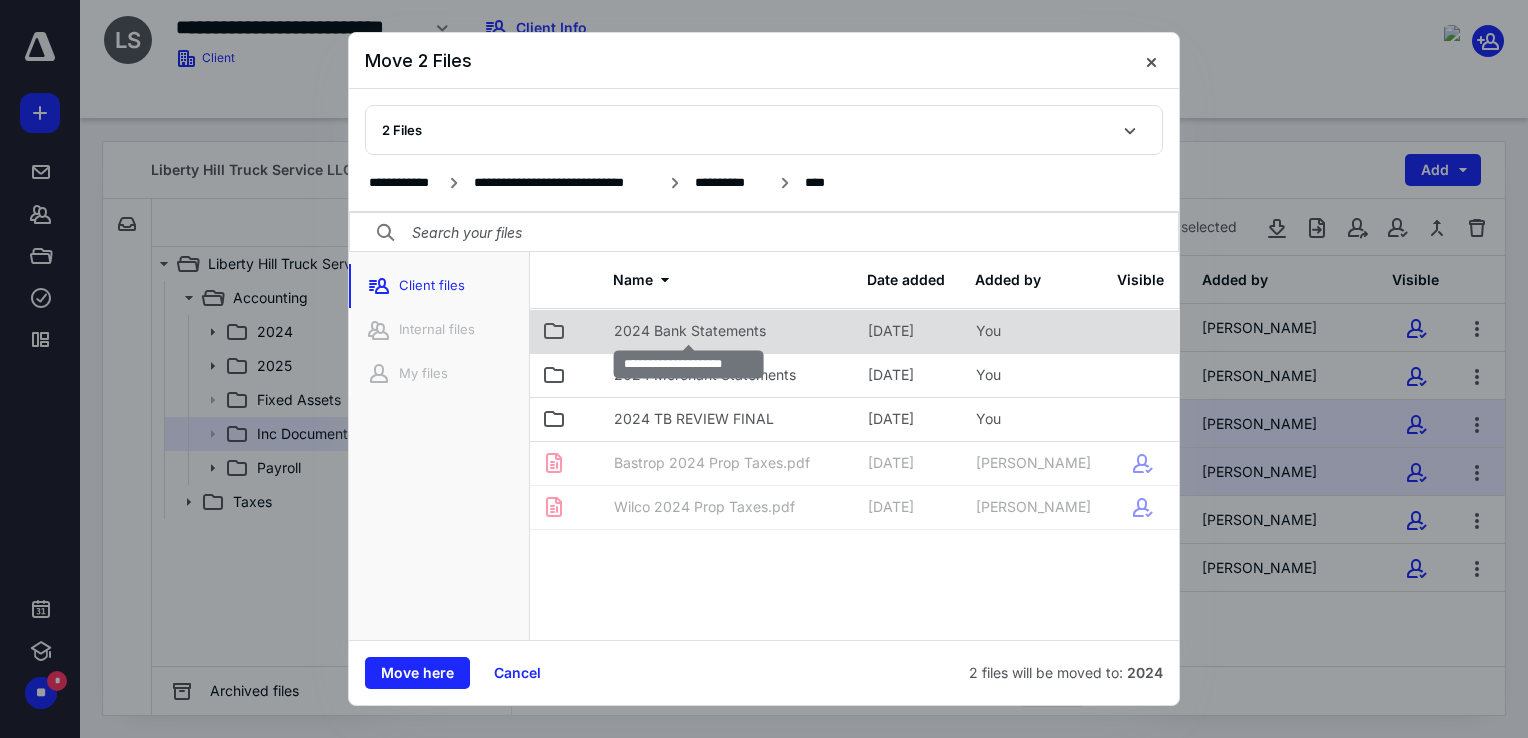 click on "2024 Bank Statements" at bounding box center (690, 331) 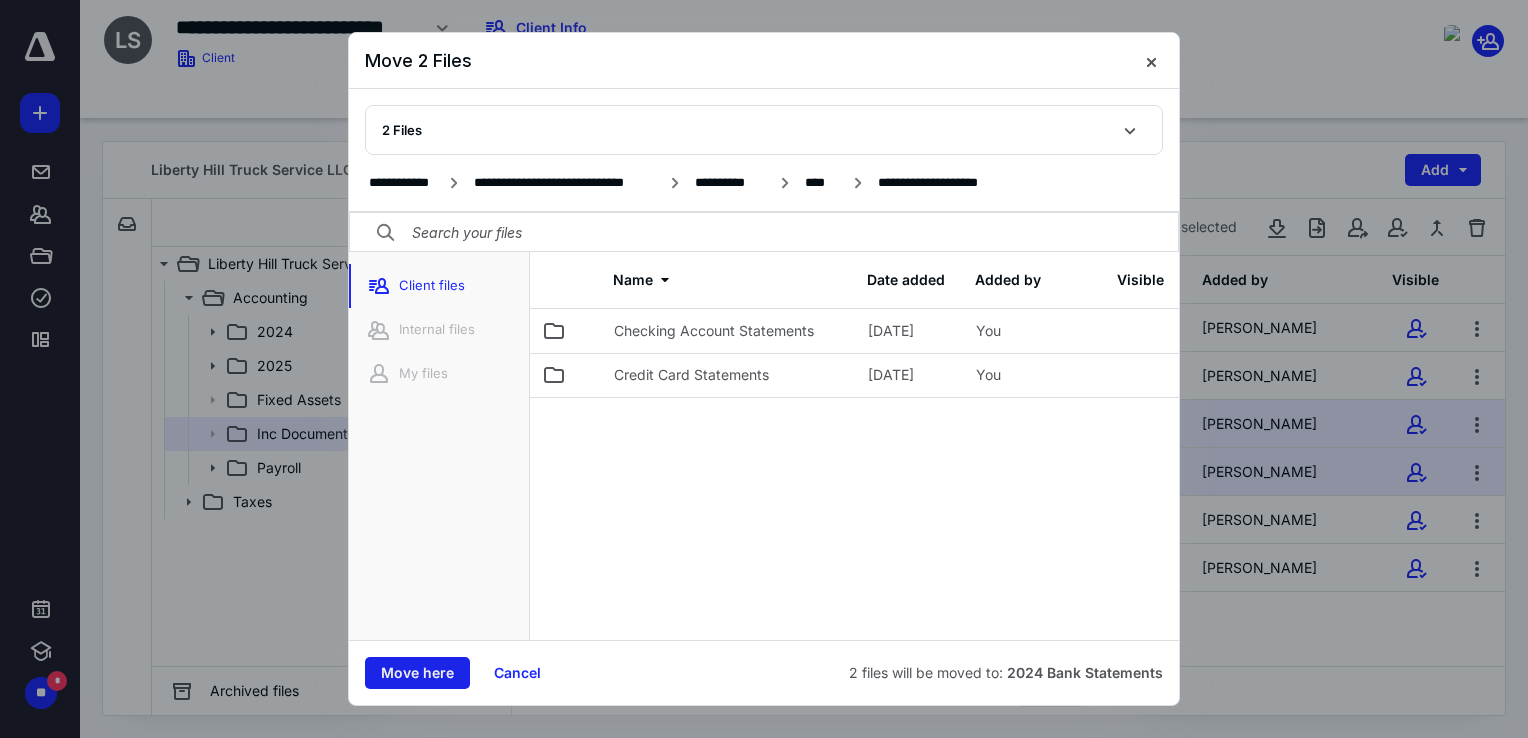 click on "Move here" at bounding box center (417, 673) 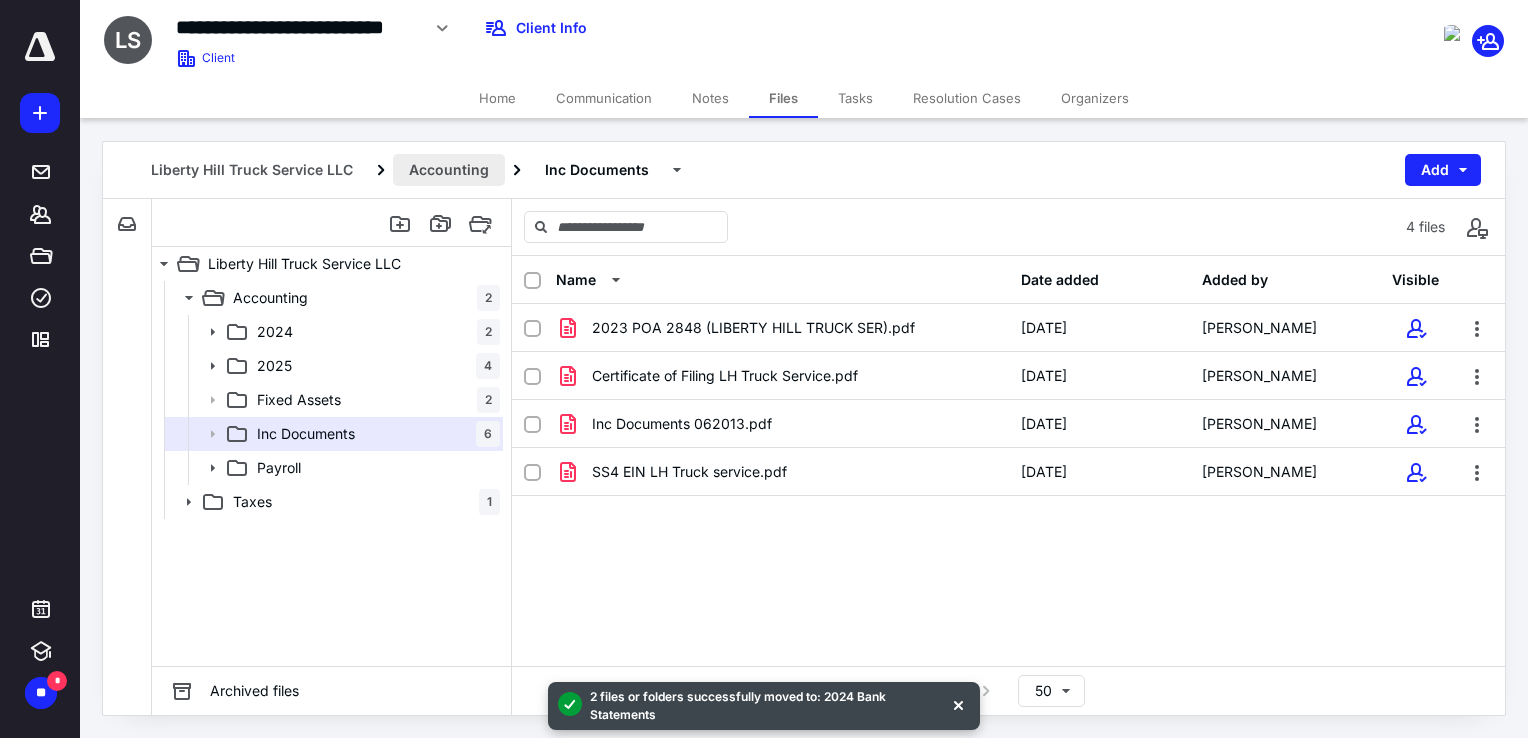 click on "Accounting" at bounding box center (449, 170) 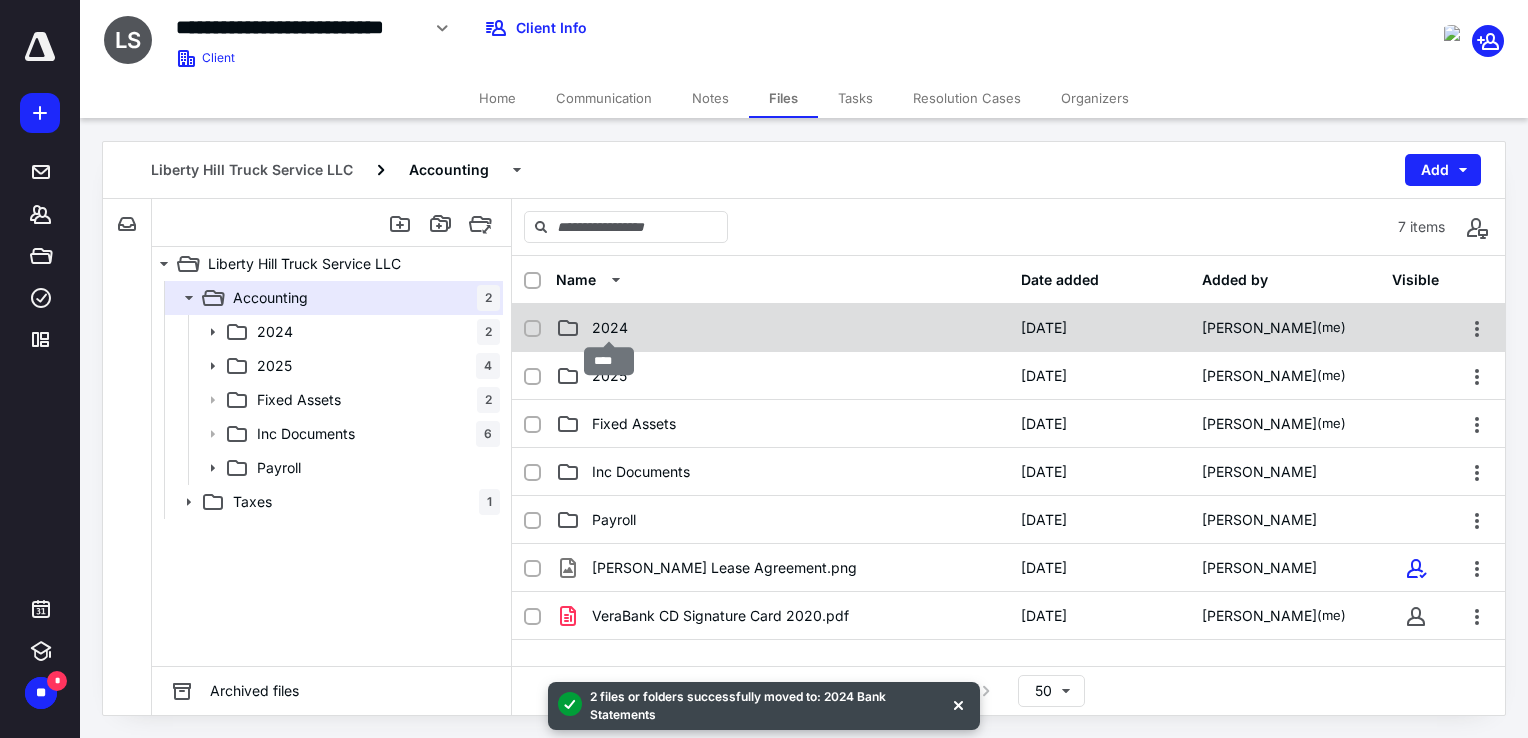 click on "2024" at bounding box center (610, 328) 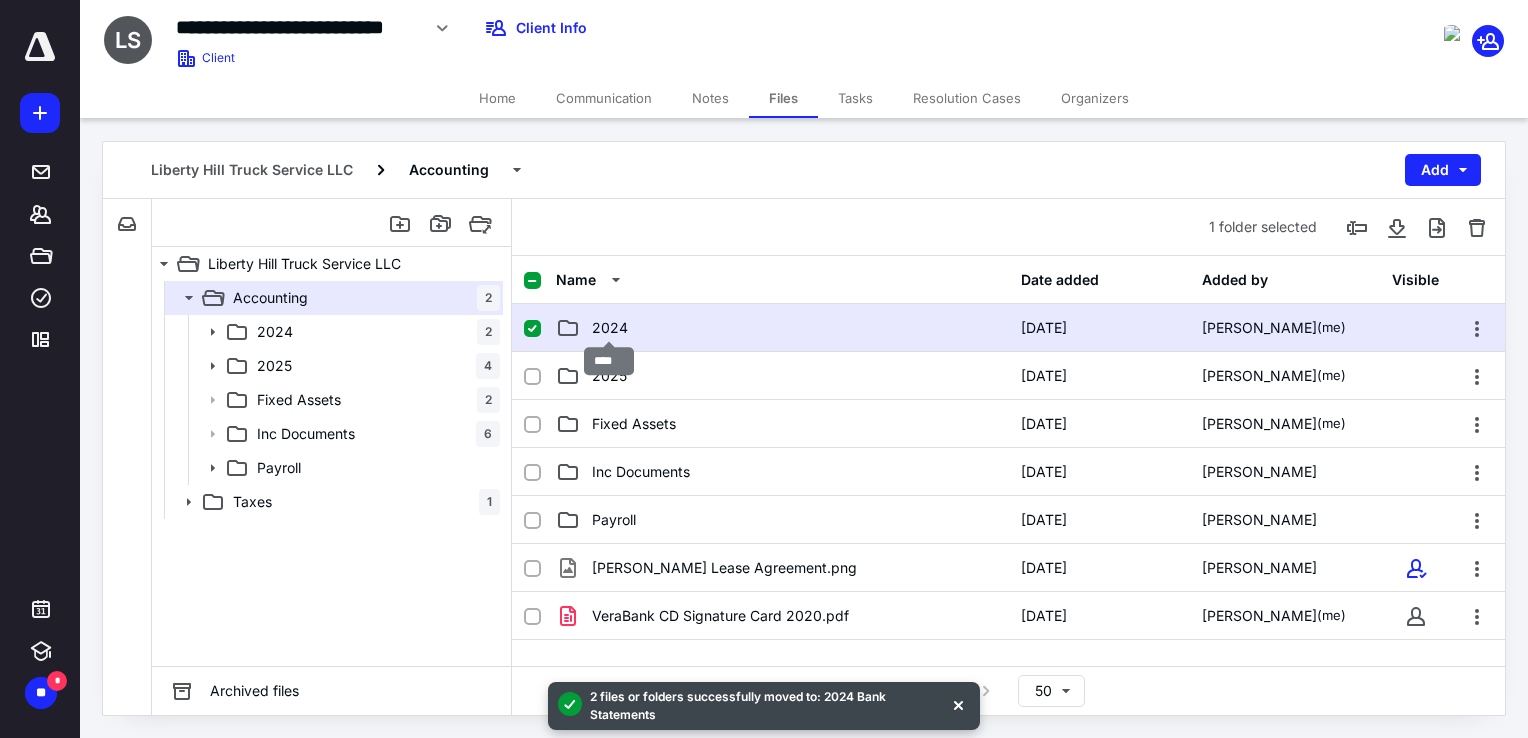 click on "2024" at bounding box center (610, 328) 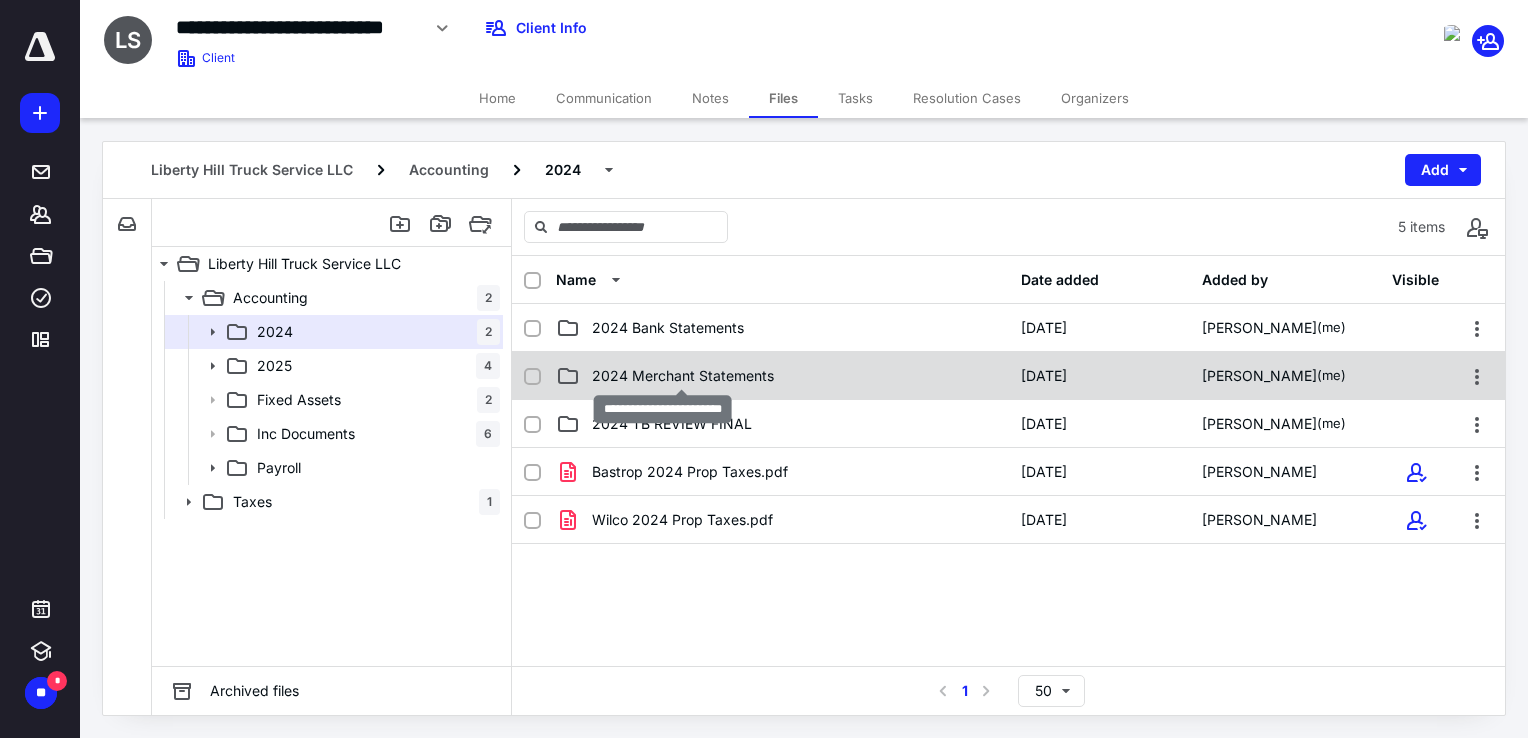 click on "2024 Merchant Statements" at bounding box center [683, 376] 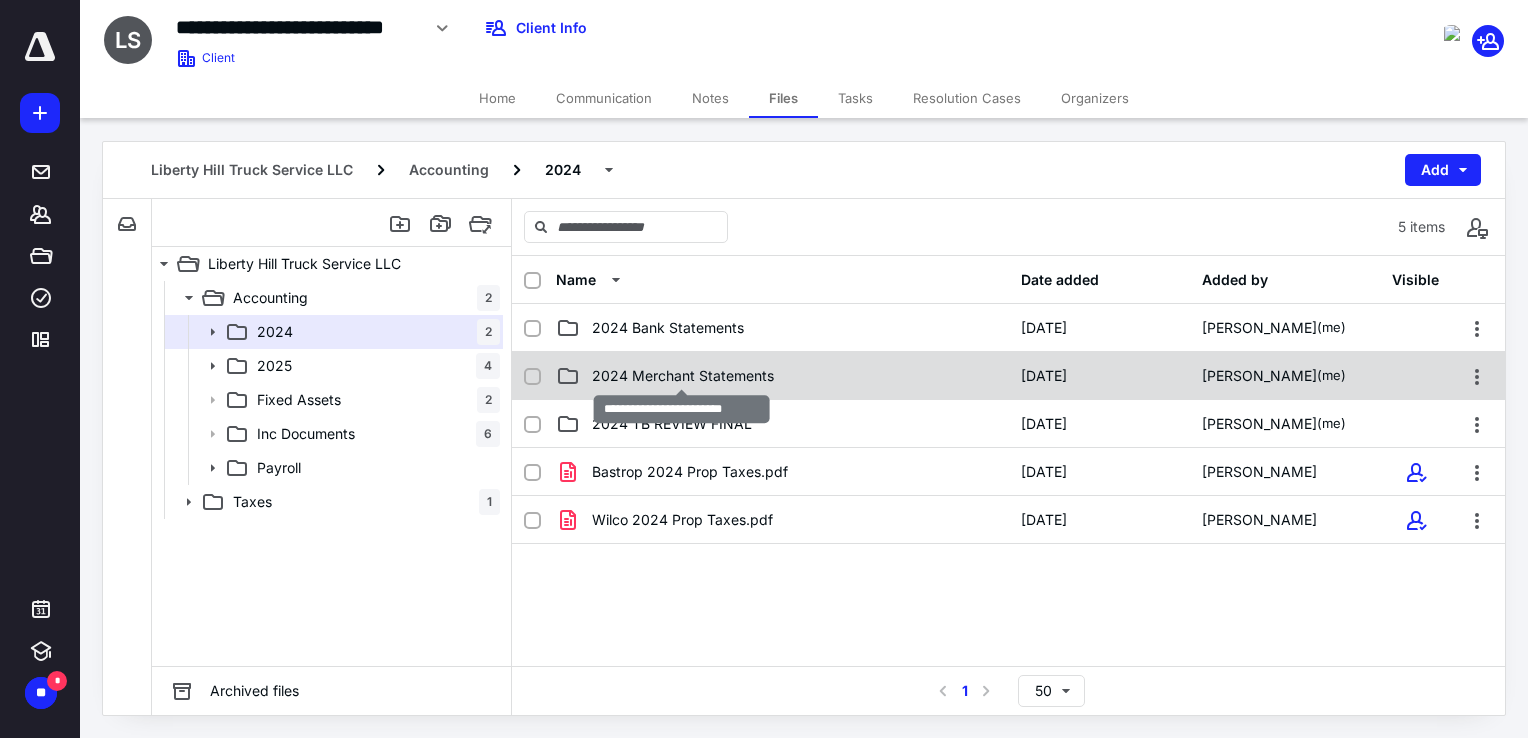 click on "2024 Merchant Statements" at bounding box center (683, 376) 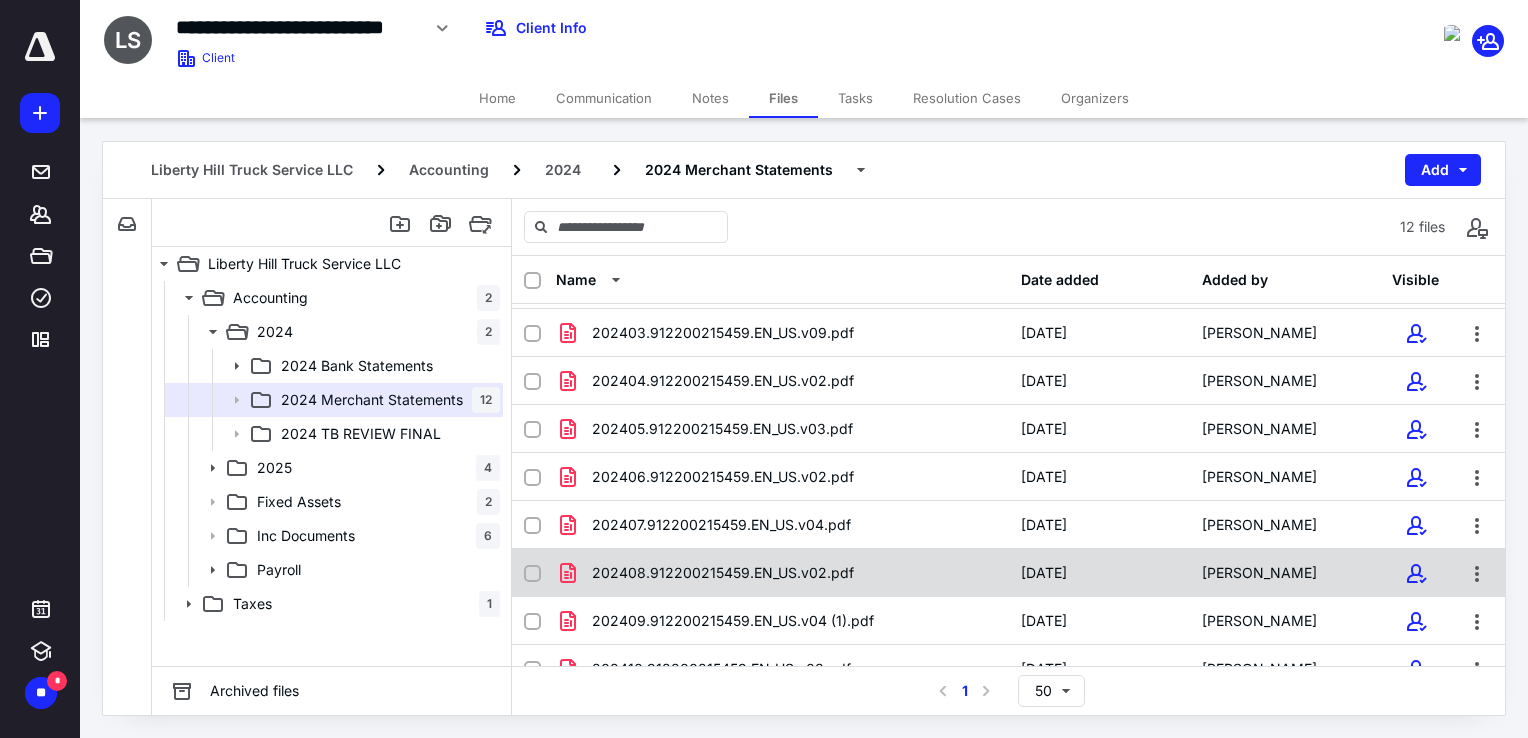 scroll, scrollTop: 210, scrollLeft: 0, axis: vertical 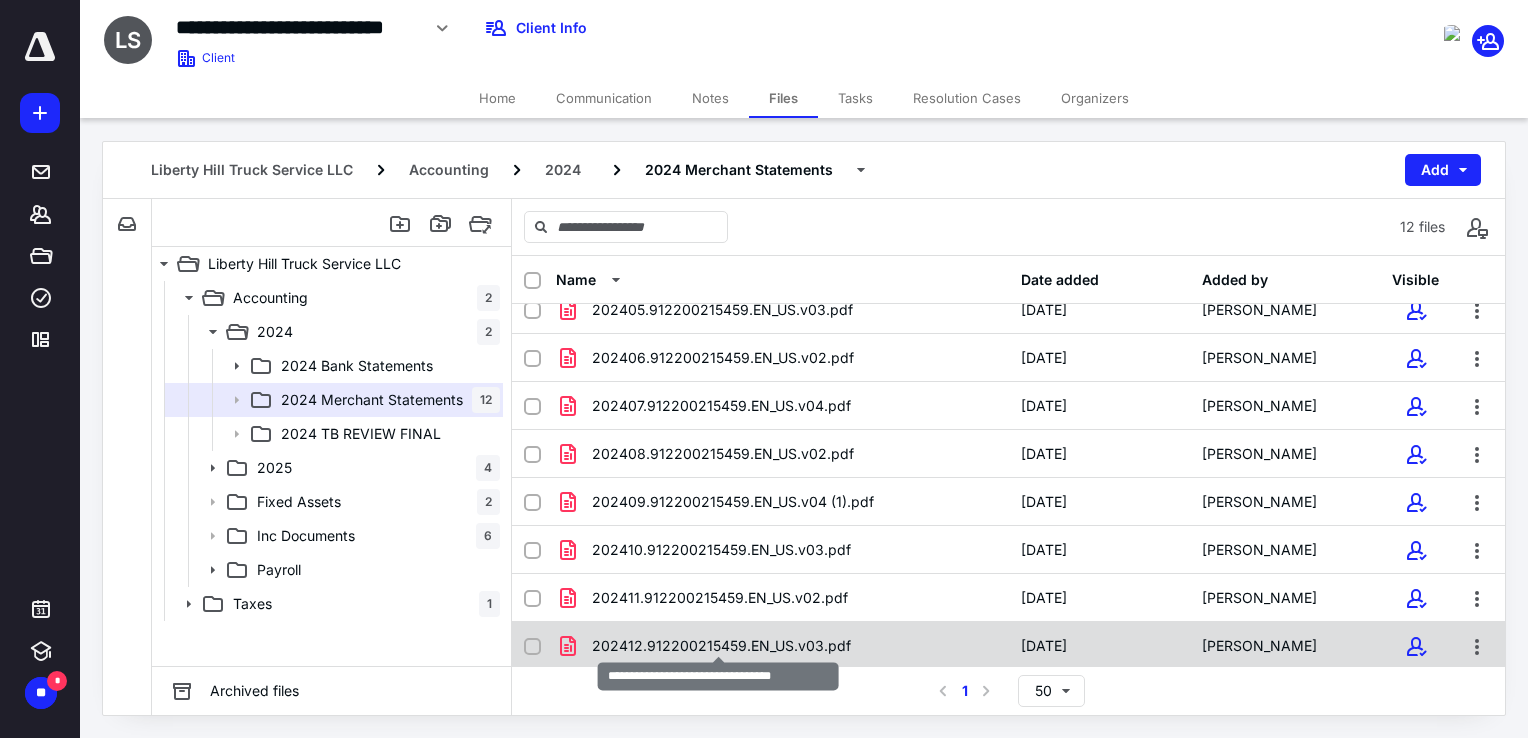 click on "202412.912200215459.EN_US.v03.pdf" at bounding box center (721, 646) 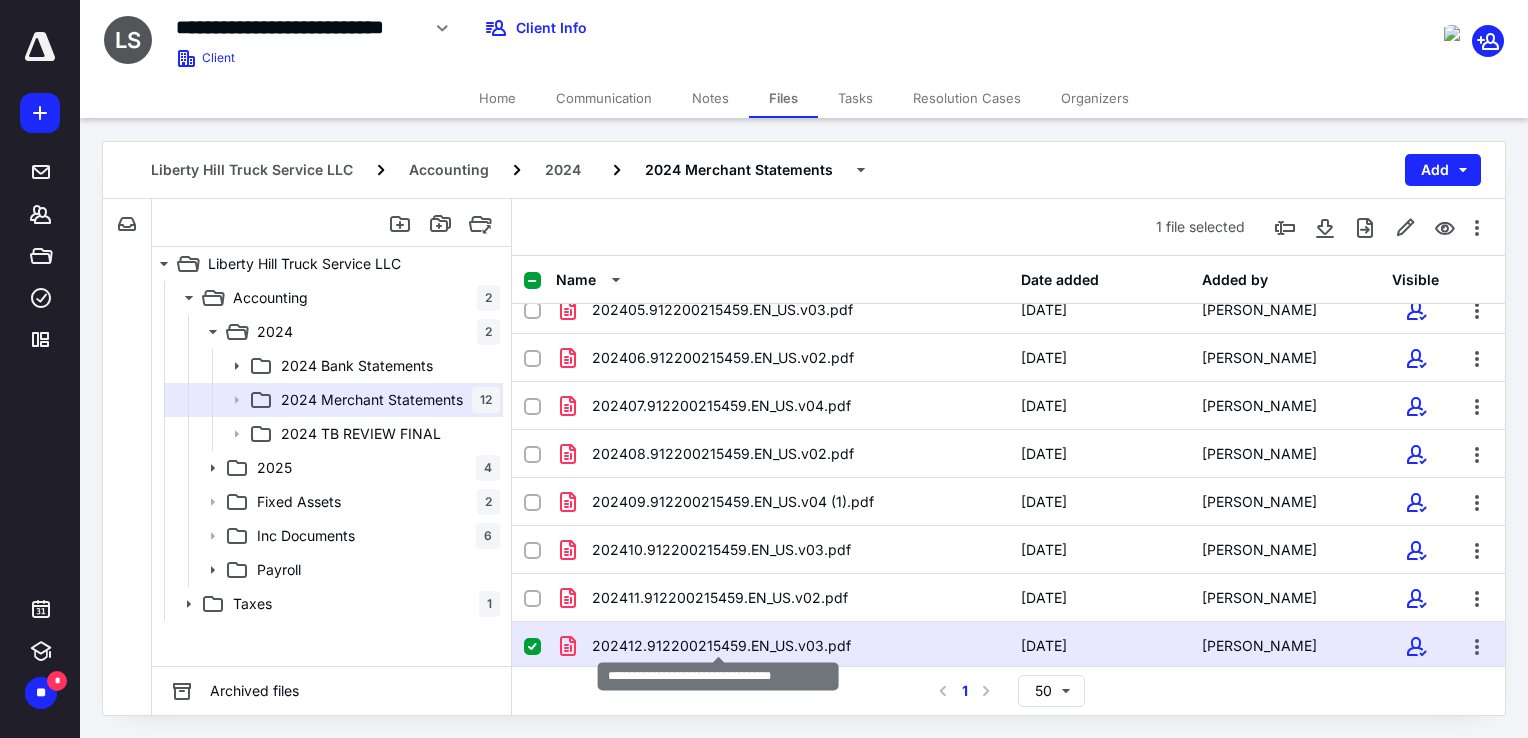 click on "202412.912200215459.EN_US.v03.pdf" at bounding box center (721, 646) 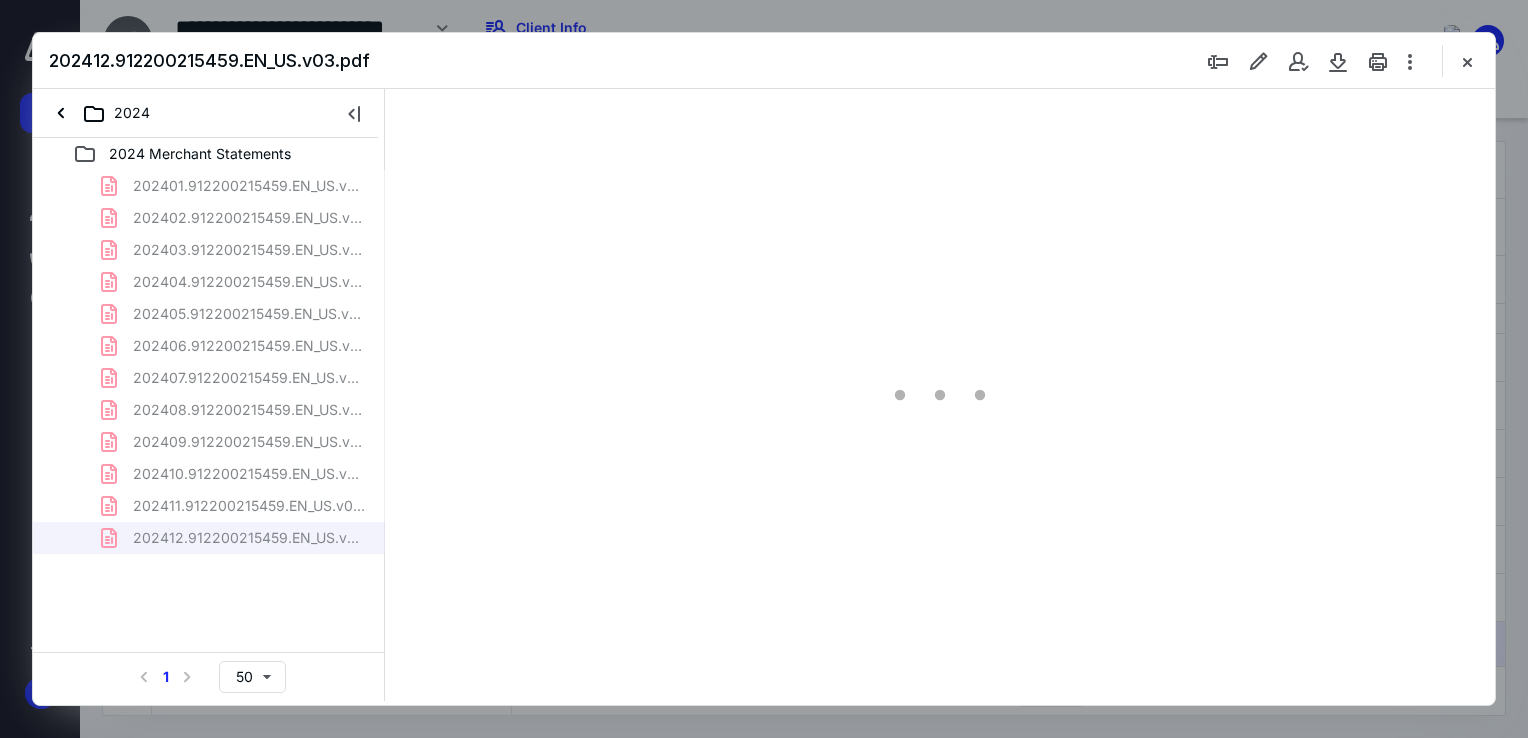 scroll, scrollTop: 0, scrollLeft: 0, axis: both 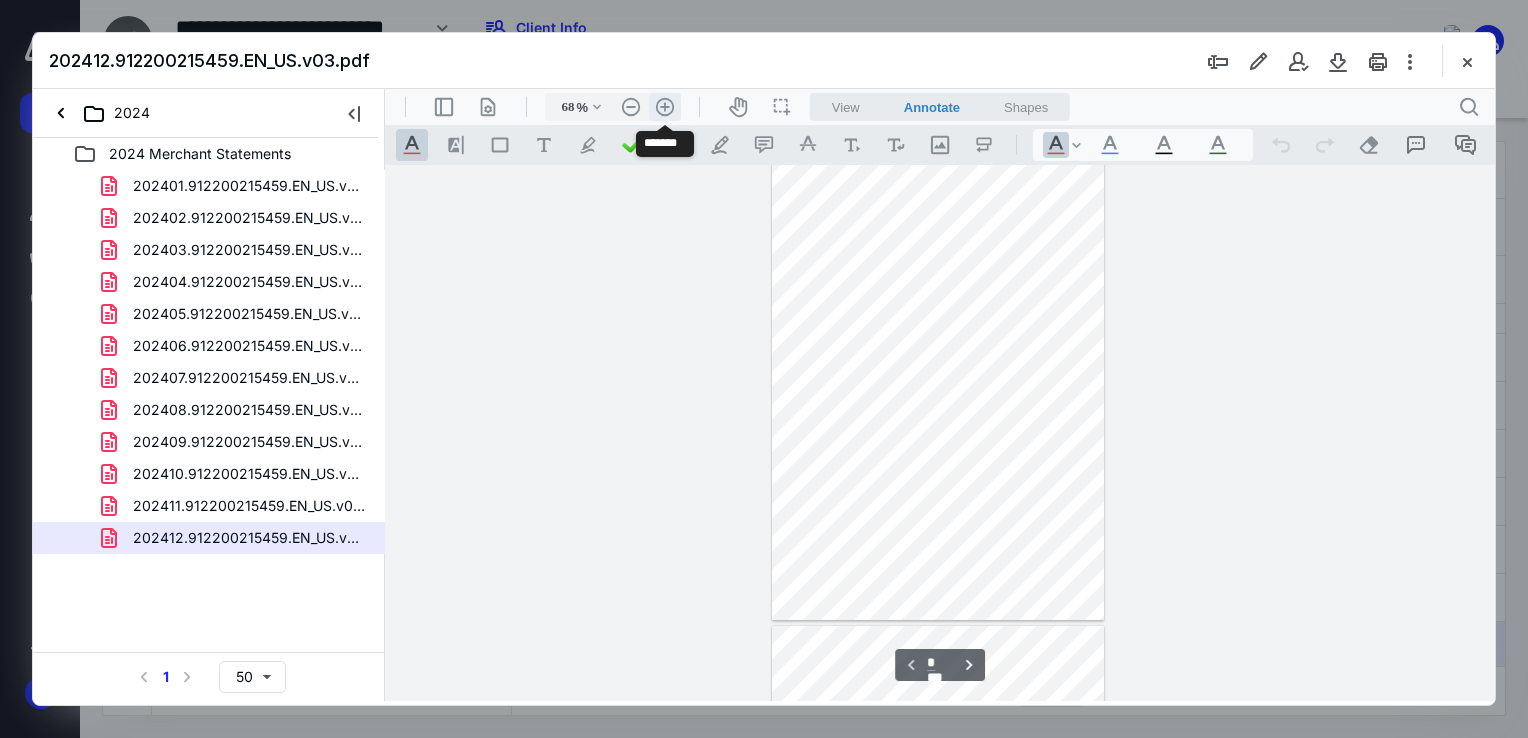 click on ".cls-1{fill:#abb0c4;} icon - header - zoom - in - line" at bounding box center [665, 107] 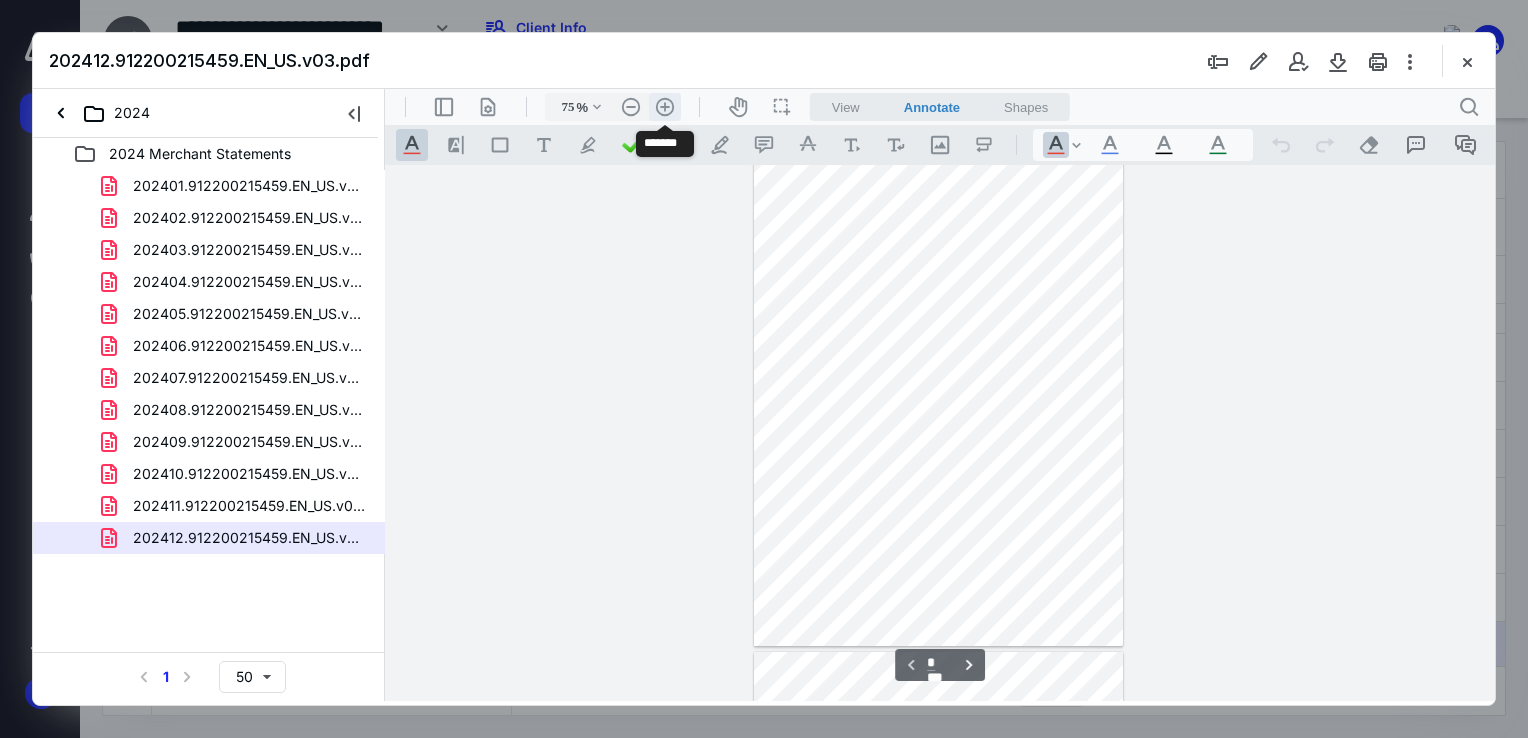 click on ".cls-1{fill:#abb0c4;} icon - header - zoom - in - line" at bounding box center [665, 107] 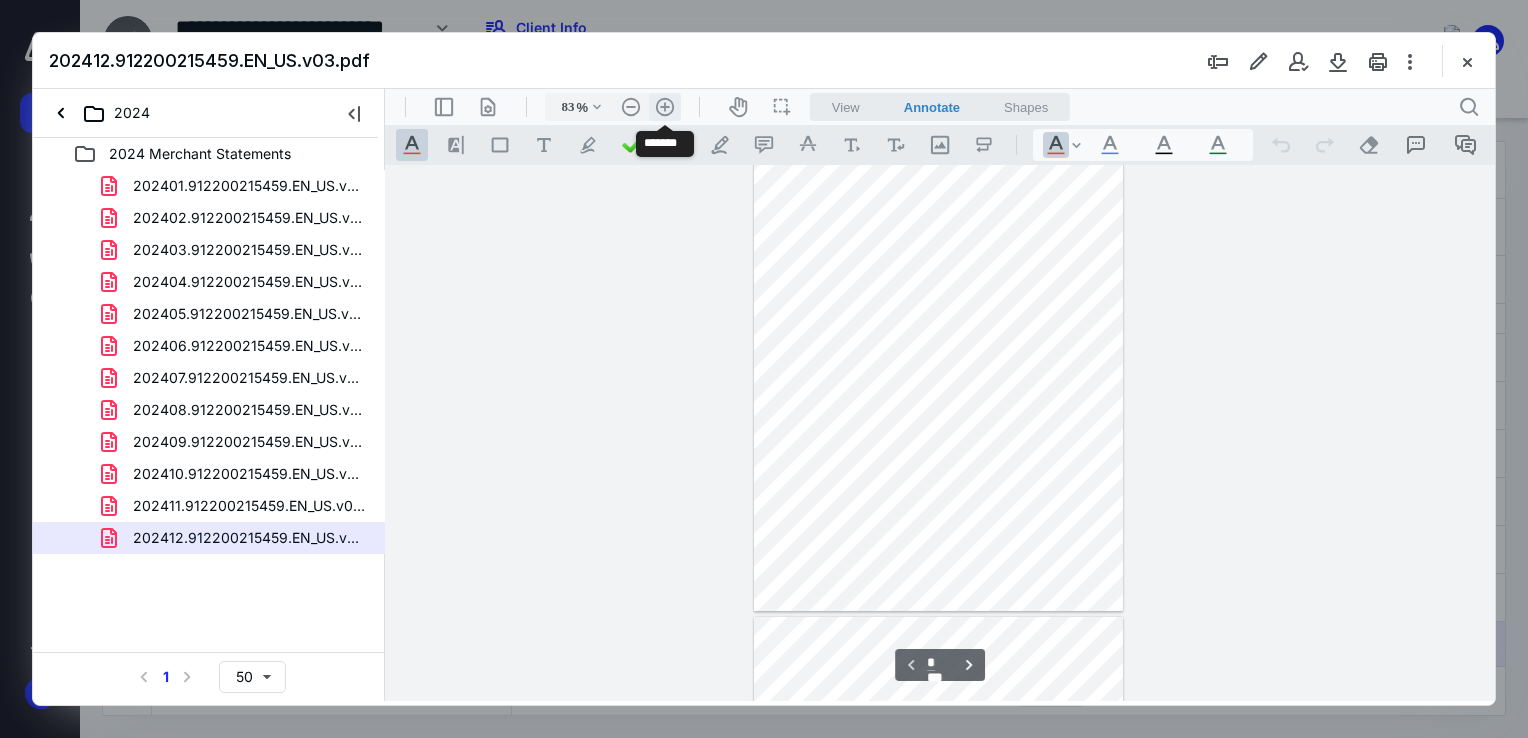 click on ".cls-1{fill:#abb0c4;} icon - header - zoom - in - line" at bounding box center (665, 107) 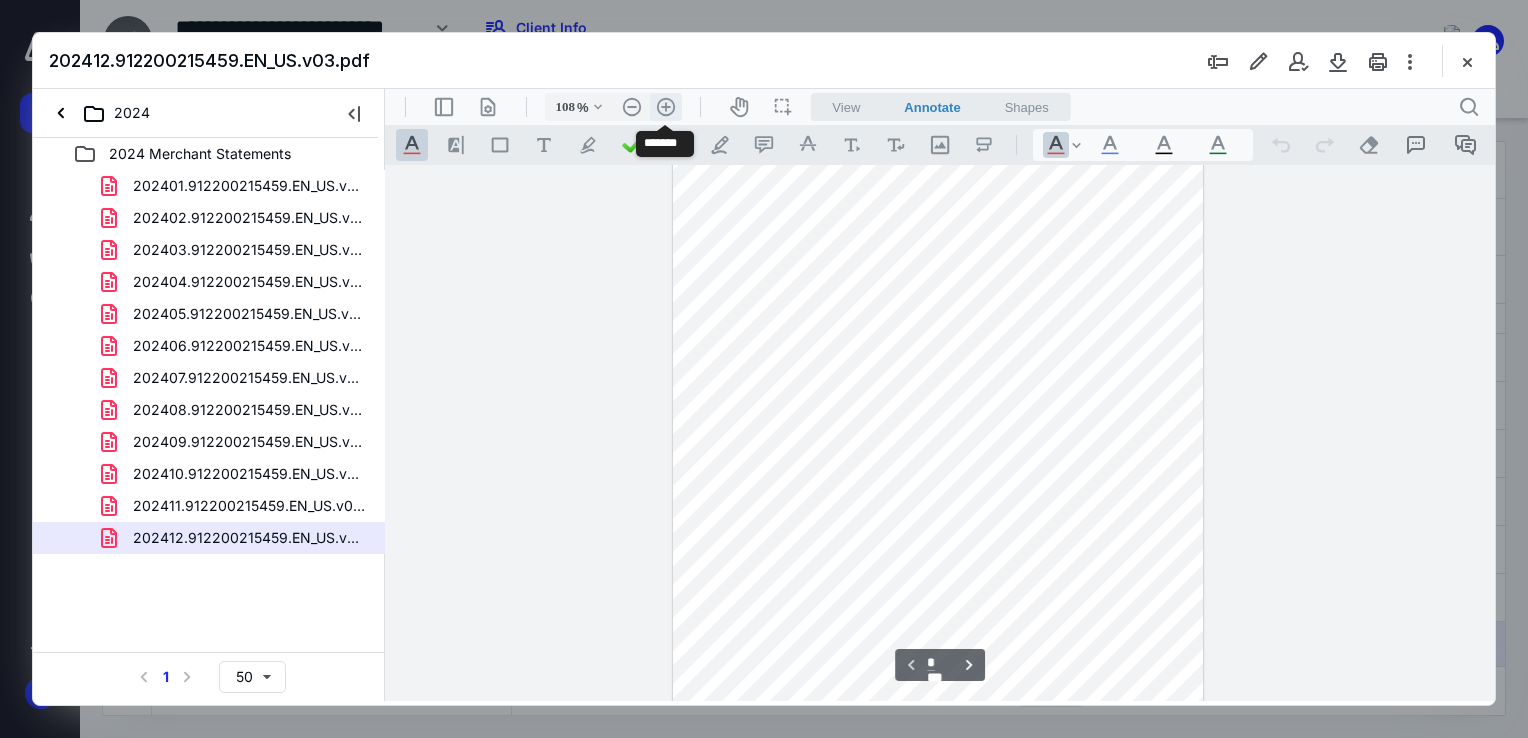 click on ".cls-1{fill:#abb0c4;} icon - header - zoom - in - line" at bounding box center (666, 107) 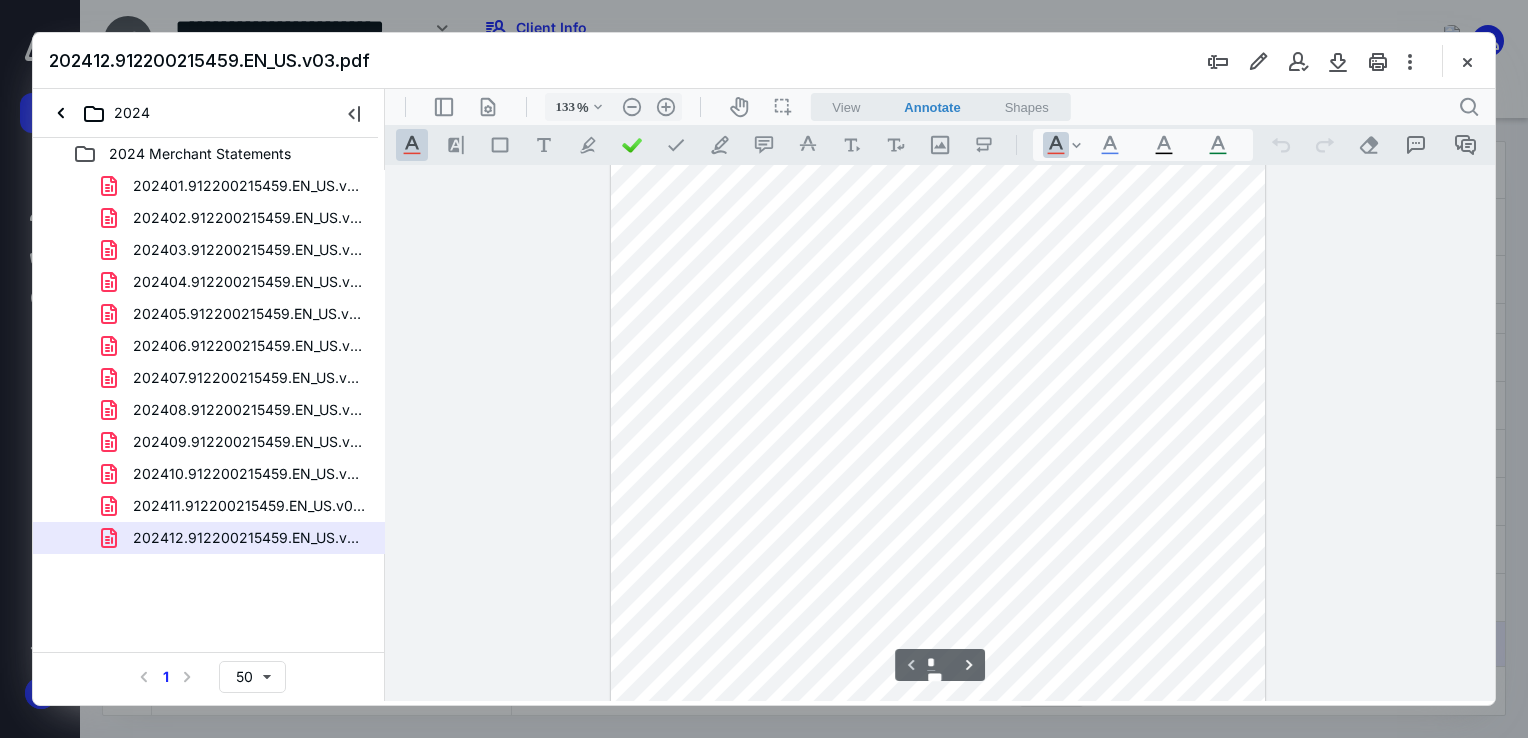 scroll, scrollTop: 0, scrollLeft: 0, axis: both 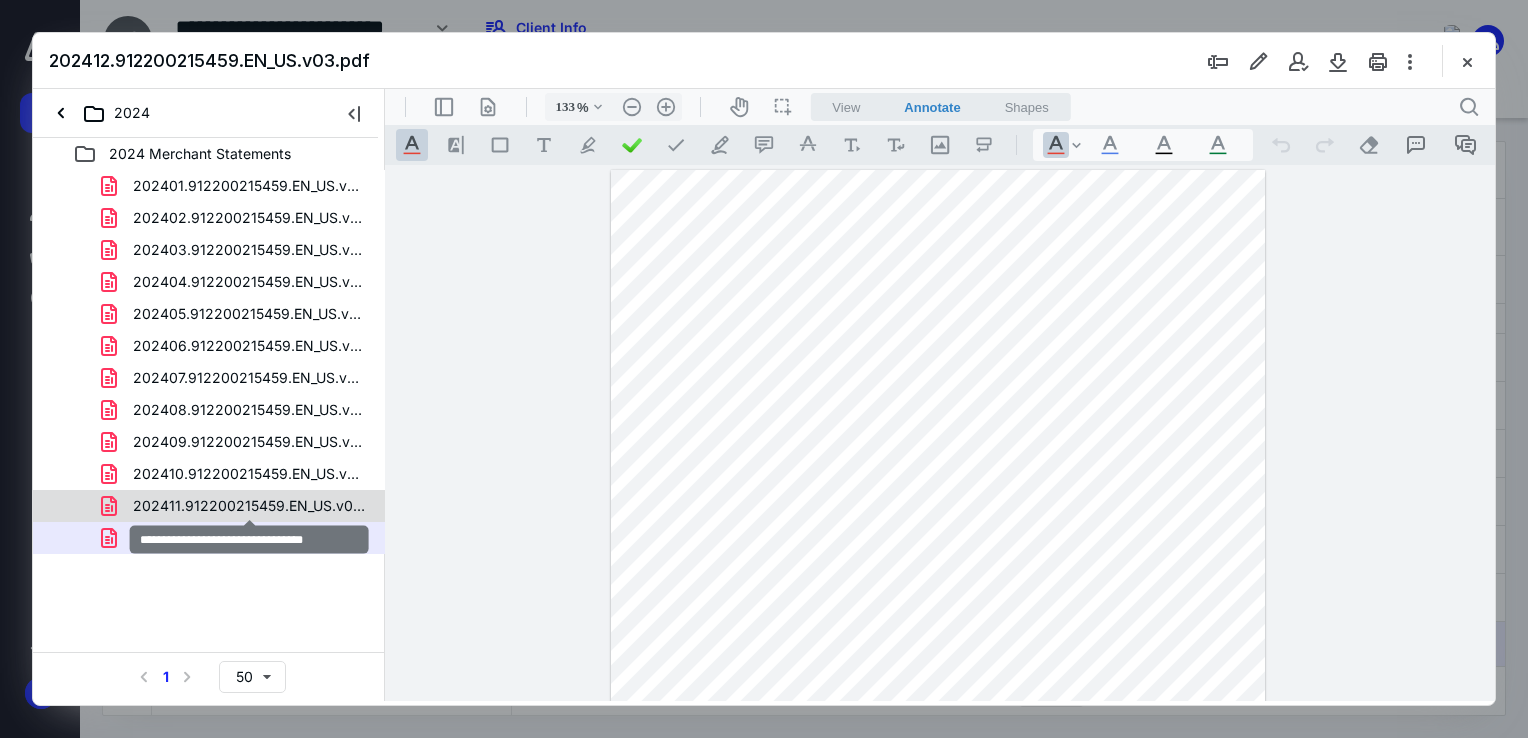 click on "202411.912200215459.EN_US.v02.pdf" at bounding box center [249, 506] 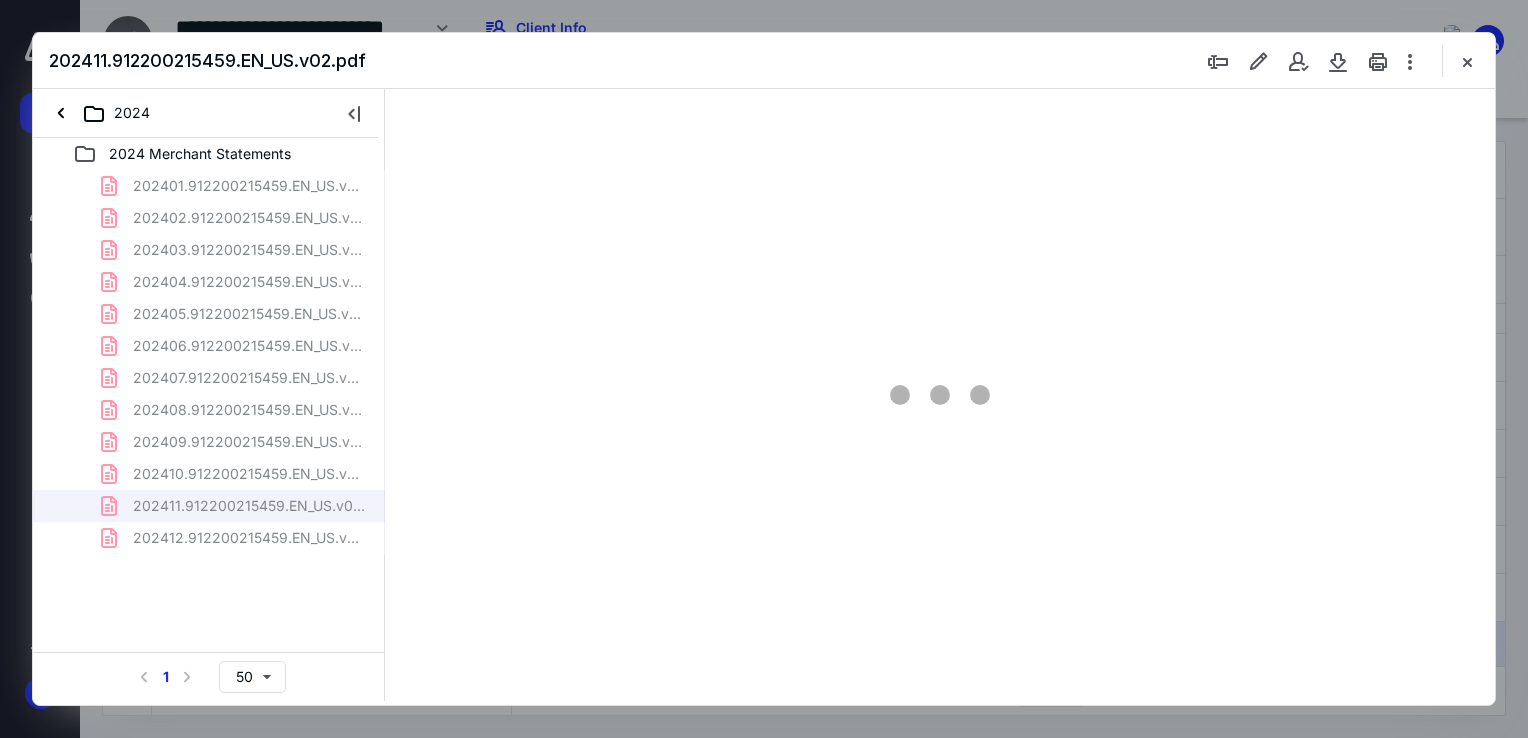 scroll, scrollTop: 79, scrollLeft: 0, axis: vertical 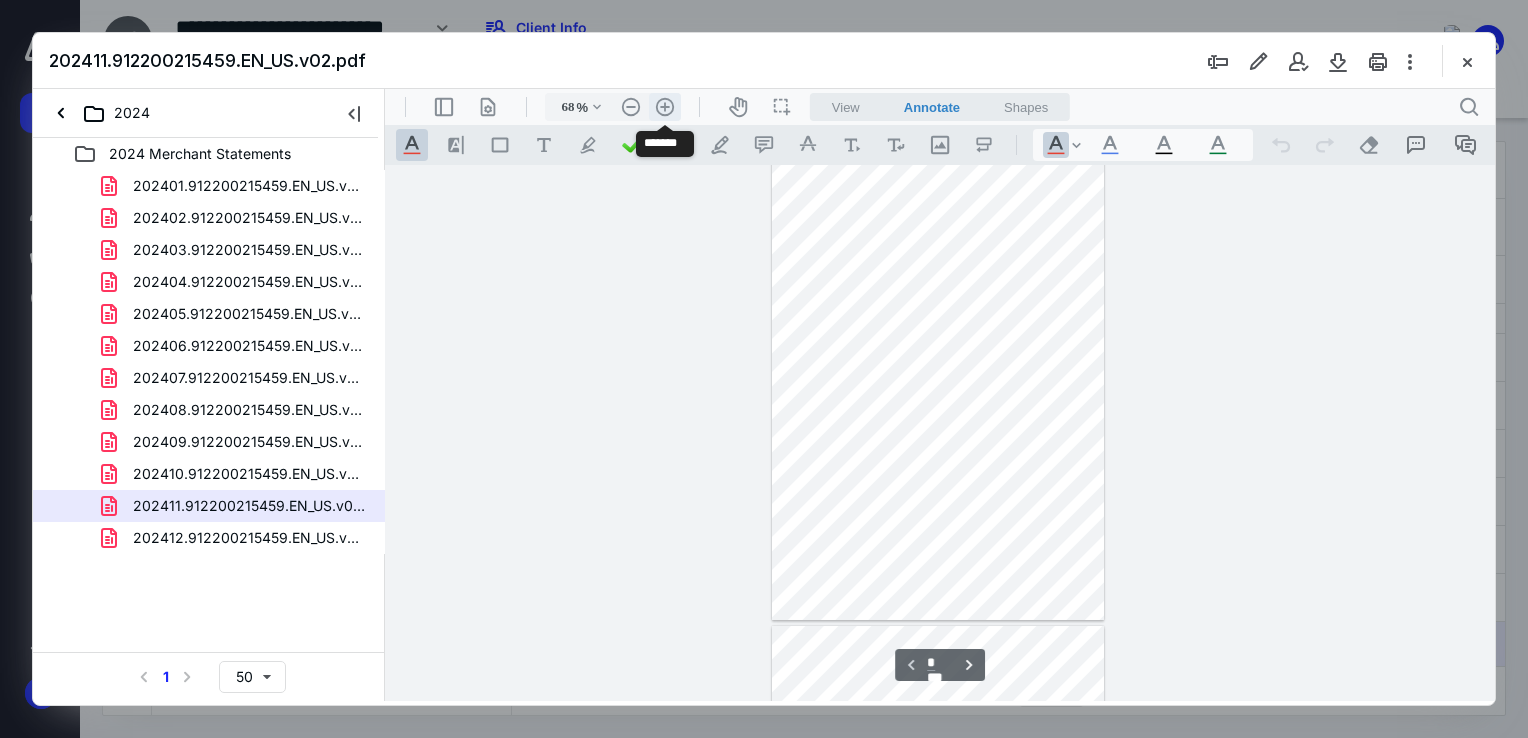 click on ".cls-1{fill:#abb0c4;} icon - header - zoom - in - line" at bounding box center (665, 107) 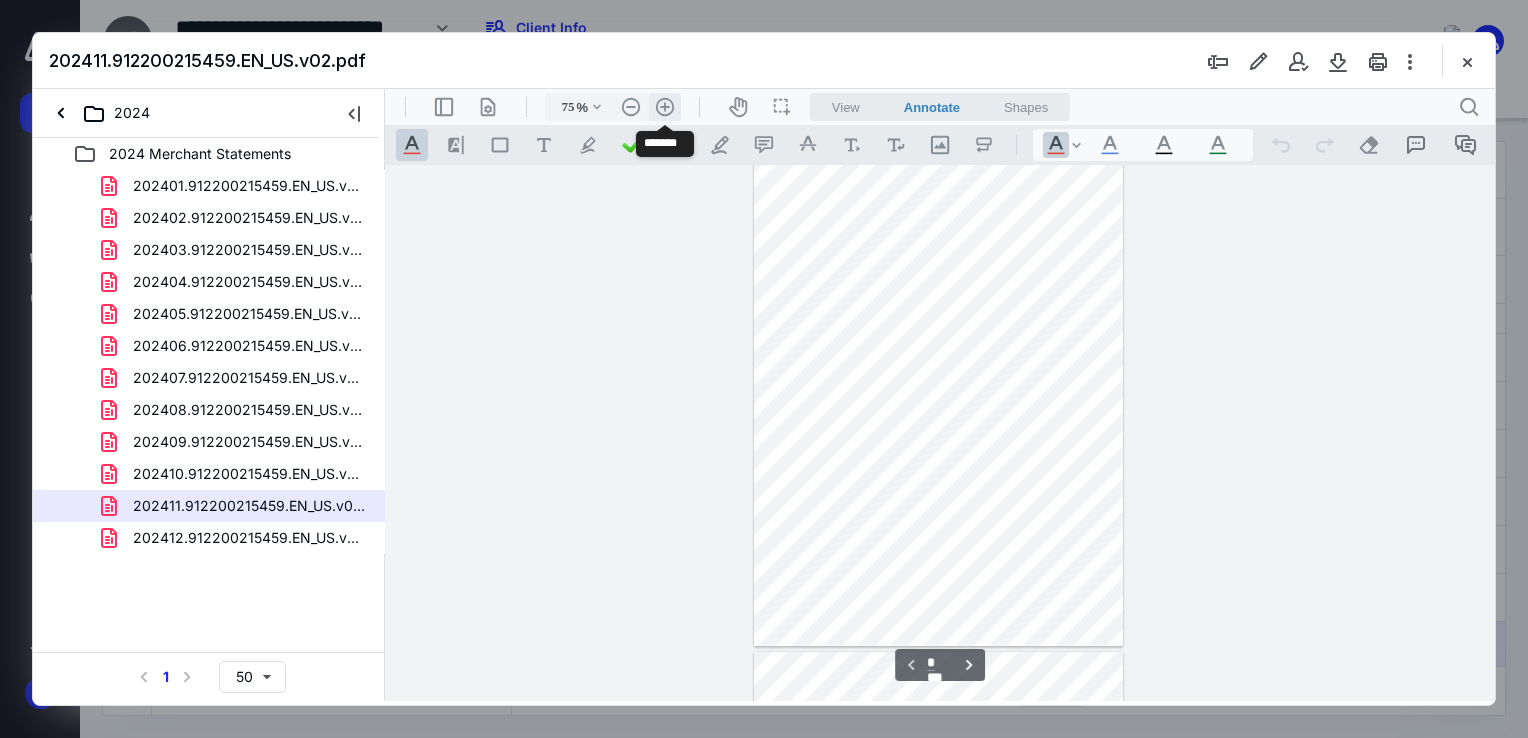 click on ".cls-1{fill:#abb0c4;} icon - header - zoom - in - line" at bounding box center (665, 107) 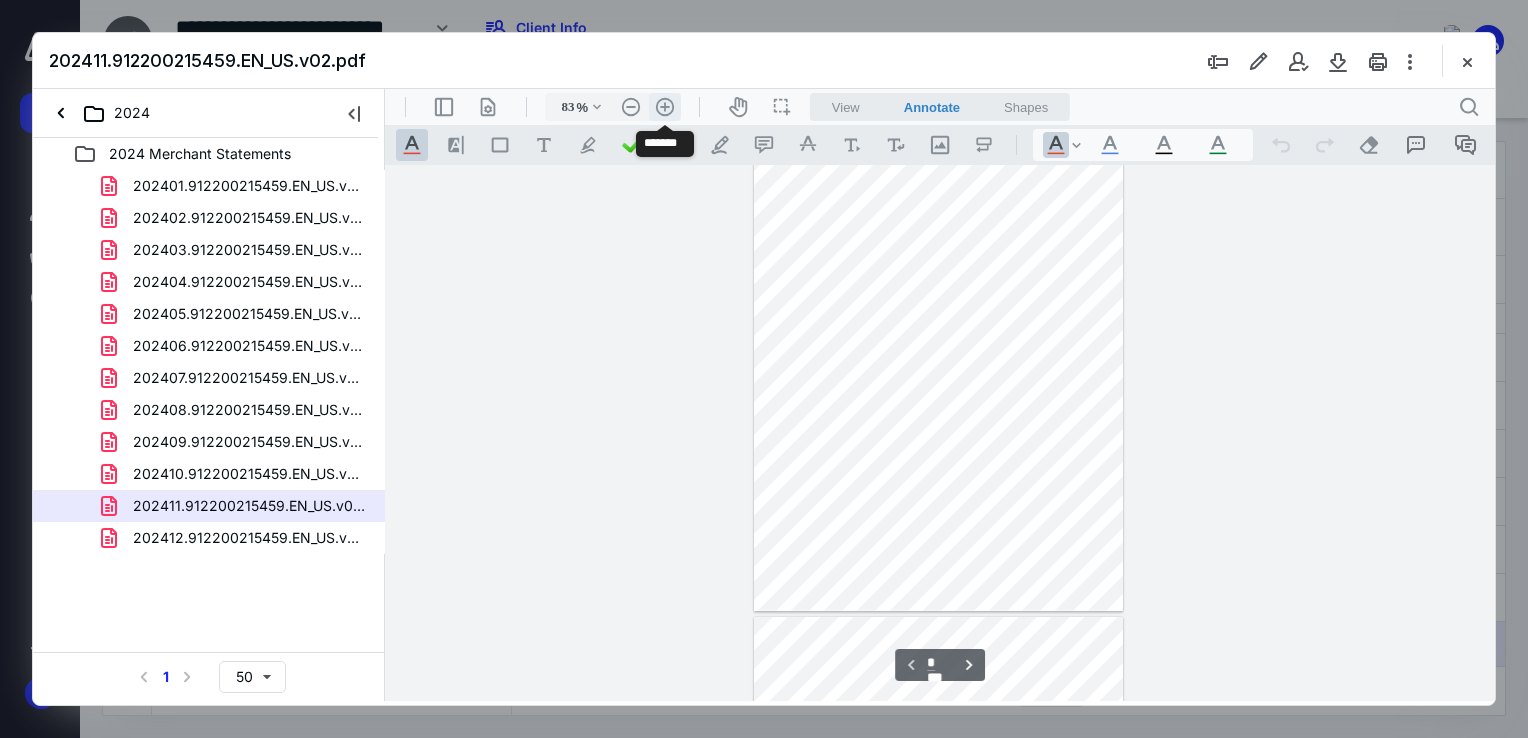 click on ".cls-1{fill:#abb0c4;} icon - header - zoom - in - line" at bounding box center [665, 107] 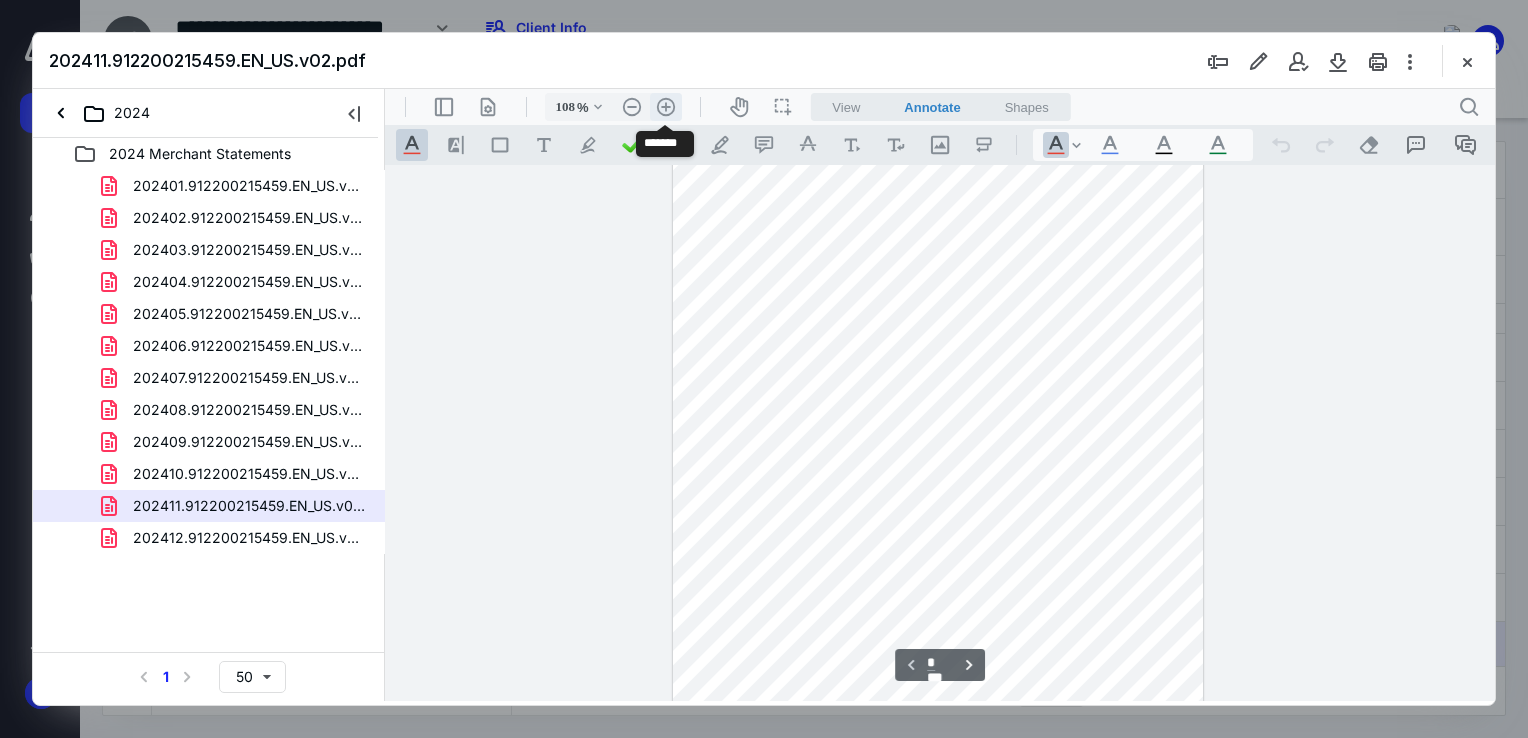 click on ".cls-1{fill:#abb0c4;} icon - header - zoom - in - line" at bounding box center (666, 107) 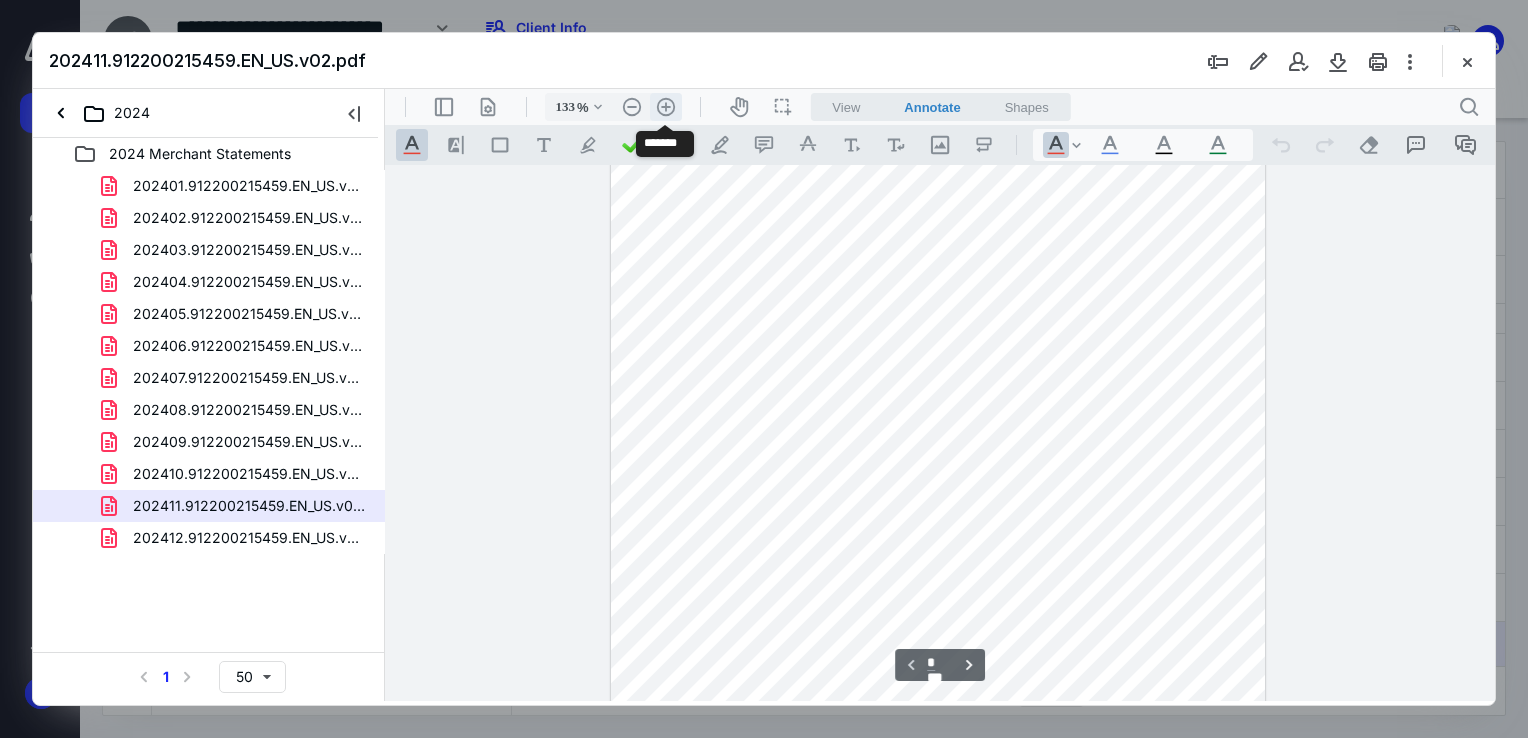 click on ".cls-1{fill:#abb0c4;} icon - header - zoom - in - line" at bounding box center [666, 107] 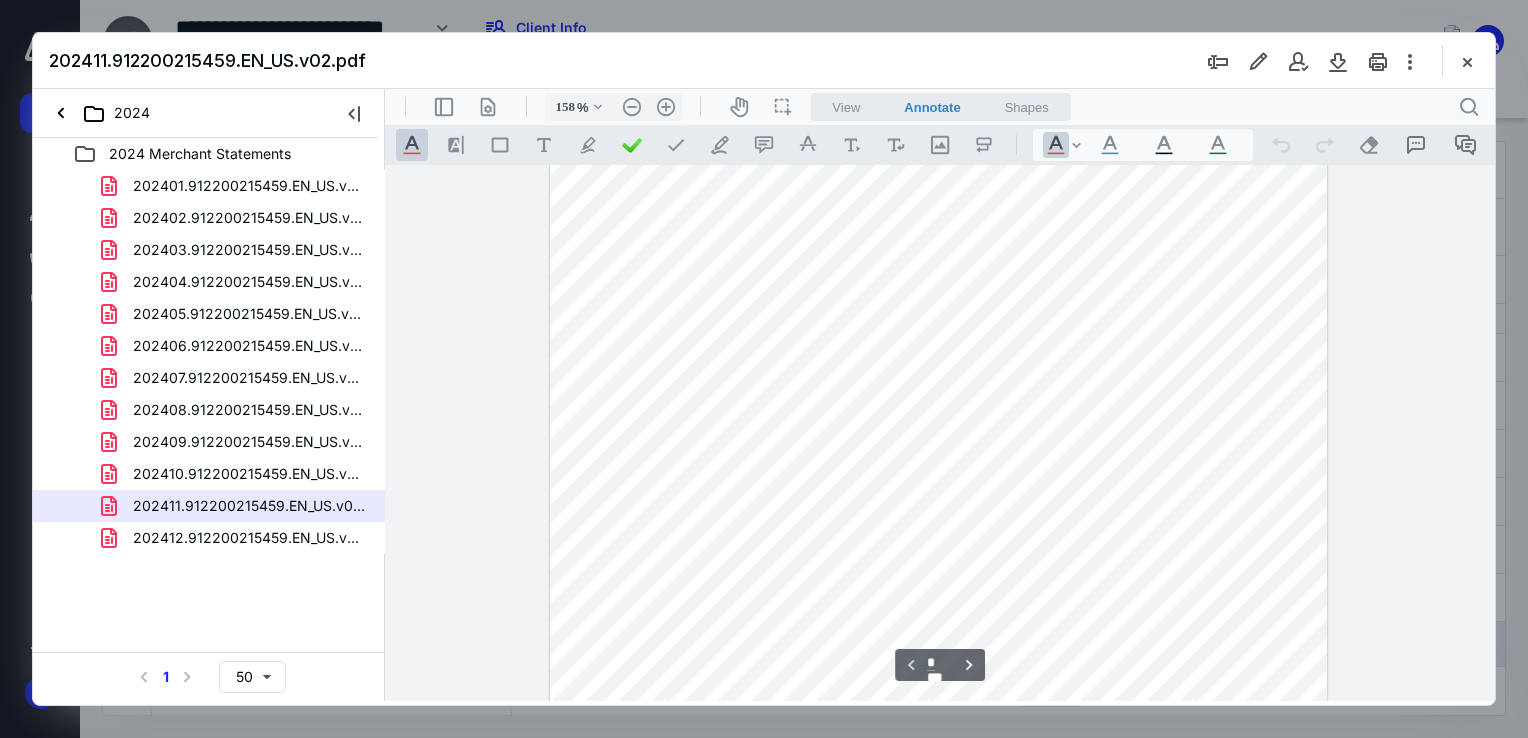 scroll, scrollTop: 400, scrollLeft: 0, axis: vertical 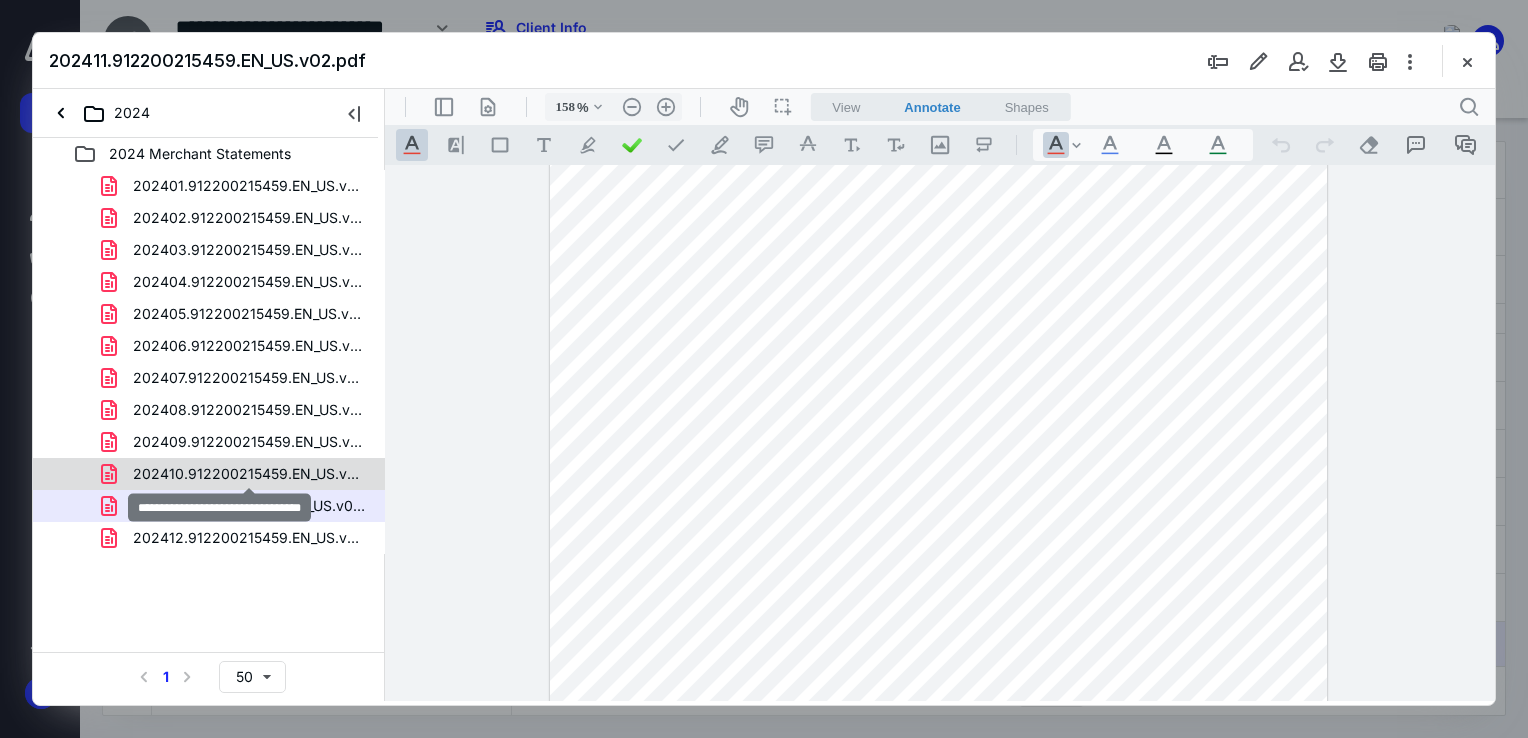click on "202410.912200215459.EN_US.v03.pdf" at bounding box center (249, 474) 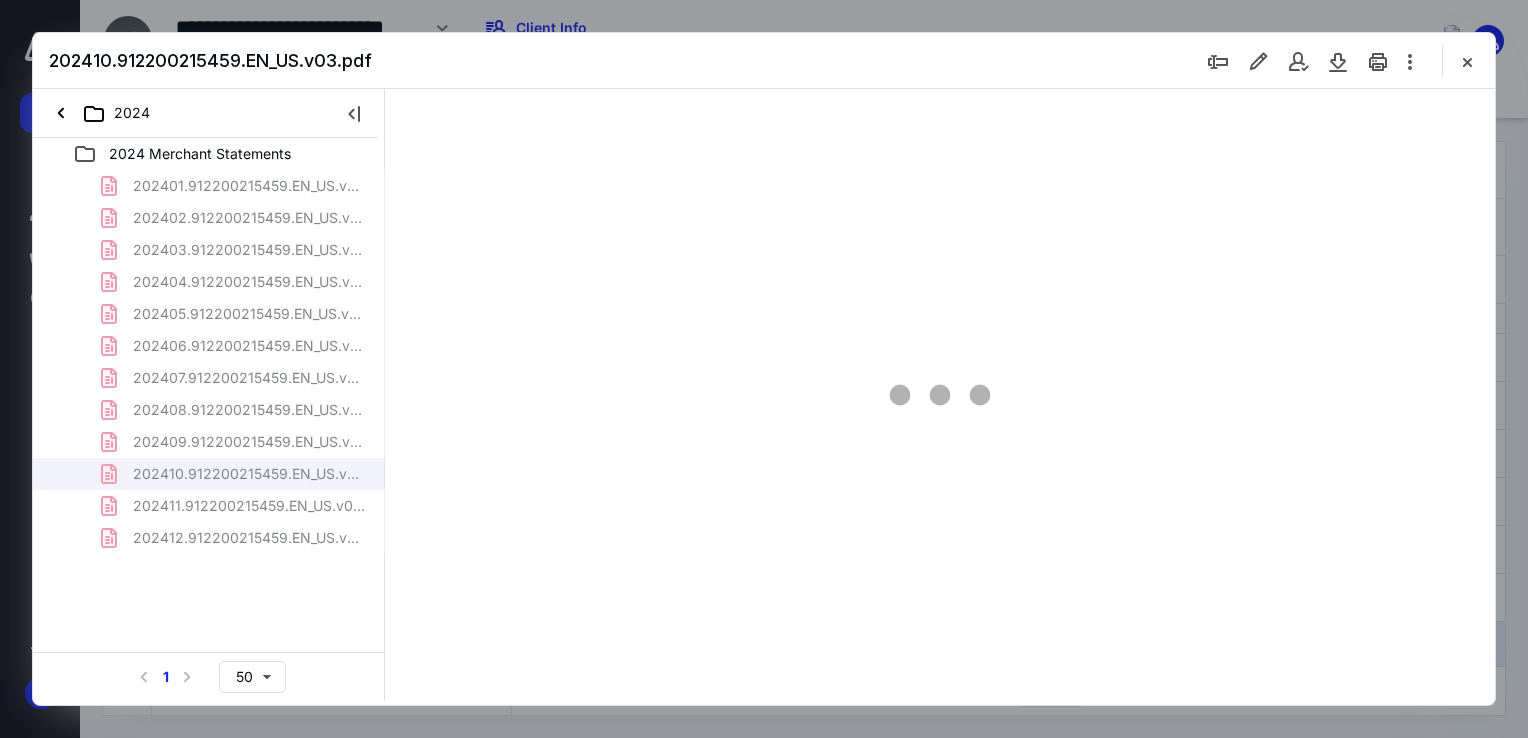 scroll, scrollTop: 79, scrollLeft: 0, axis: vertical 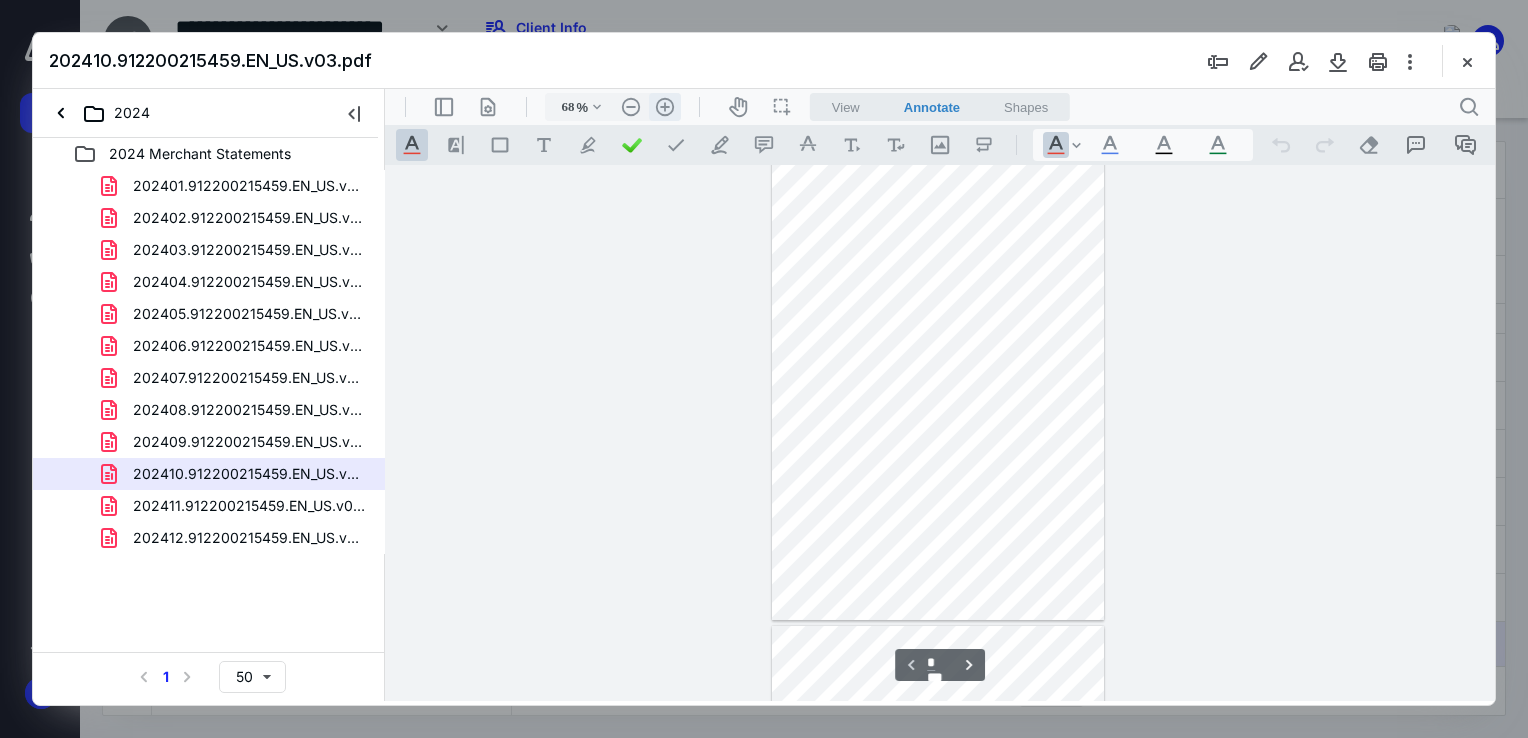 click on ".cls-1{fill:#abb0c4;} icon - header - zoom - in - line" at bounding box center [665, 107] 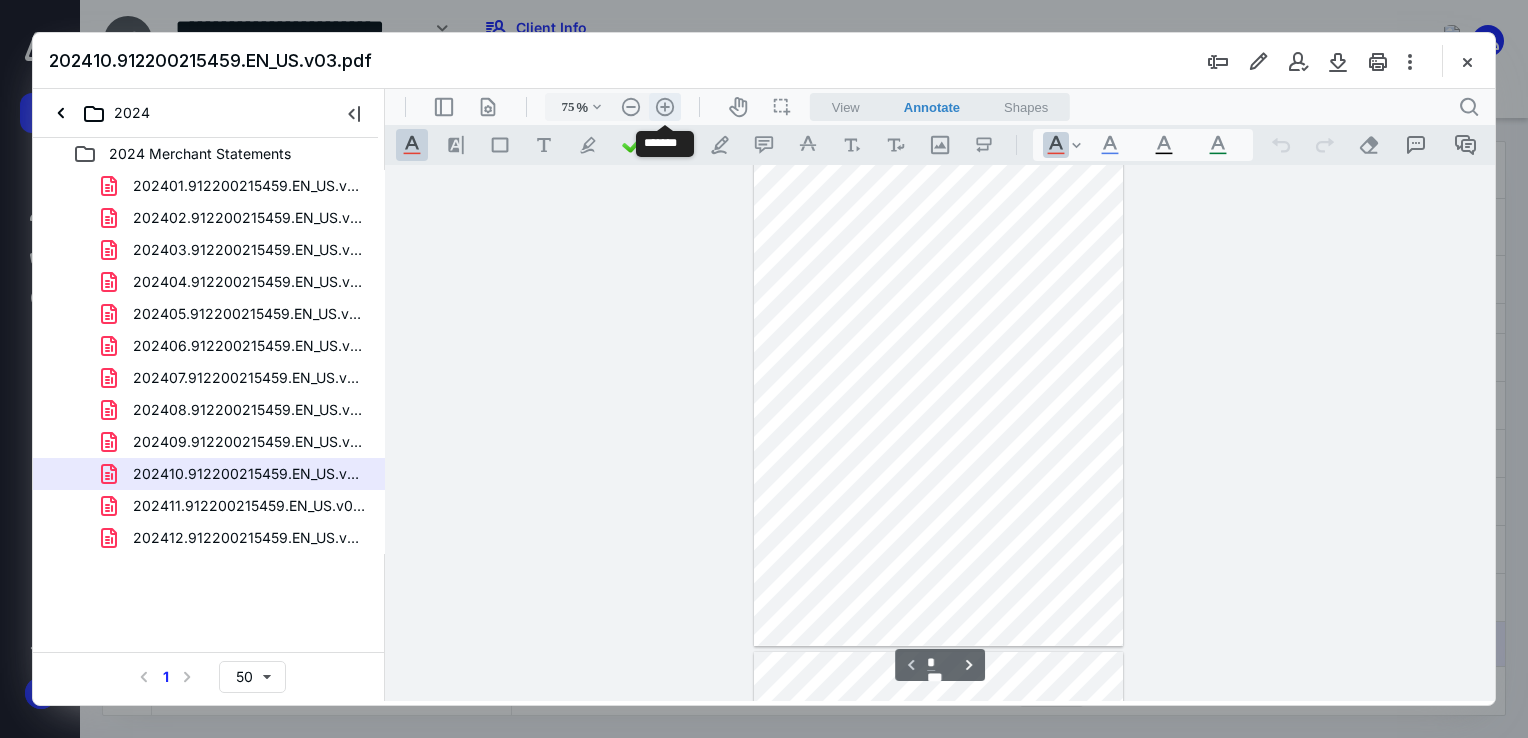 click on ".cls-1{fill:#abb0c4;} icon - header - zoom - in - line" at bounding box center [665, 107] 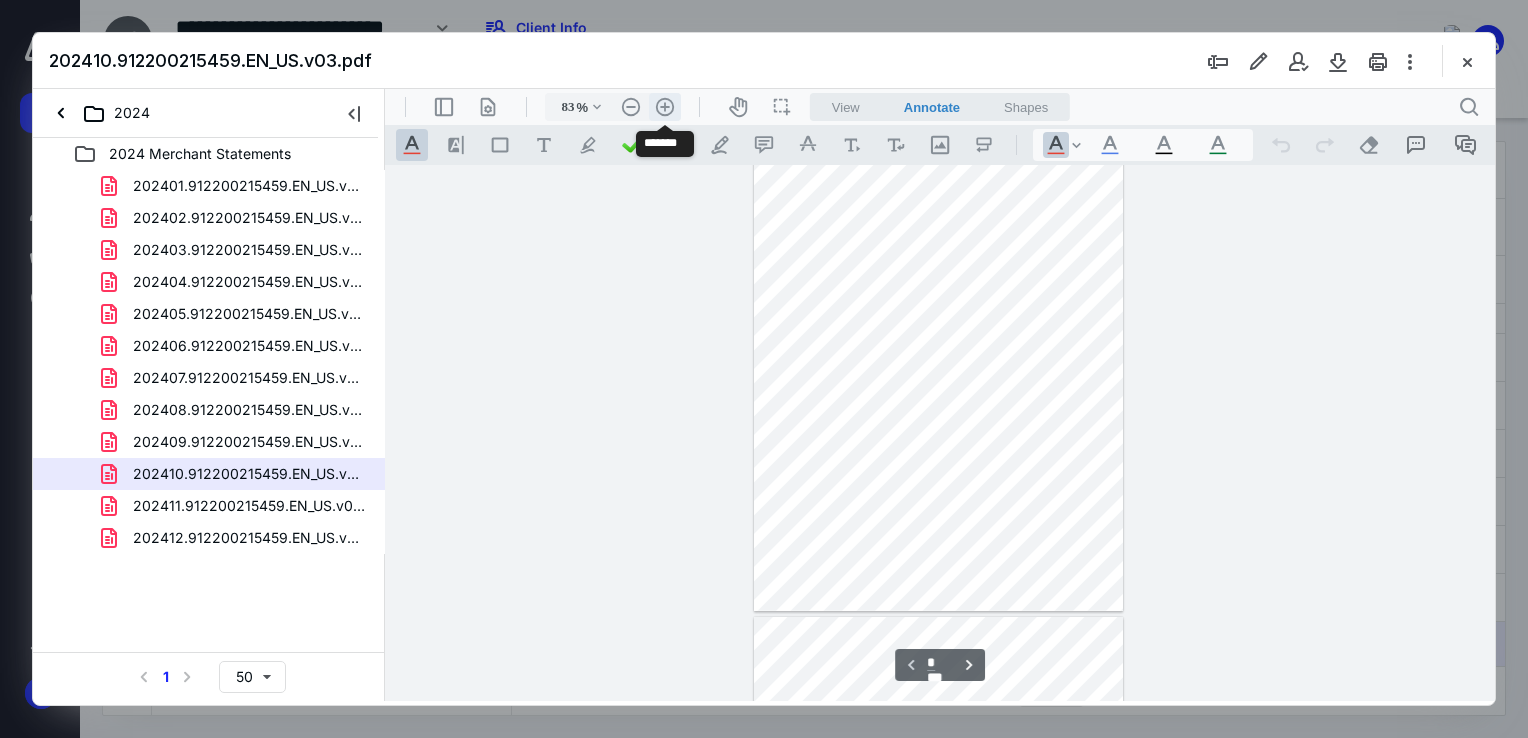 click on ".cls-1{fill:#abb0c4;} icon - header - zoom - in - line" at bounding box center [665, 107] 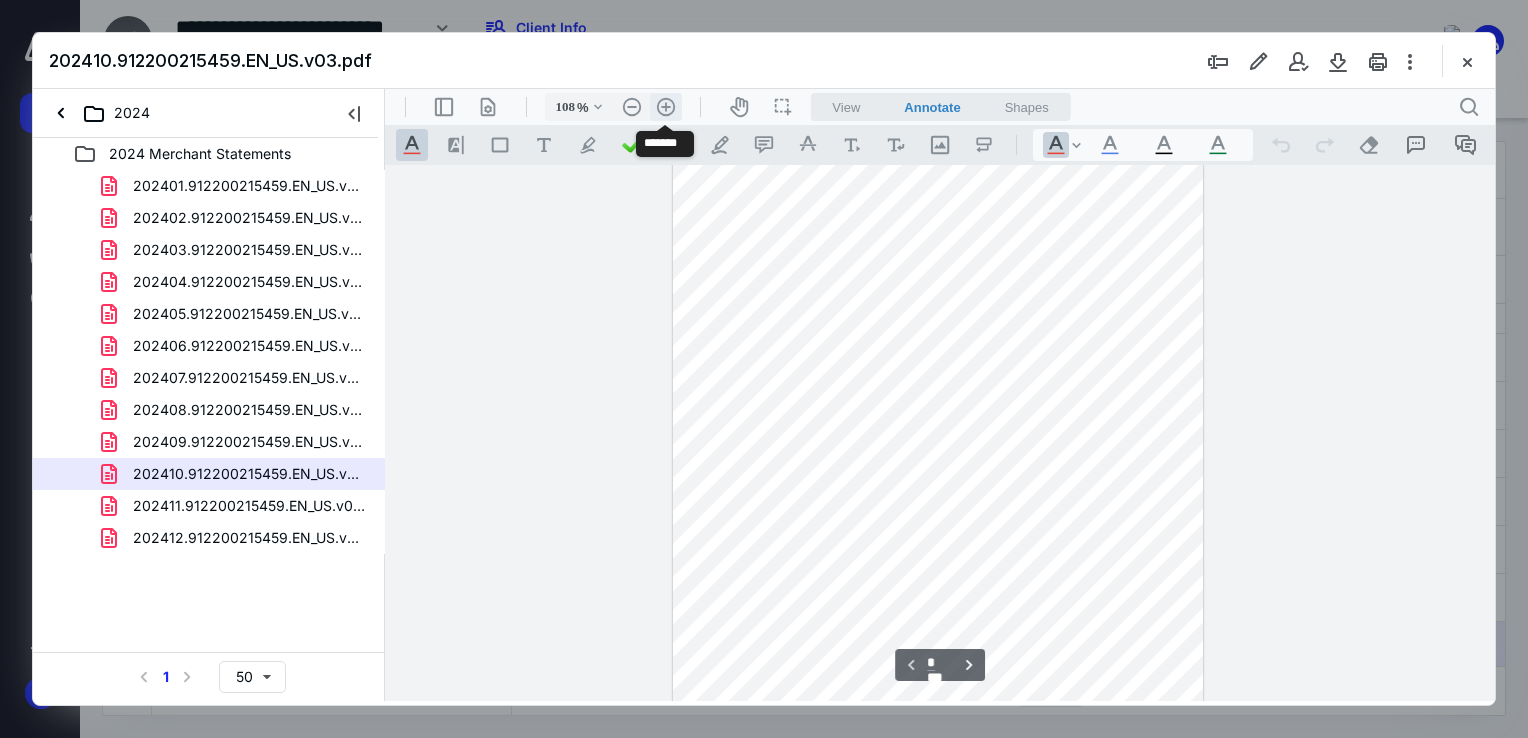 click on ".cls-1{fill:#abb0c4;} icon - header - zoom - in - line" at bounding box center (666, 107) 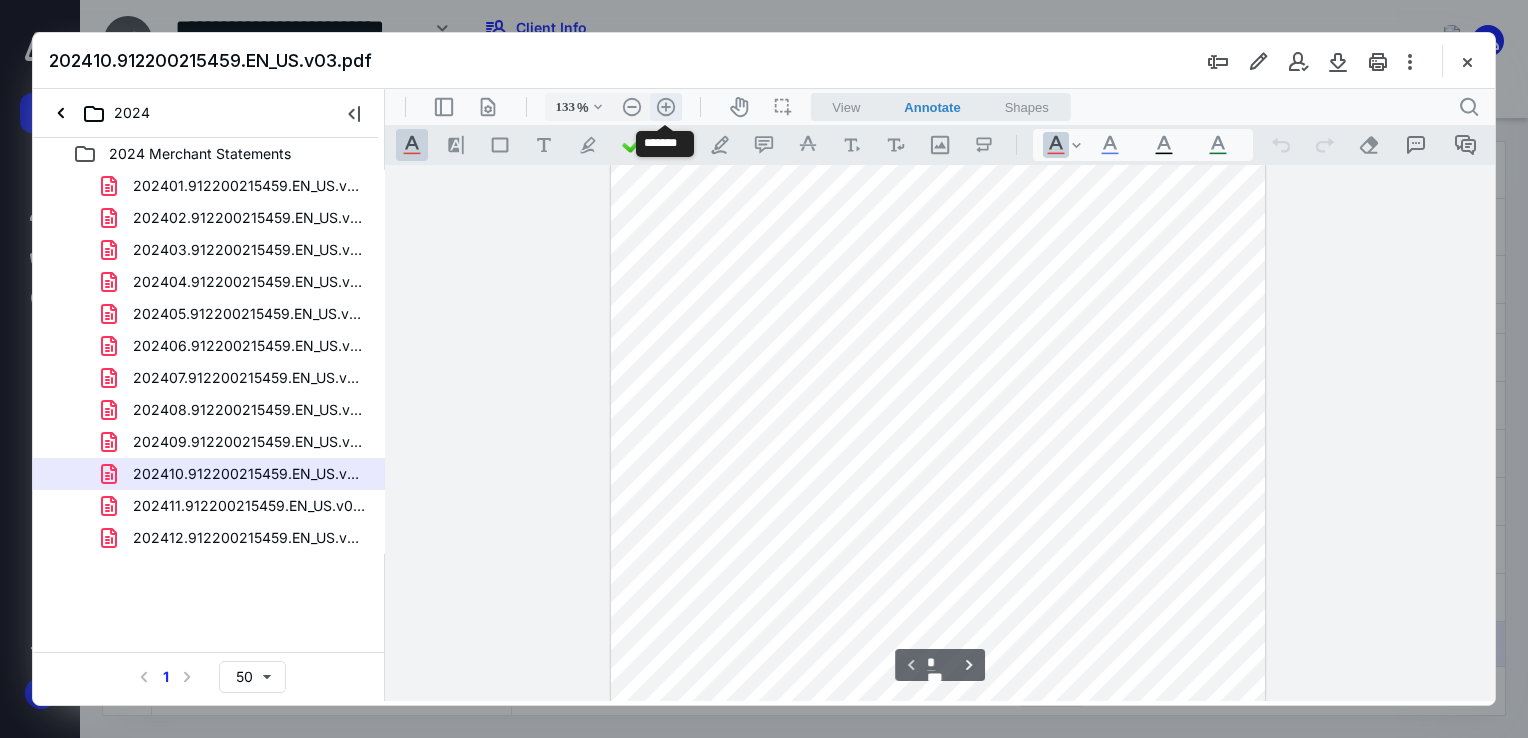 click on ".cls-1{fill:#abb0c4;} icon - header - zoom - in - line" at bounding box center [666, 107] 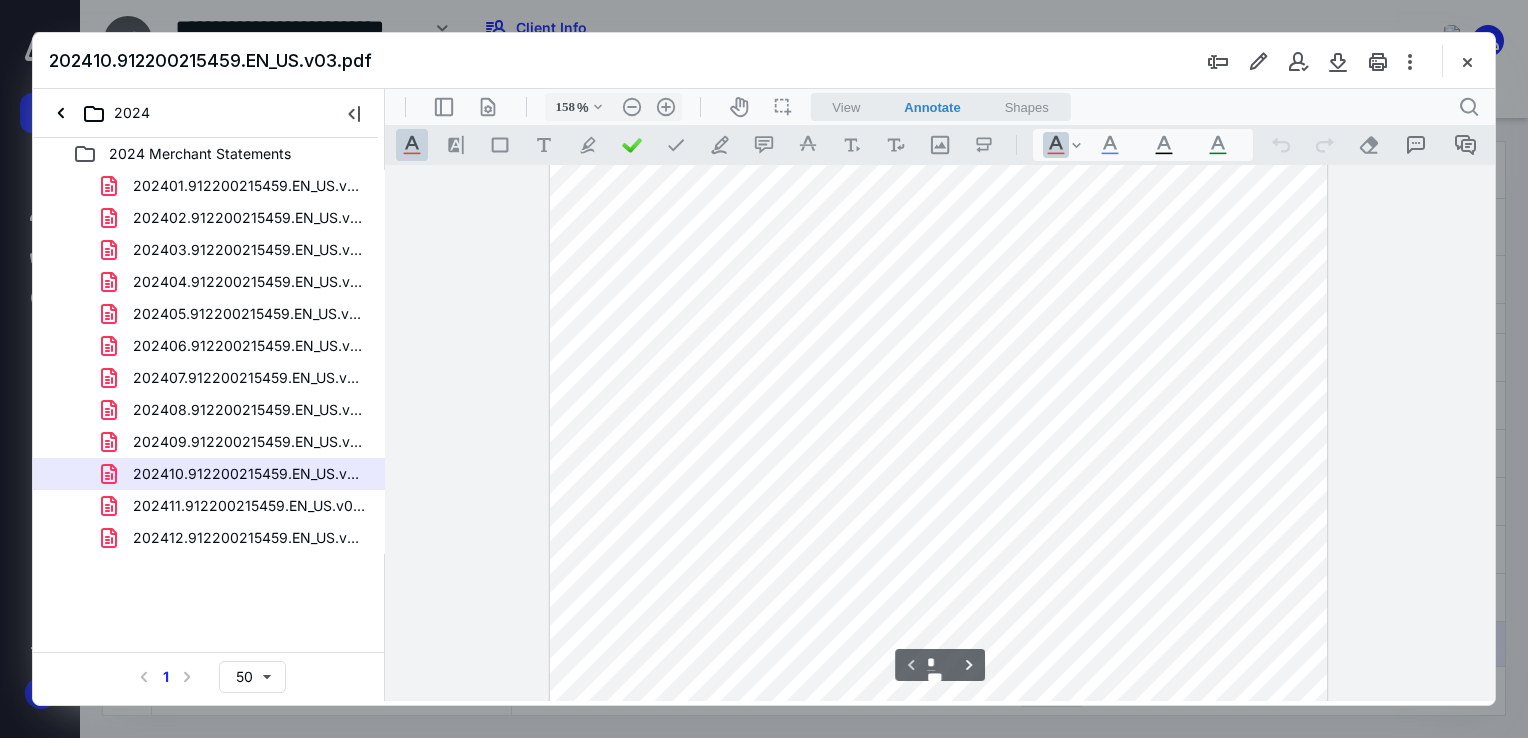scroll, scrollTop: 293, scrollLeft: 0, axis: vertical 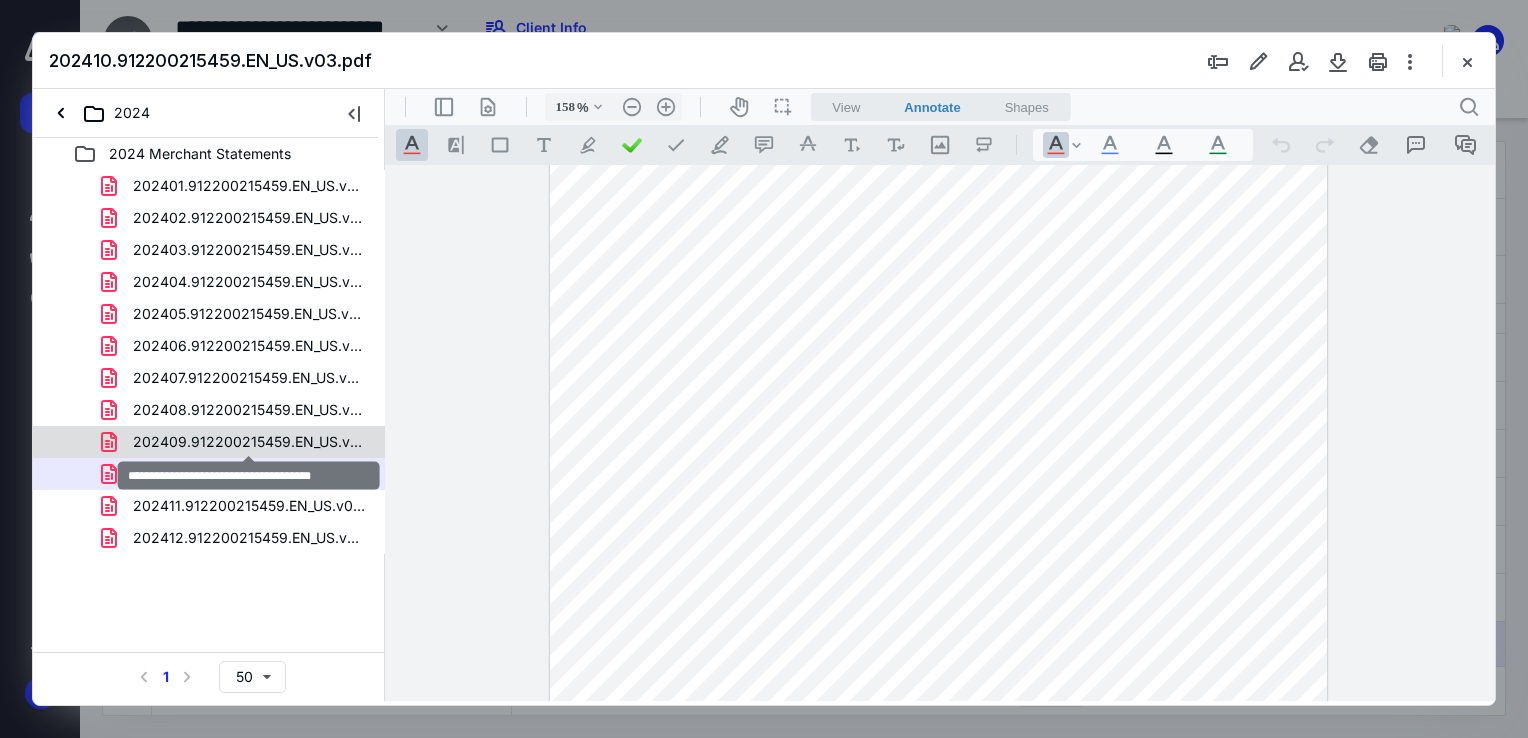 click on "202409.912200215459.EN_US.v04 (1).pdf" at bounding box center [249, 442] 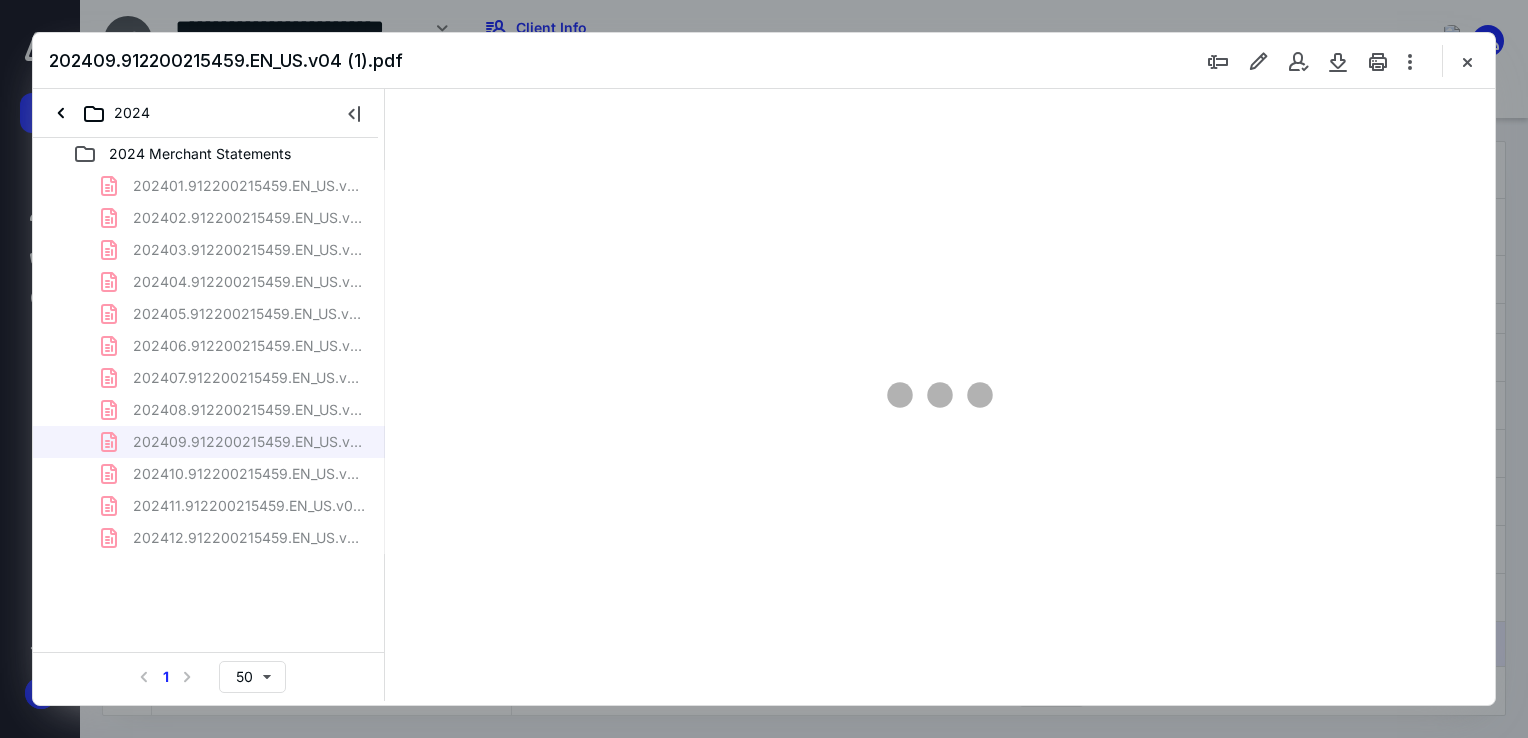 scroll, scrollTop: 79, scrollLeft: 0, axis: vertical 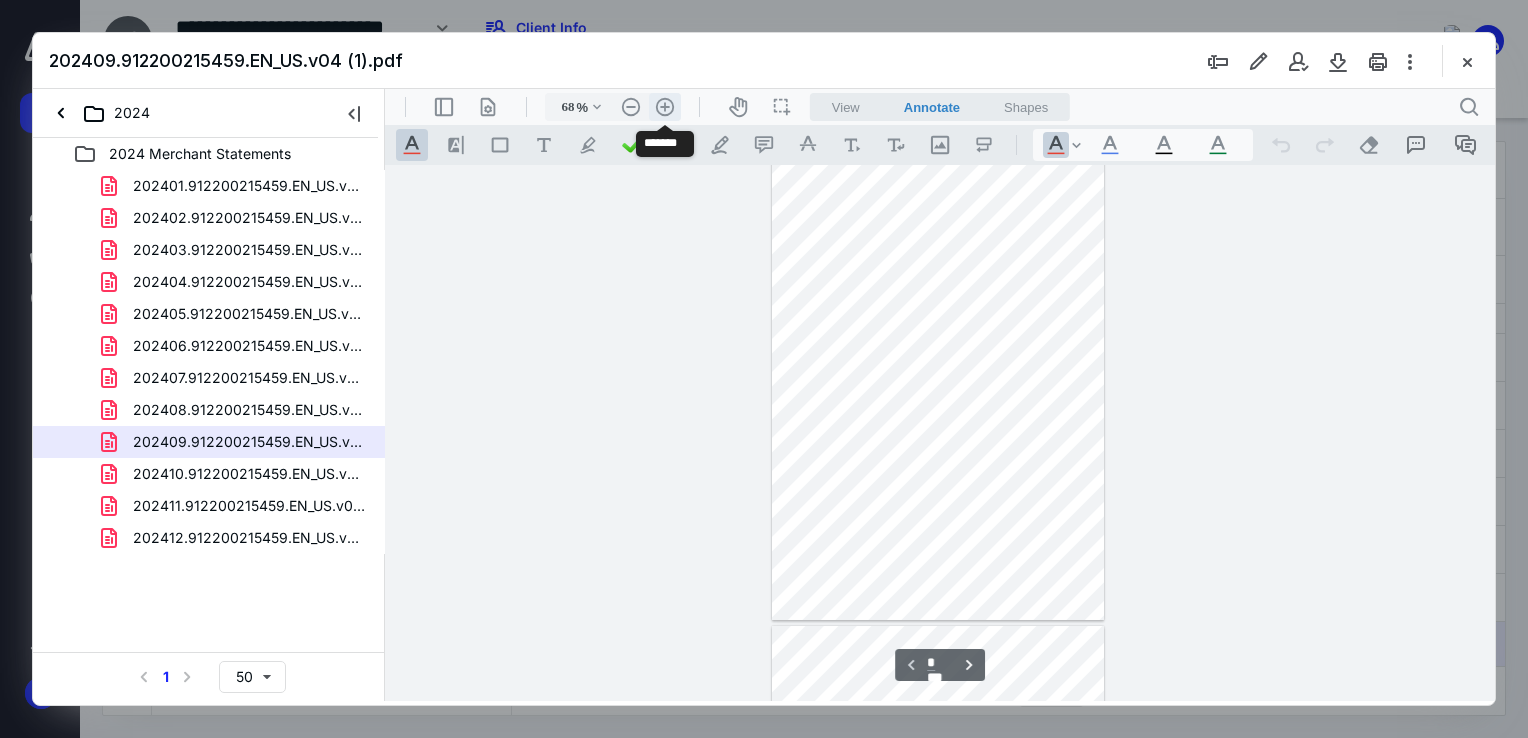 click on ".cls-1{fill:#abb0c4;} icon - header - zoom - in - line" at bounding box center (665, 107) 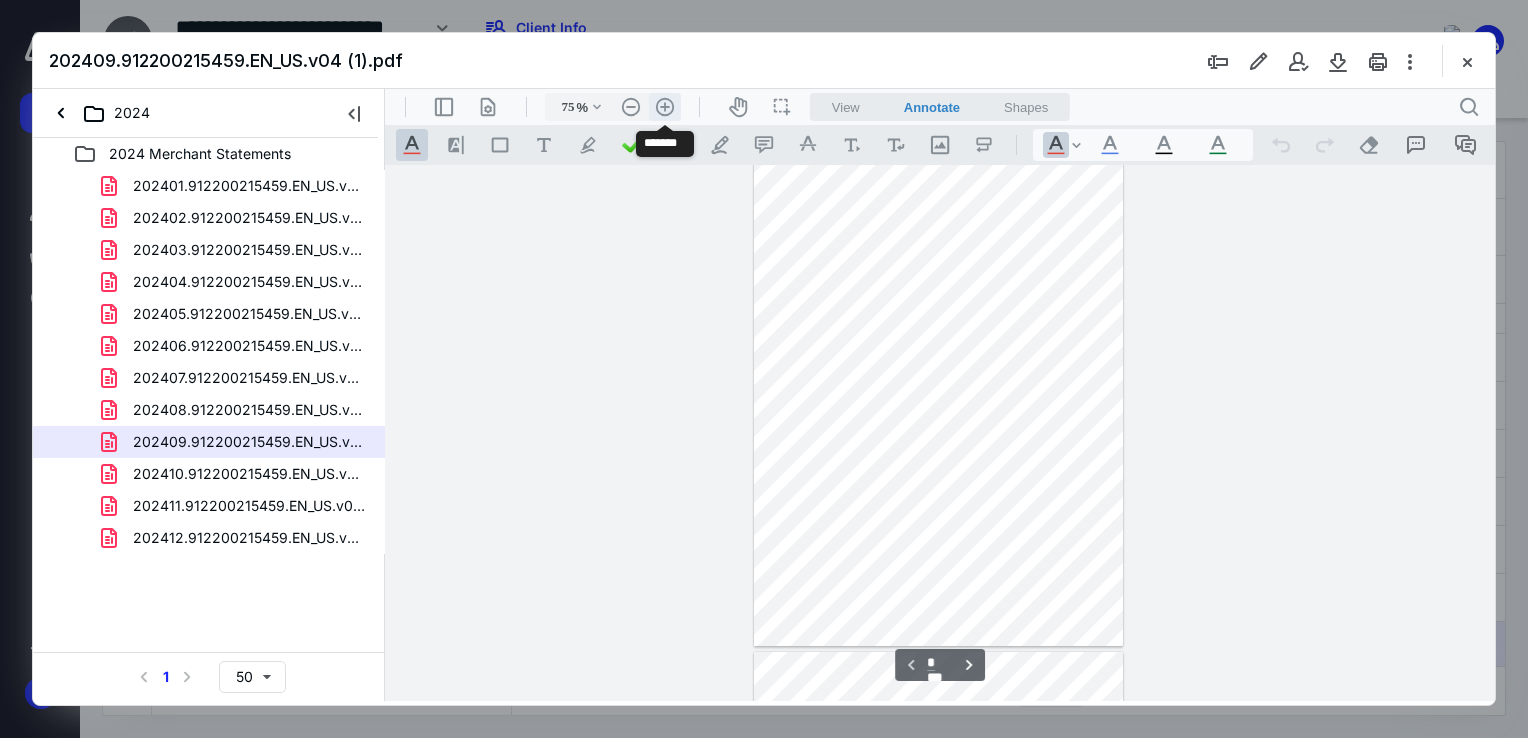 click on ".cls-1{fill:#abb0c4;} icon - header - zoom - in - line" at bounding box center [665, 107] 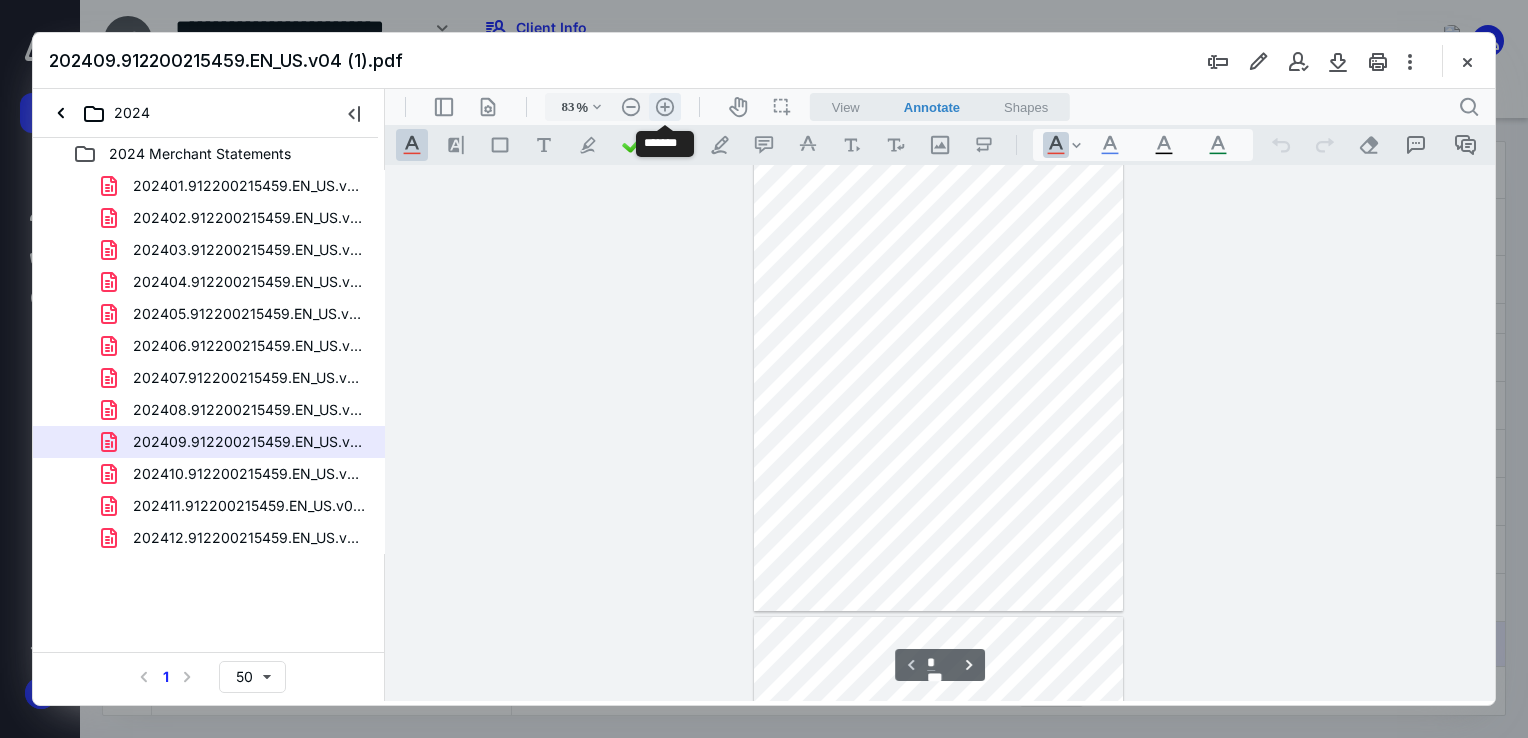 click on ".cls-1{fill:#abb0c4;} icon - header - zoom - in - line" at bounding box center [665, 107] 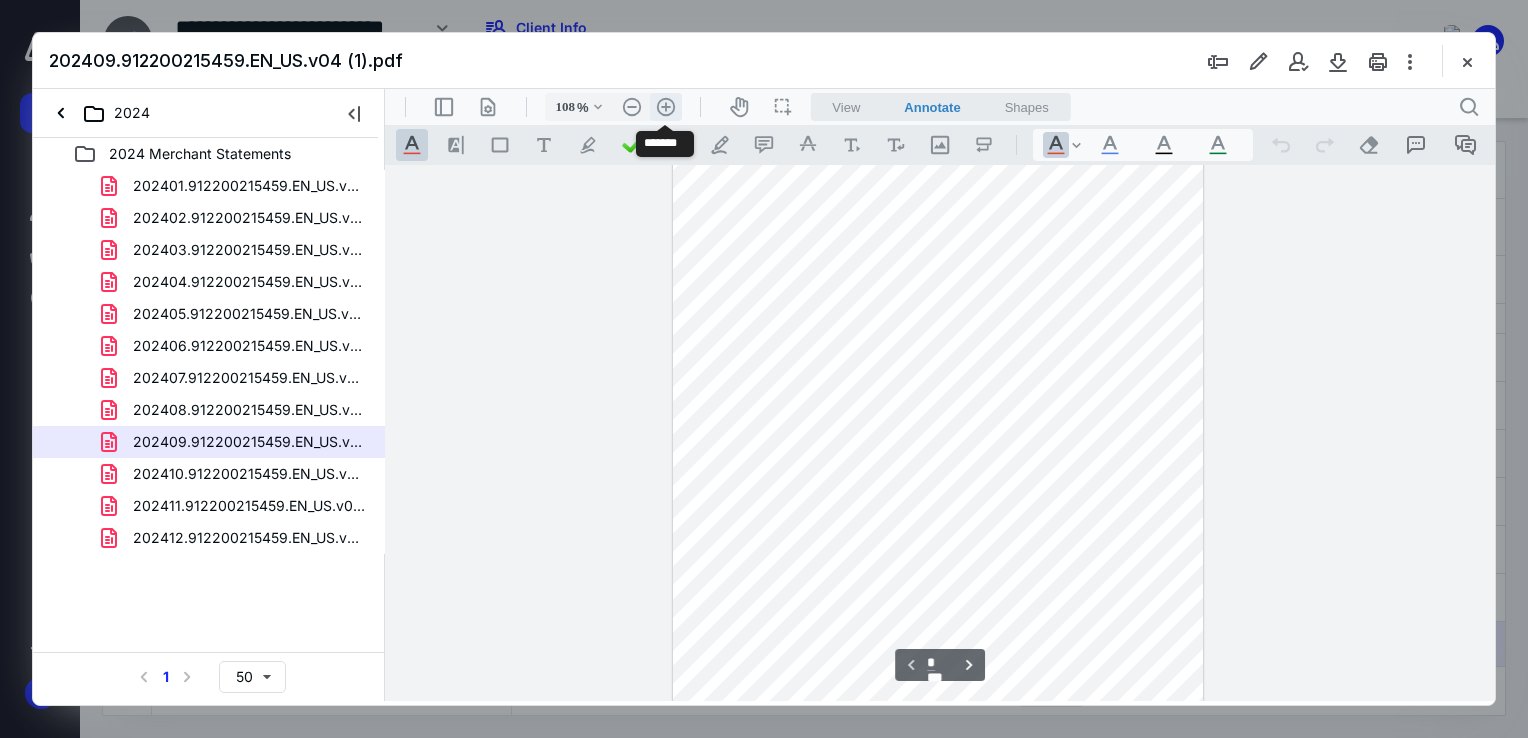 click on ".cls-1{fill:#abb0c4;} icon - header - zoom - in - line" at bounding box center [666, 107] 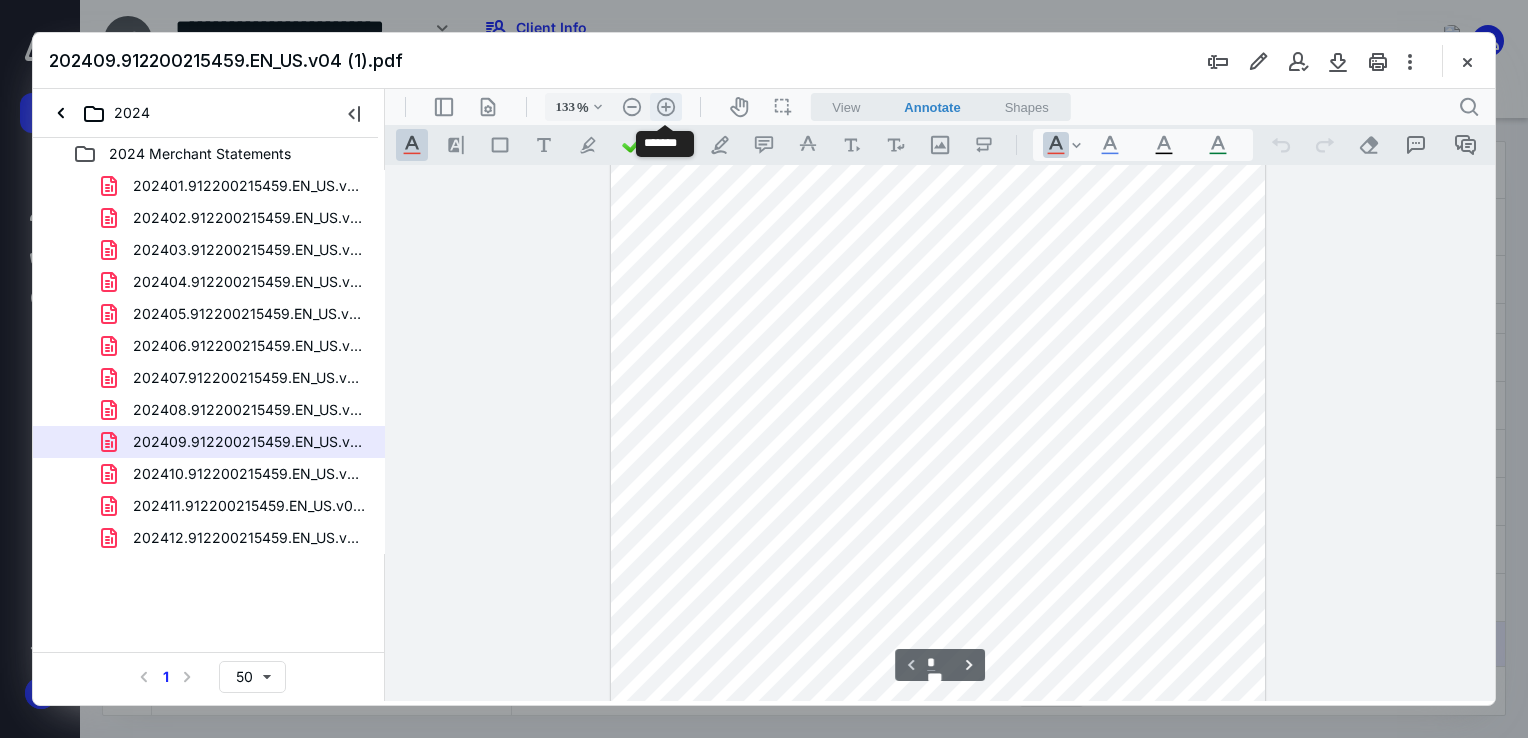 click on ".cls-1{fill:#abb0c4;} icon - header - zoom - in - line" at bounding box center [666, 107] 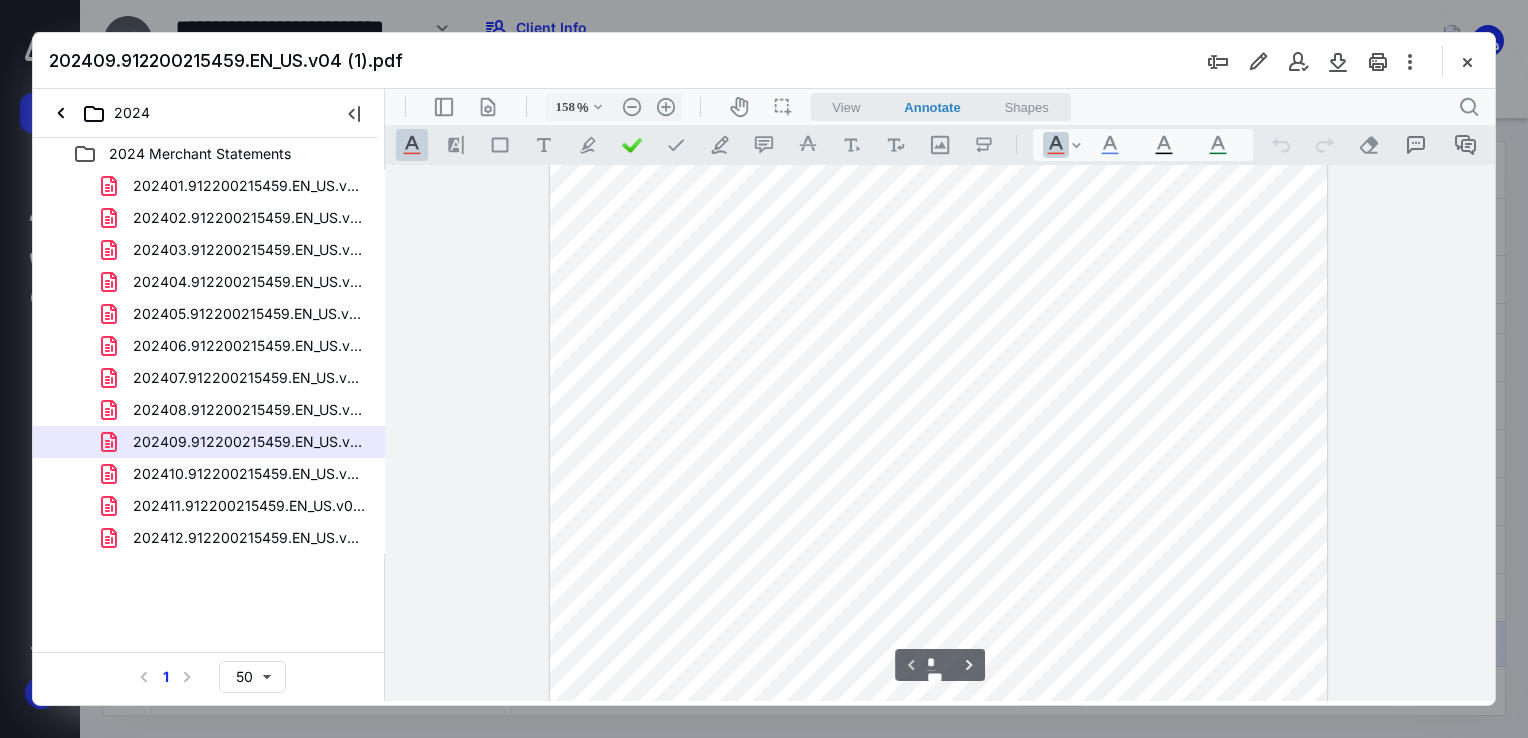 scroll, scrollTop: 293, scrollLeft: 0, axis: vertical 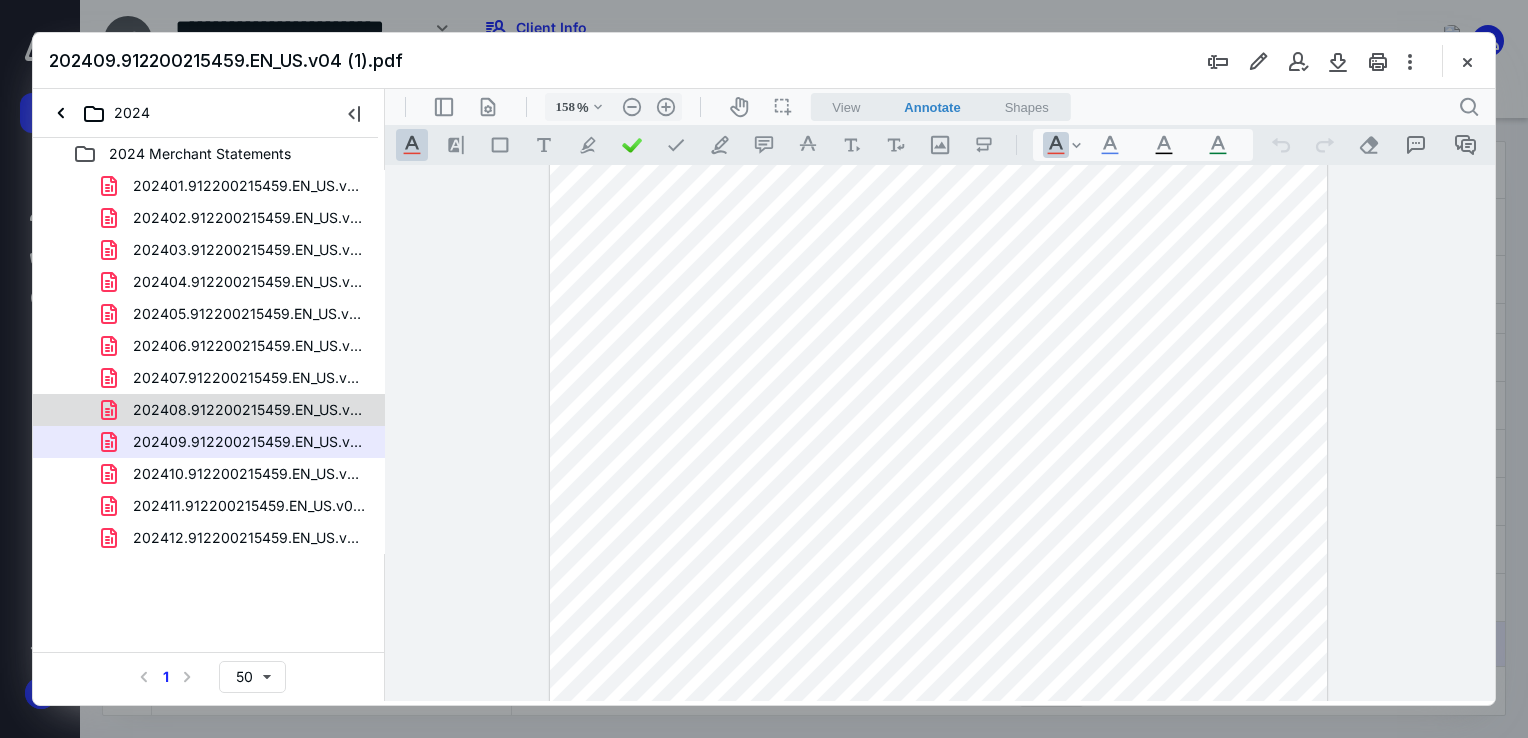 click on "202408.912200215459.EN_US.v02.pdf" at bounding box center [249, 410] 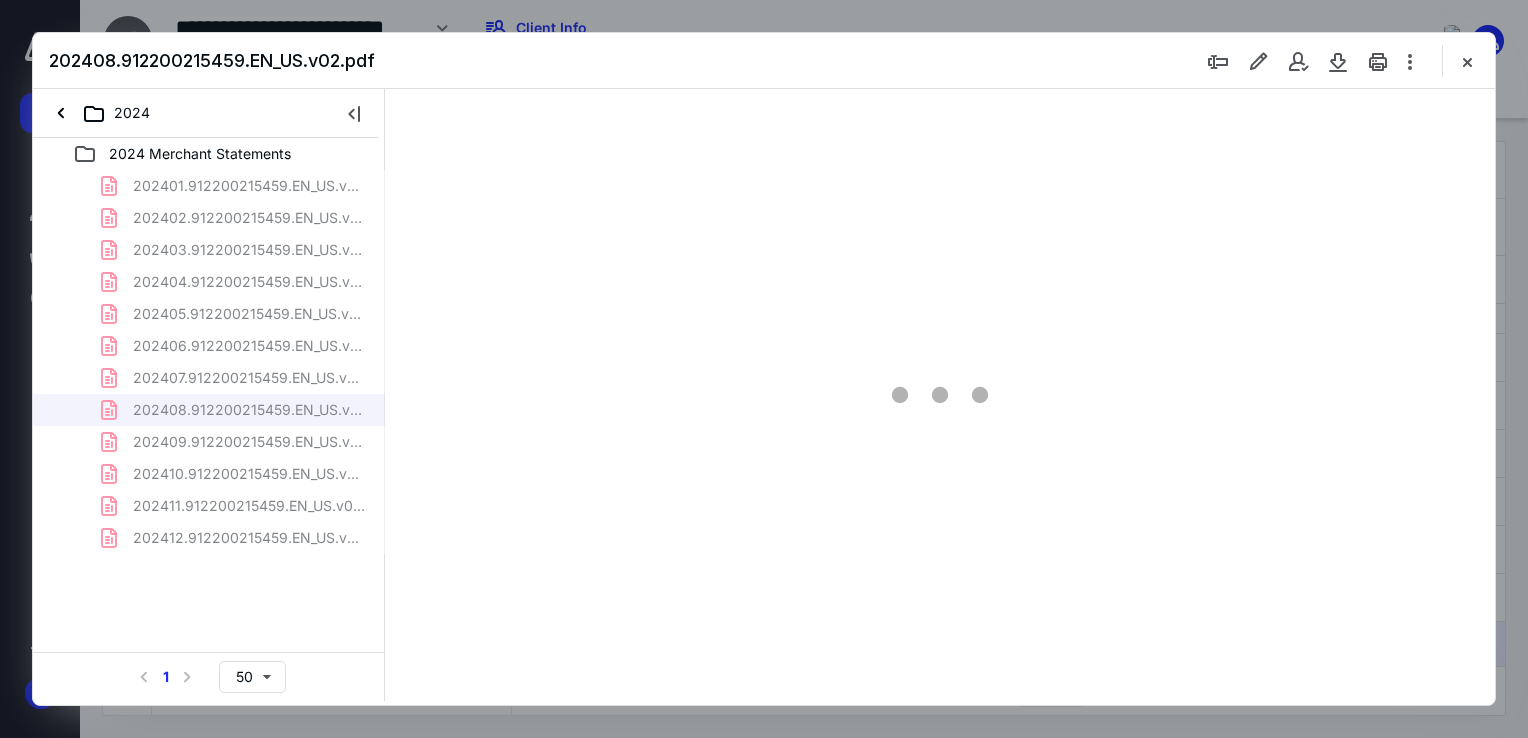 scroll, scrollTop: 0, scrollLeft: 0, axis: both 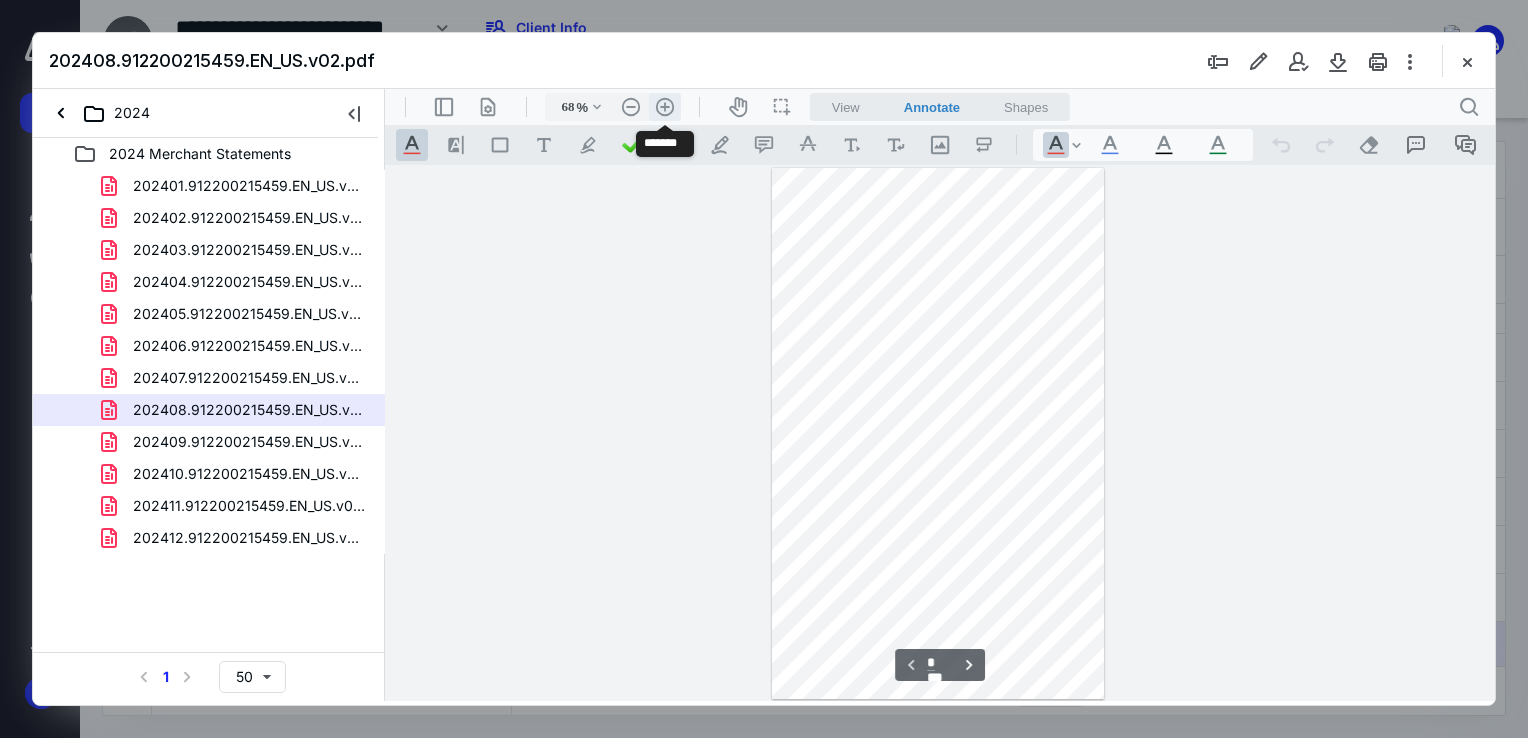 click on ".cls-1{fill:#abb0c4;} icon - header - zoom - in - line" at bounding box center [665, 107] 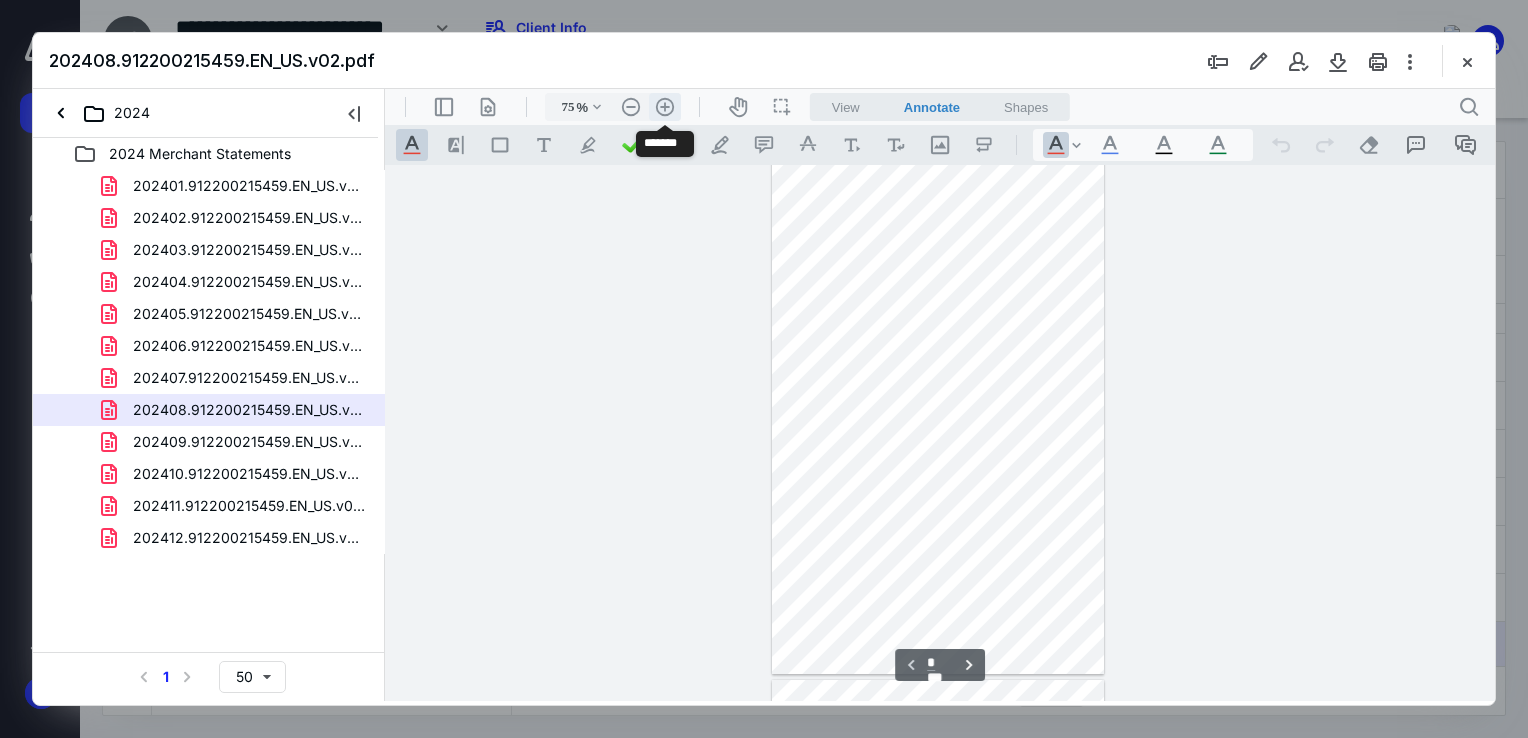 click on ".cls-1{fill:#abb0c4;} icon - header - zoom - in - line" at bounding box center [665, 107] 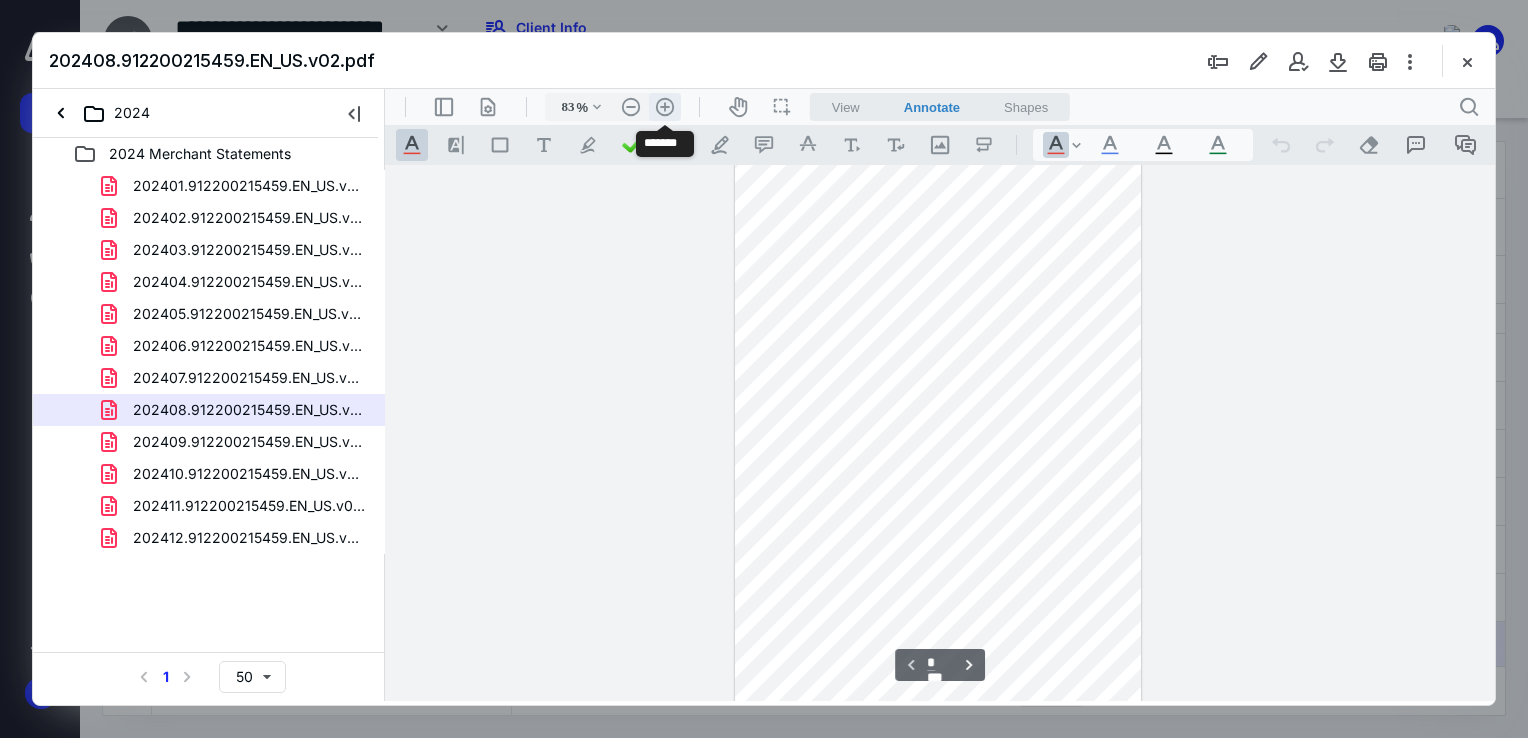 click on ".cls-1{fill:#abb0c4;} icon - header - zoom - in - line" at bounding box center [665, 107] 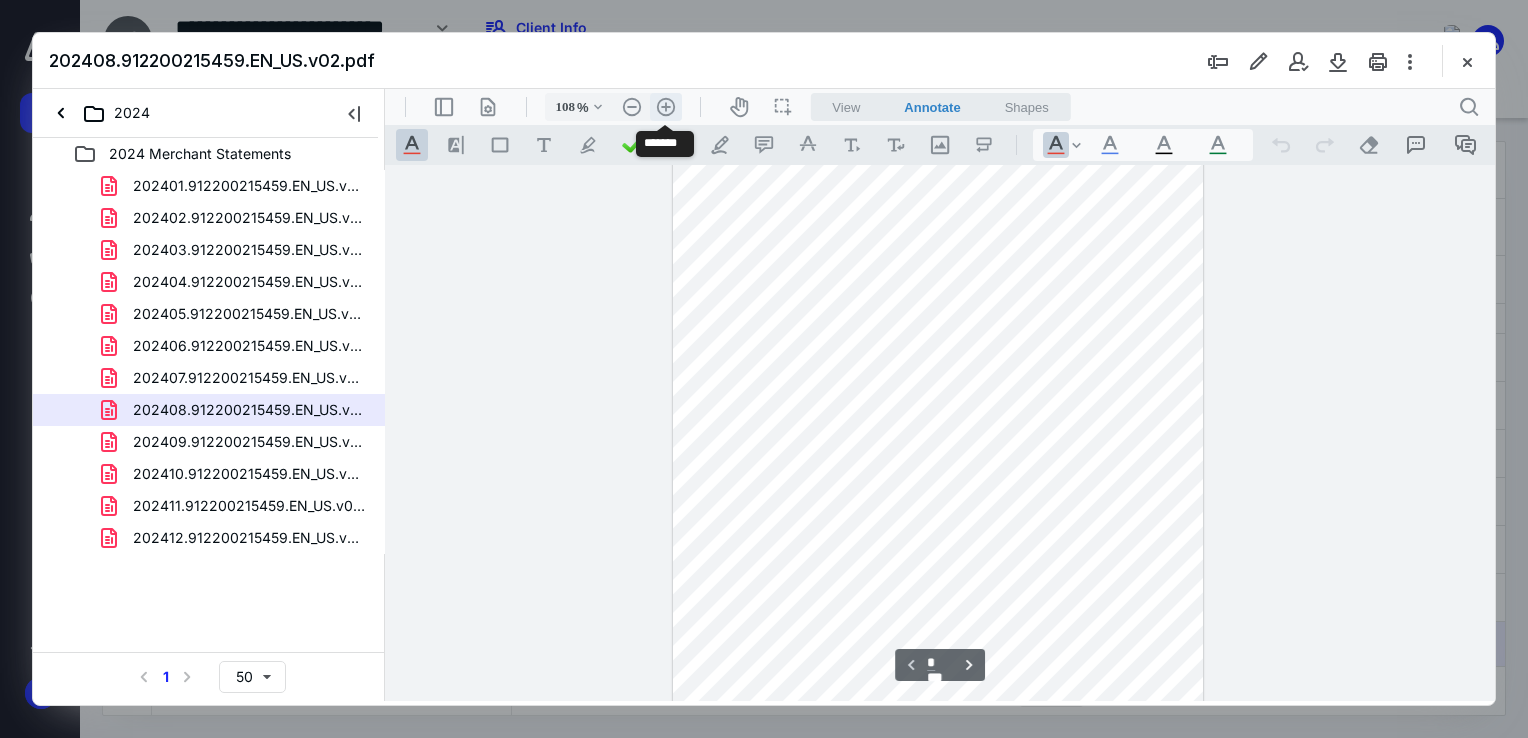 click on ".cls-1{fill:#abb0c4;} icon - header - zoom - in - line" at bounding box center [666, 107] 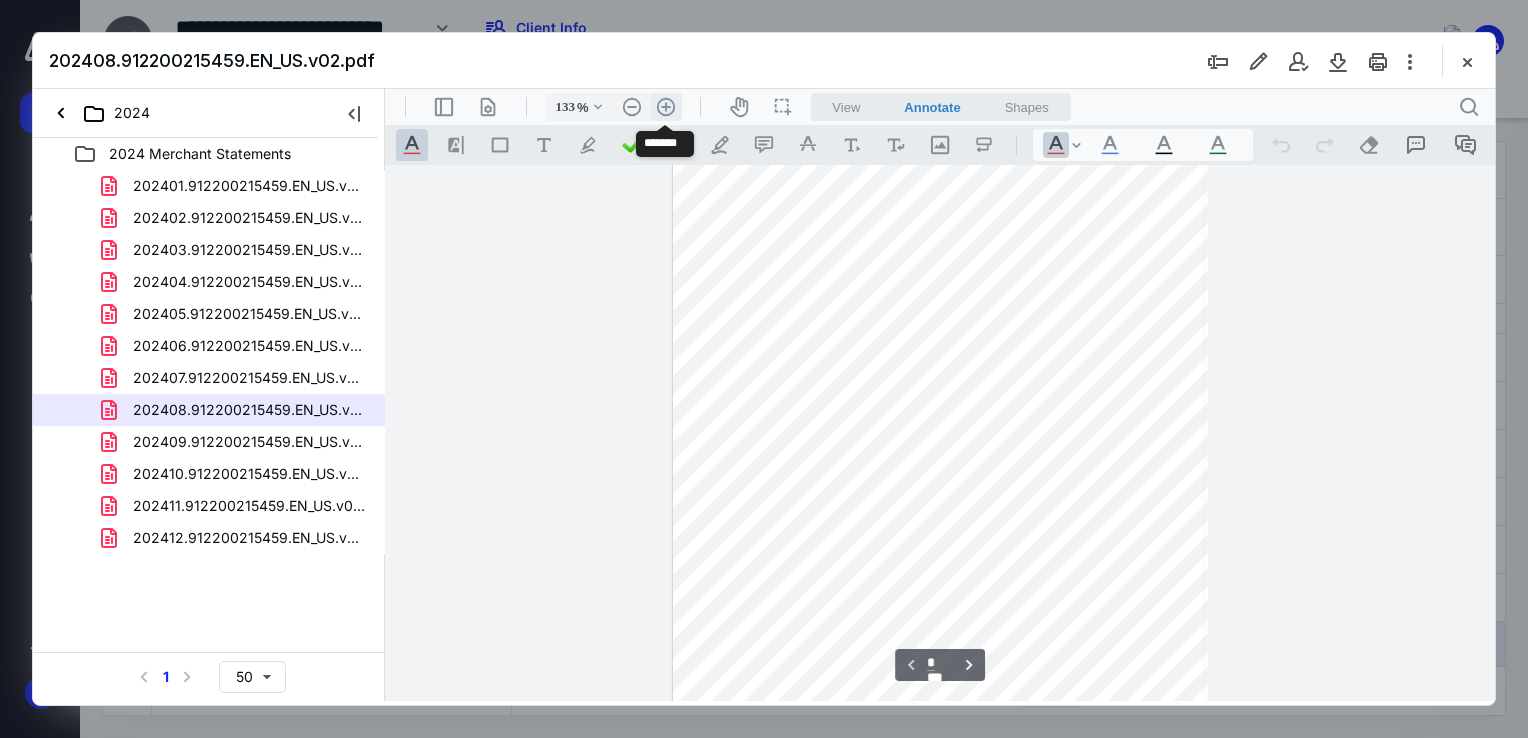 click on ".cls-1{fill:#abb0c4;} icon - header - zoom - in - line" at bounding box center [666, 107] 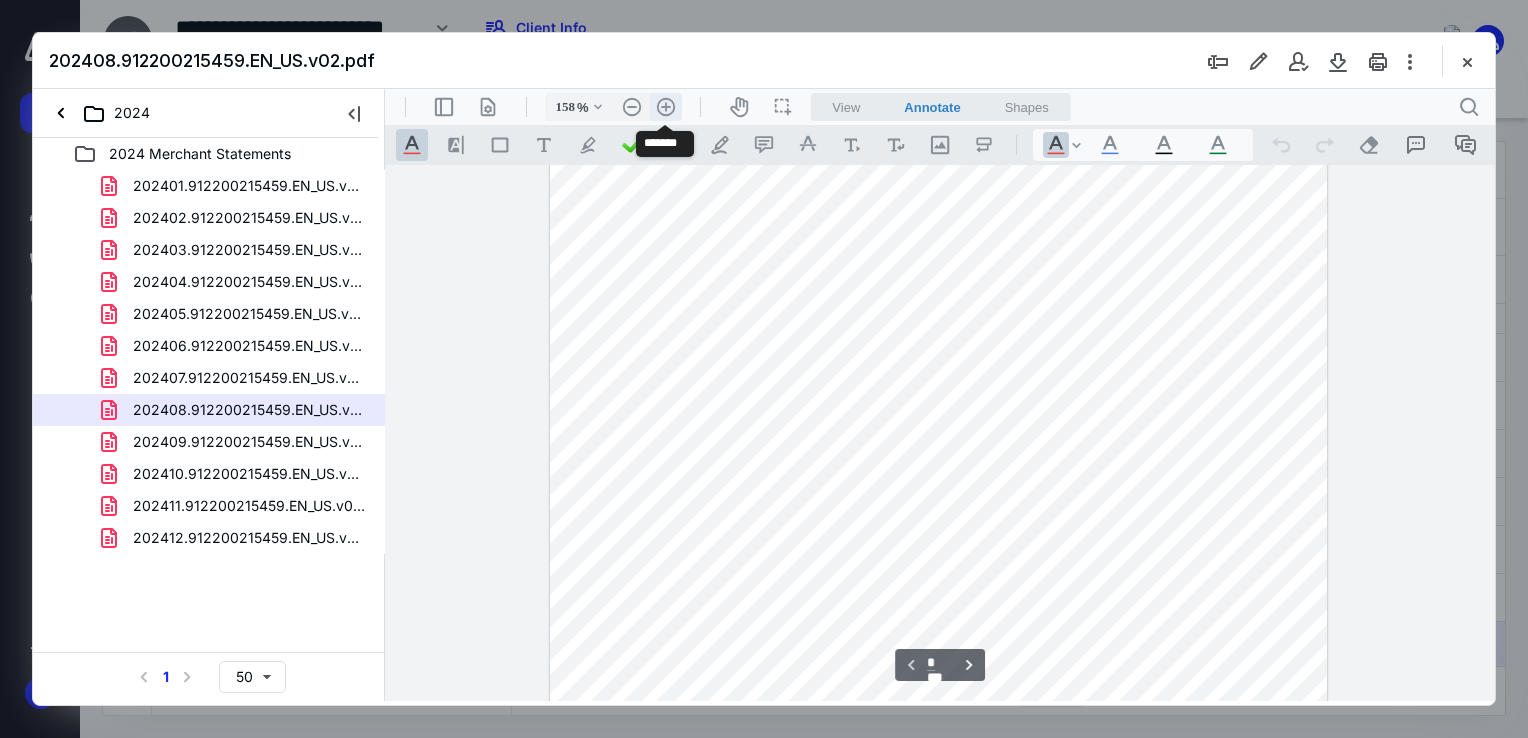 scroll, scrollTop: 308, scrollLeft: 0, axis: vertical 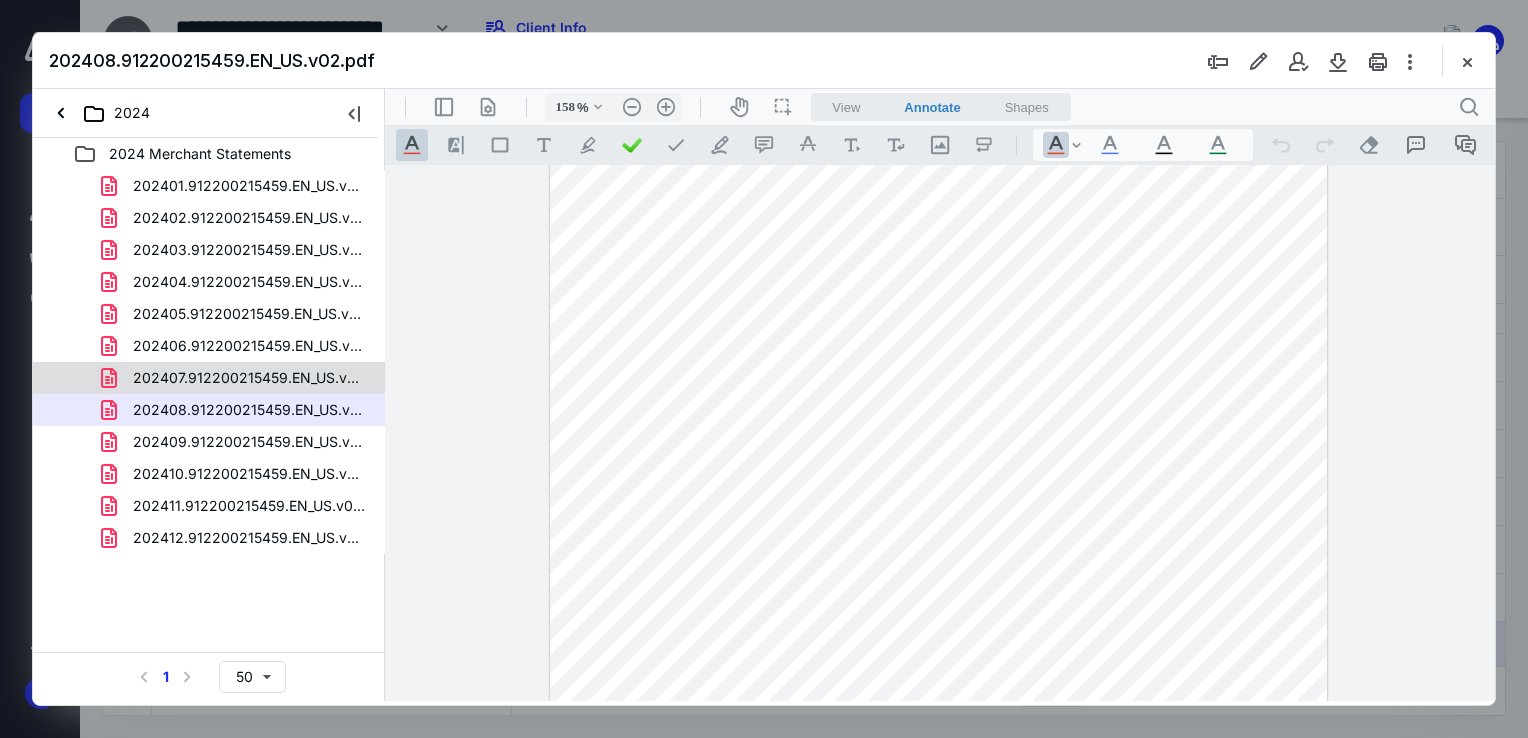 click on "202407.912200215459.EN_US.v04.pdf" at bounding box center [249, 378] 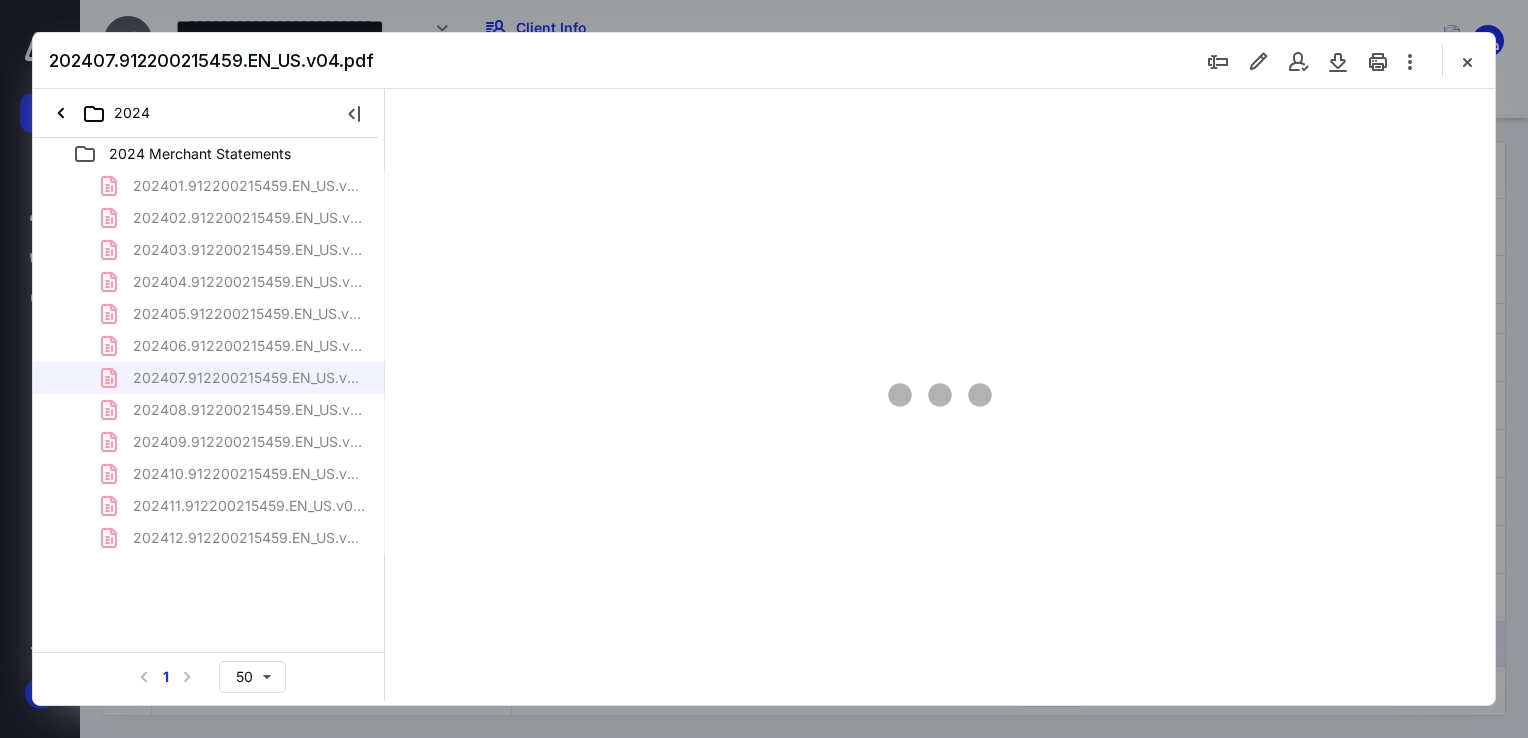 scroll, scrollTop: 79, scrollLeft: 0, axis: vertical 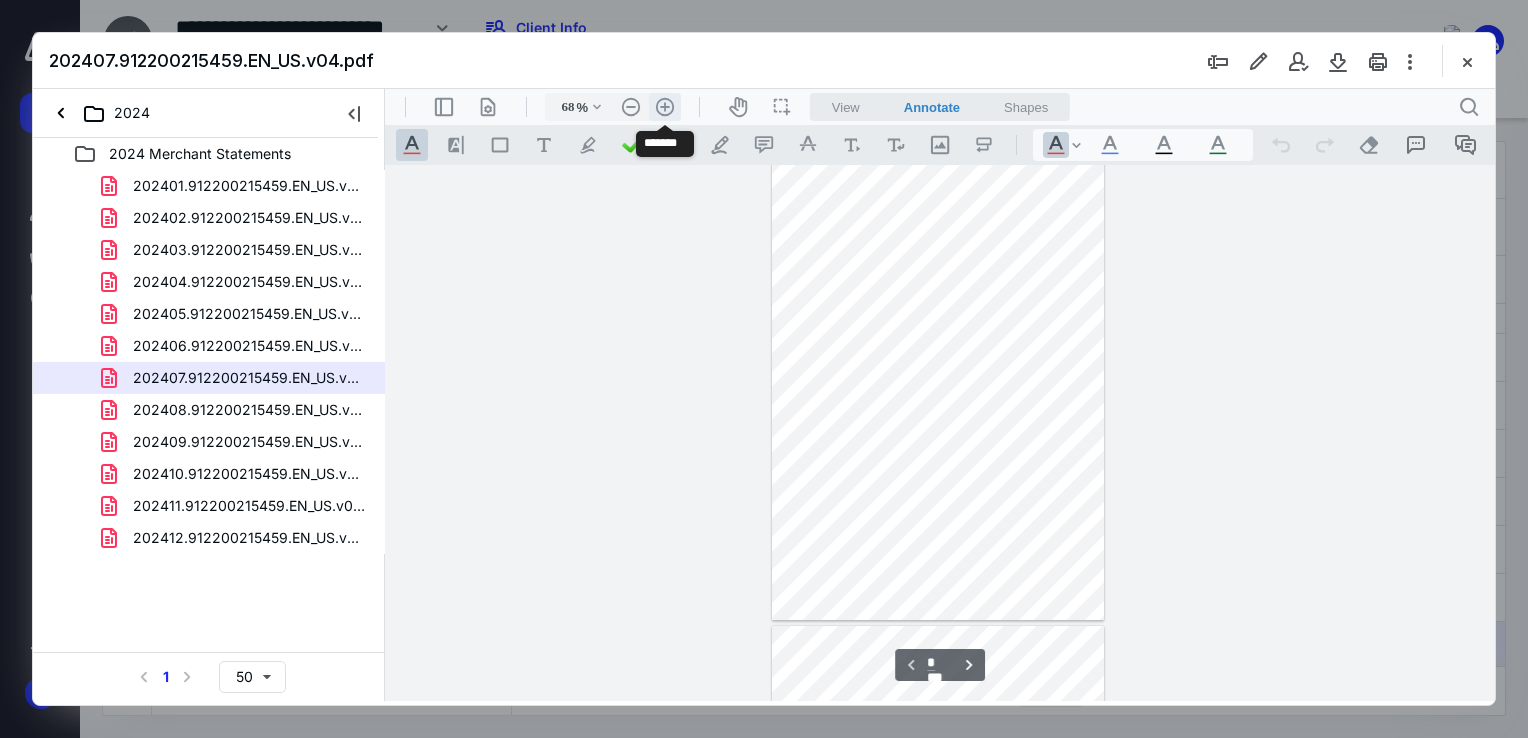 click on ".cls-1{fill:#abb0c4;} icon - header - zoom - in - line" at bounding box center [665, 107] 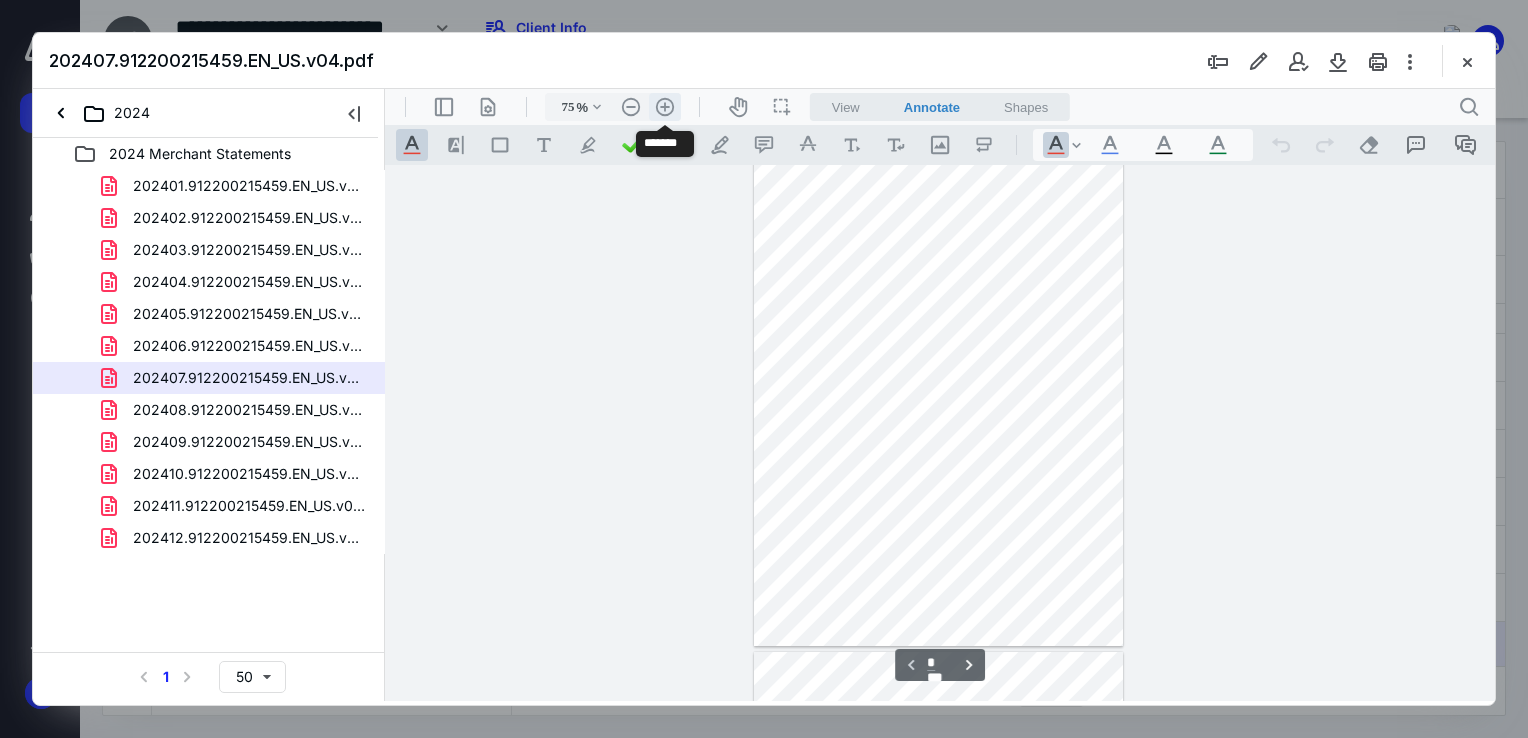 click on ".cls-1{fill:#abb0c4;} icon - header - zoom - in - line" at bounding box center (665, 107) 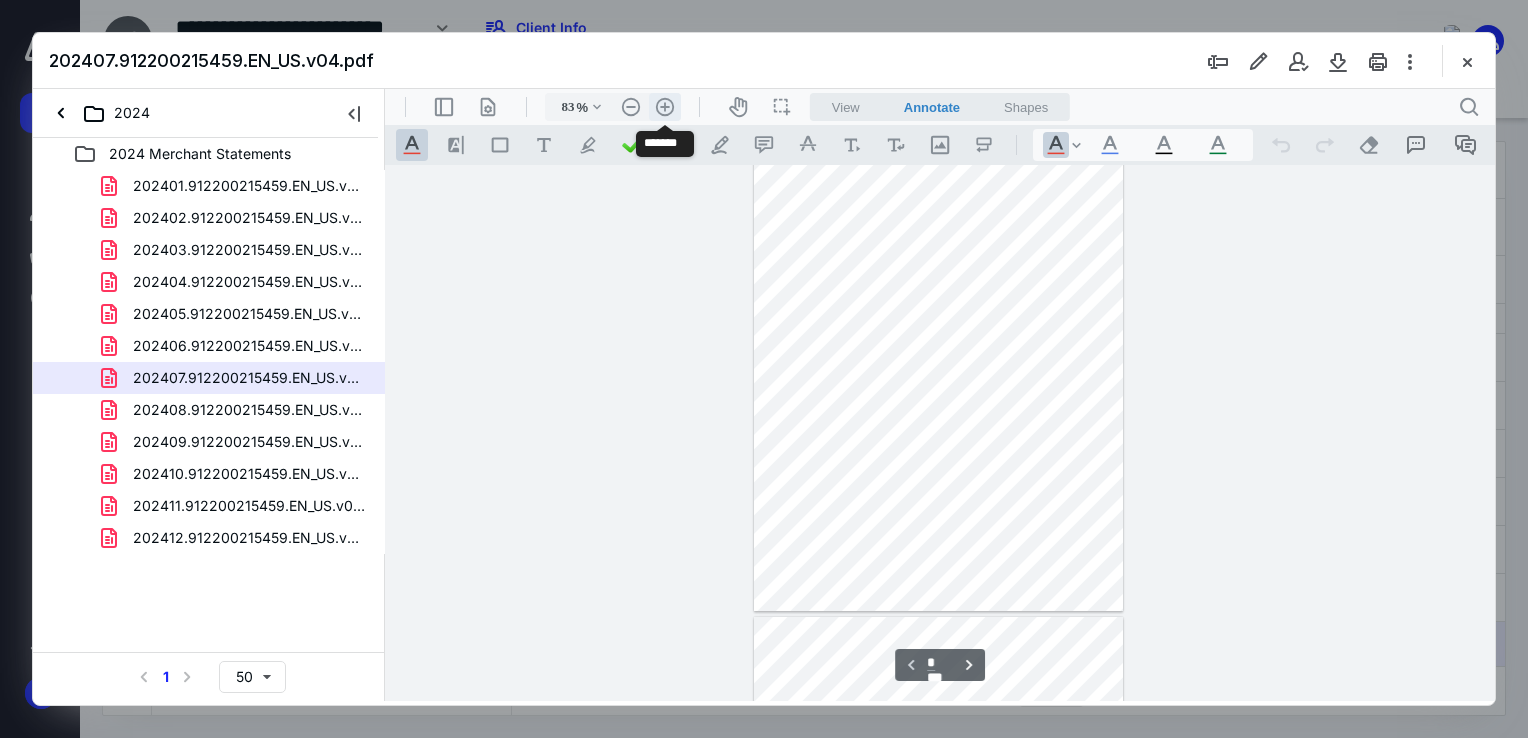 click on ".cls-1{fill:#abb0c4;} icon - header - zoom - in - line" at bounding box center [665, 107] 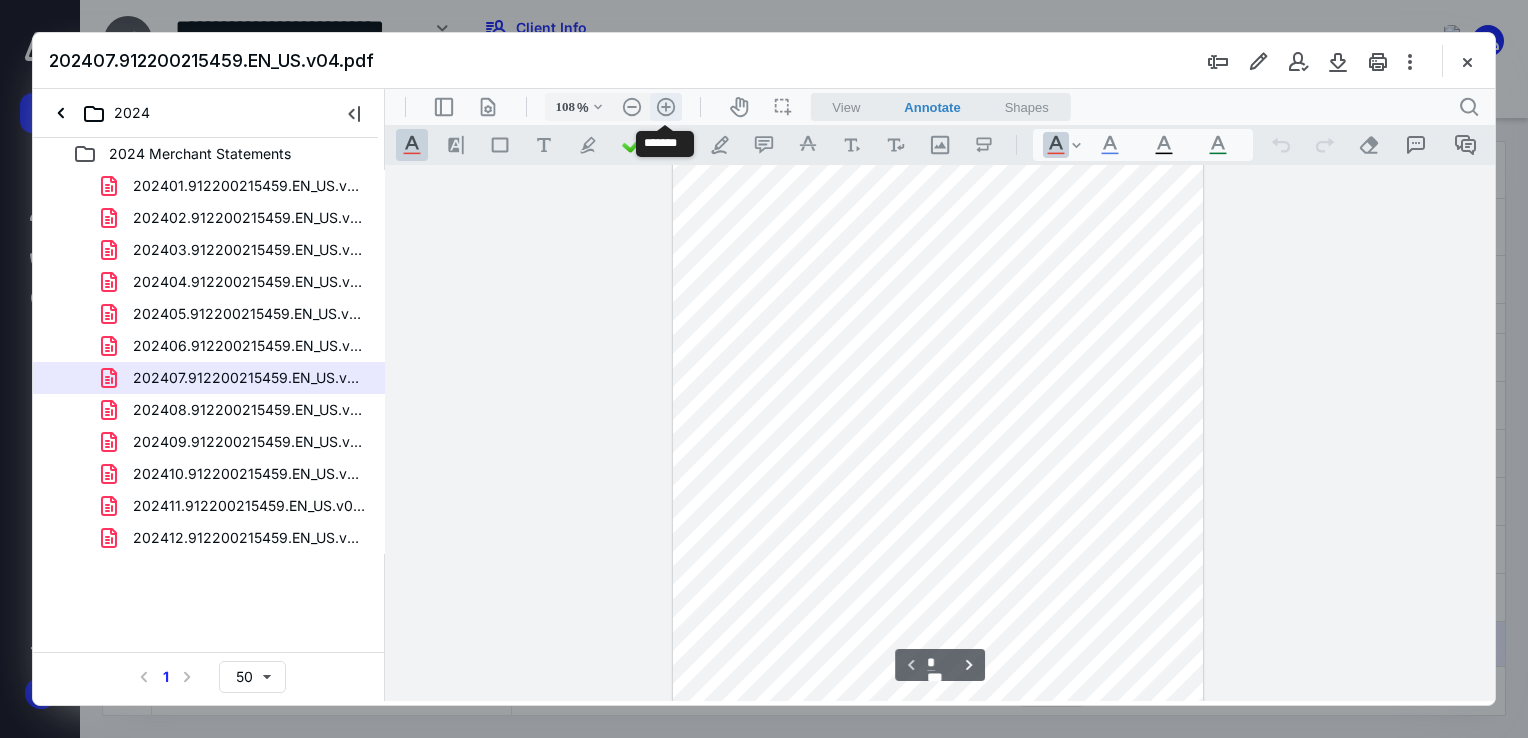 click on ".cls-1{fill:#abb0c4;} icon - header - zoom - in - line" at bounding box center (666, 107) 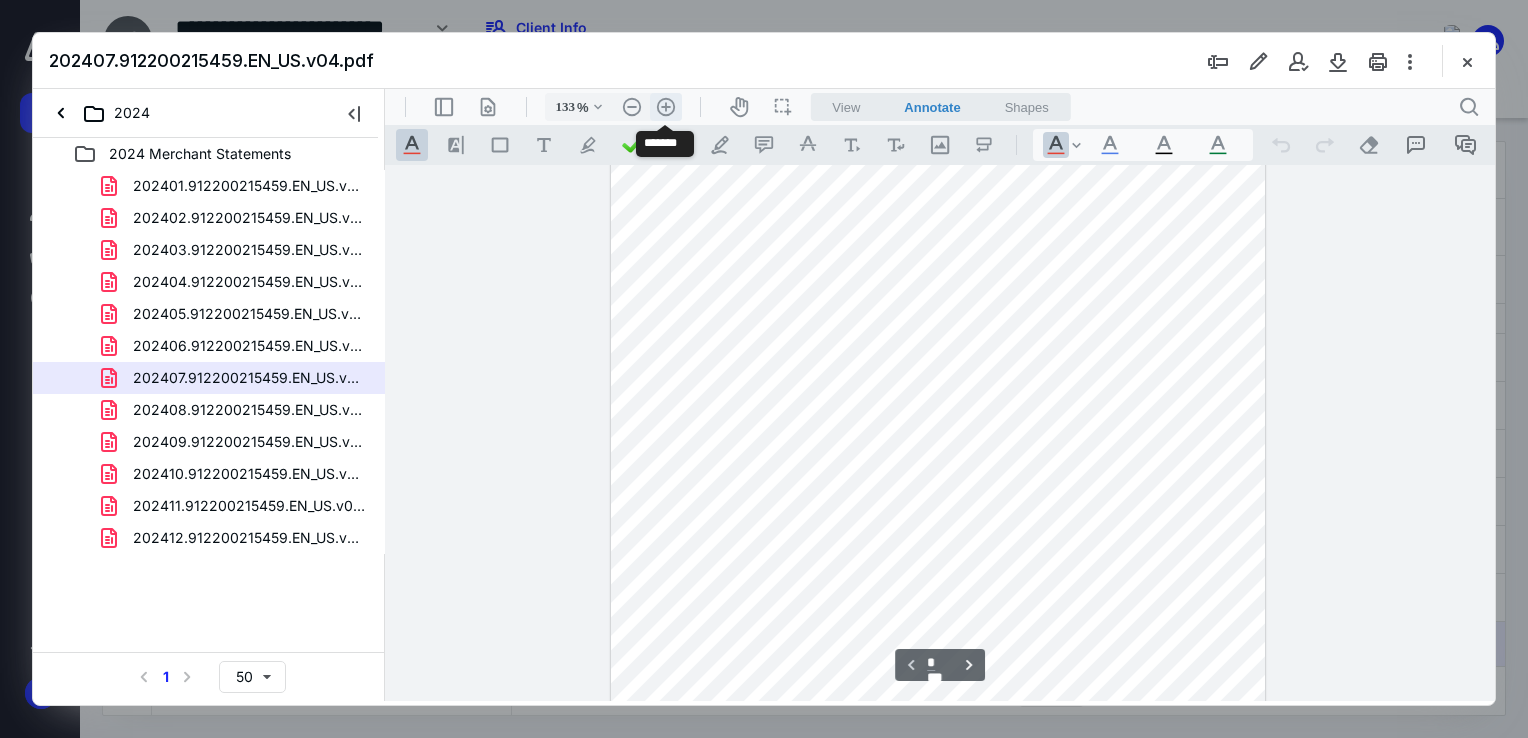 click on ".cls-1{fill:#abb0c4;} icon - header - zoom - in - line" at bounding box center (666, 107) 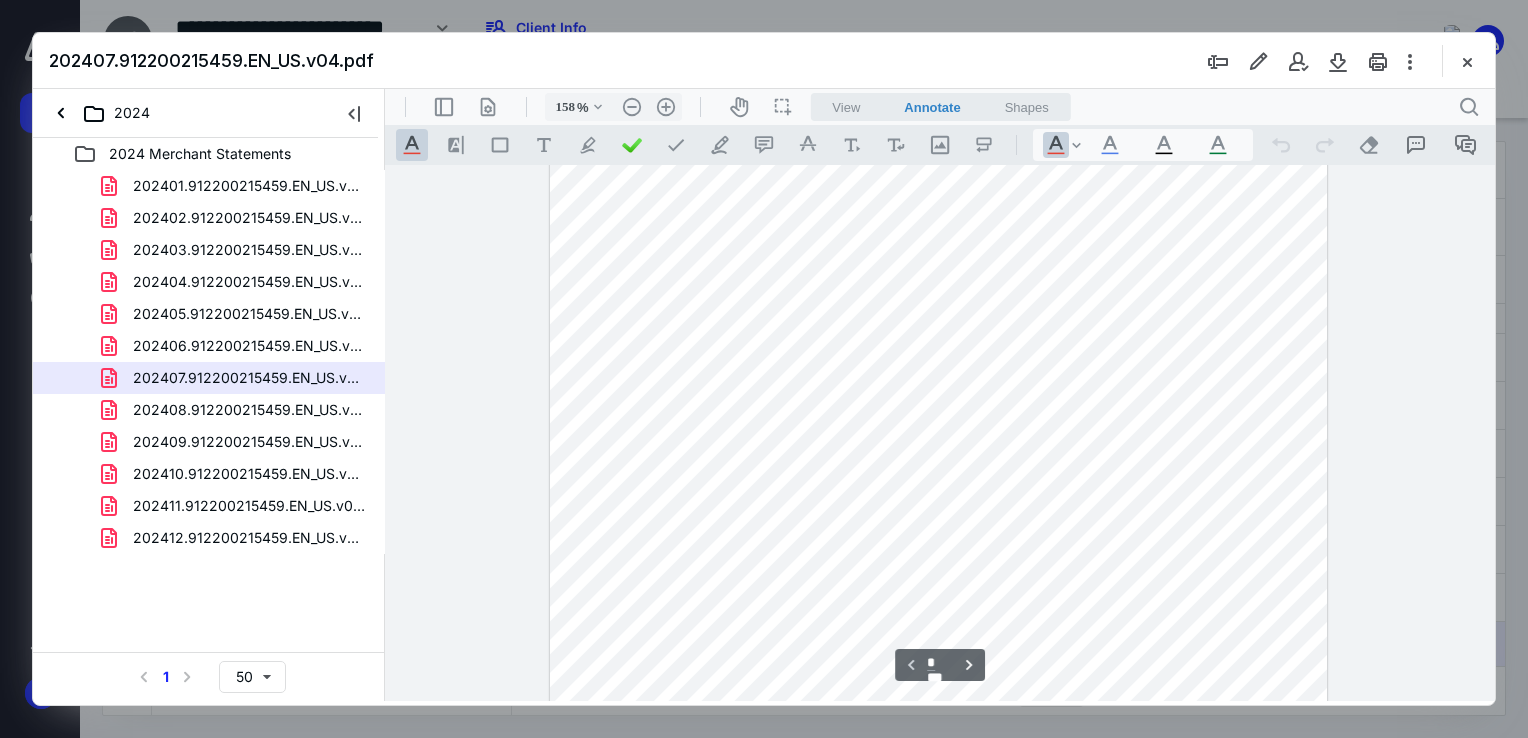 scroll, scrollTop: 293, scrollLeft: 0, axis: vertical 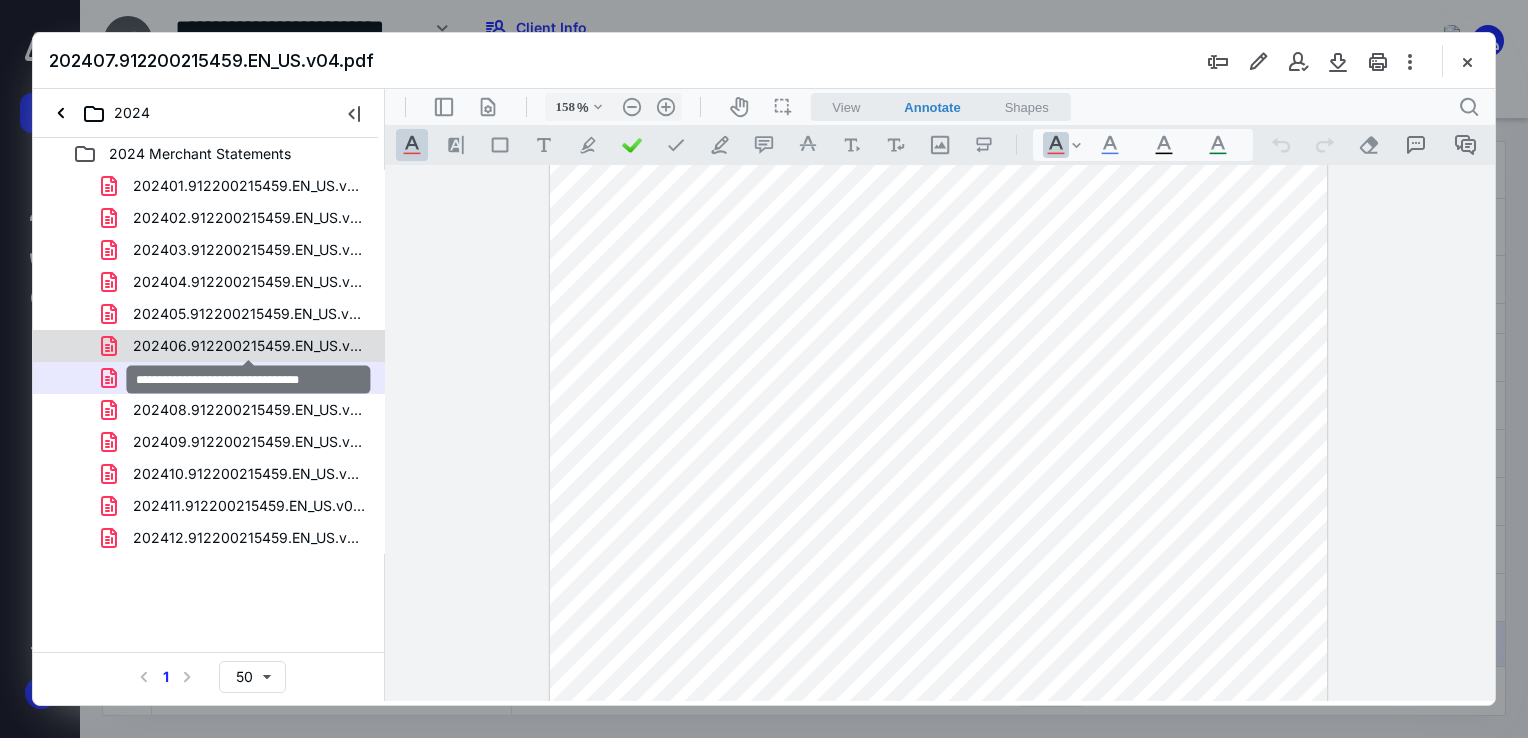 click on "202406.912200215459.EN_US.v02.pdf" at bounding box center (249, 346) 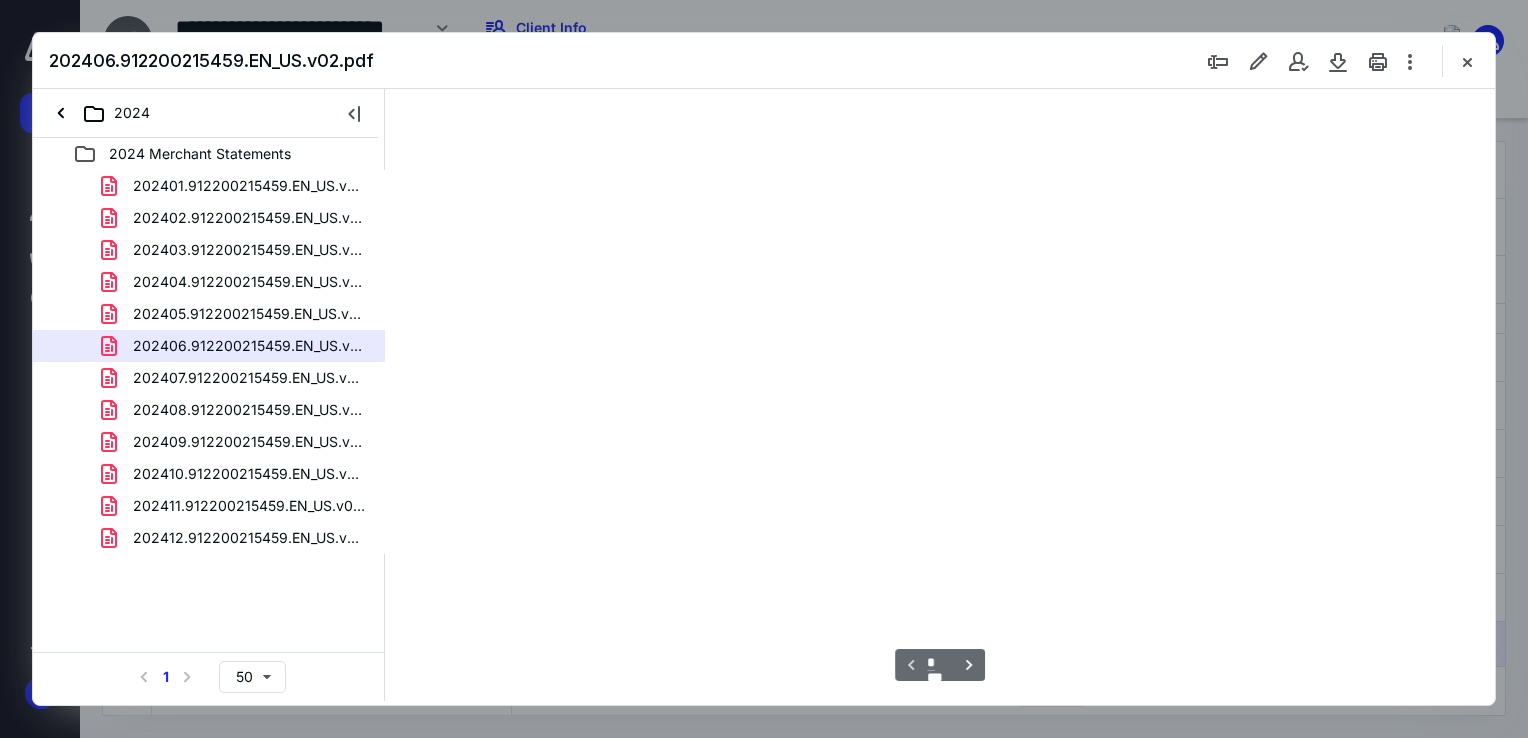 scroll, scrollTop: 0, scrollLeft: 0, axis: both 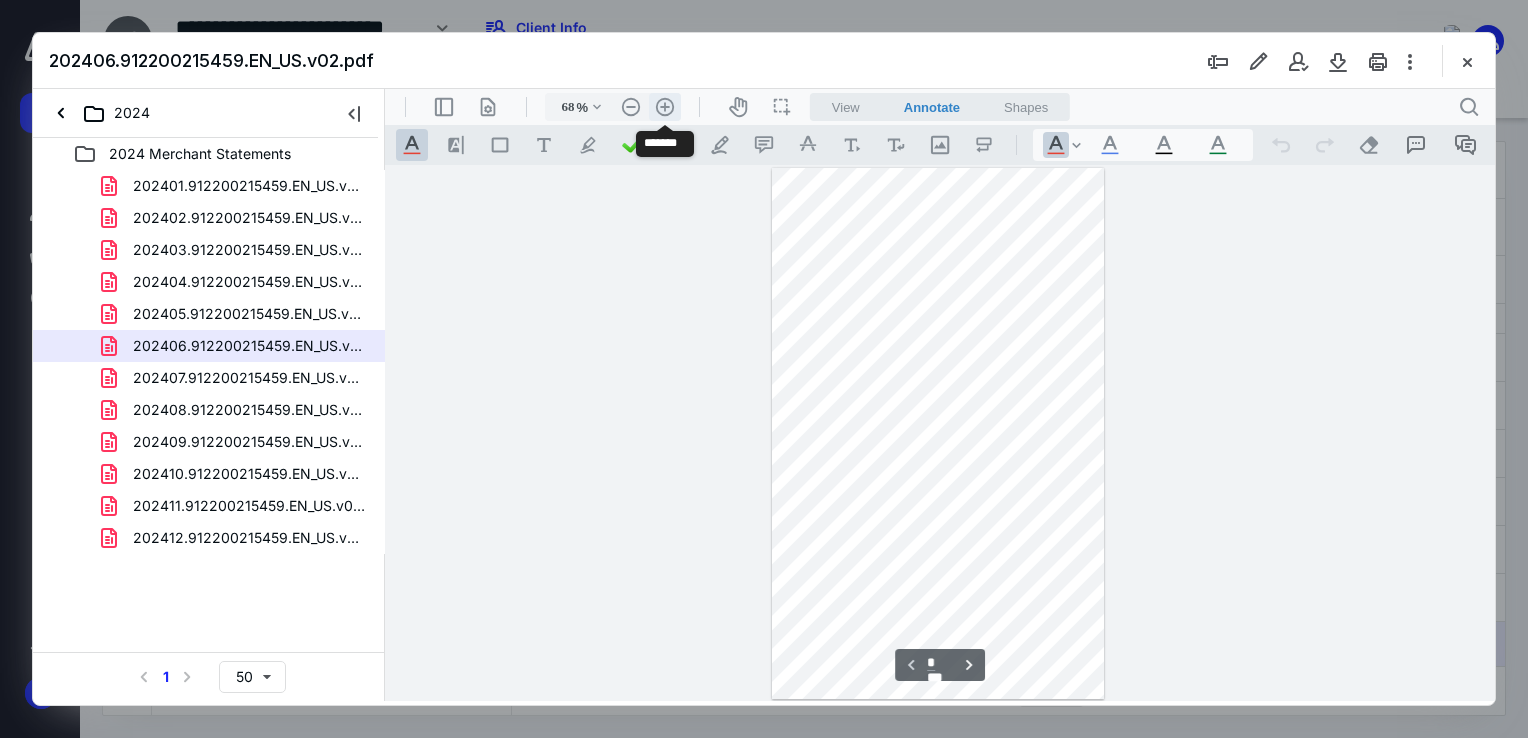 click on ".cls-1{fill:#abb0c4;} icon - header - zoom - in - line" at bounding box center [665, 107] 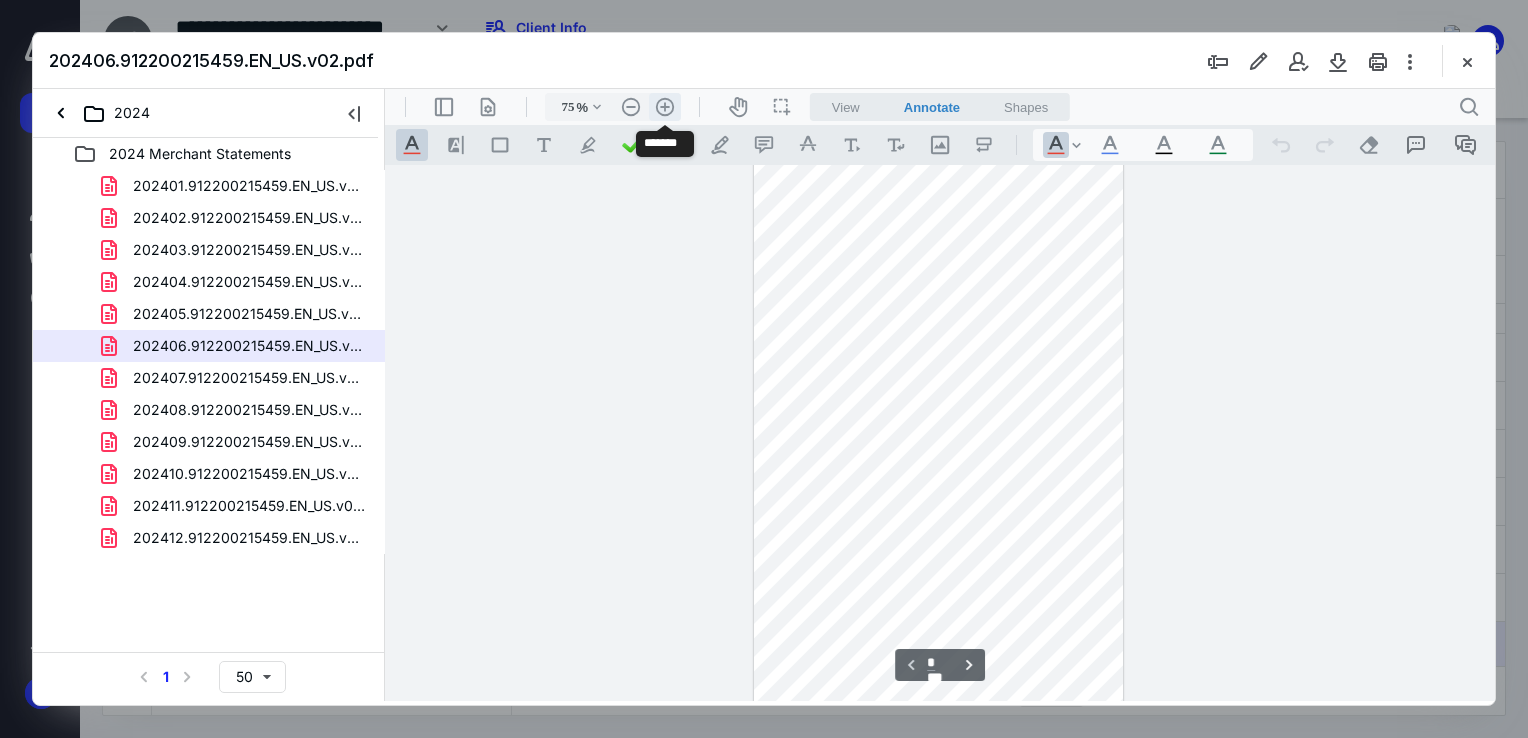 click on ".cls-1{fill:#abb0c4;} icon - header - zoom - in - line" at bounding box center (665, 107) 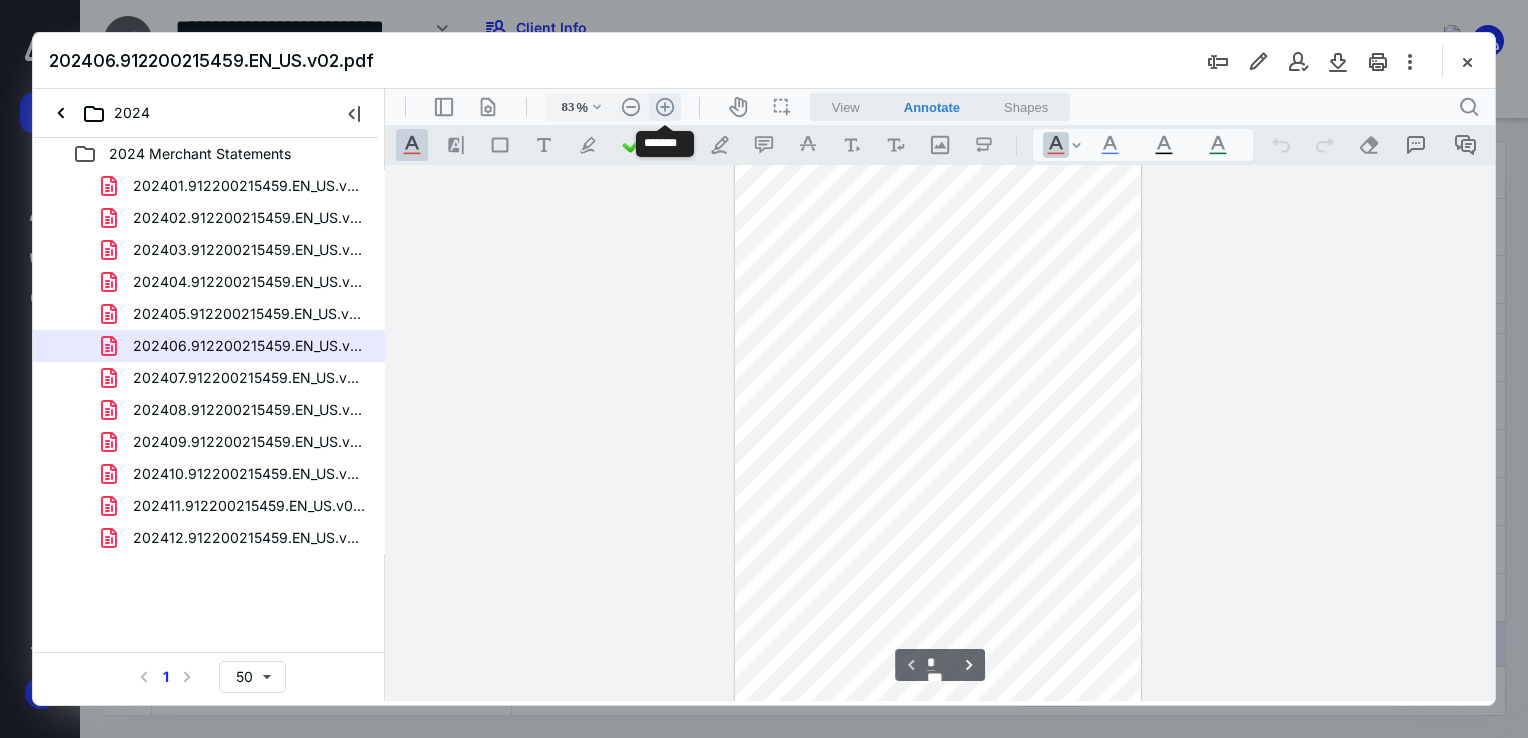 click on ".cls-1{fill:#abb0c4;} icon - header - zoom - in - line" at bounding box center (665, 107) 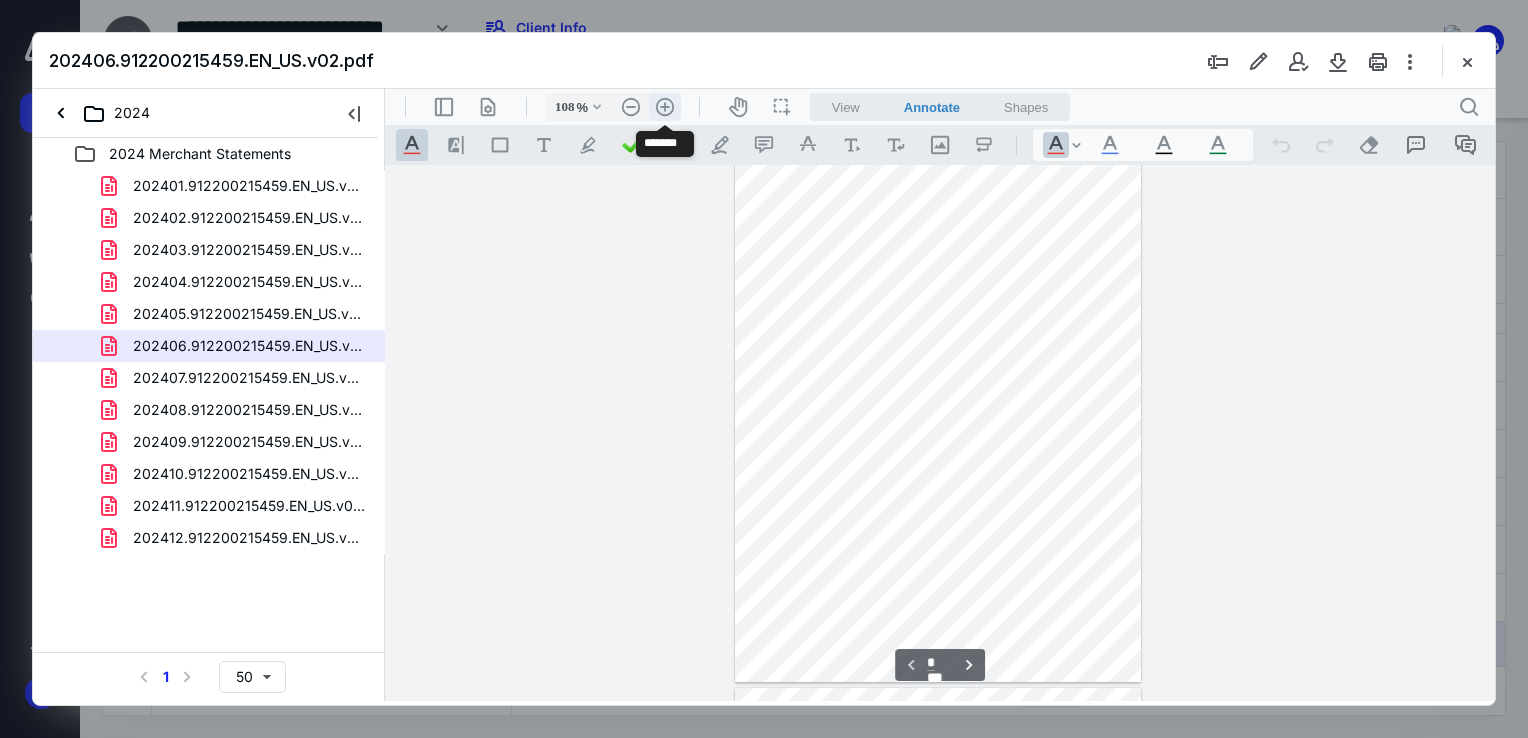 click on ".cls-1{fill:#abb0c4;} icon - header - zoom - in - line" at bounding box center (665, 107) 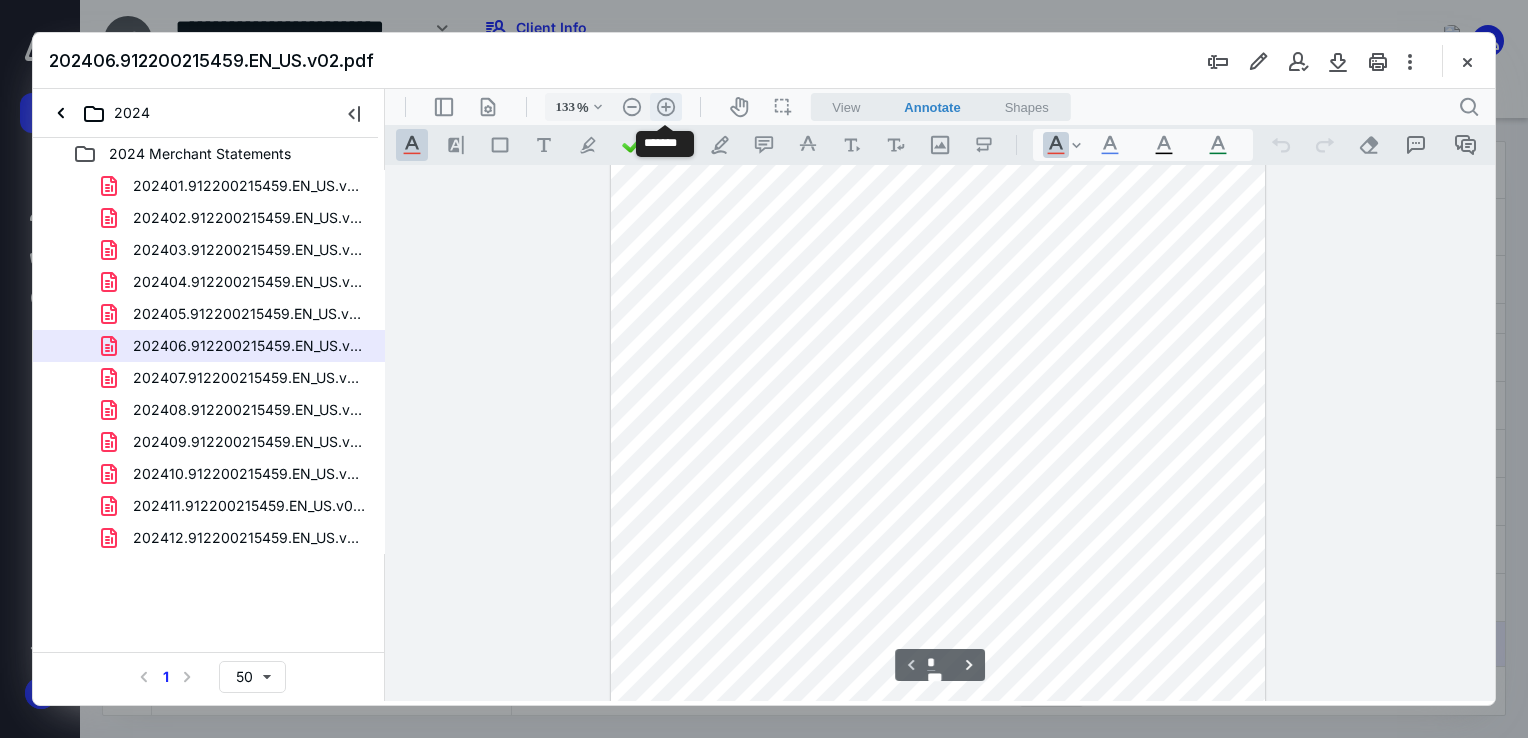 click on ".cls-1{fill:#abb0c4;} icon - header - zoom - in - line" at bounding box center (666, 107) 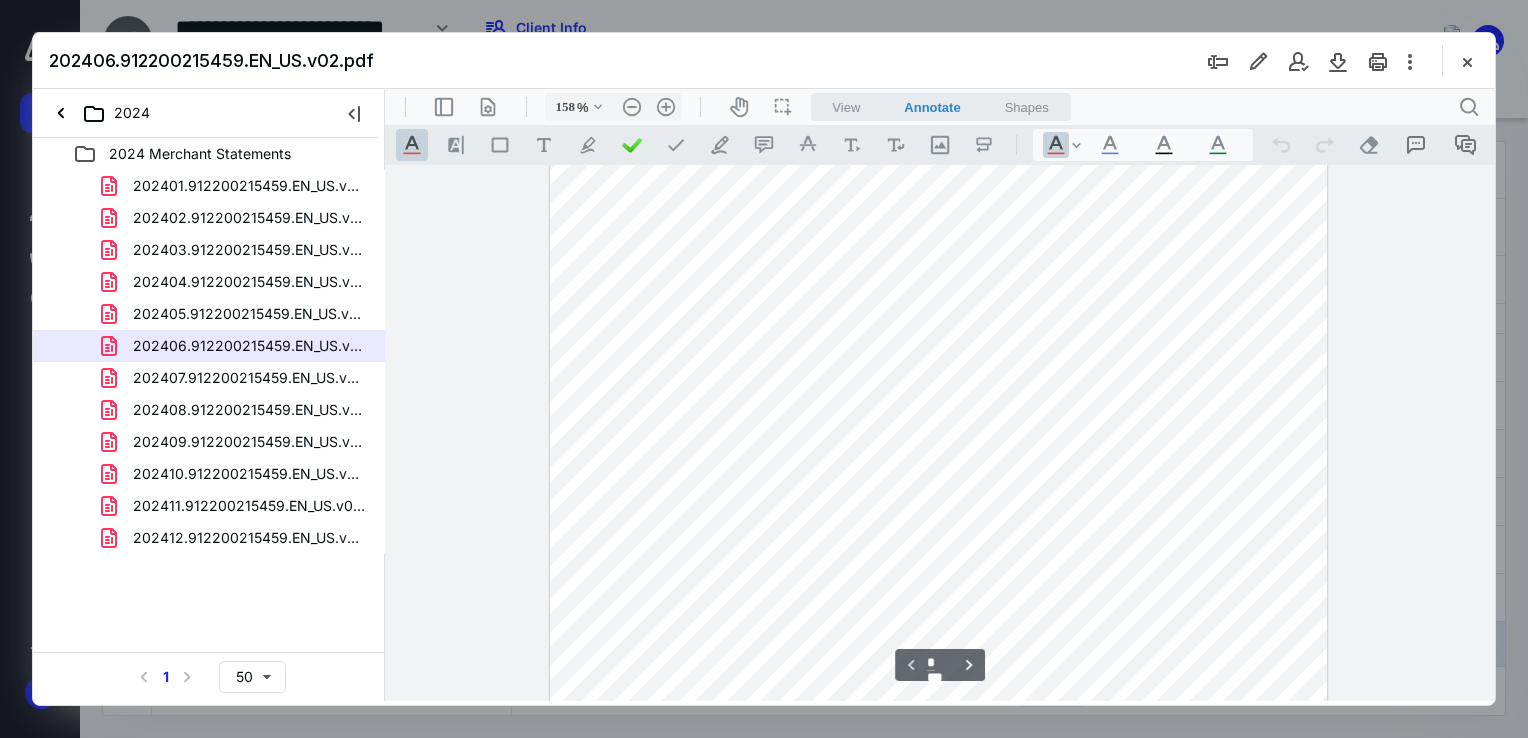 scroll, scrollTop: 300, scrollLeft: 0, axis: vertical 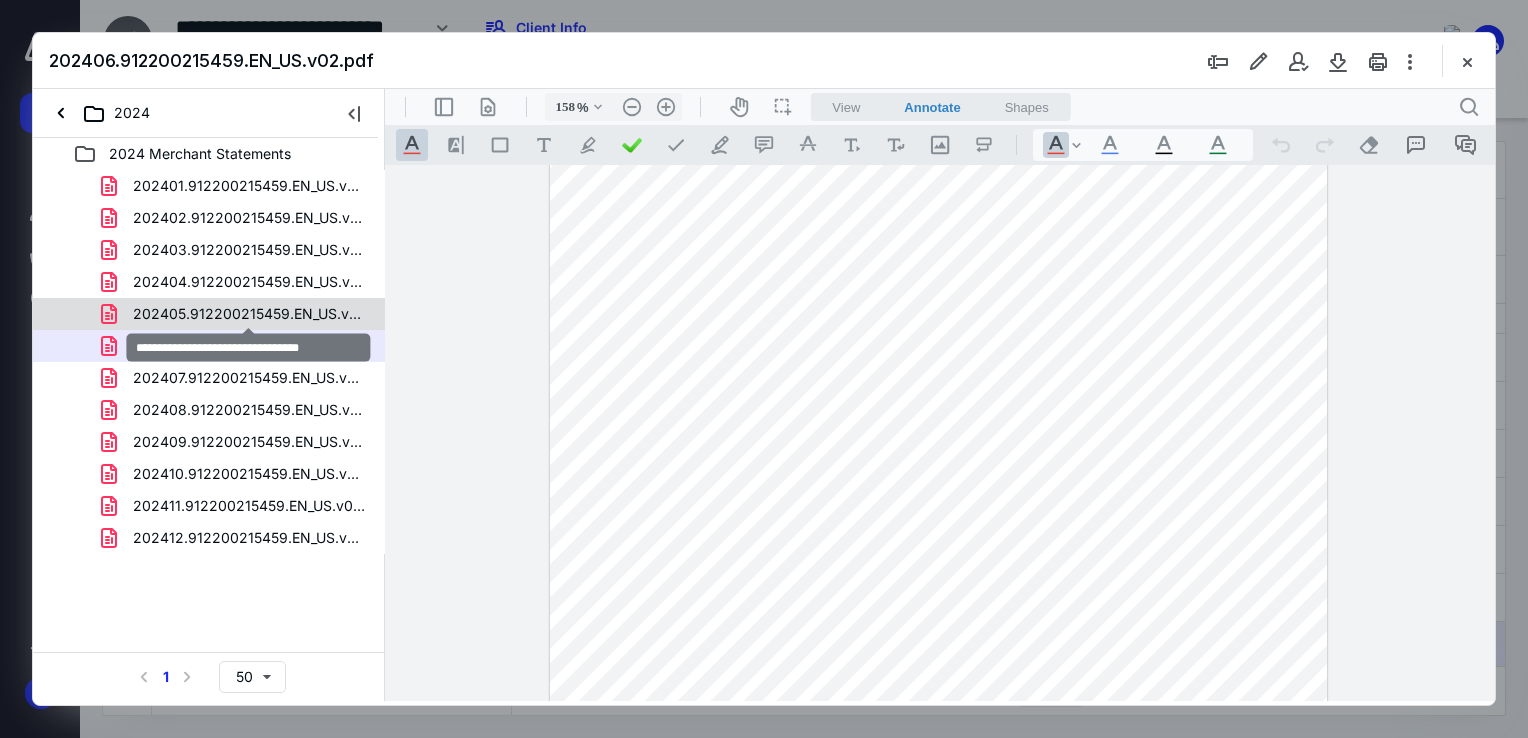 click on "202405.912200215459.EN_US.v03.pdf" at bounding box center [249, 314] 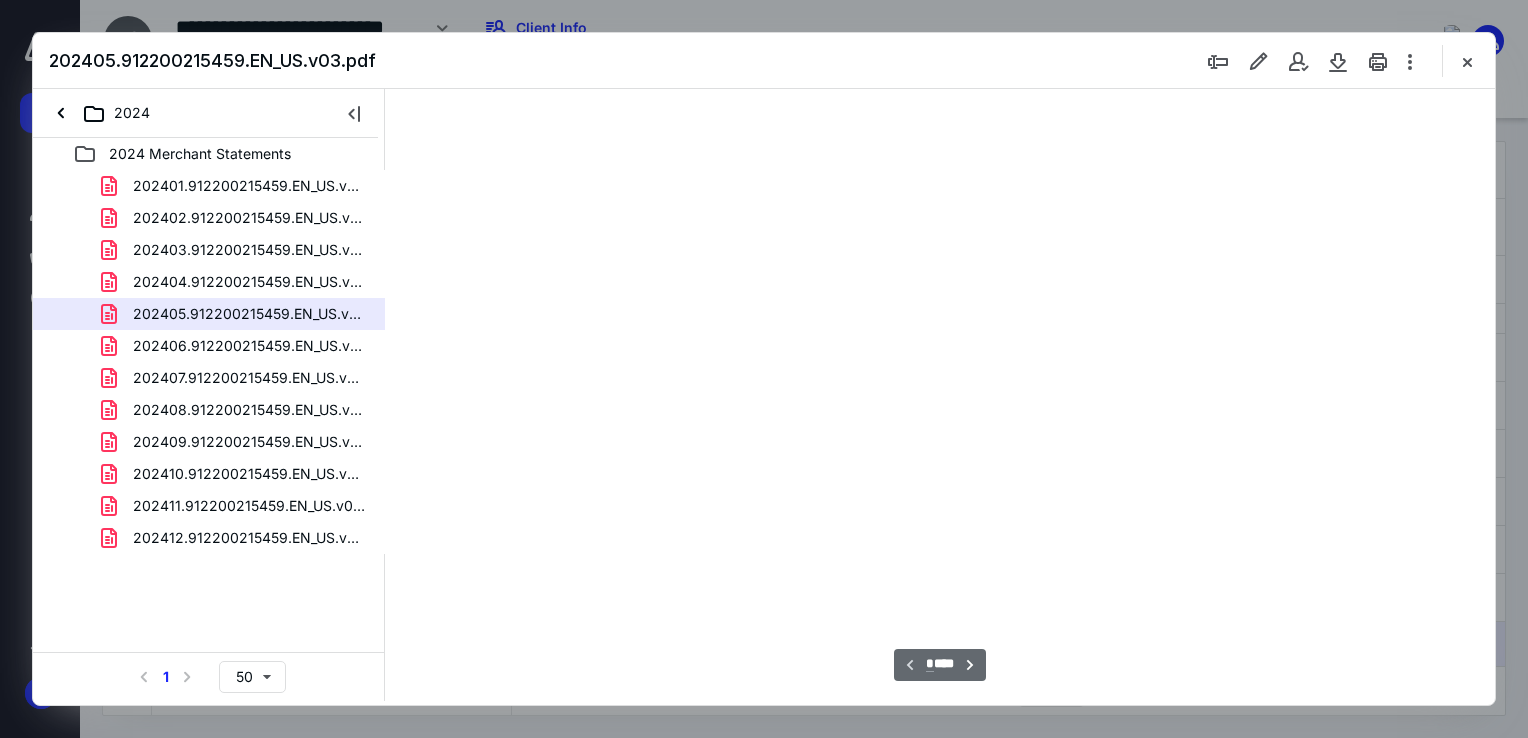 scroll, scrollTop: 79, scrollLeft: 0, axis: vertical 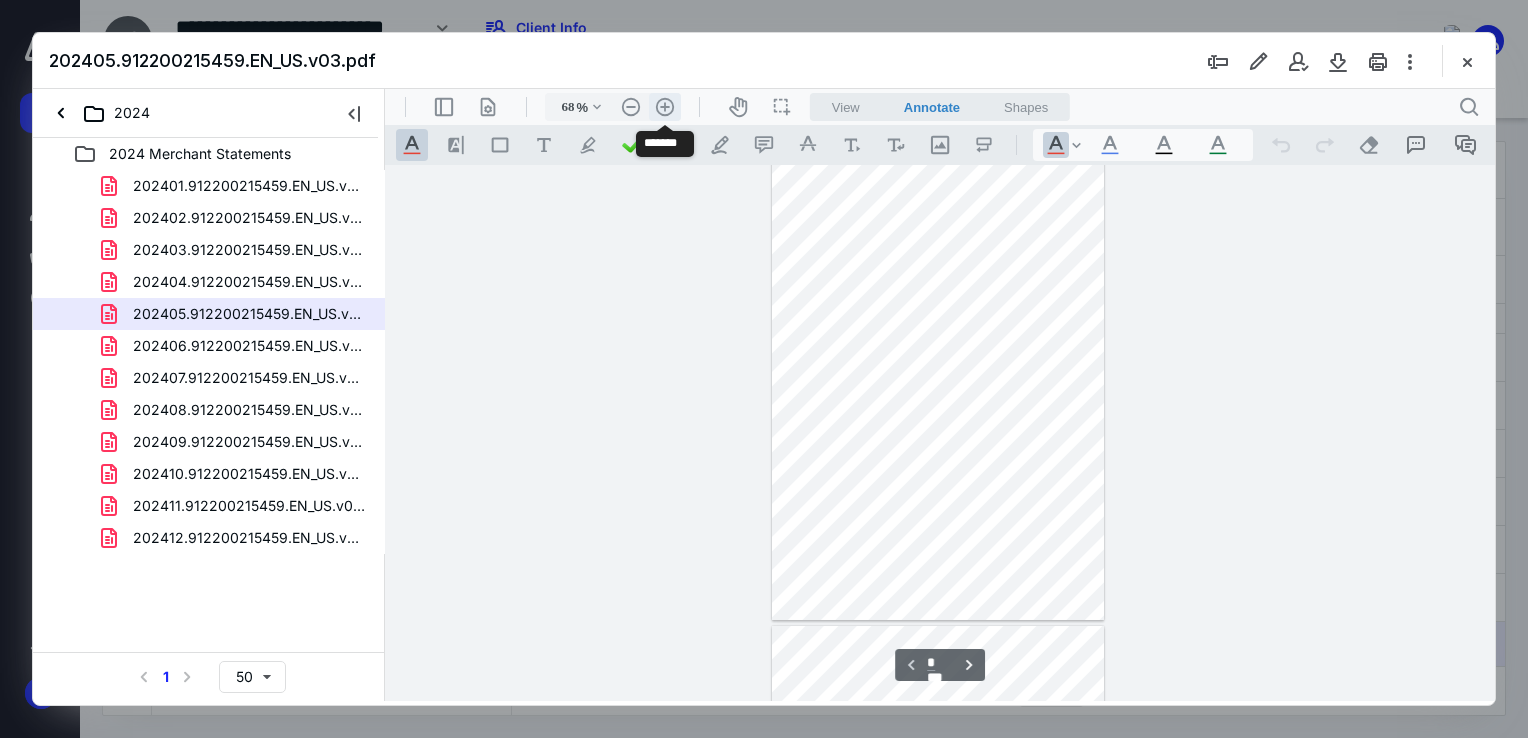 click on ".cls-1{fill:#abb0c4;} icon - header - zoom - in - line" at bounding box center (665, 107) 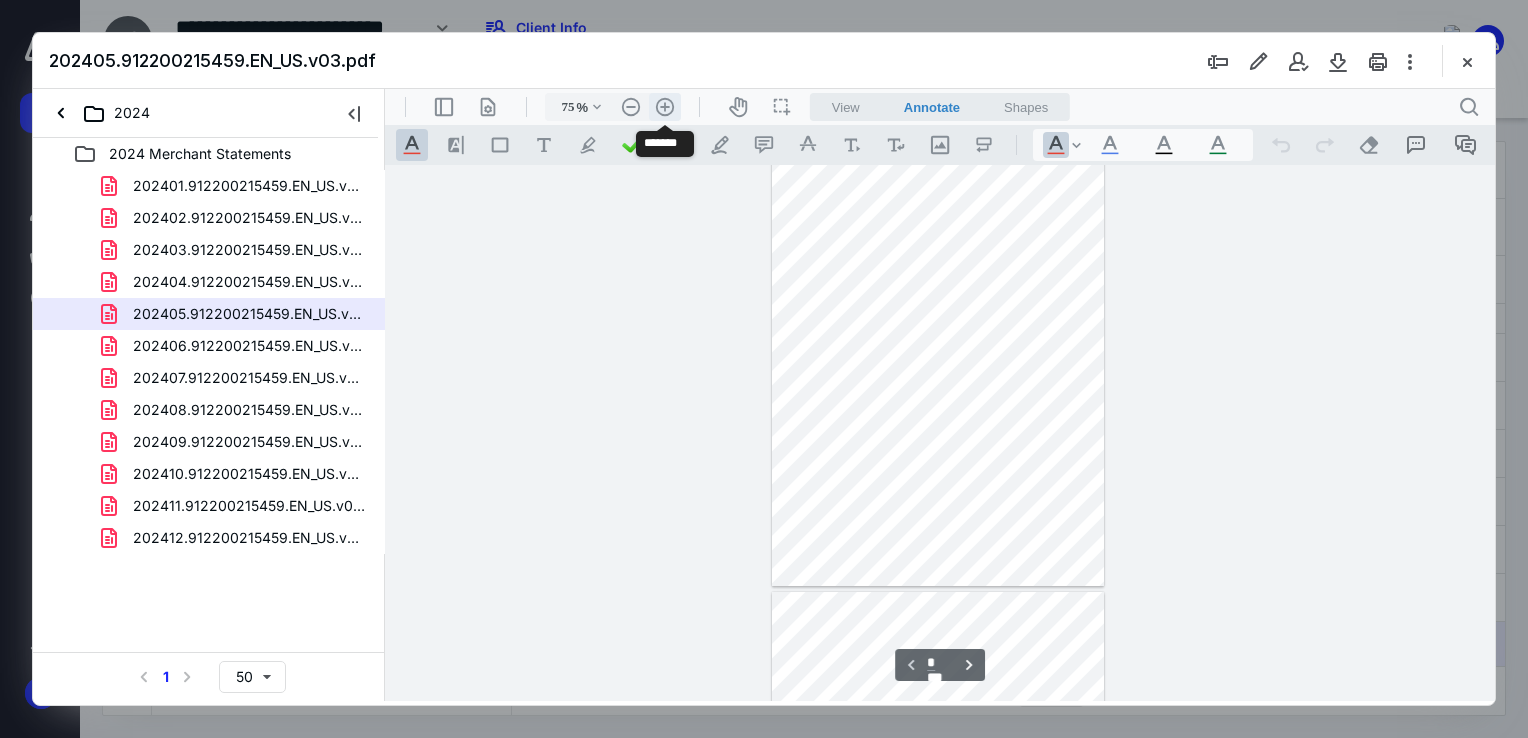 click on ".cls-1{fill:#abb0c4;} icon - header - zoom - in - line" at bounding box center (665, 107) 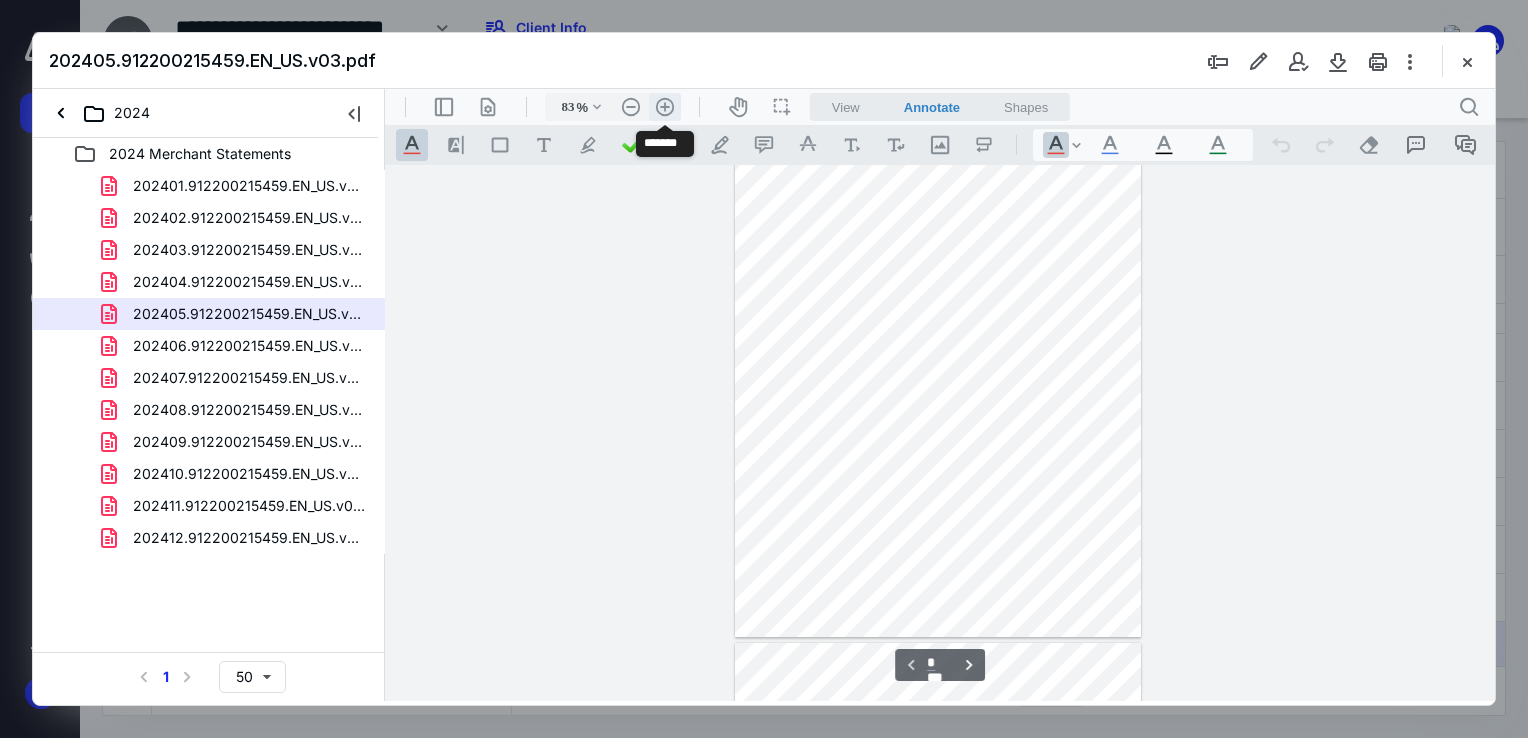 click on ".cls-1{fill:#abb0c4;} icon - header - zoom - in - line" at bounding box center [665, 107] 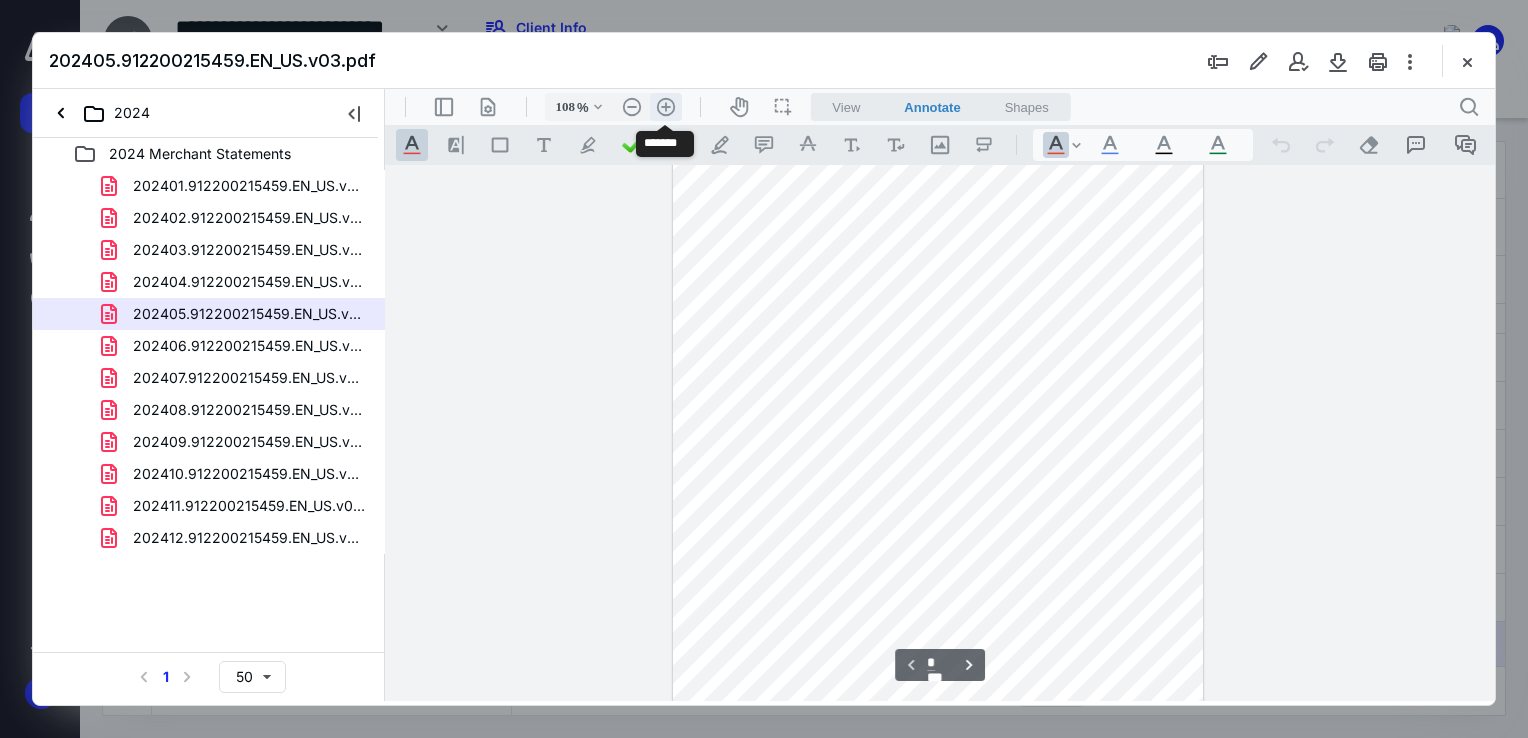 click on ".cls-1{fill:#abb0c4;} icon - header - zoom - in - line" at bounding box center (666, 107) 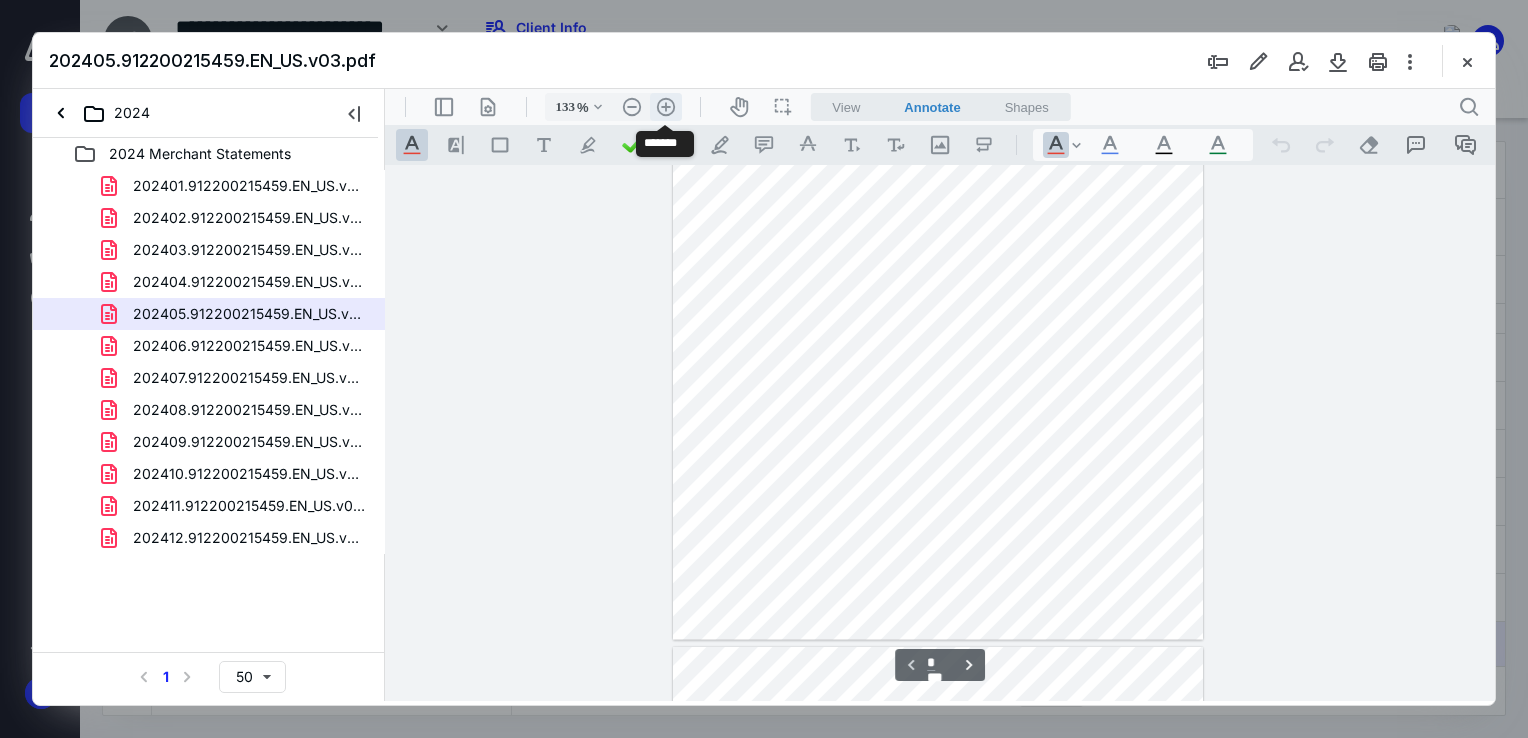 click on ".cls-1{fill:#abb0c4;} icon - header - zoom - in - line" at bounding box center (666, 107) 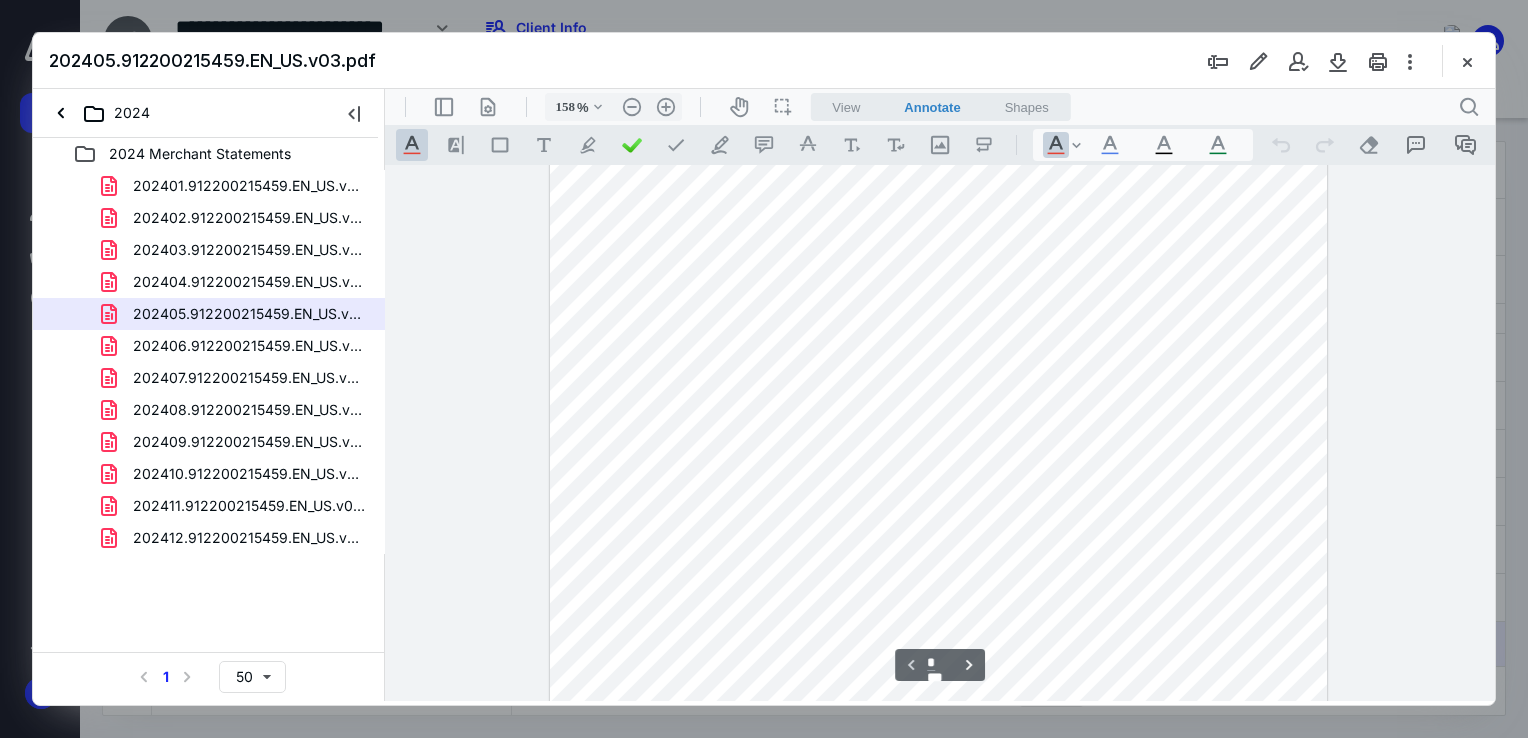 scroll, scrollTop: 293, scrollLeft: 0, axis: vertical 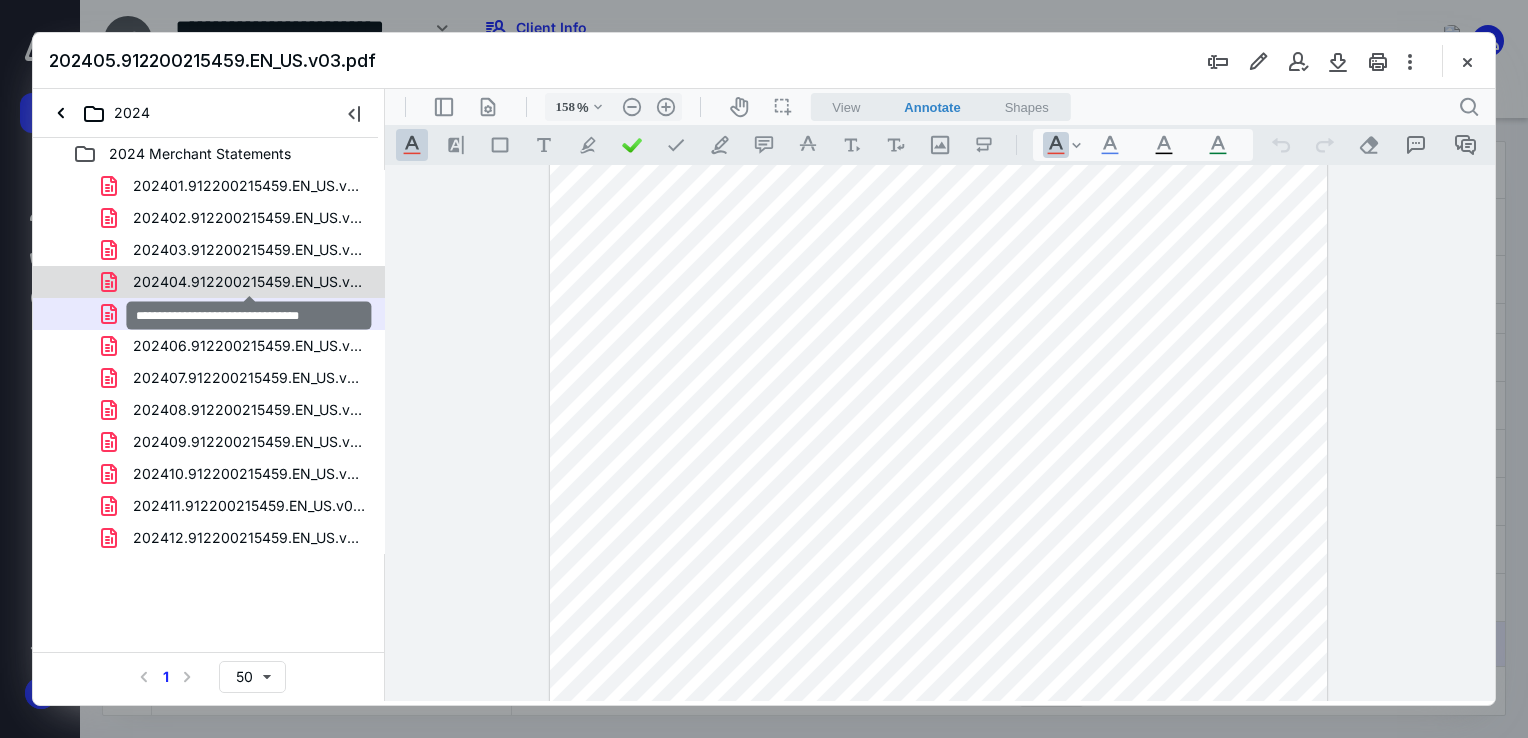 click on "202404.912200215459.EN_US.v02.pdf" at bounding box center (249, 282) 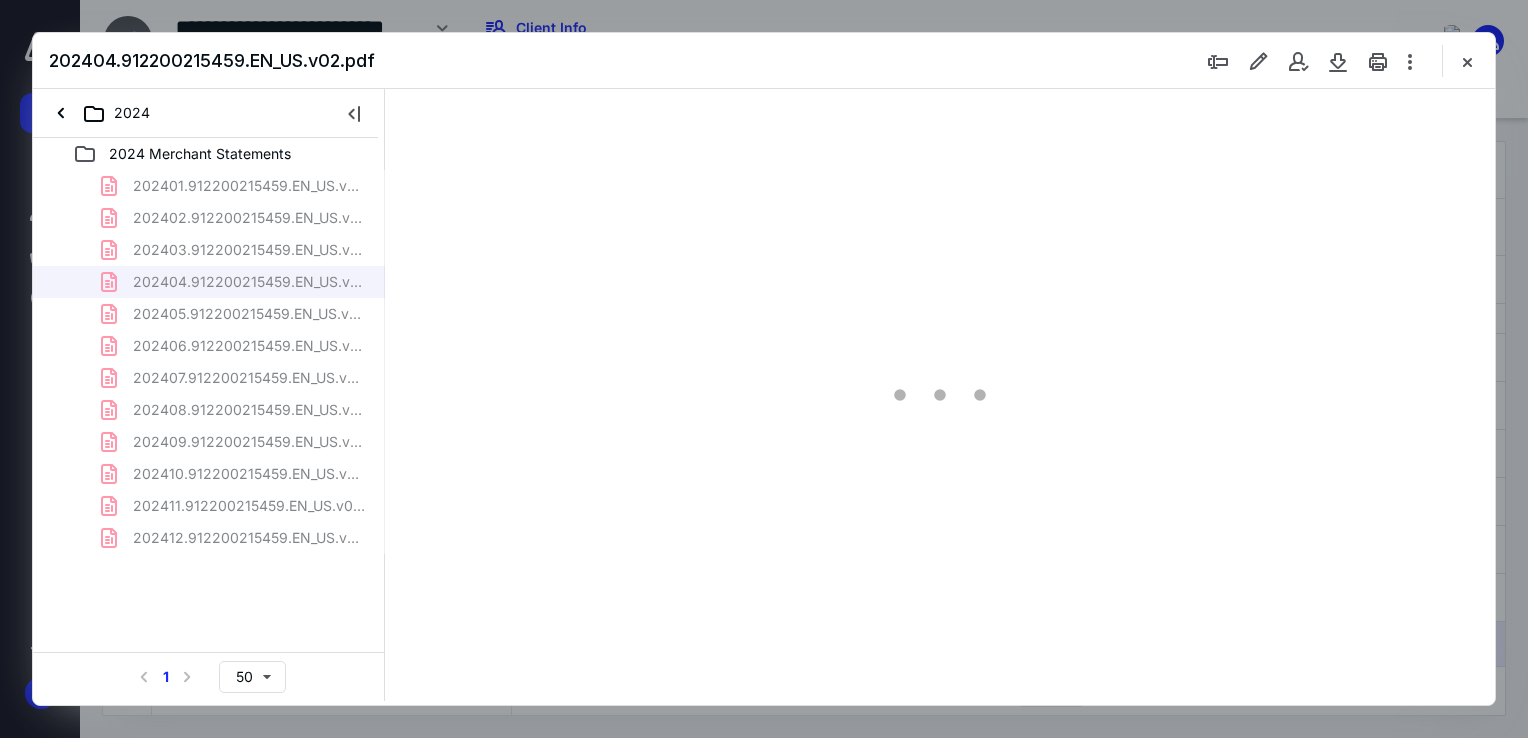 scroll, scrollTop: 0, scrollLeft: 0, axis: both 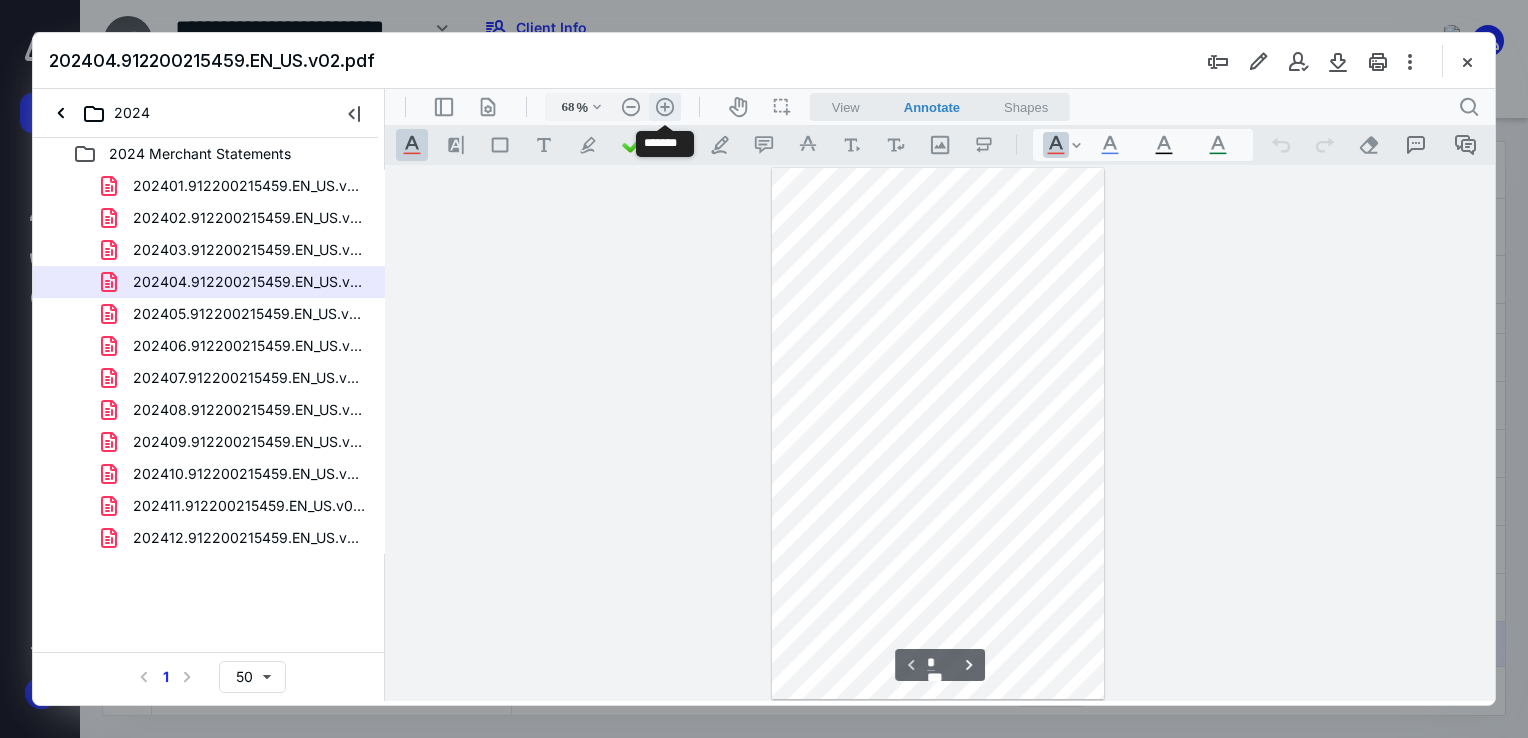 click on ".cls-1{fill:#abb0c4;} icon - header - zoom - in - line" at bounding box center (665, 107) 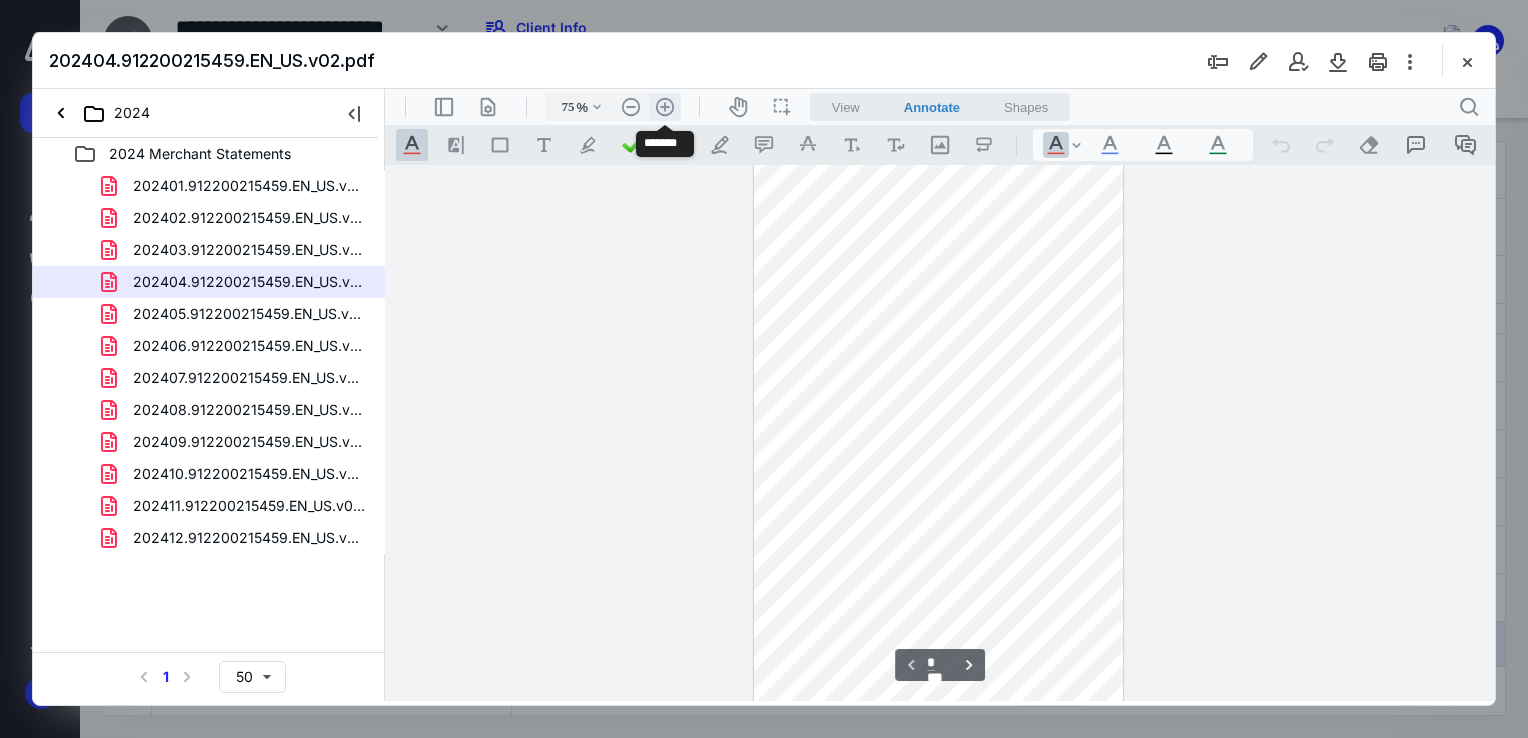 click on ".cls-1{fill:#abb0c4;} icon - header - zoom - in - line" at bounding box center [665, 107] 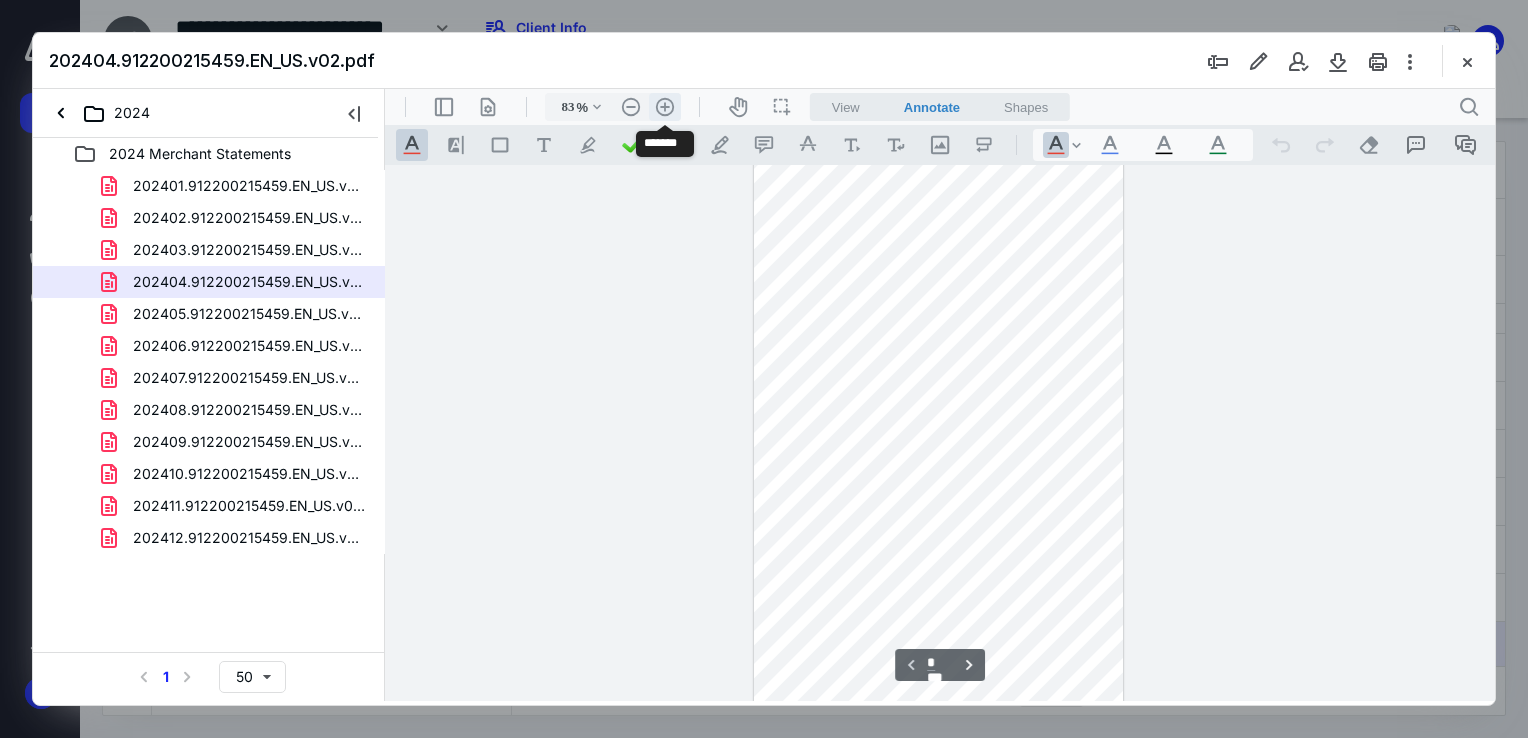 click on ".cls-1{fill:#abb0c4;} icon - header - zoom - in - line" at bounding box center [665, 107] 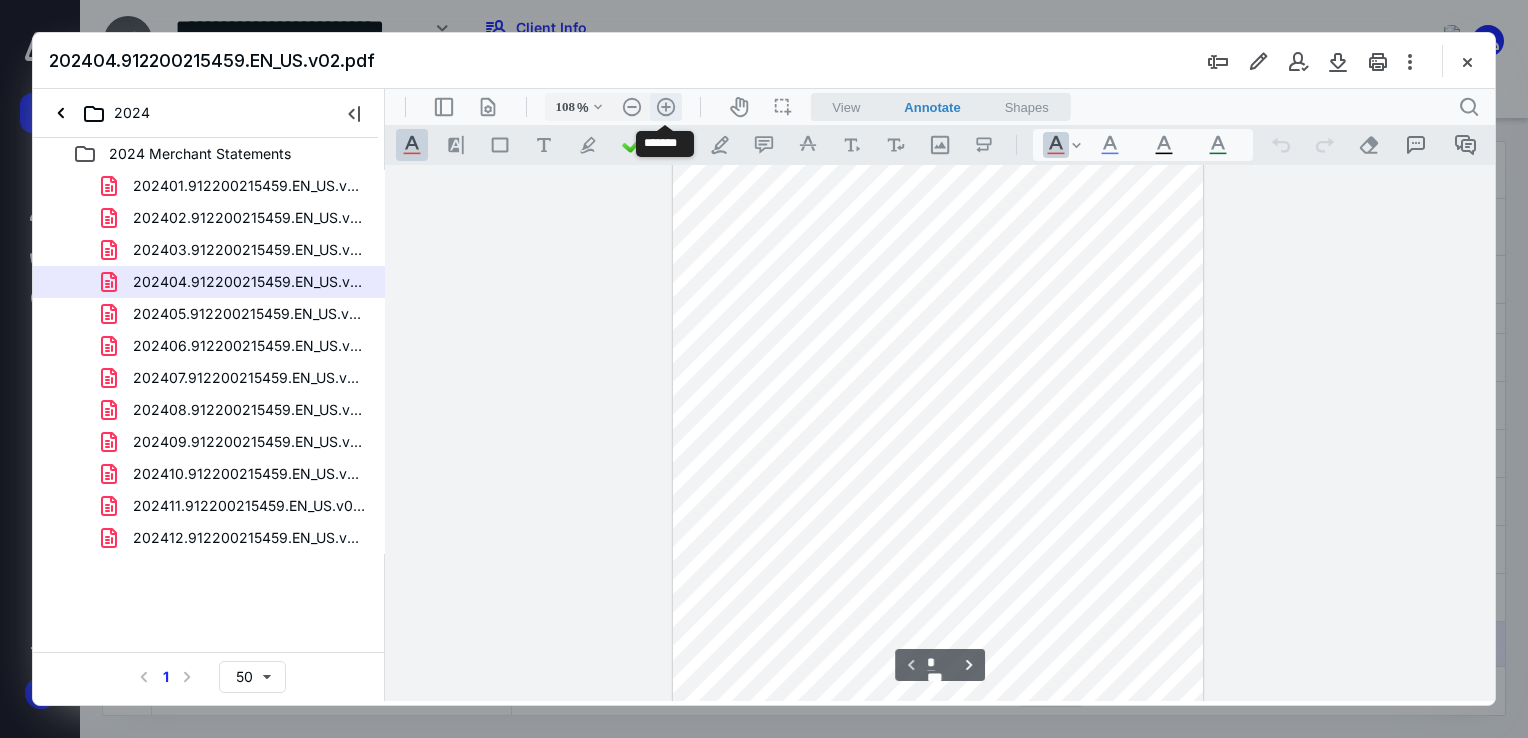 click on ".cls-1{fill:#abb0c4;} icon - header - zoom - in - line" at bounding box center (666, 107) 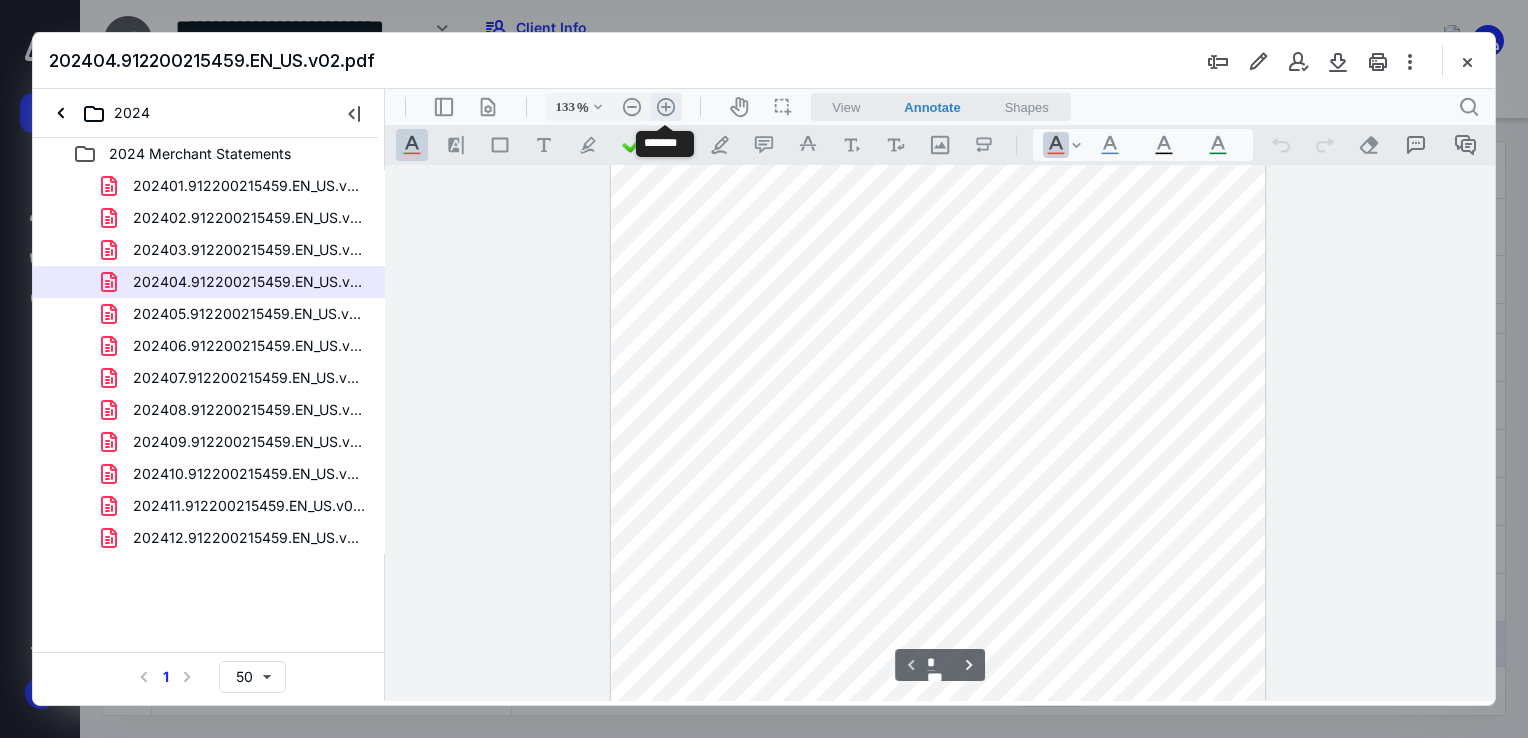 click on ".cls-1{fill:#abb0c4;} icon - header - zoom - in - line" at bounding box center (666, 107) 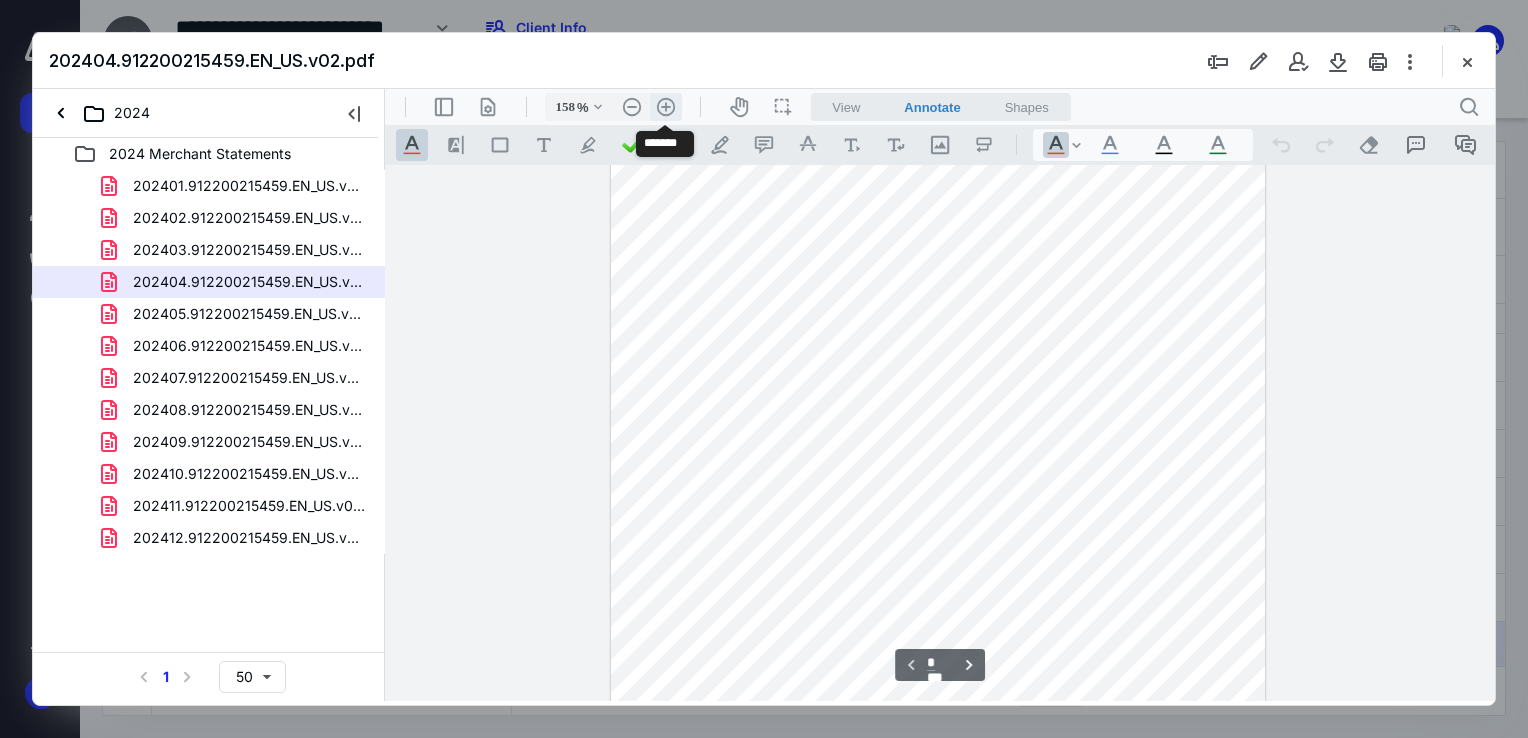 scroll, scrollTop: 308, scrollLeft: 0, axis: vertical 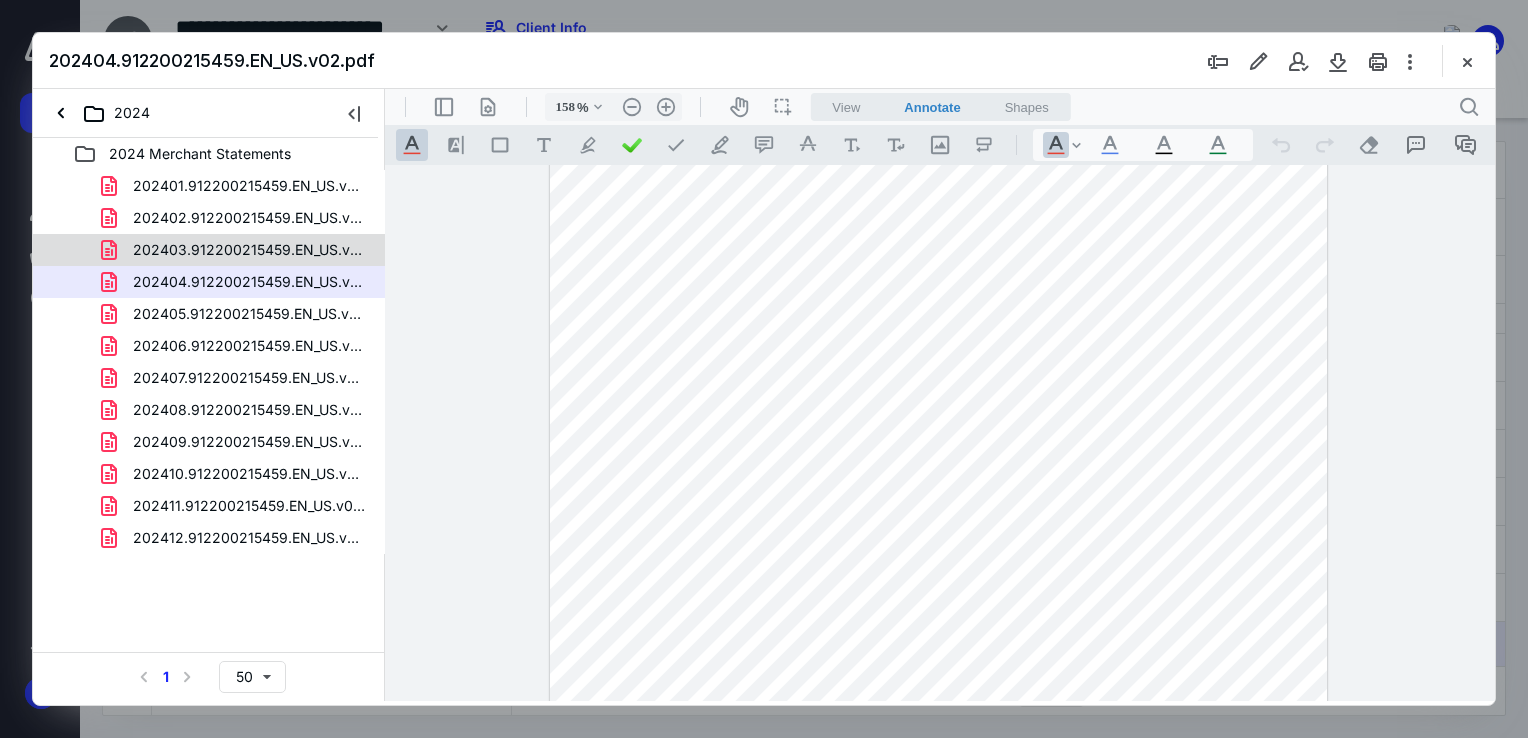 click on "202403.912200215459.EN_US.v09.pdf" at bounding box center (249, 250) 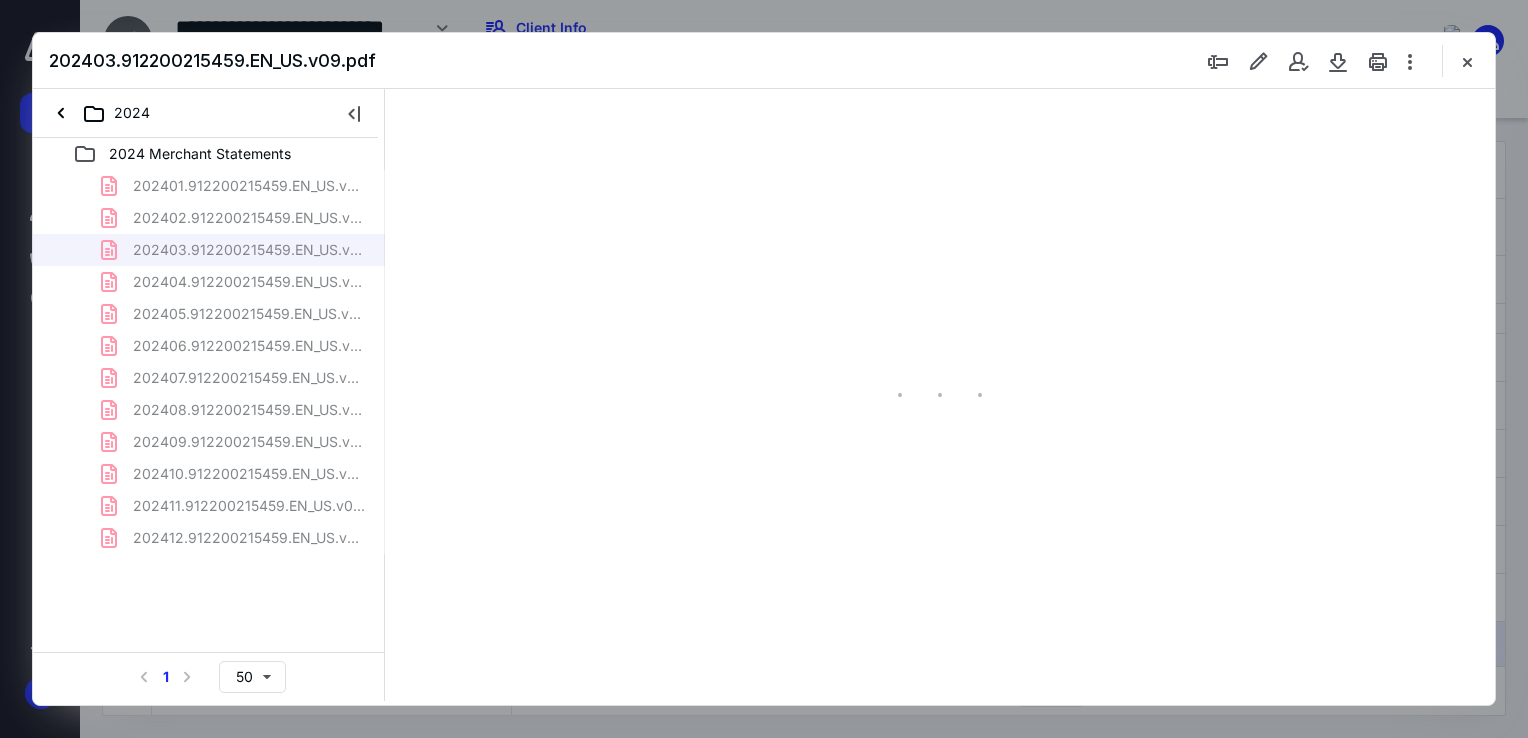 scroll, scrollTop: 79, scrollLeft: 0, axis: vertical 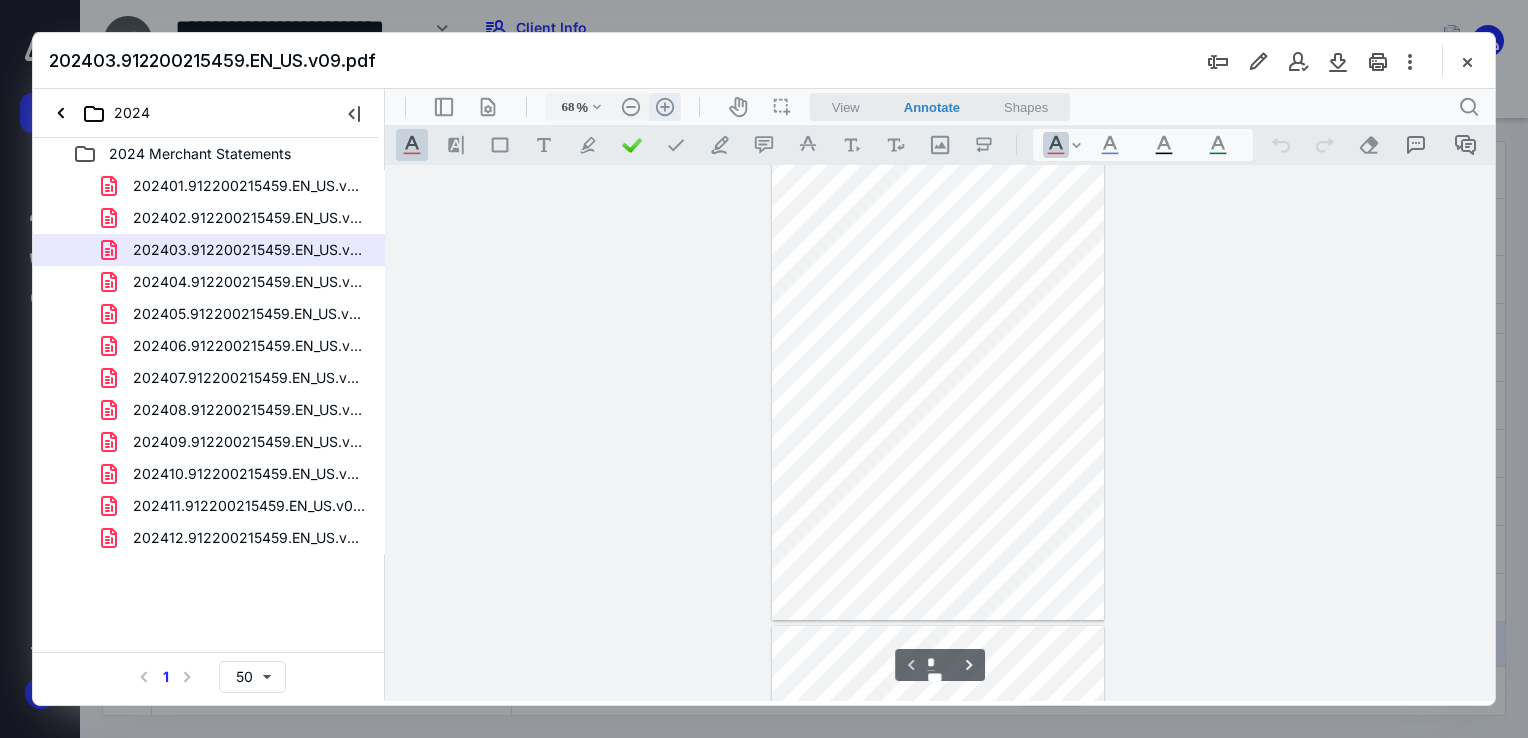 click on ".cls-1{fill:#abb0c4;} icon - header - zoom - in - line" at bounding box center [665, 107] 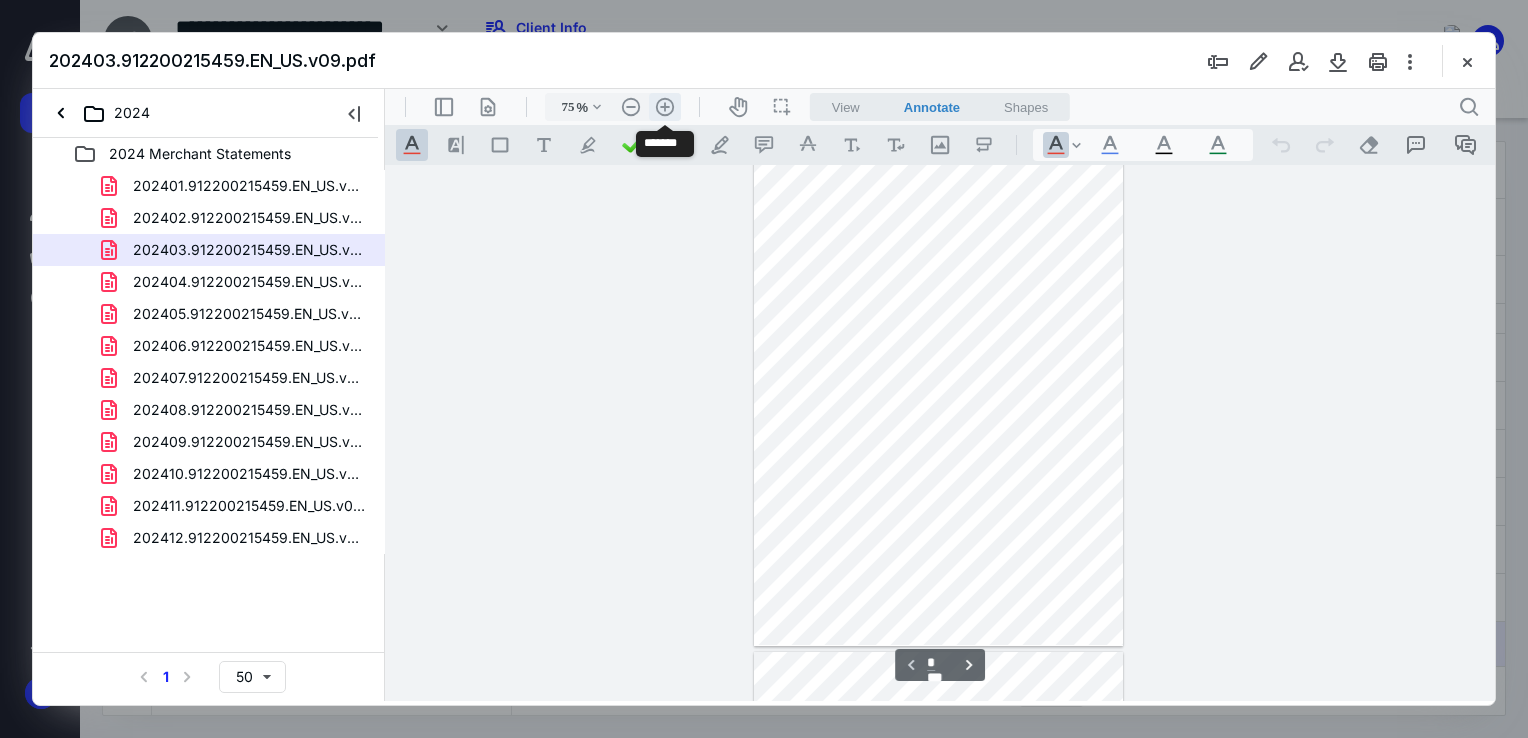 click on ".cls-1{fill:#abb0c4;} icon - header - zoom - in - line" at bounding box center [665, 107] 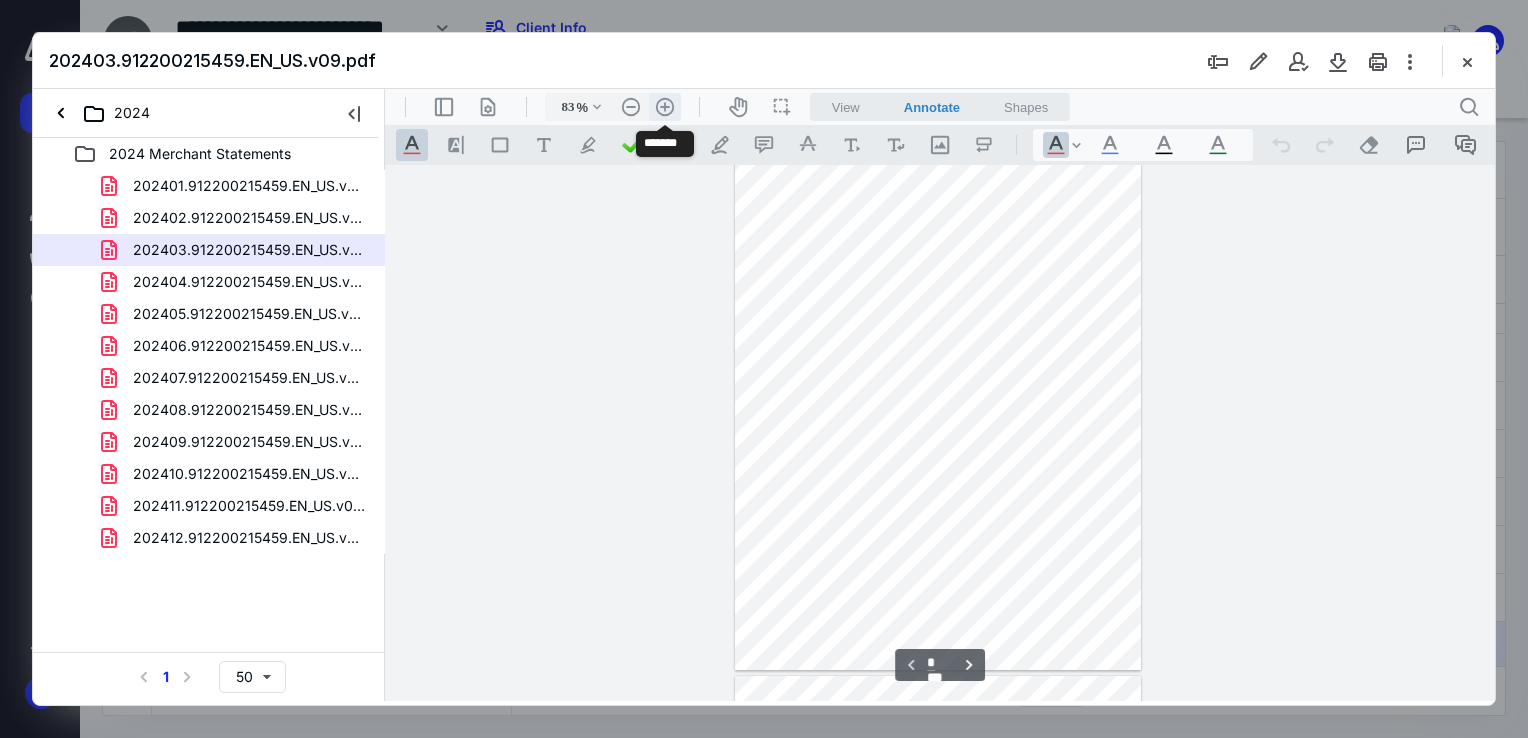 click on ".cls-1{fill:#abb0c4;} icon - header - zoom - in - line" at bounding box center (665, 107) 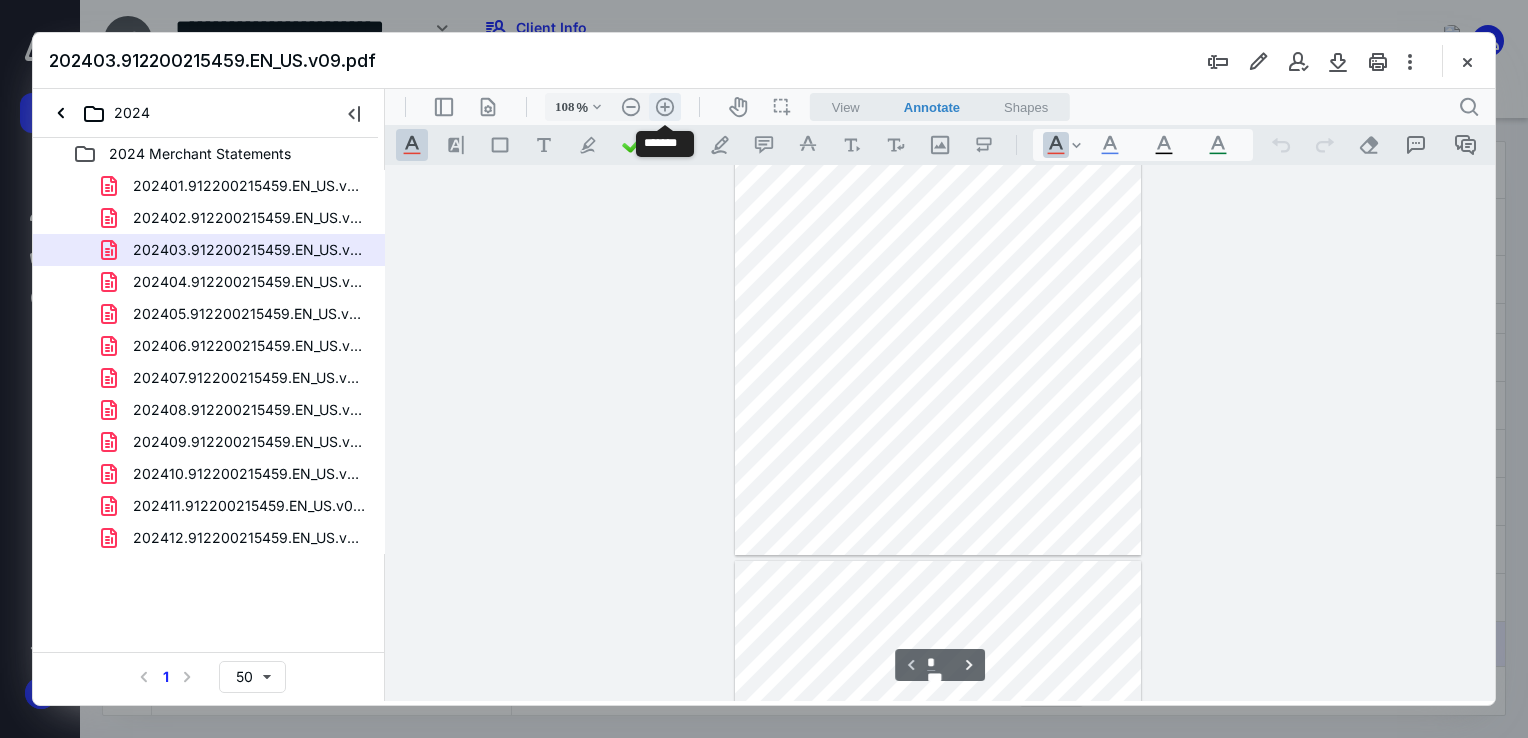 click on ".cls-1{fill:#abb0c4;} icon - header - zoom - in - line" at bounding box center (665, 107) 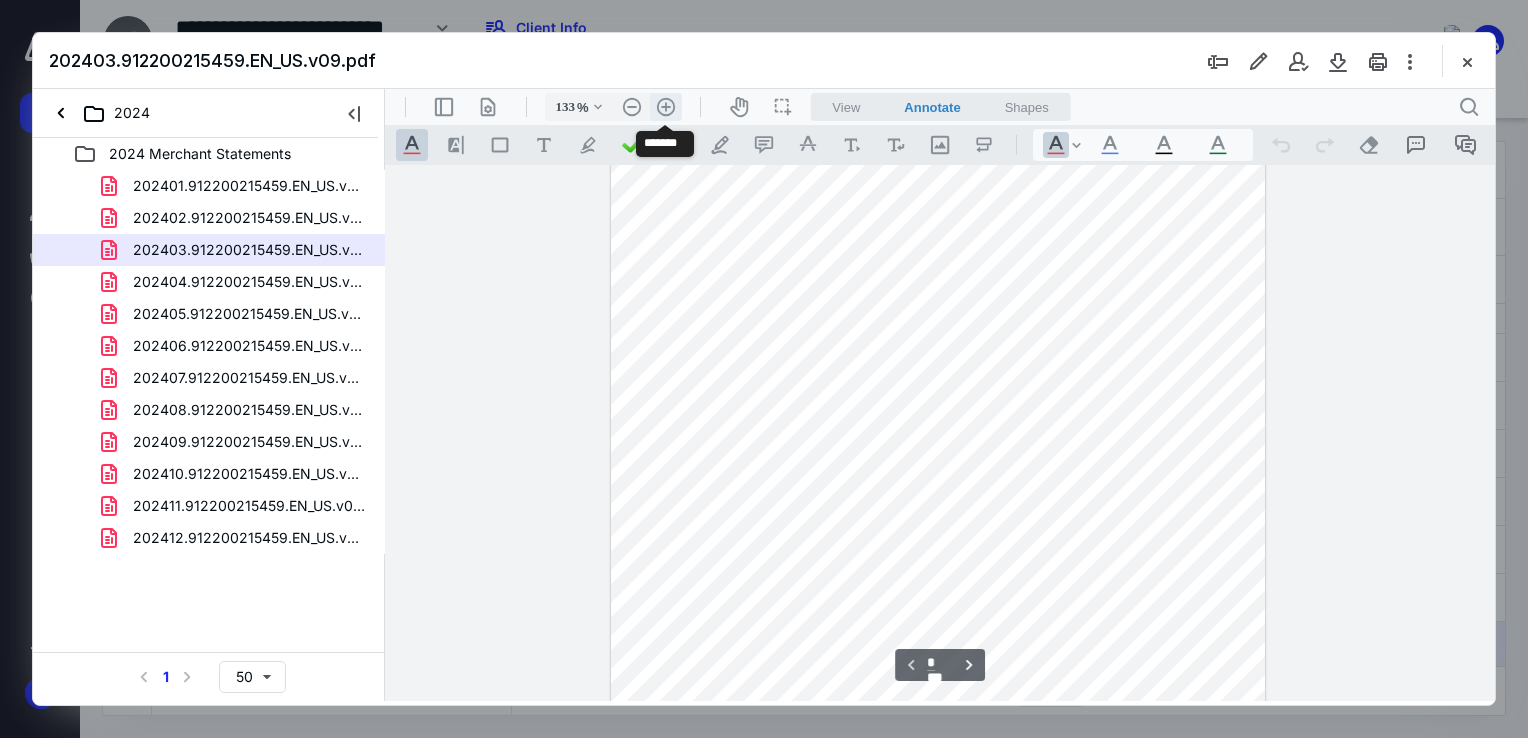 click on ".cls-1{fill:#abb0c4;} icon - header - zoom - in - line" at bounding box center [666, 107] 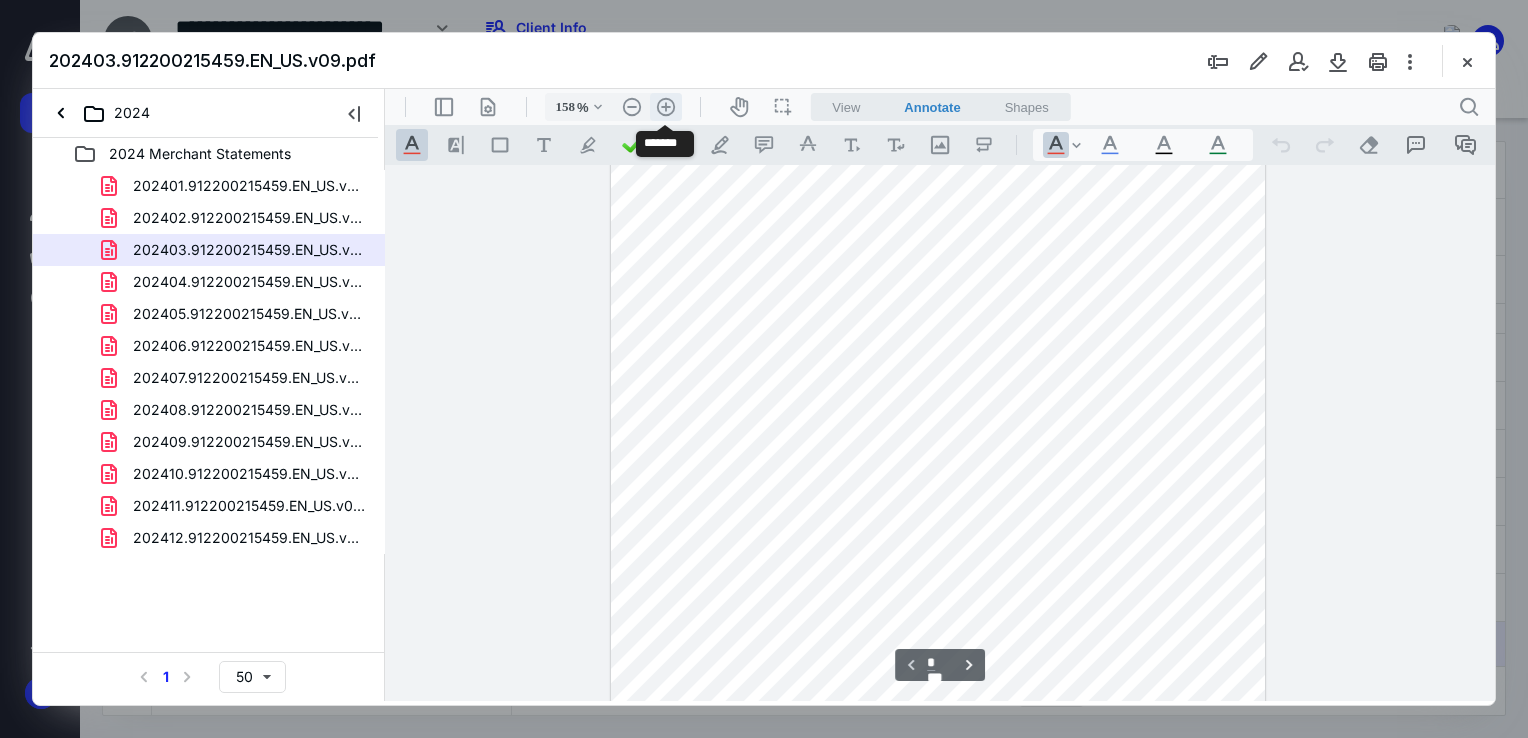 scroll, scrollTop: 493, scrollLeft: 0, axis: vertical 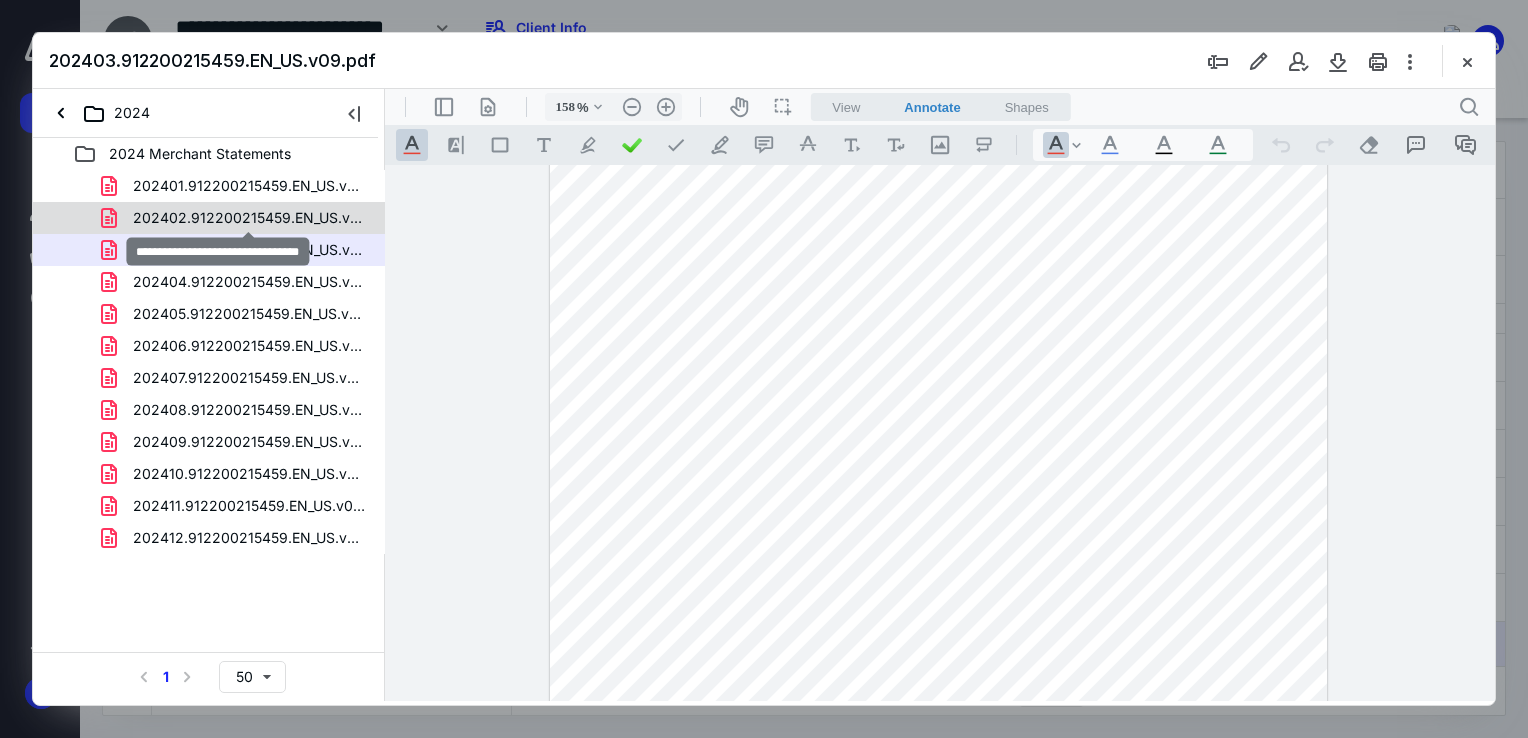click on "202402.912200215459.EN_US.v02.pdf" at bounding box center [249, 218] 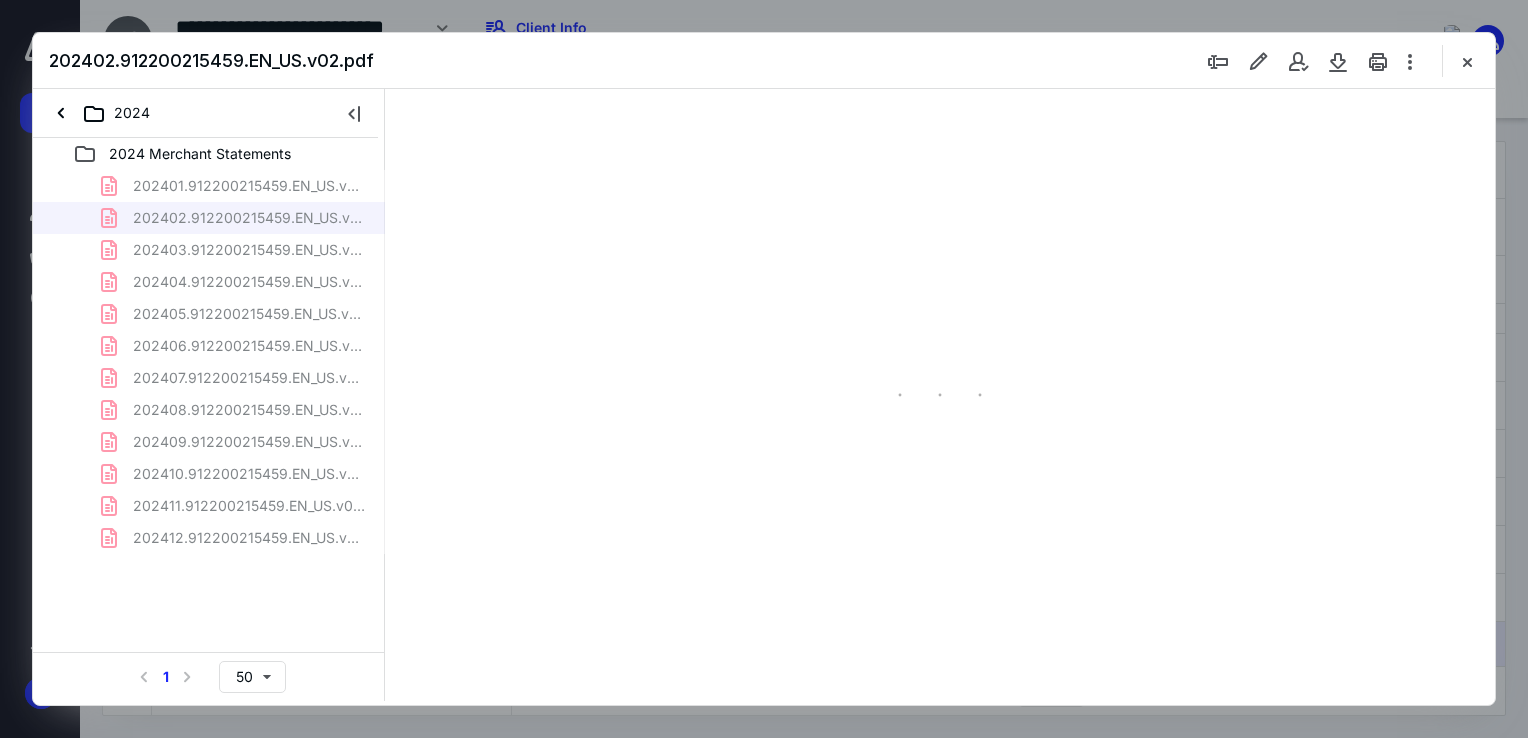 scroll, scrollTop: 79, scrollLeft: 0, axis: vertical 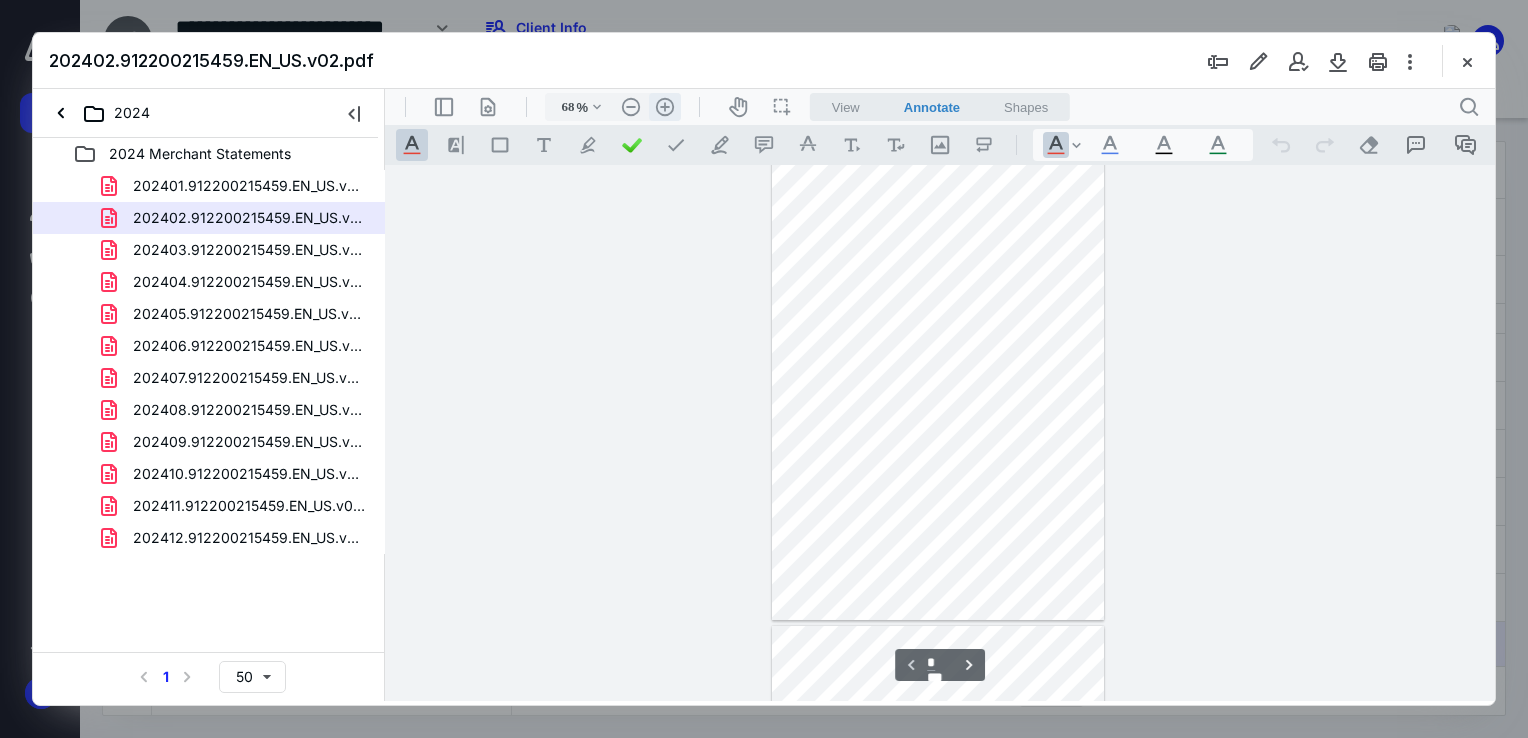click on ".cls-1{fill:#abb0c4;} icon - header - zoom - in - line" at bounding box center (665, 107) 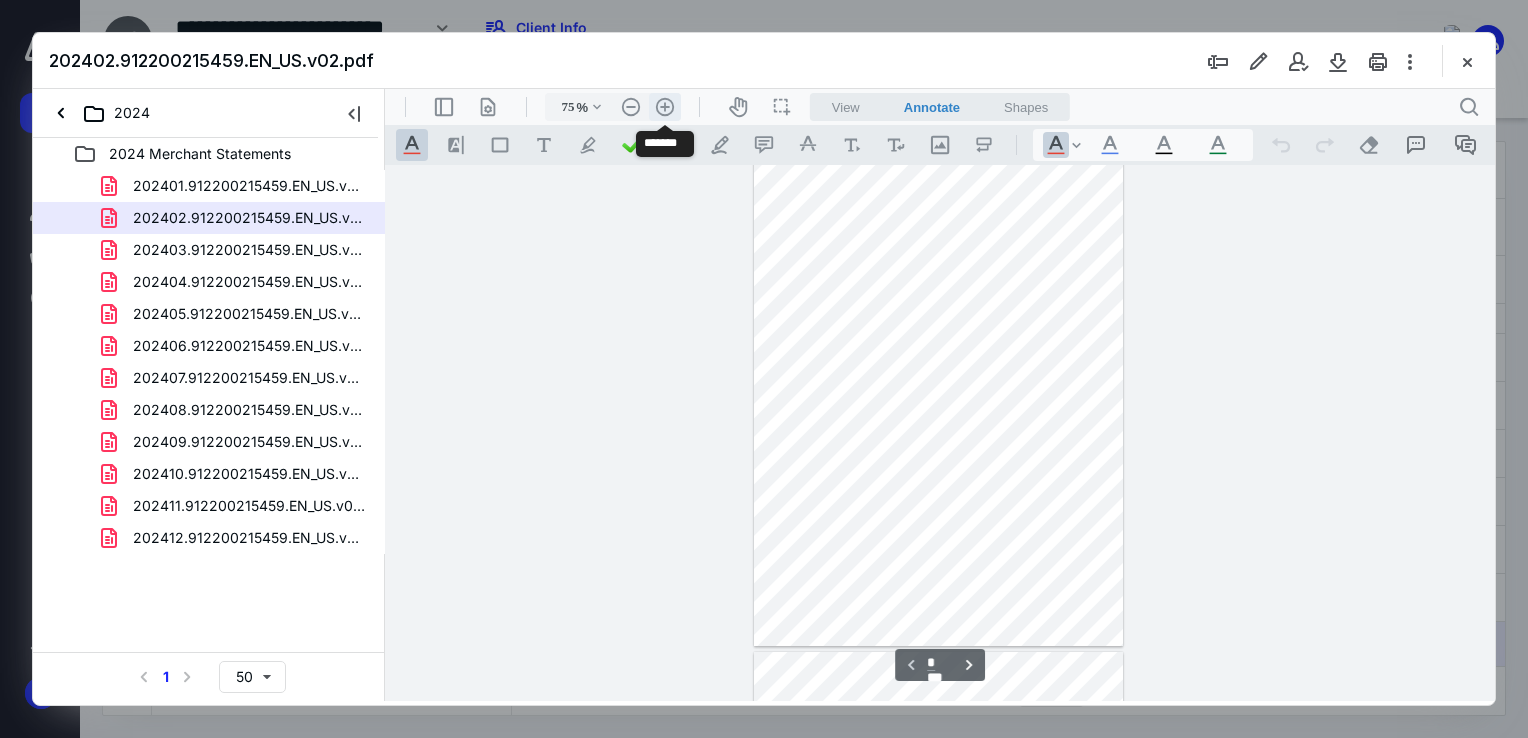 click on ".cls-1{fill:#abb0c4;} icon - header - zoom - in - line" at bounding box center [665, 107] 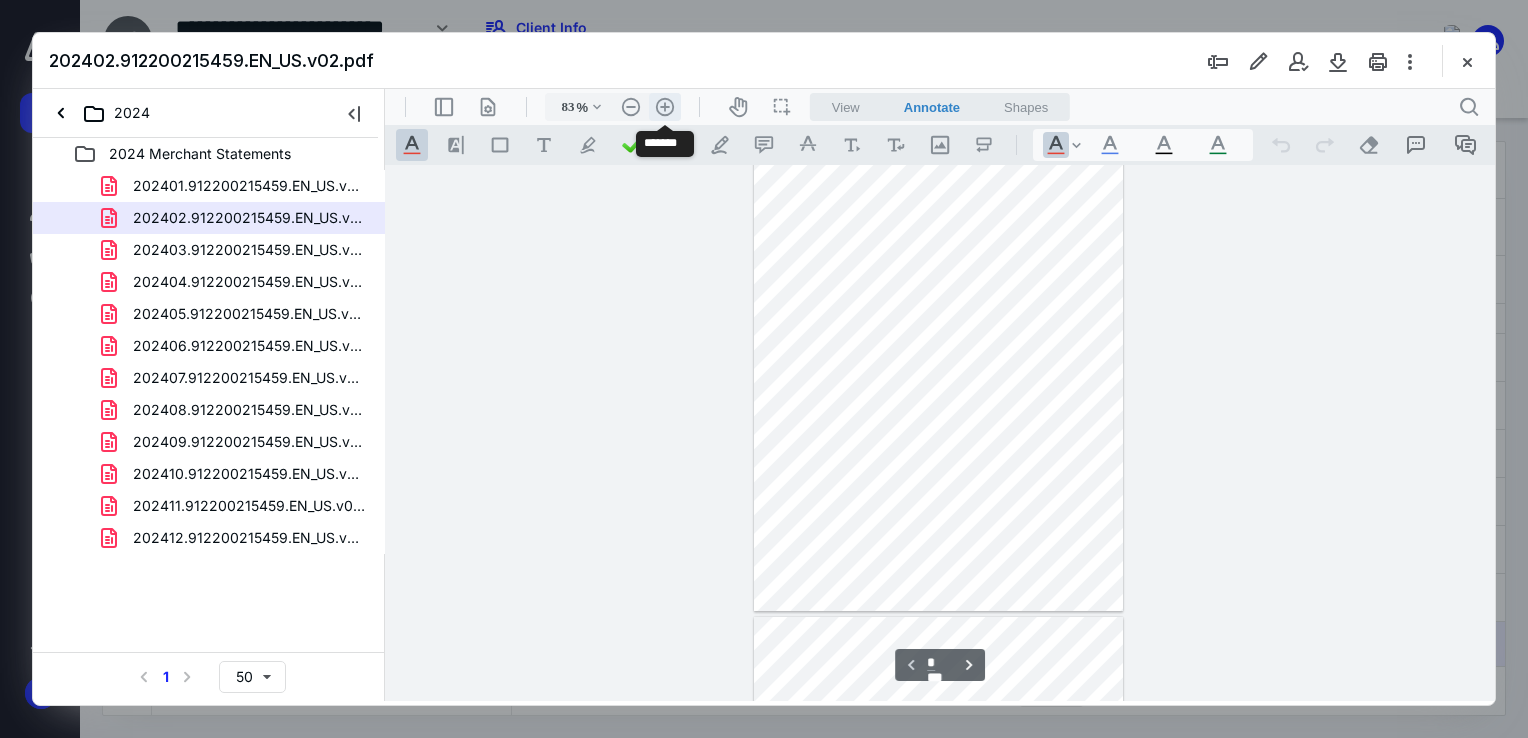 click on ".cls-1{fill:#abb0c4;} icon - header - zoom - in - line" at bounding box center [665, 107] 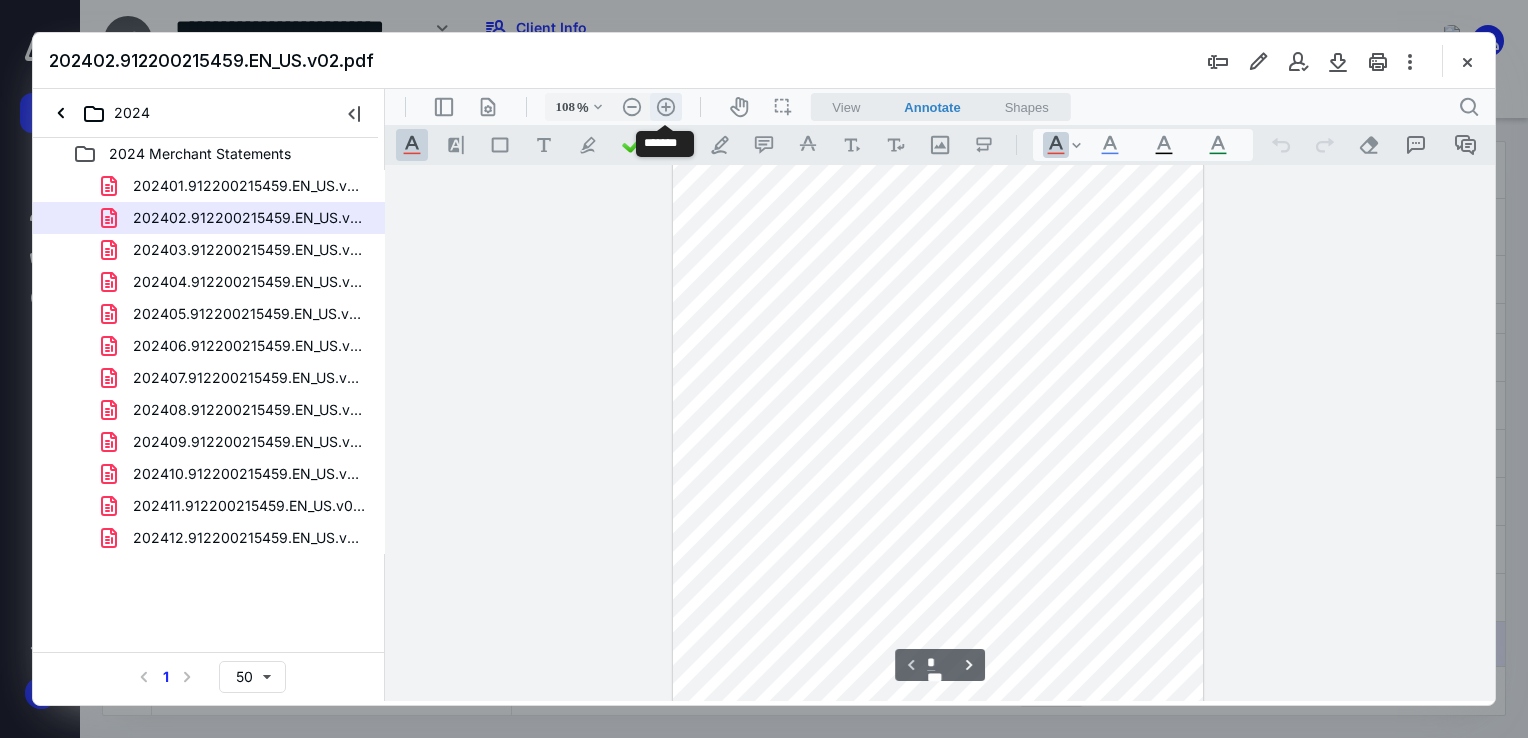 click on ".cls-1{fill:#abb0c4;} icon - header - zoom - in - line" at bounding box center (666, 107) 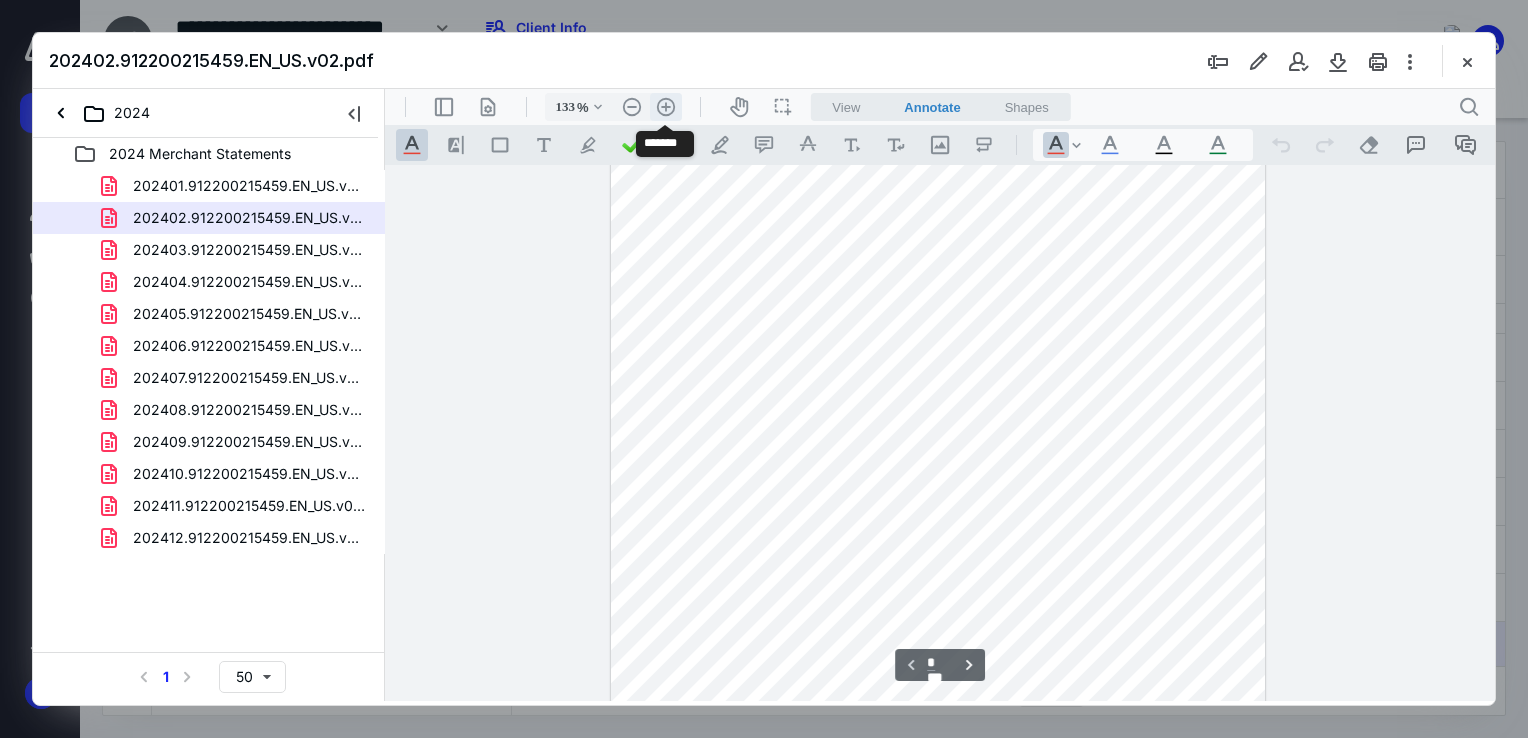 click on ".cls-1{fill:#abb0c4;} icon - header - zoom - in - line" at bounding box center (666, 107) 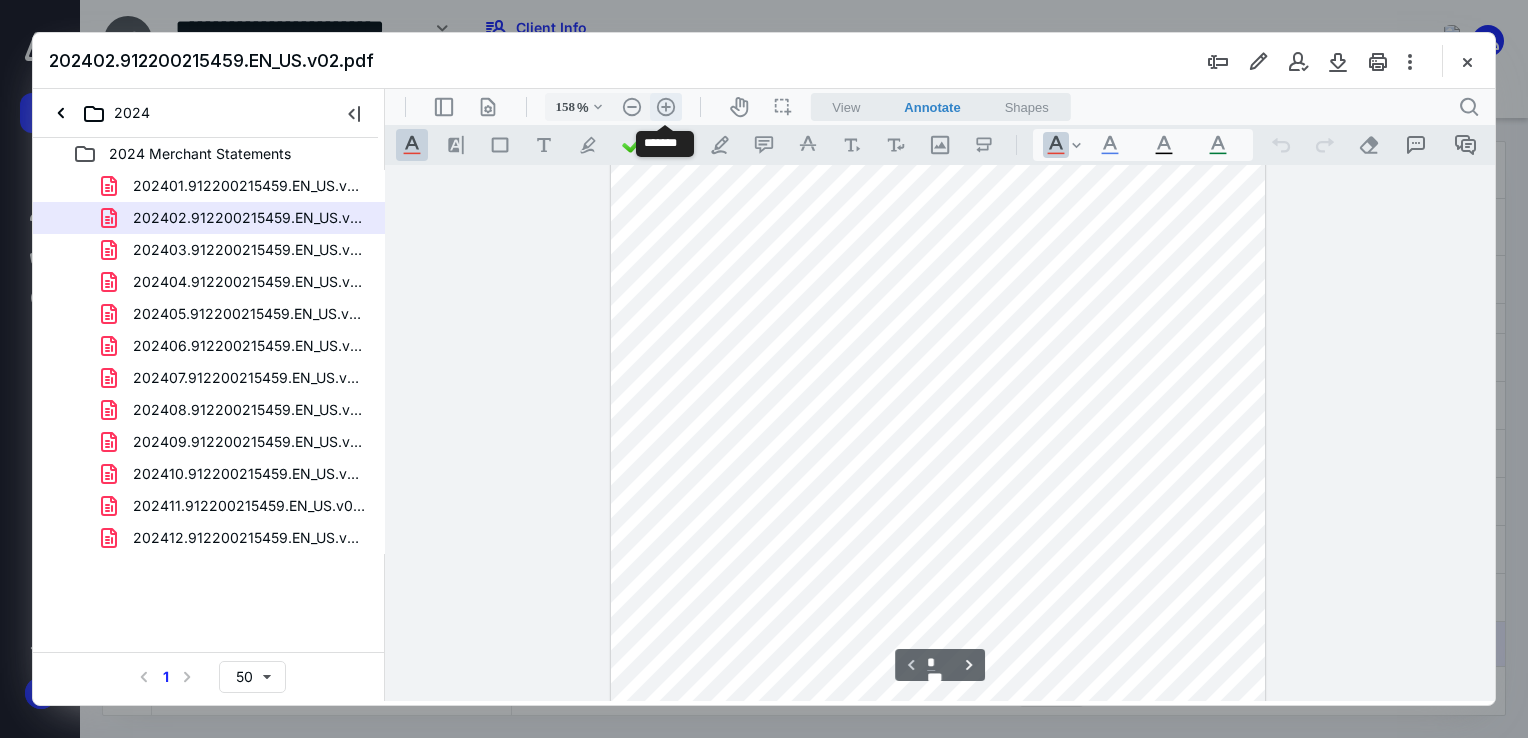 scroll, scrollTop: 493, scrollLeft: 0, axis: vertical 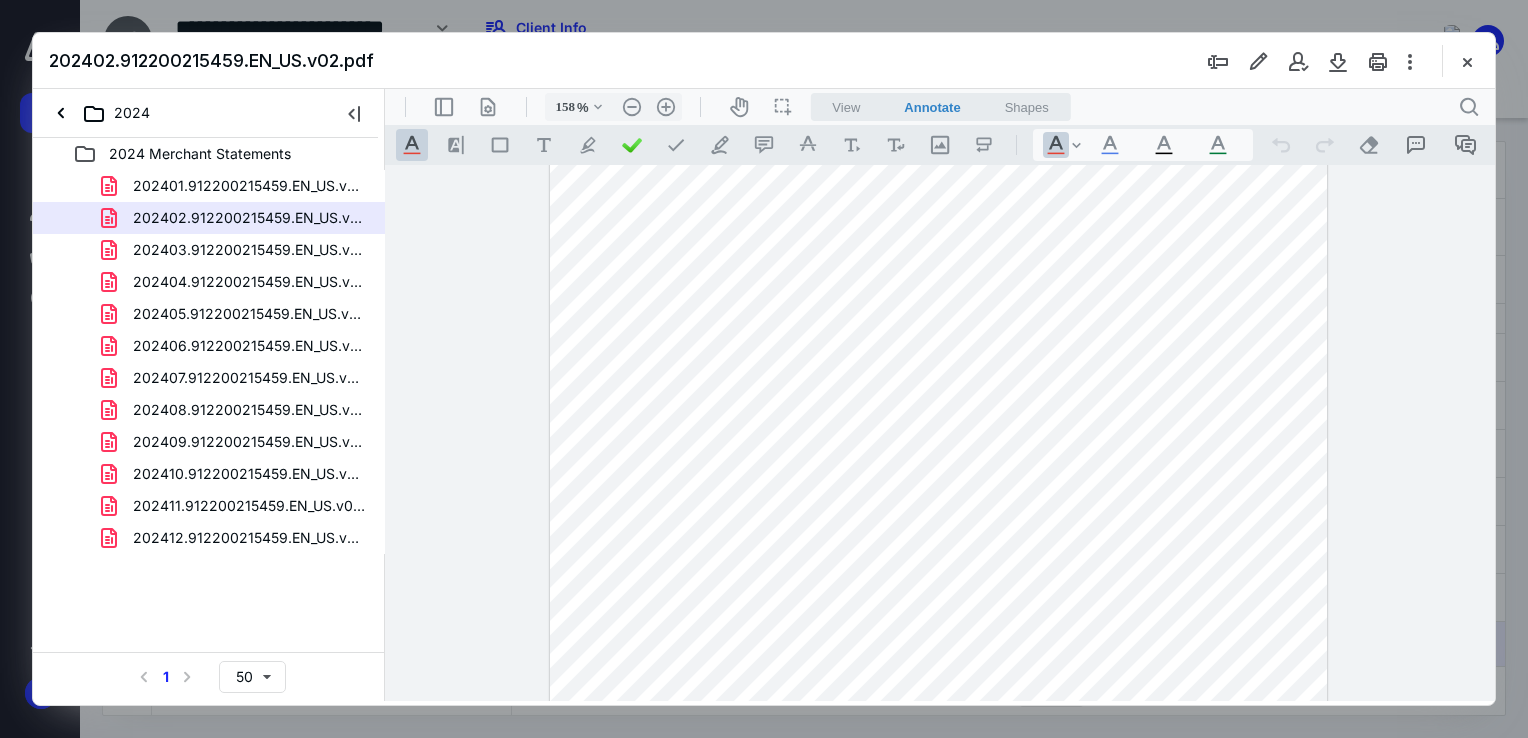 click on "202401.912200215459.EN_US.v02.pdf" at bounding box center [249, 186] 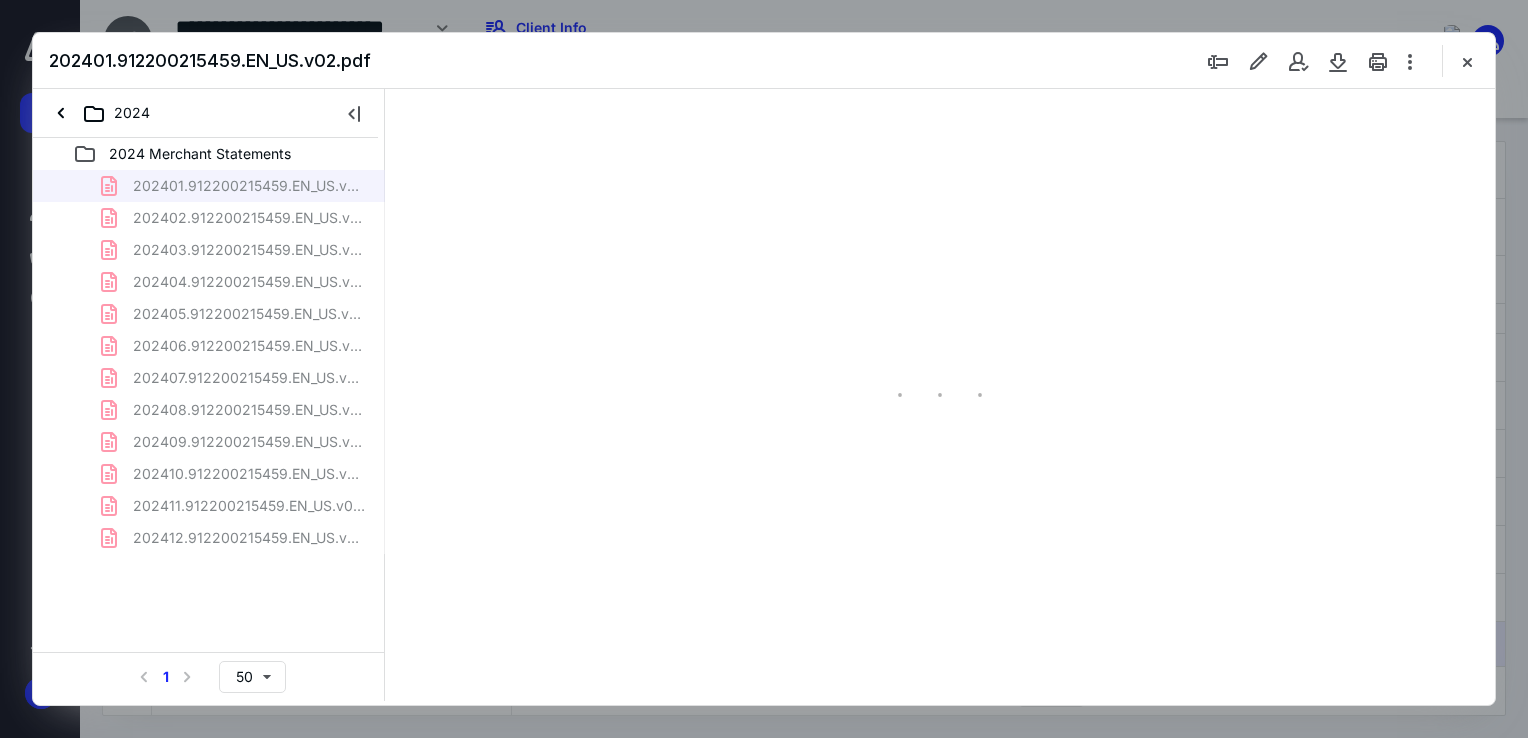 scroll, scrollTop: 79, scrollLeft: 0, axis: vertical 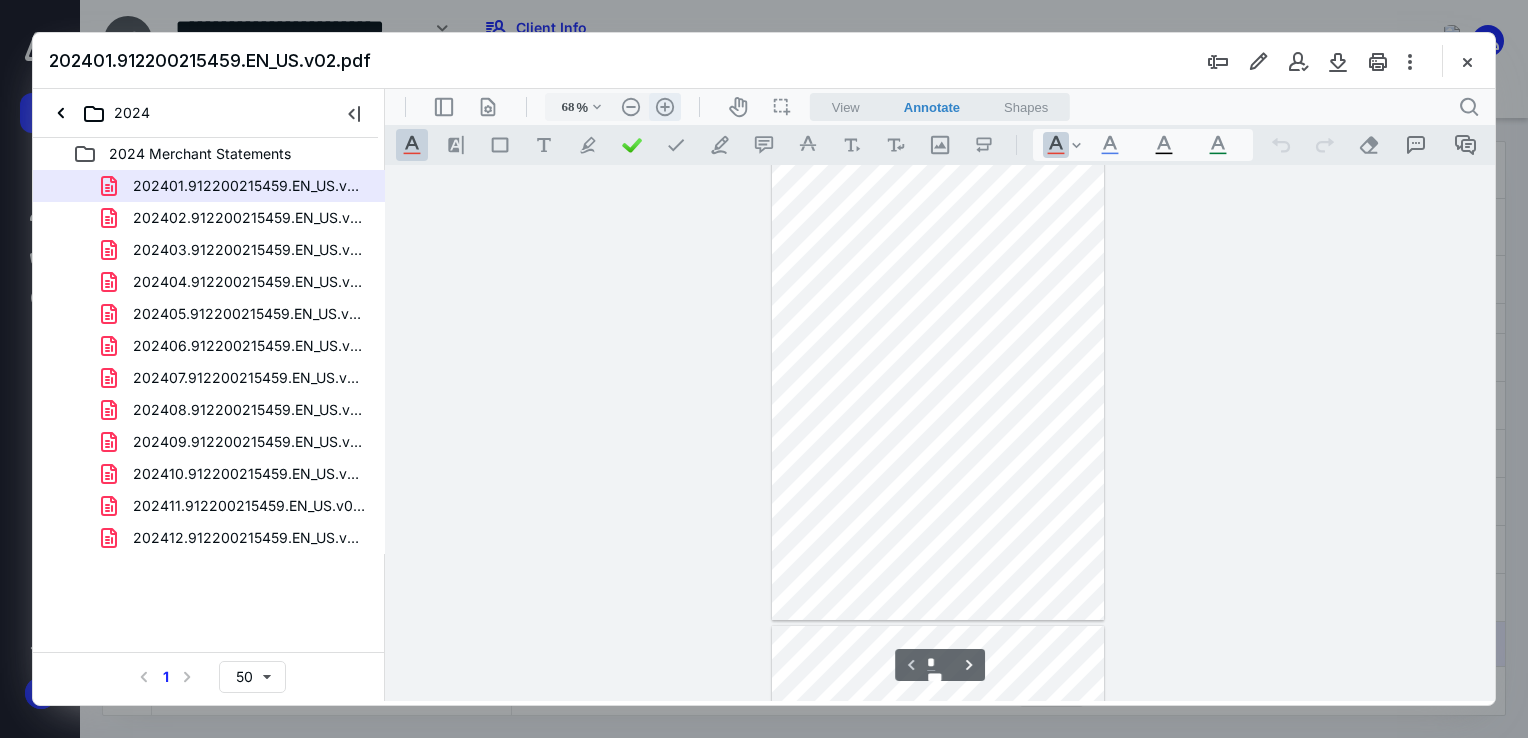 click on ".cls-1{fill:#abb0c4;} icon - header - zoom - in - line" at bounding box center [665, 107] 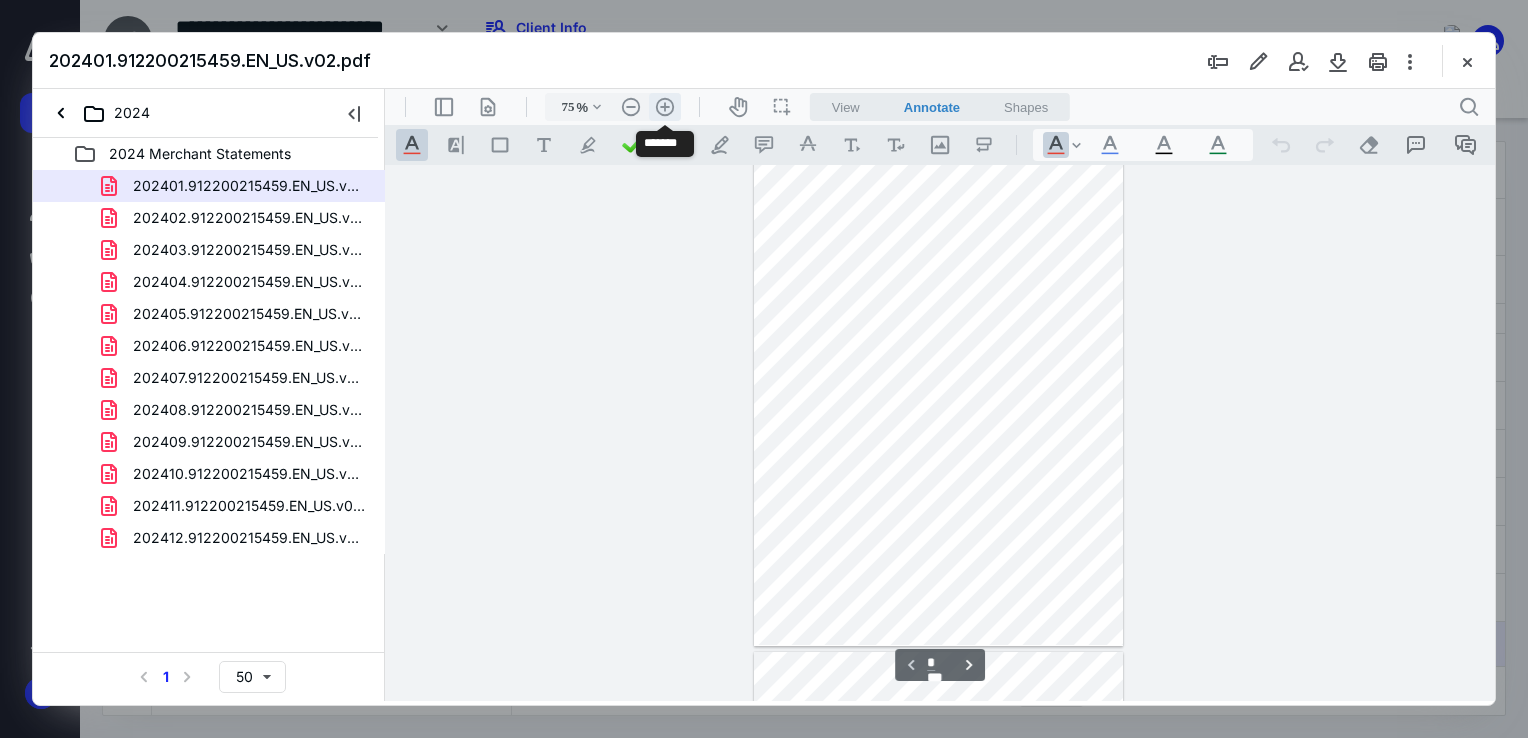 click on ".cls-1{fill:#abb0c4;} icon - header - zoom - in - line" at bounding box center (665, 107) 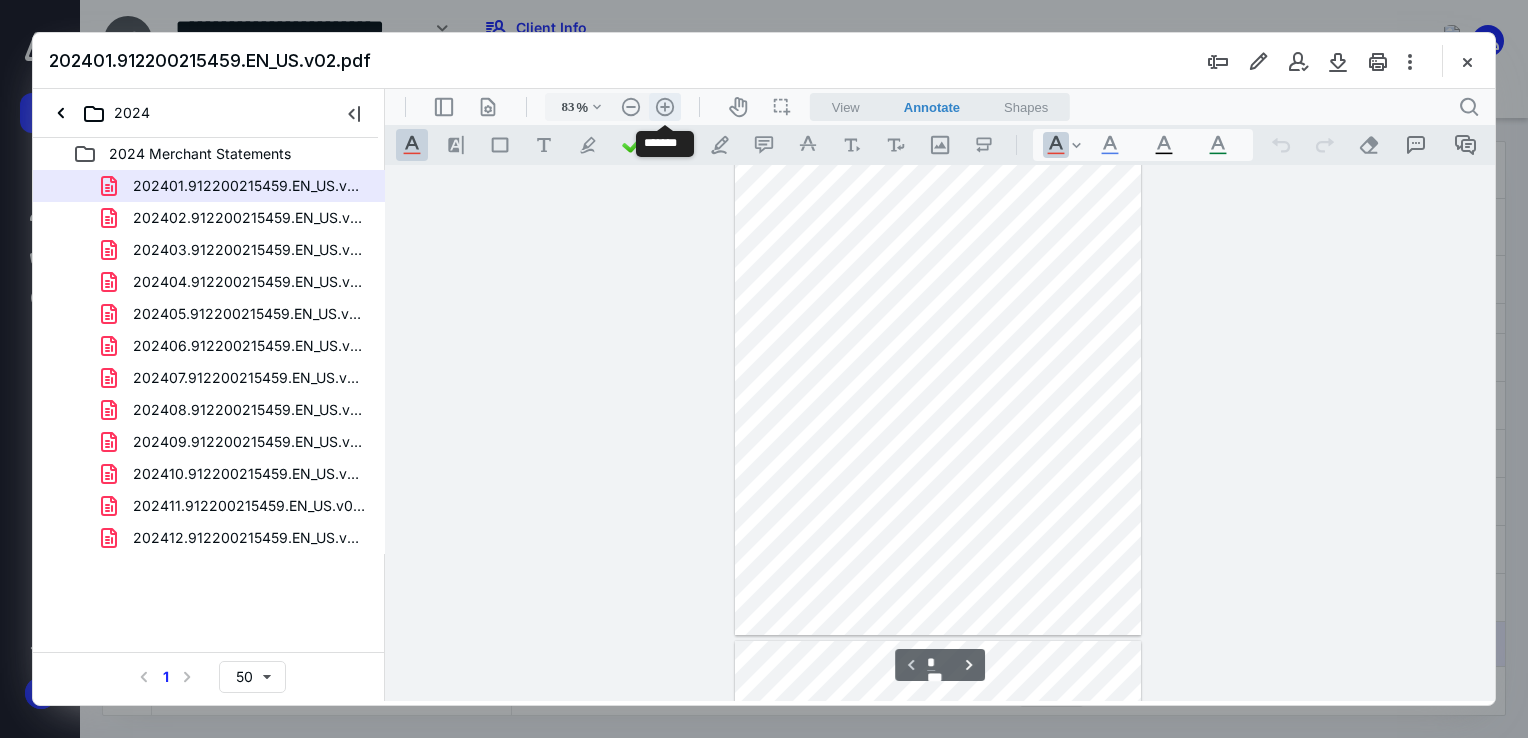 click on ".cls-1{fill:#abb0c4;} icon - header - zoom - in - line" at bounding box center [665, 107] 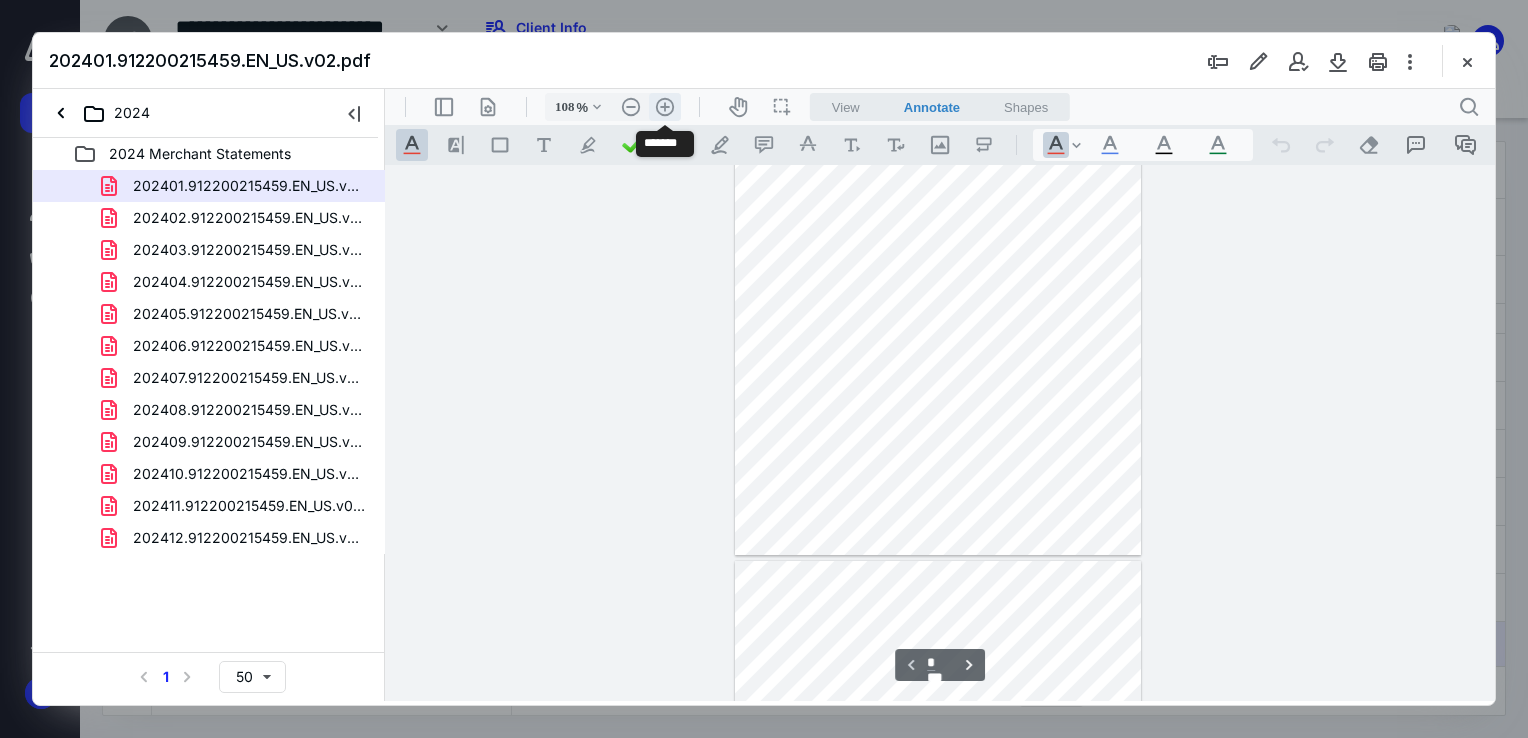 click on ".cls-1{fill:#abb0c4;} icon - header - zoom - in - line" at bounding box center [665, 107] 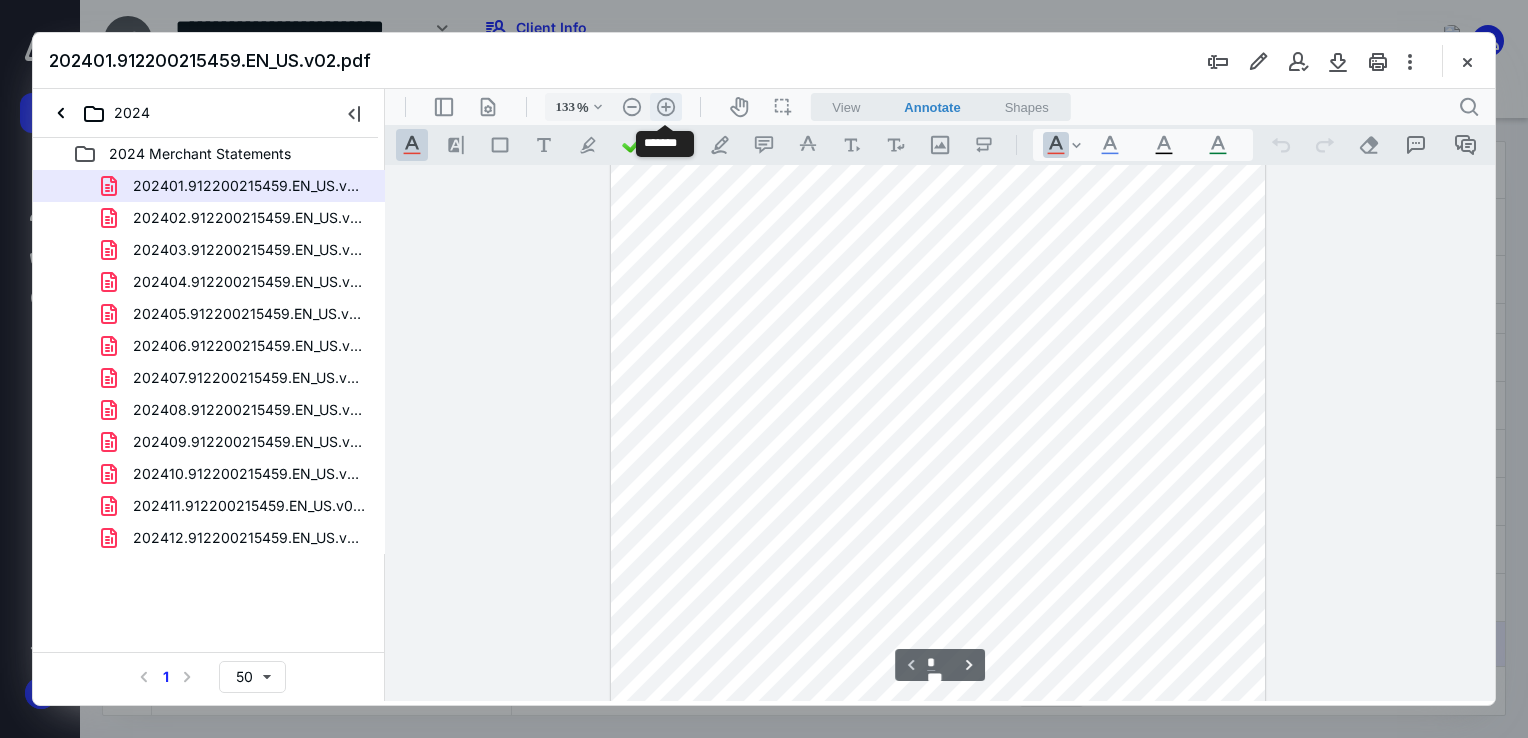 click on ".cls-1{fill:#abb0c4;} icon - header - zoom - in - line" at bounding box center (666, 107) 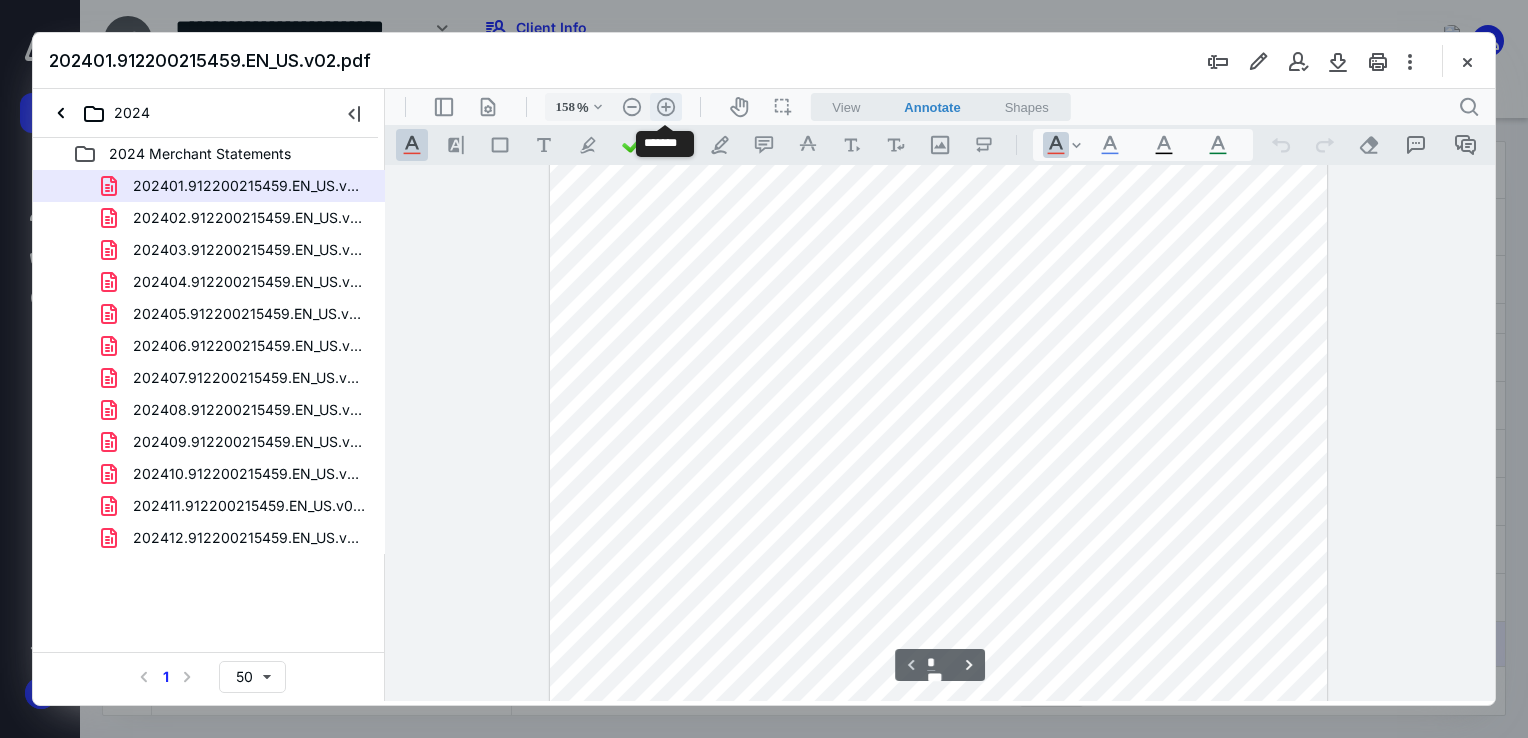 click on ".cls-1{fill:#abb0c4;} icon - header - zoom - in - line" at bounding box center (666, 107) 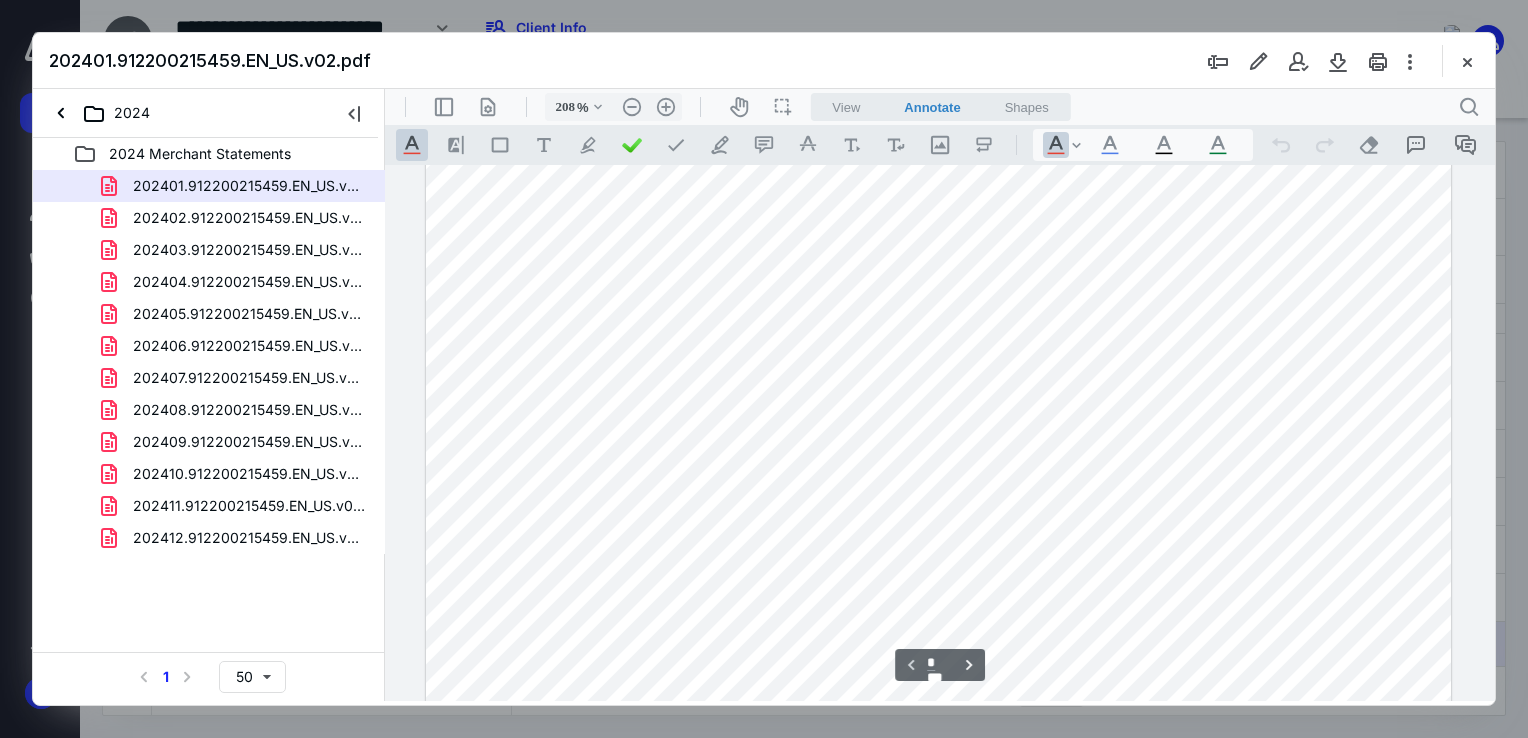 scroll, scrollTop: 600, scrollLeft: 0, axis: vertical 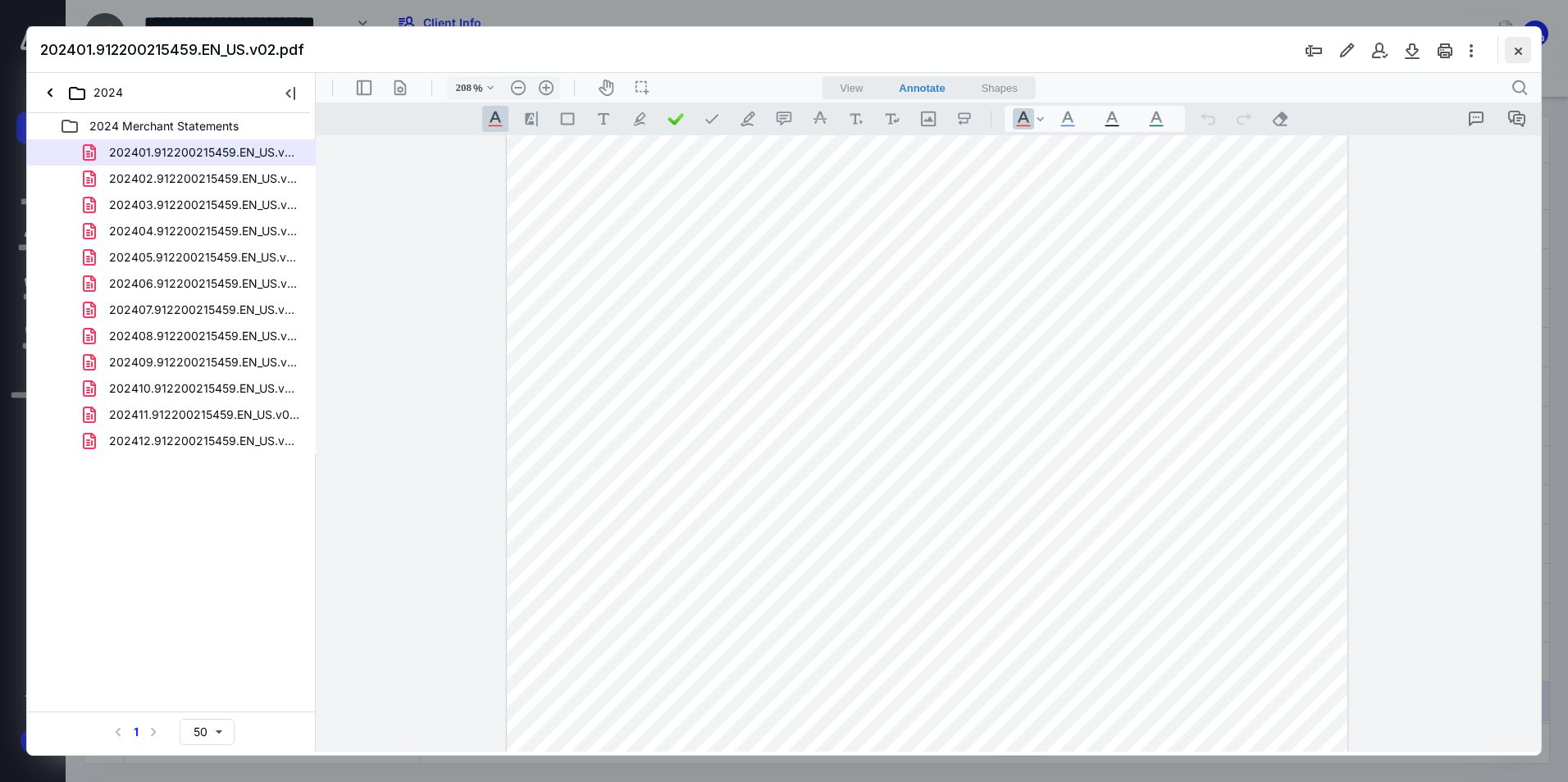click at bounding box center [1518, 50] 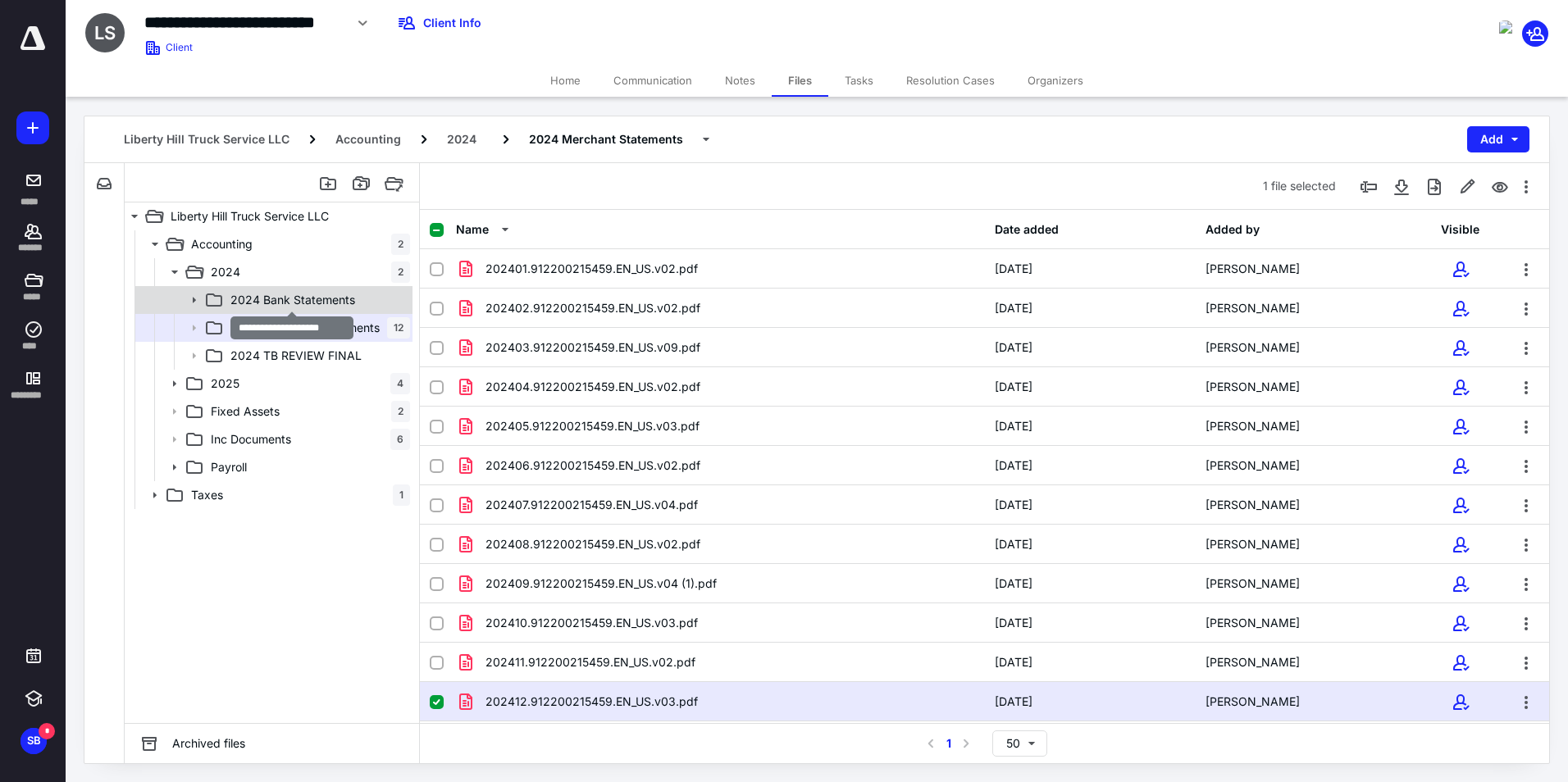 click on "2024 Bank Statements" at bounding box center (293, 300) 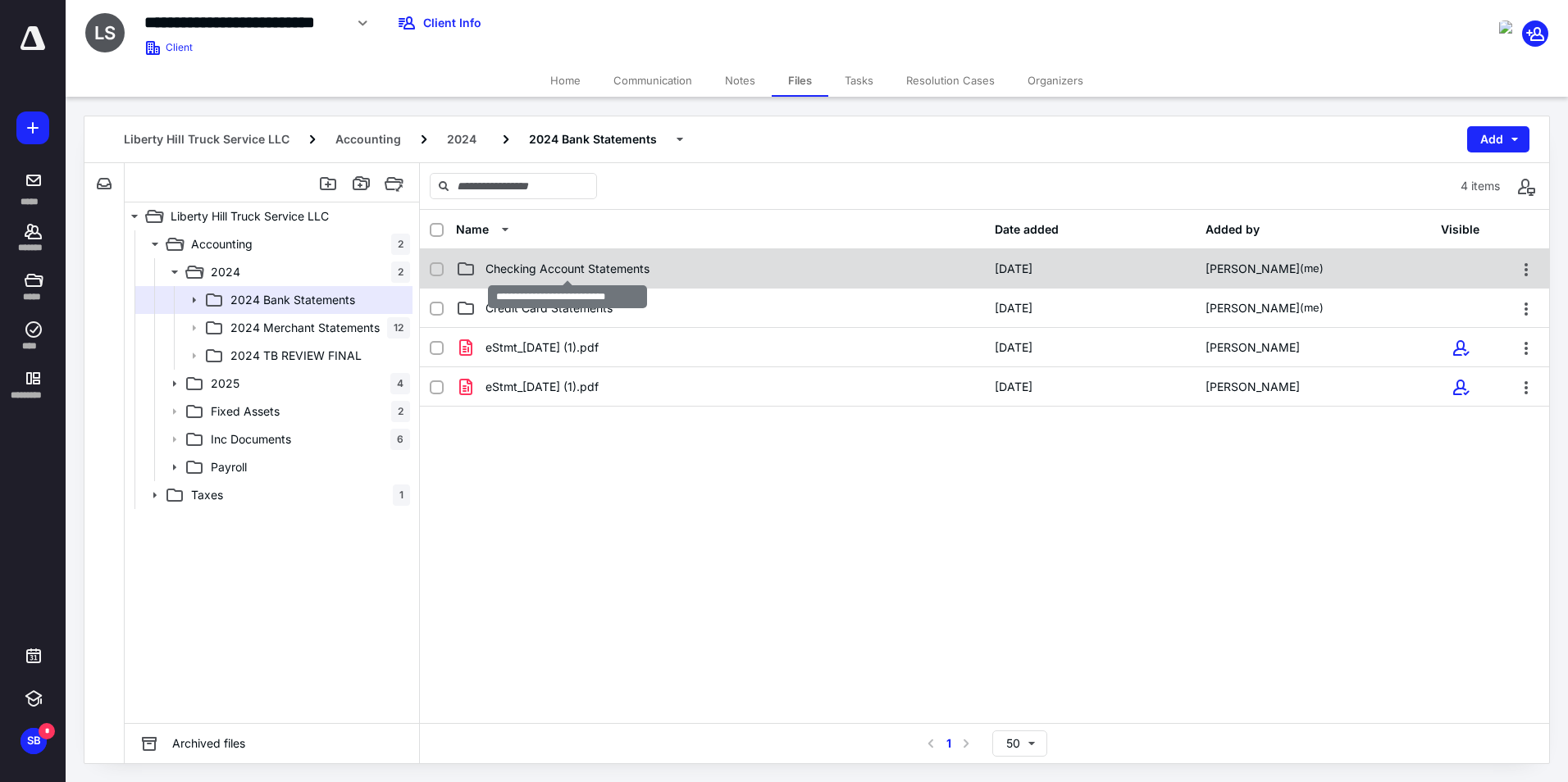 click on "Checking Account Statements" at bounding box center [567, 269] 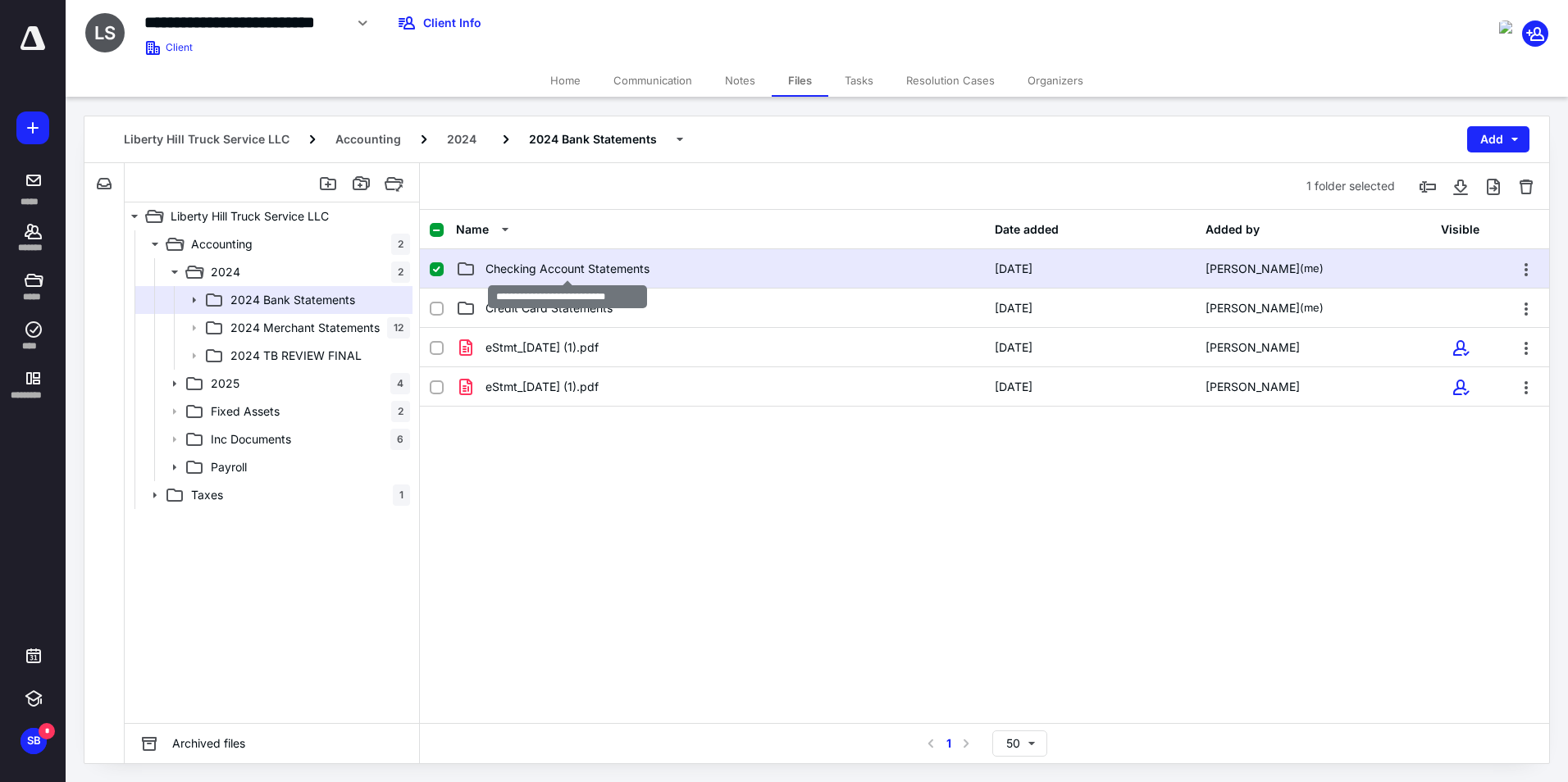 click on "Checking Account Statements" at bounding box center (567, 269) 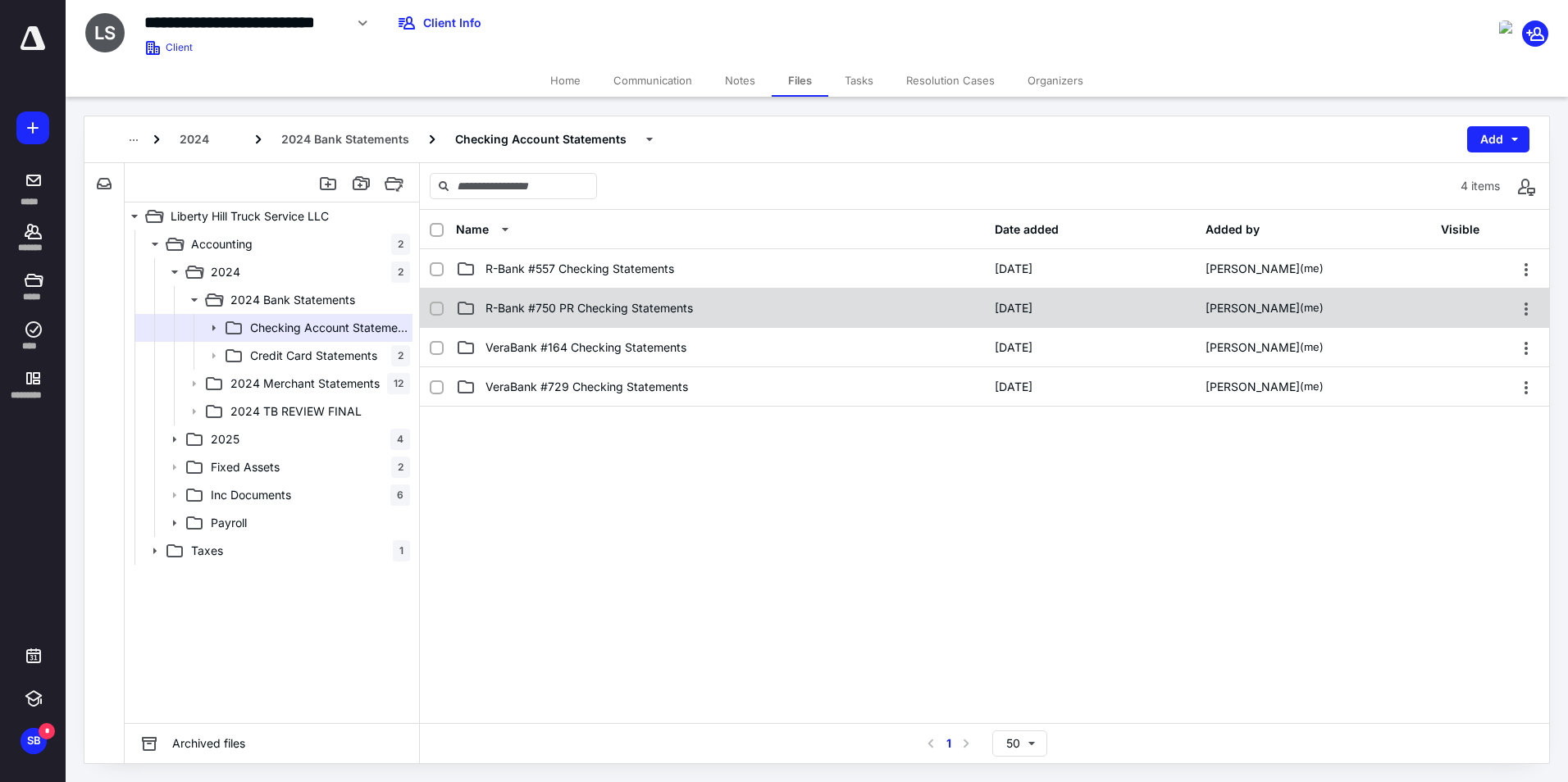 click on "R-Bank #750 PR Checking Statements" at bounding box center (720, 308) 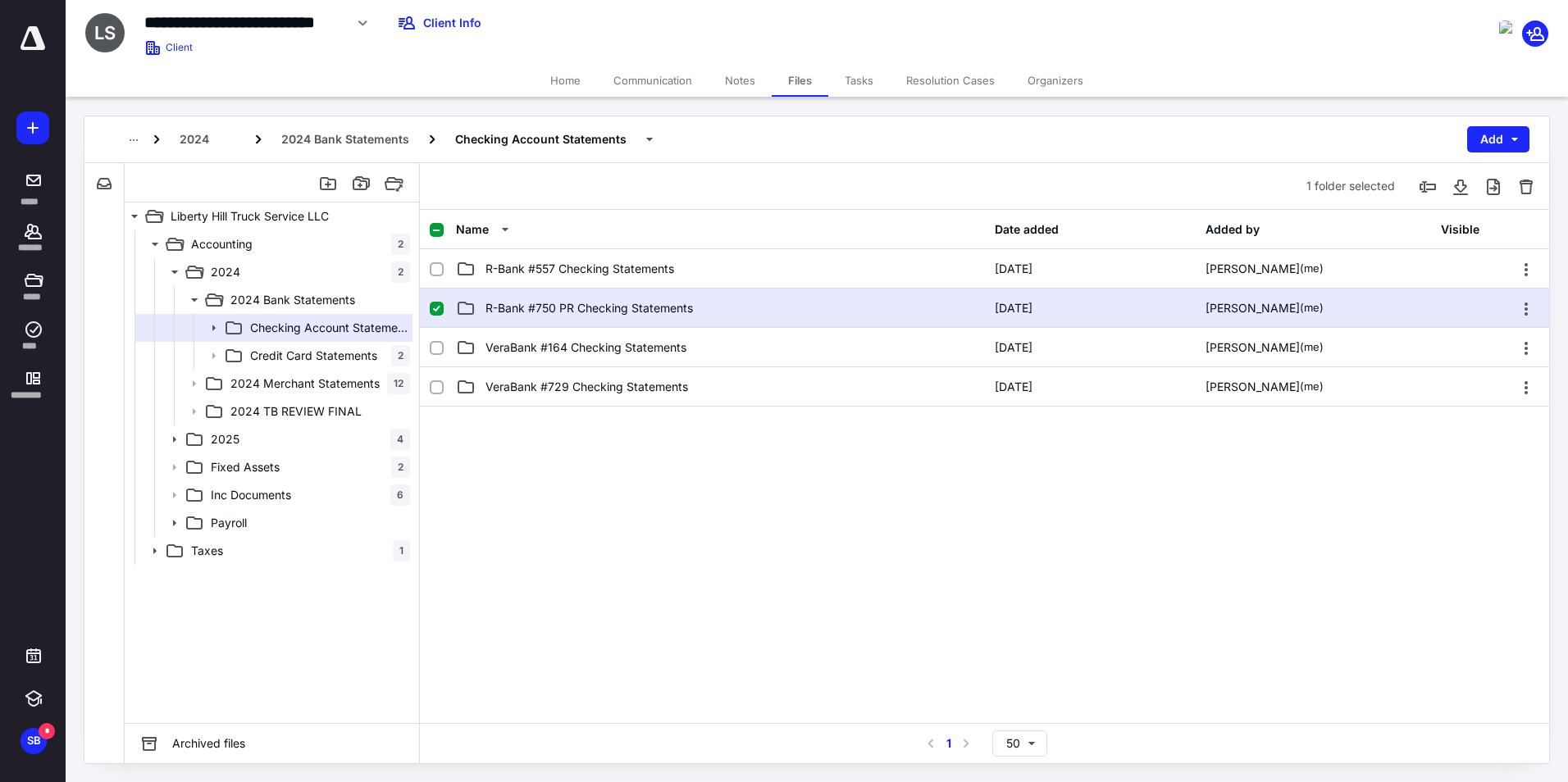 click on "R-Bank #750 PR Checking Statements" at bounding box center (720, 308) 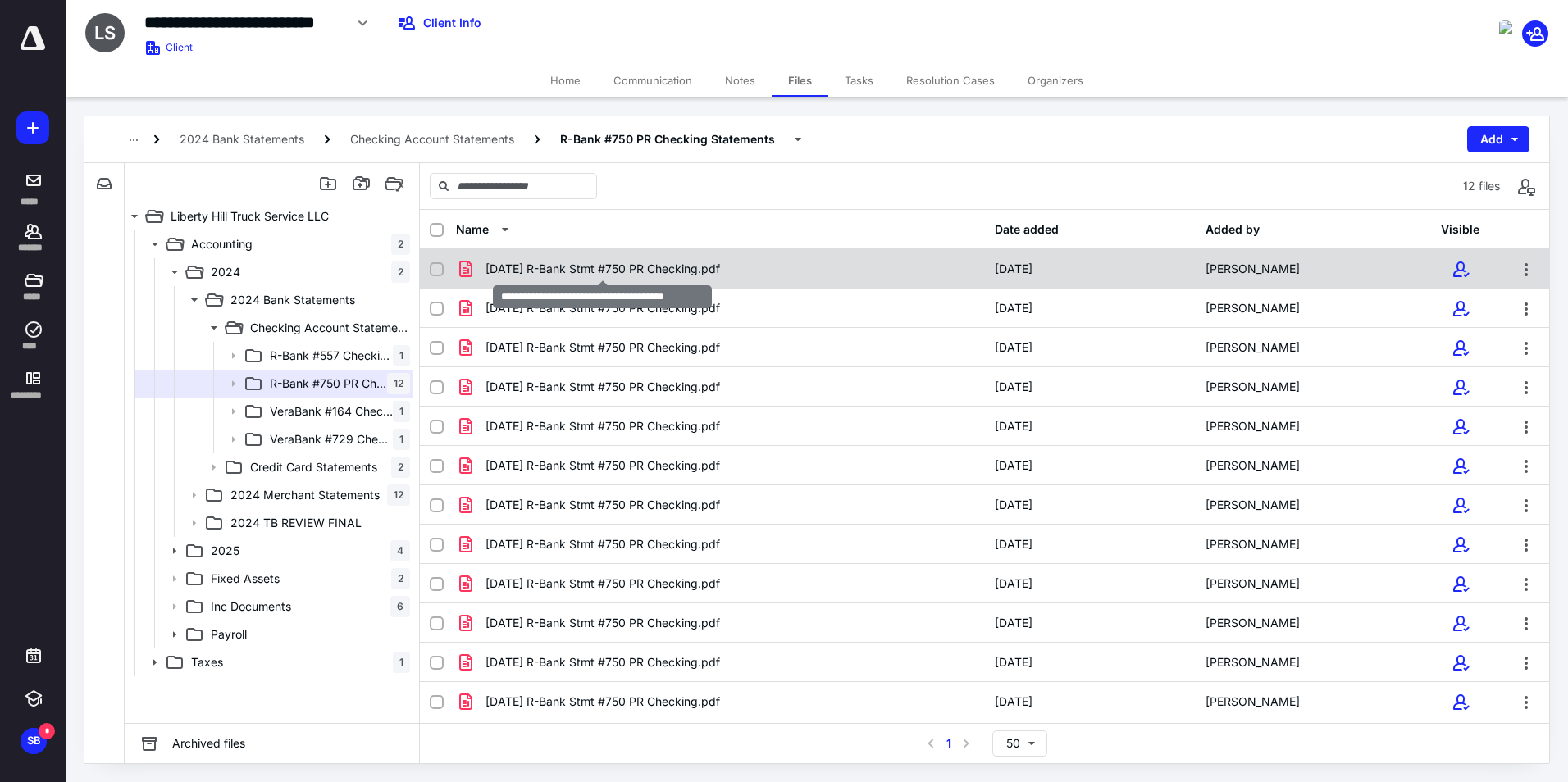 click on "[DATE] R-Bank Stmt #750 PR Checking.pdf" at bounding box center (603, 269) 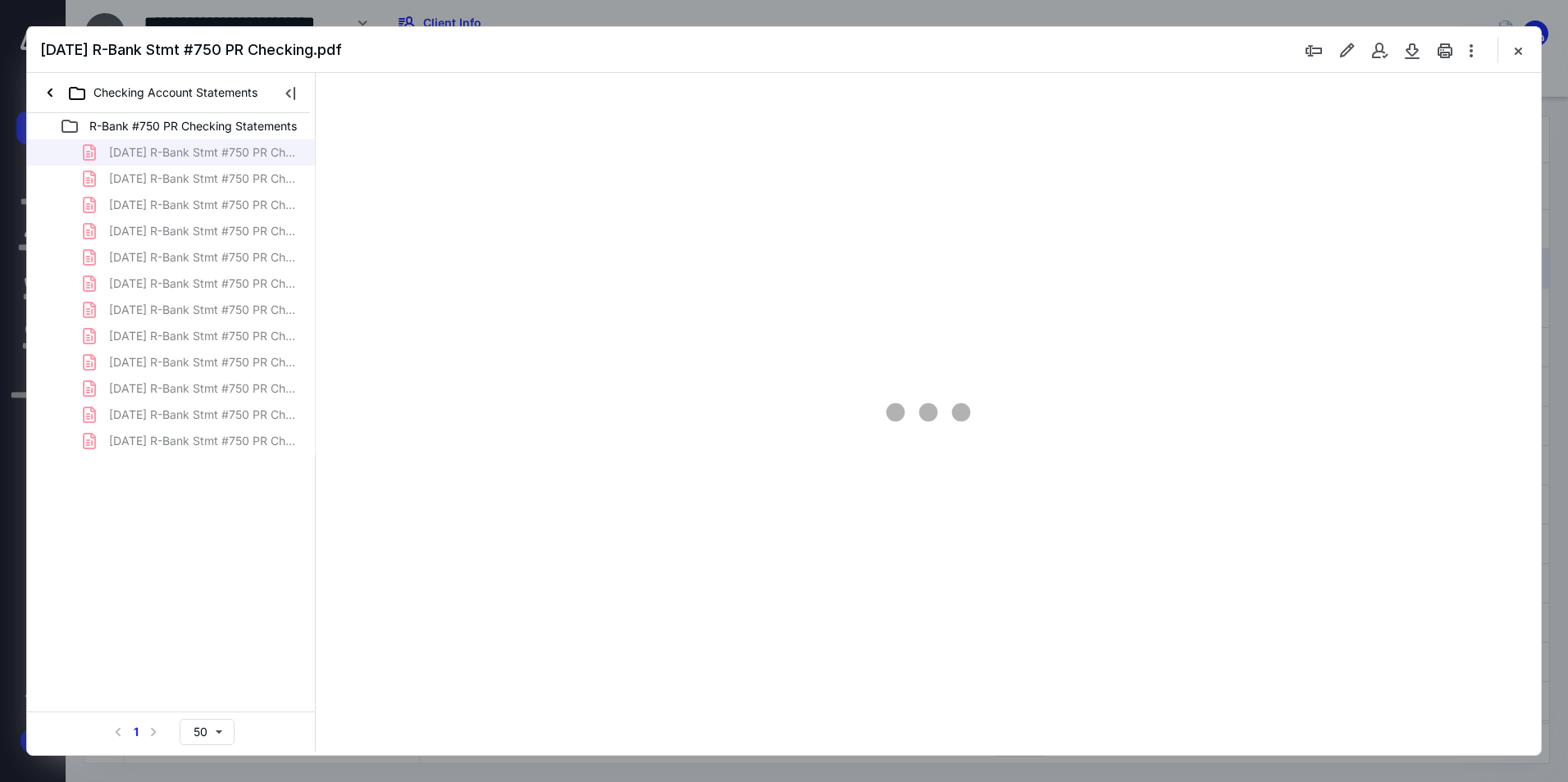 scroll, scrollTop: 0, scrollLeft: 0, axis: both 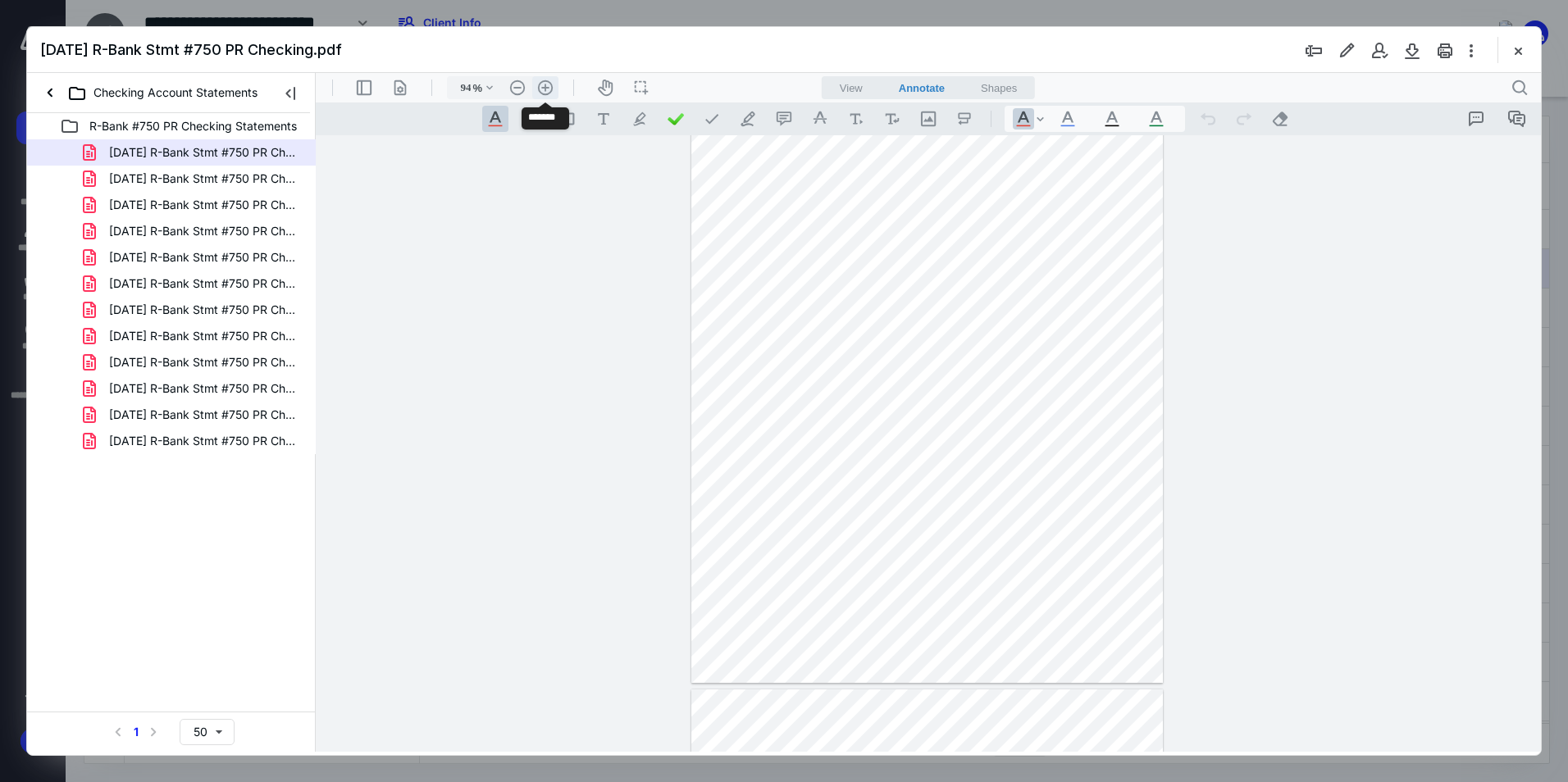 click on ".cls-1{fill:#abb0c4;} icon - header - zoom - in - line" at bounding box center (545, 88) 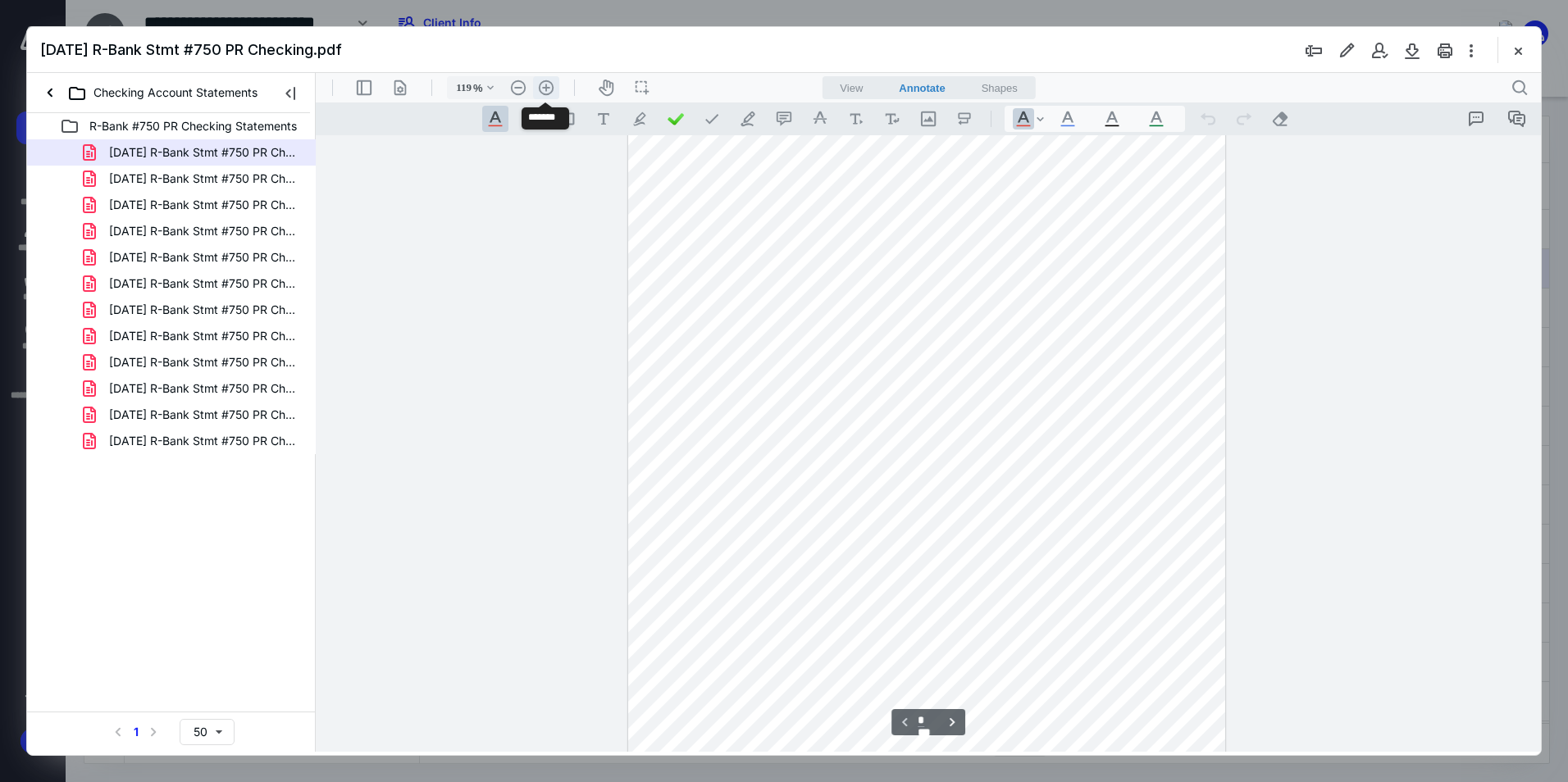 click on ".cls-1{fill:#abb0c4;} icon - header - zoom - in - line" at bounding box center (546, 88) 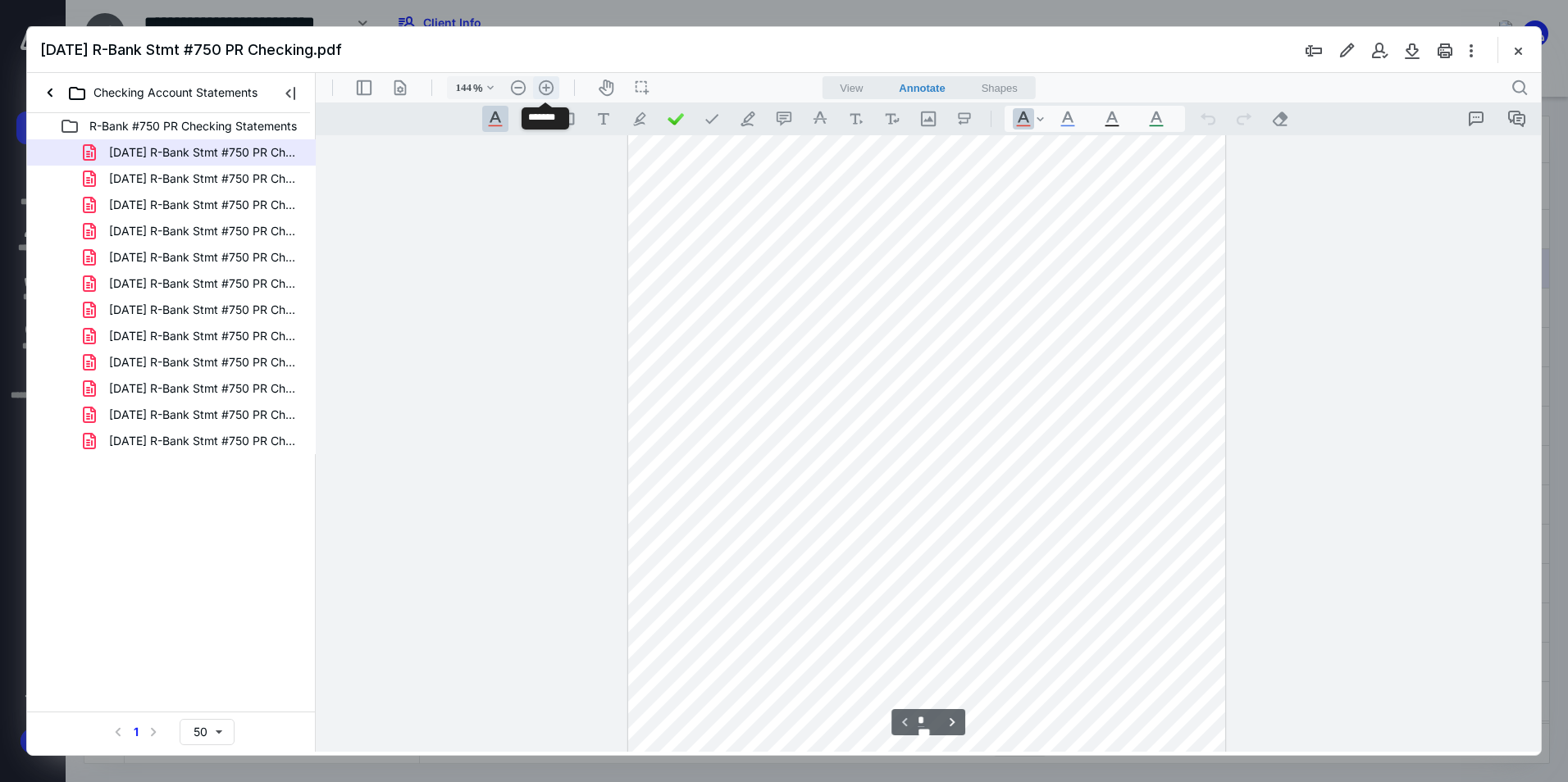 scroll, scrollTop: 248, scrollLeft: 0, axis: vertical 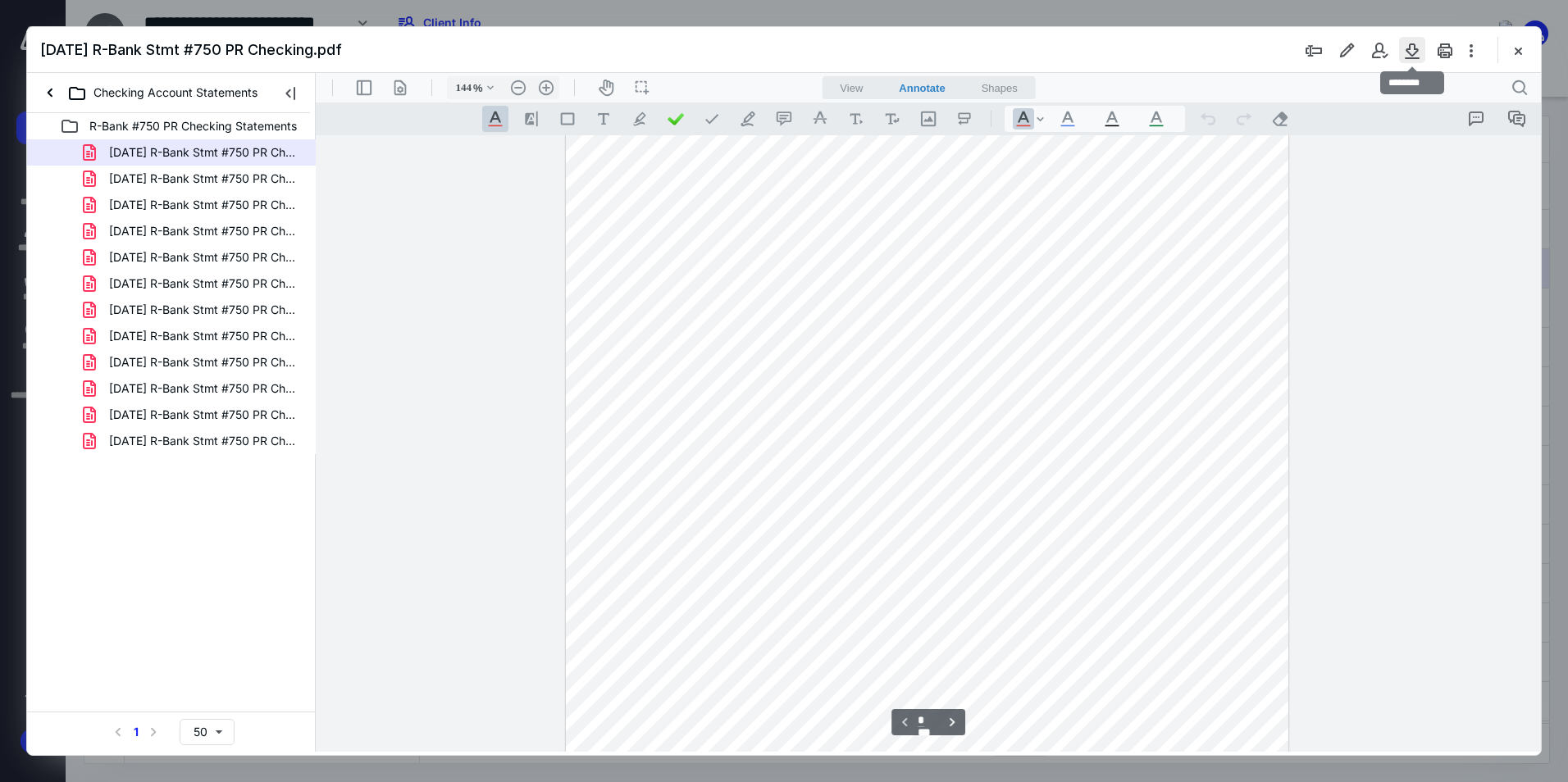 click at bounding box center [1412, 50] 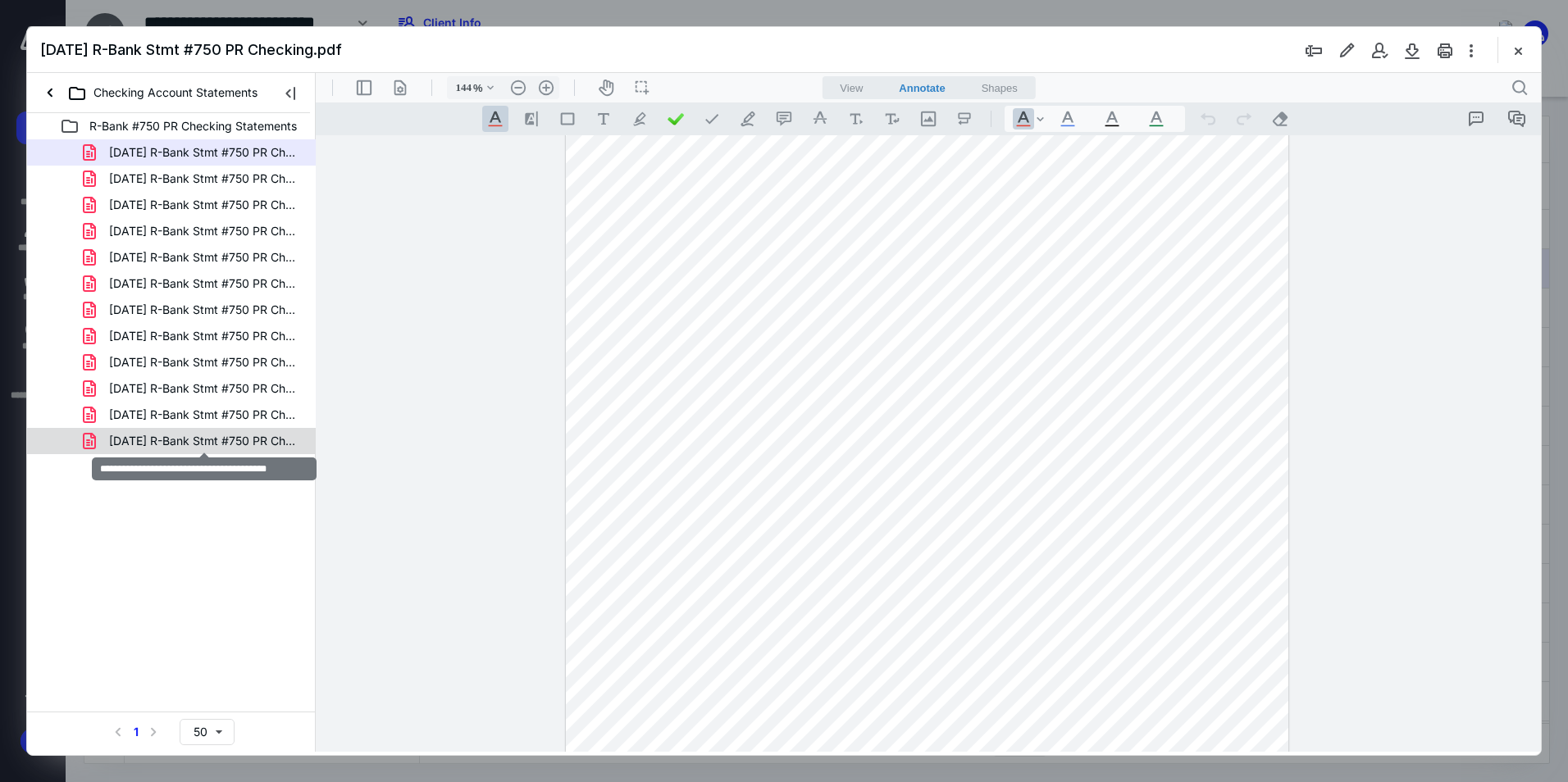 click on "[DATE] R-Bank Stmt #750 PR Checking.pdf" at bounding box center (204, 441) 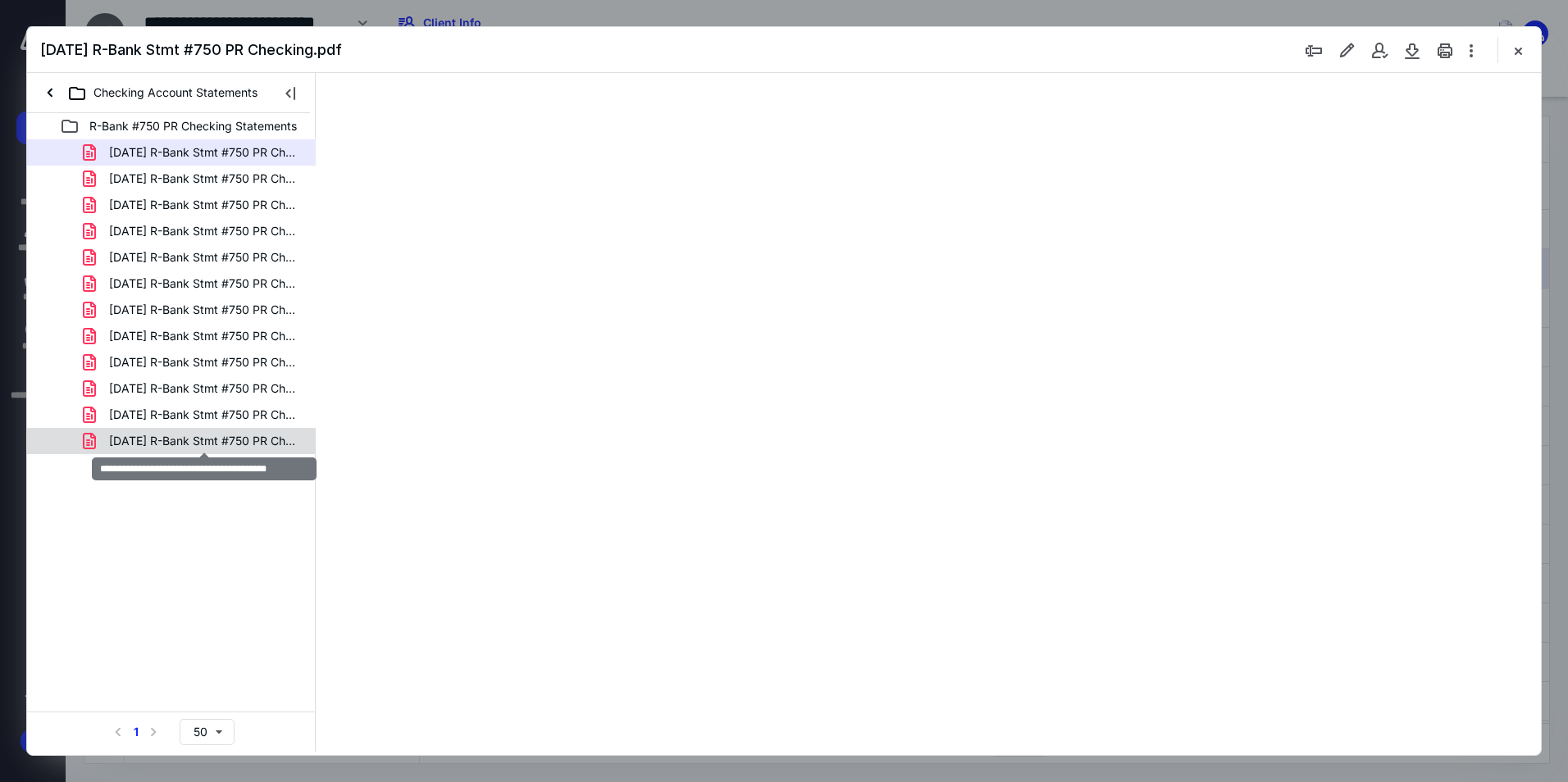 click on "[DATE] R-Bank Stmt #750 PR Checking.pdf [DATE] R-Bank Stmt #750 PR Checking.pdf [DATE] R-Bank Stmt #750 PR Checking.pdf [DATE] R-Bank Stmt #750 PR Checking.pdf [DATE] R-Bank Stmt #750 PR Checking.pdf [DATE] R-Bank Stmt #750 PR Checking.pdf [DATE] R-Bank Stmt #750 PR Checking.pdf [DATE] R-Bank Stmt #750 PR Checking.pdf [DATE] R-Bank Stmt #750 PR Checking.pdf [DATE] R-Bank Stmt #750 PR Checking.pdf [DATE] R-Bank Stmt #750 PR Checking.pdf [DATE] R-Bank Stmt #750 PR Checking.pdf" at bounding box center (171, 297) 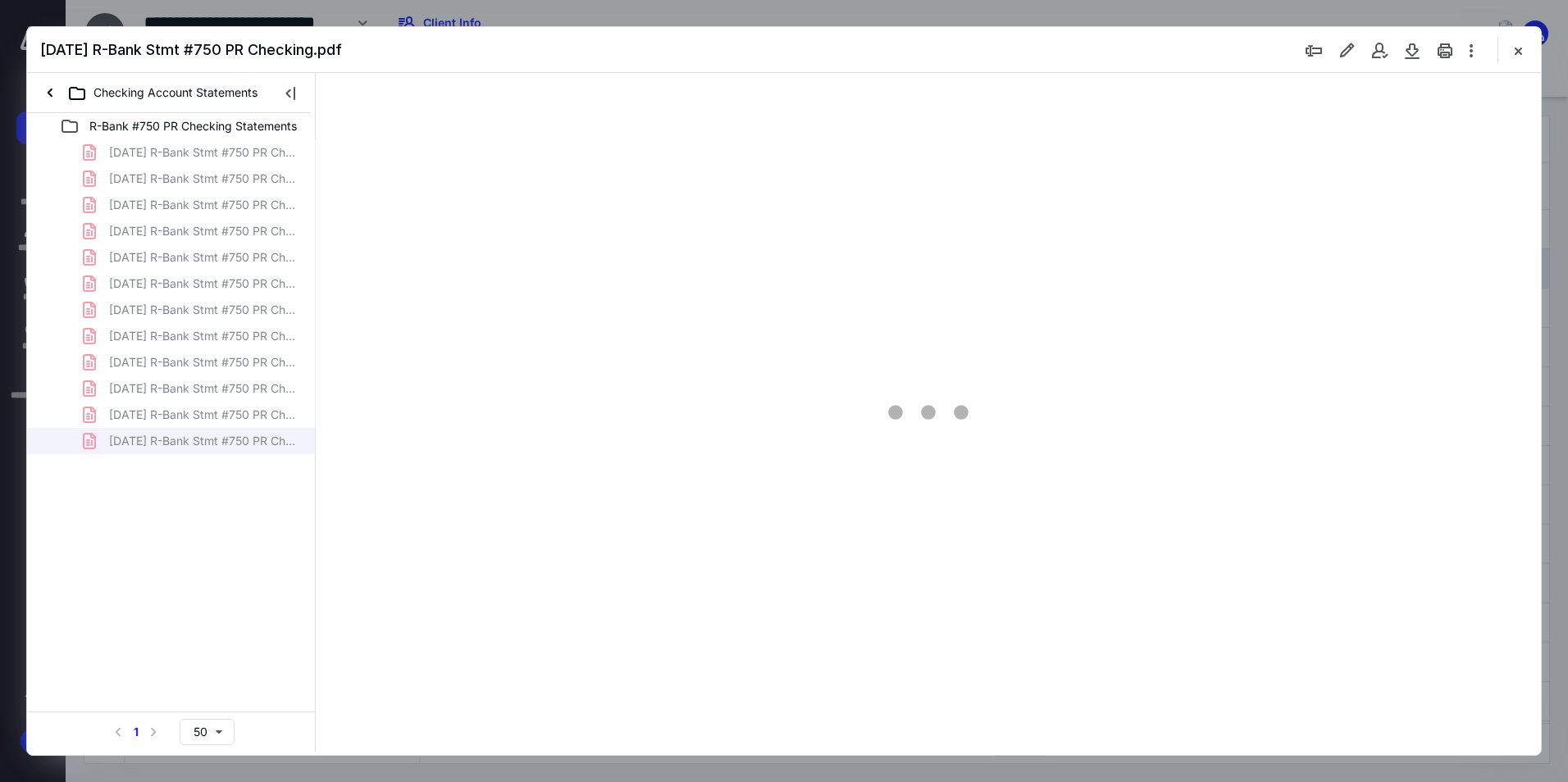 scroll, scrollTop: 66, scrollLeft: 0, axis: vertical 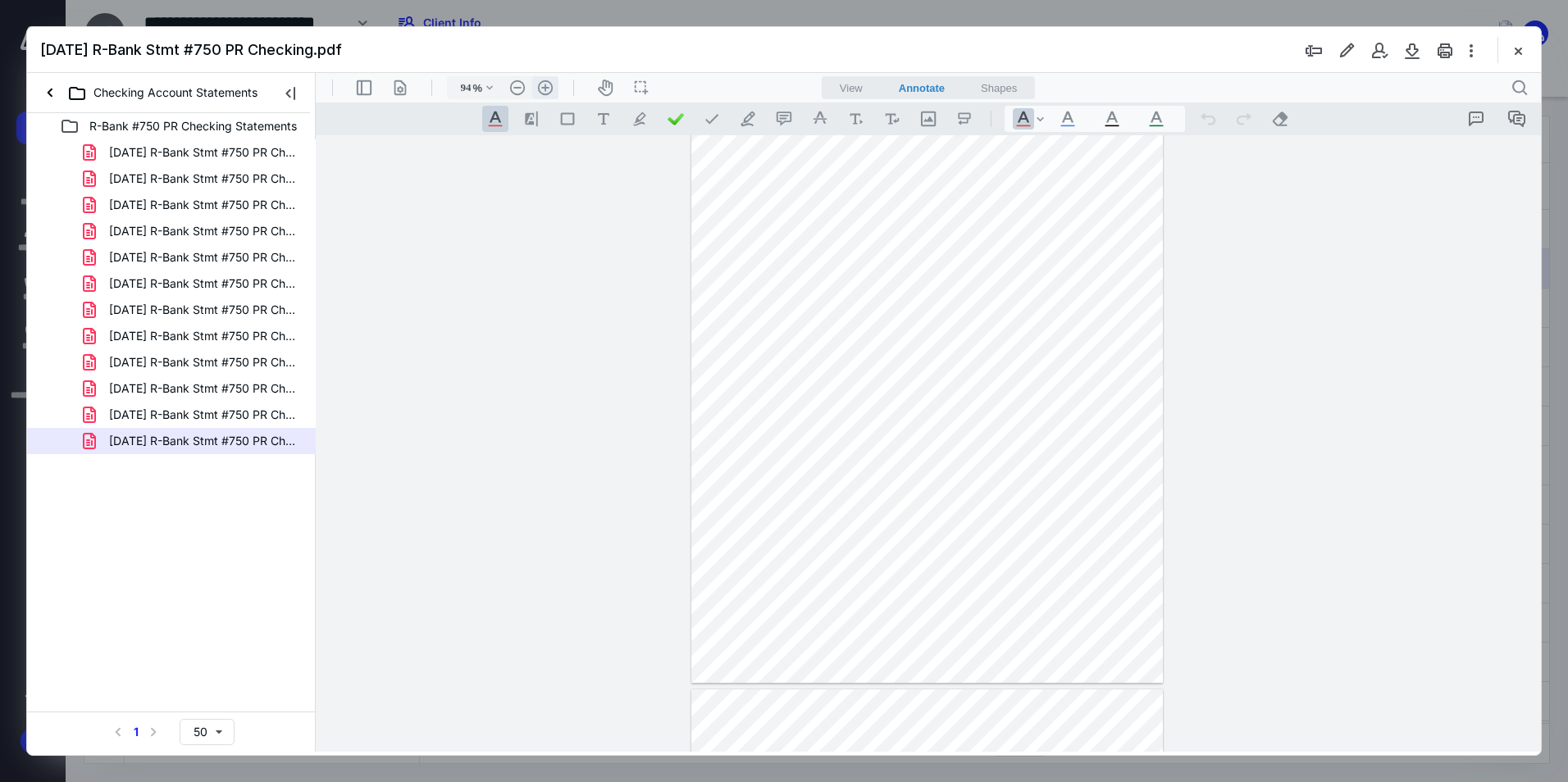 click on ".cls-1{fill:#abb0c4;} icon - header - zoom - in - line" at bounding box center [545, 88] 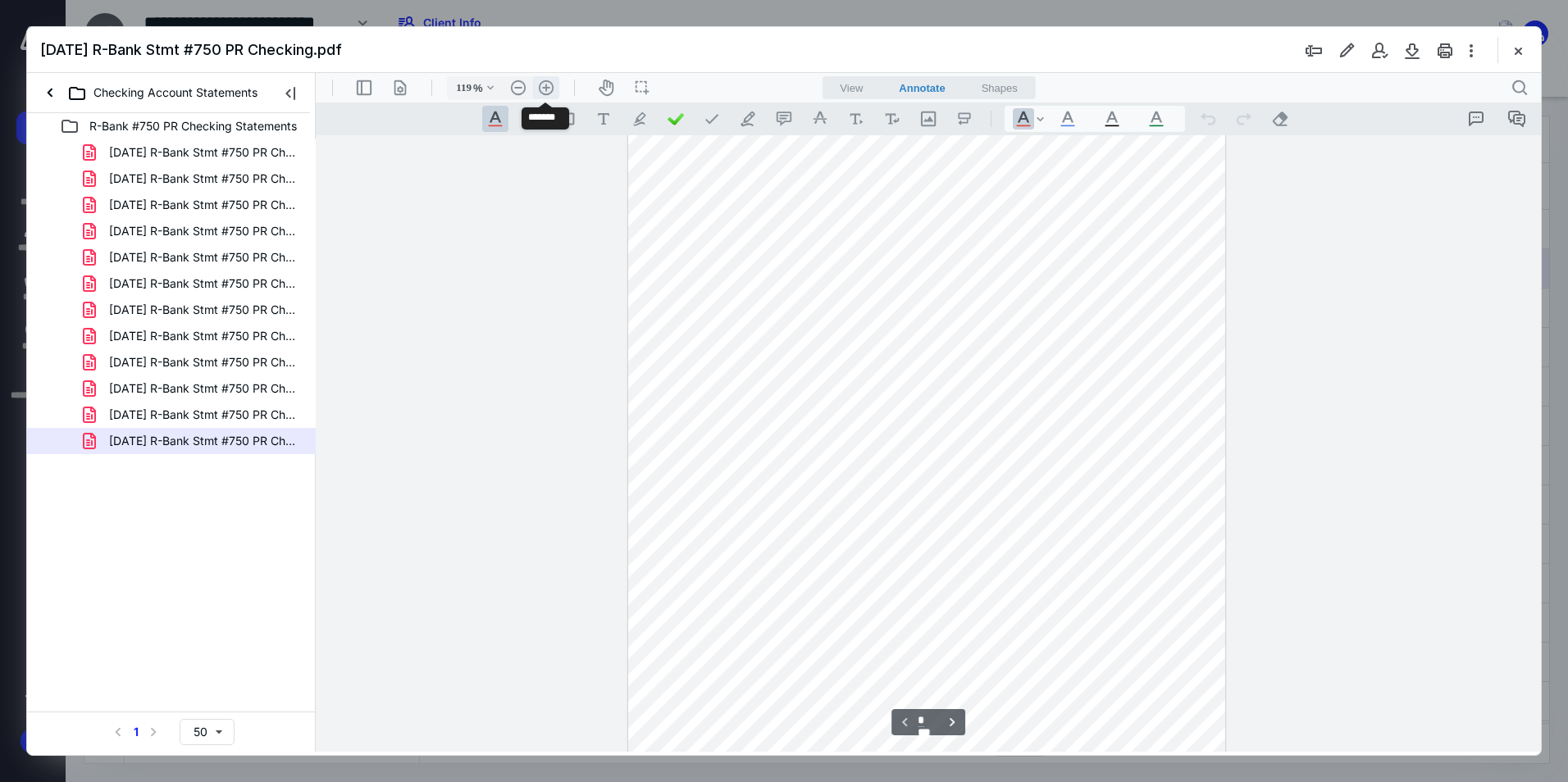 click on ".cls-1{fill:#abb0c4;} icon - header - zoom - in - line" at bounding box center [546, 88] 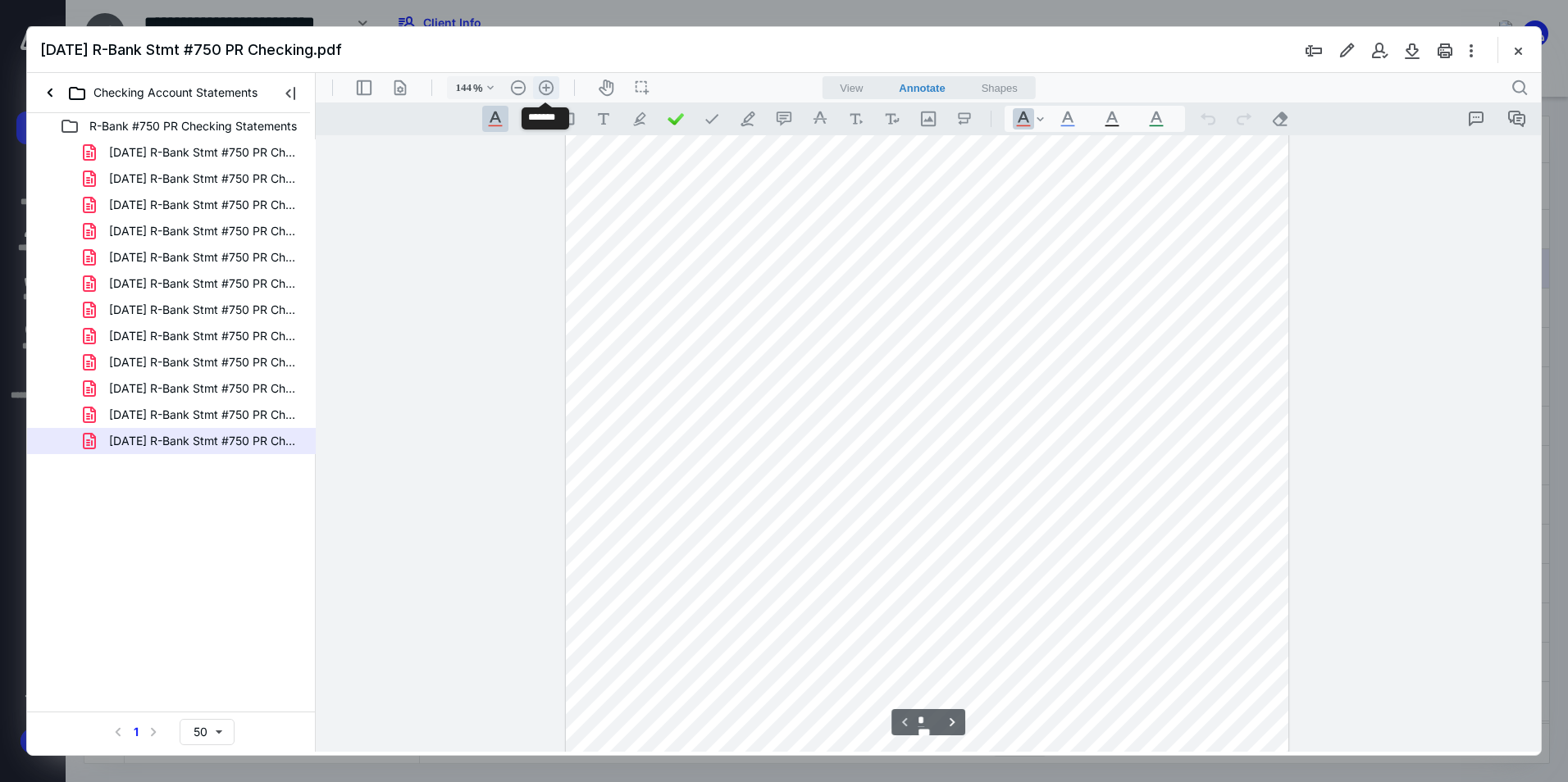 scroll, scrollTop: 248, scrollLeft: 0, axis: vertical 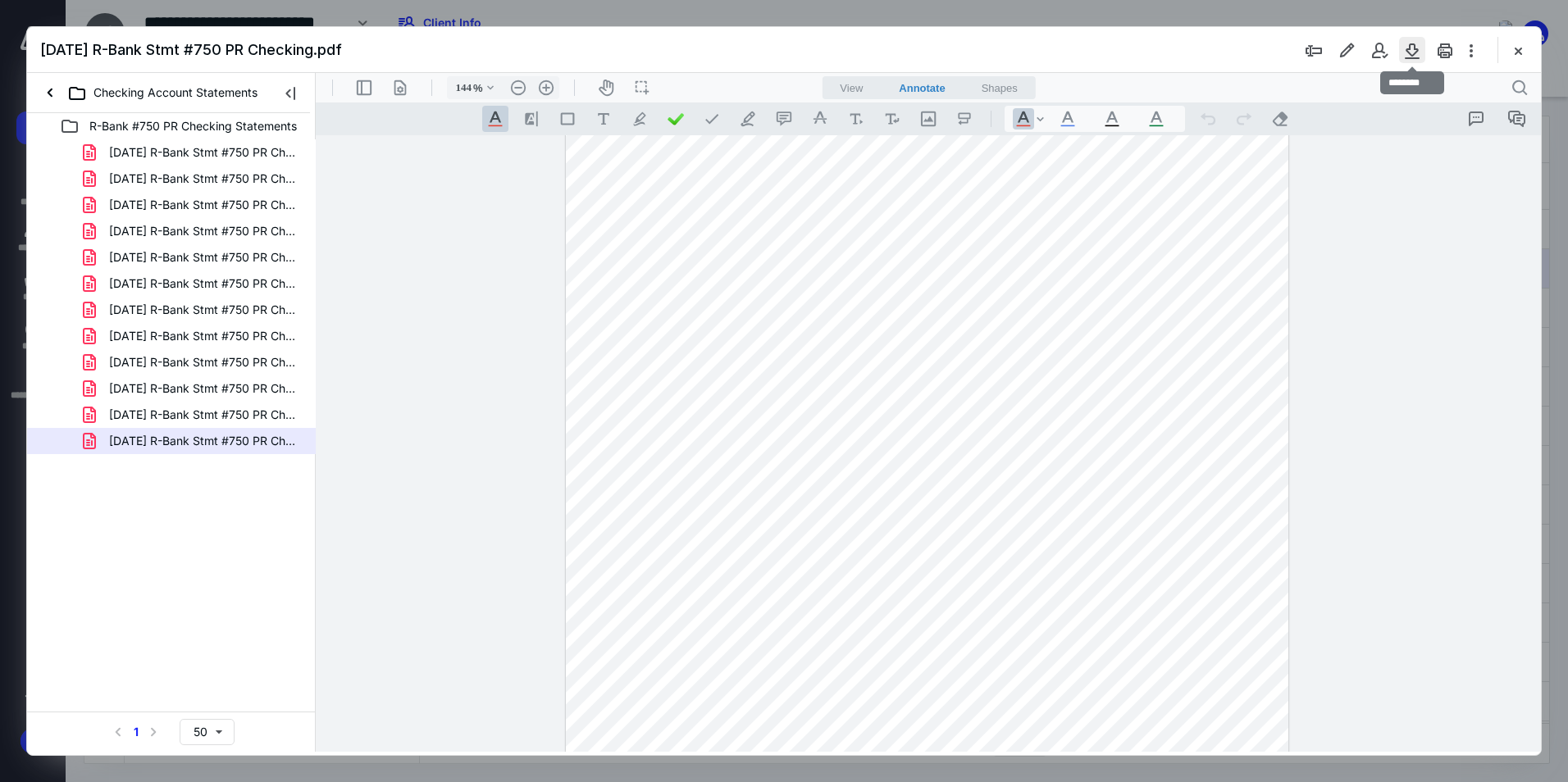 click at bounding box center (1412, 50) 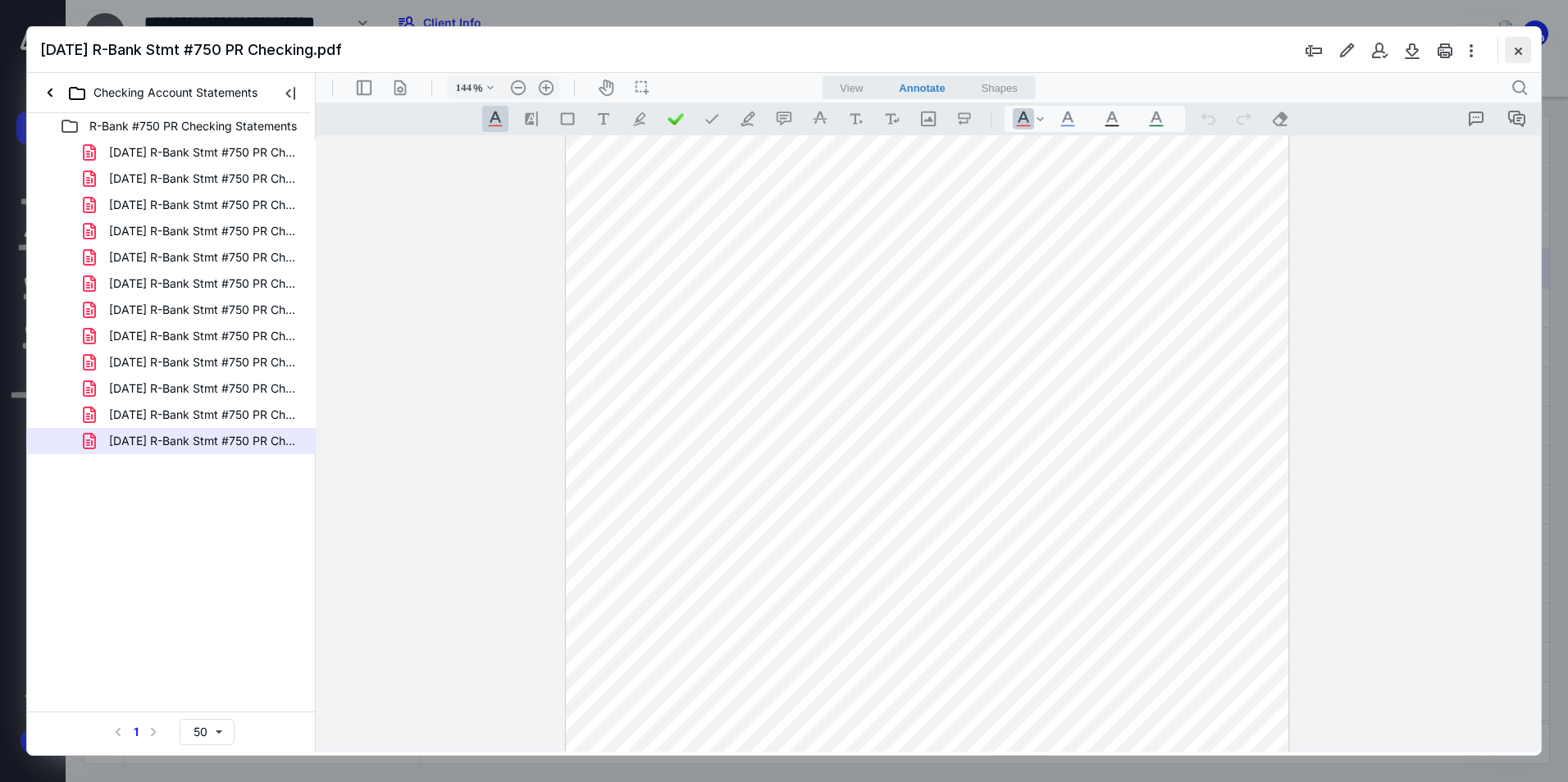 click at bounding box center (1518, 50) 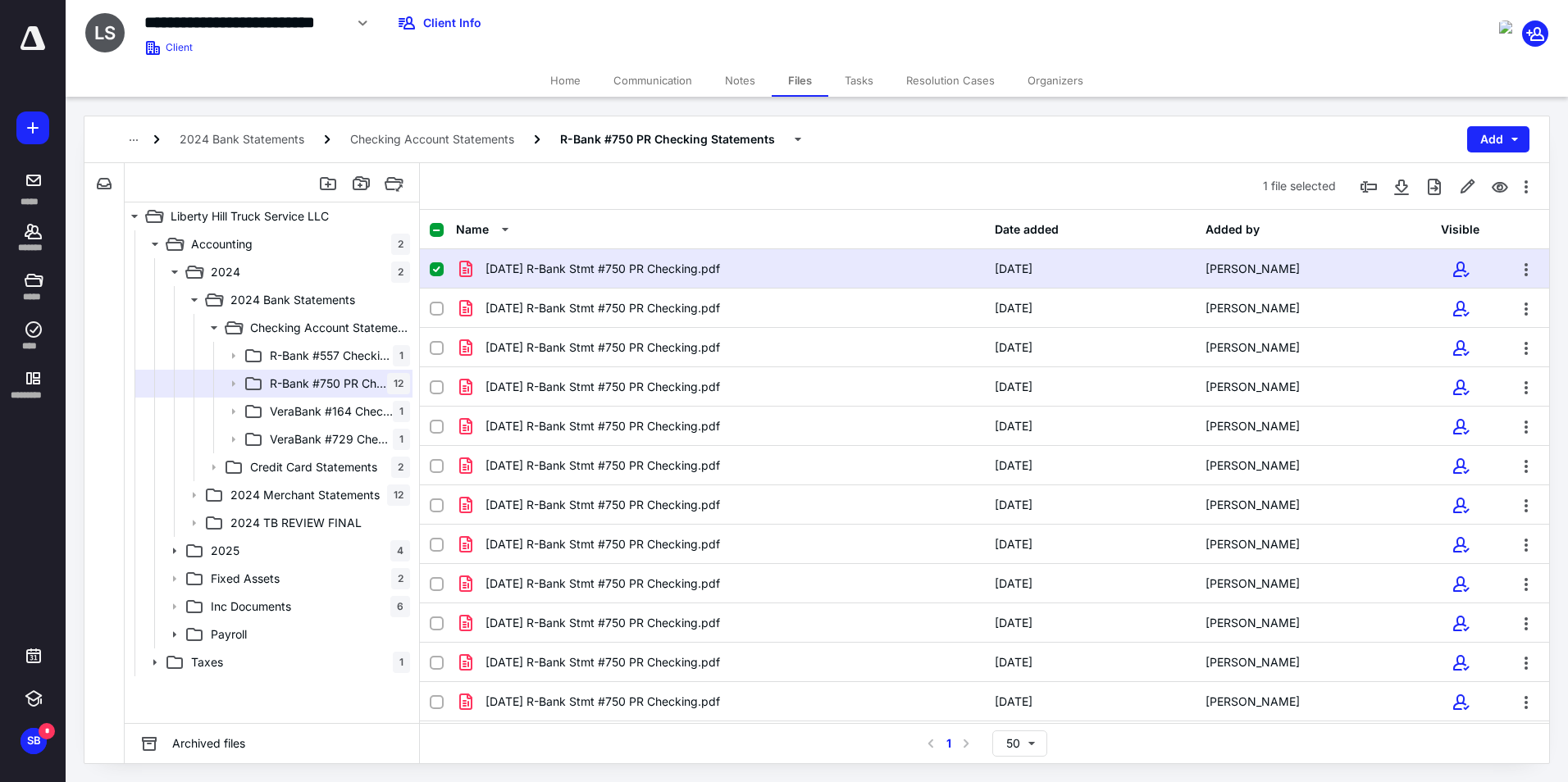 click on "[DATE] R-Bank Stmt #750 PR Checking.pdf" at bounding box center [603, 269] 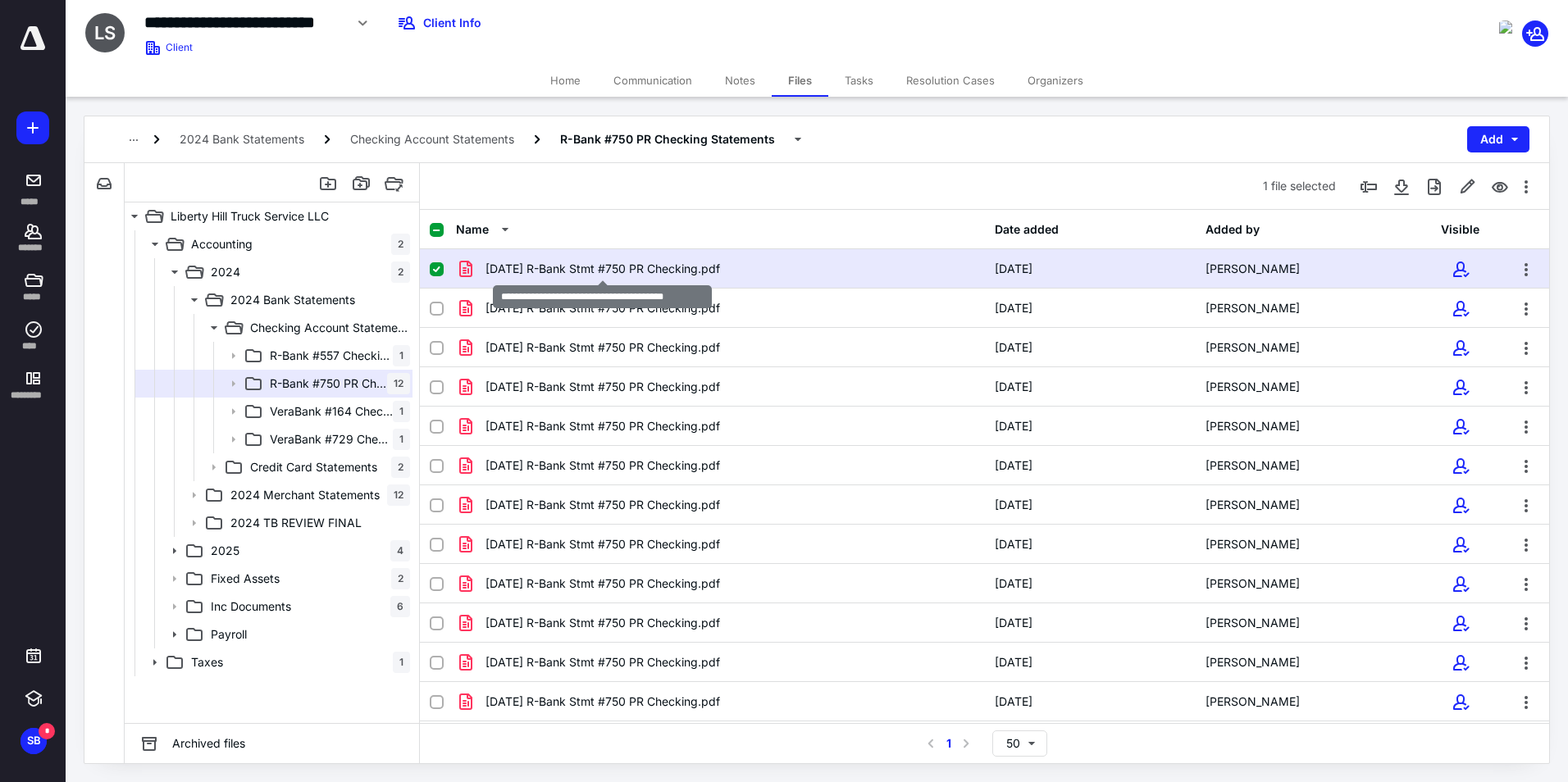 click on "[DATE] R-Bank Stmt #750 PR Checking.pdf" at bounding box center [603, 269] 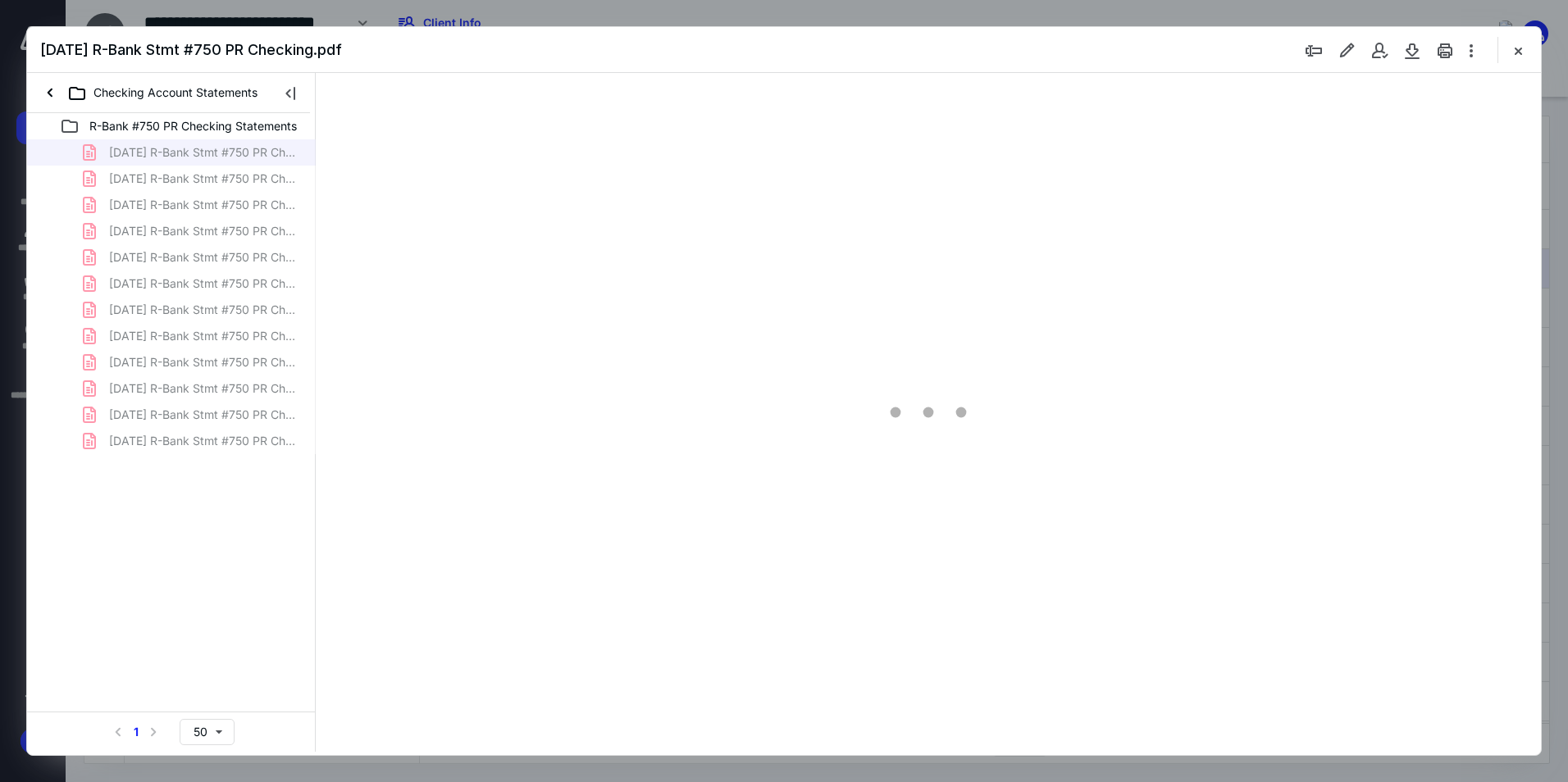scroll, scrollTop: 0, scrollLeft: 0, axis: both 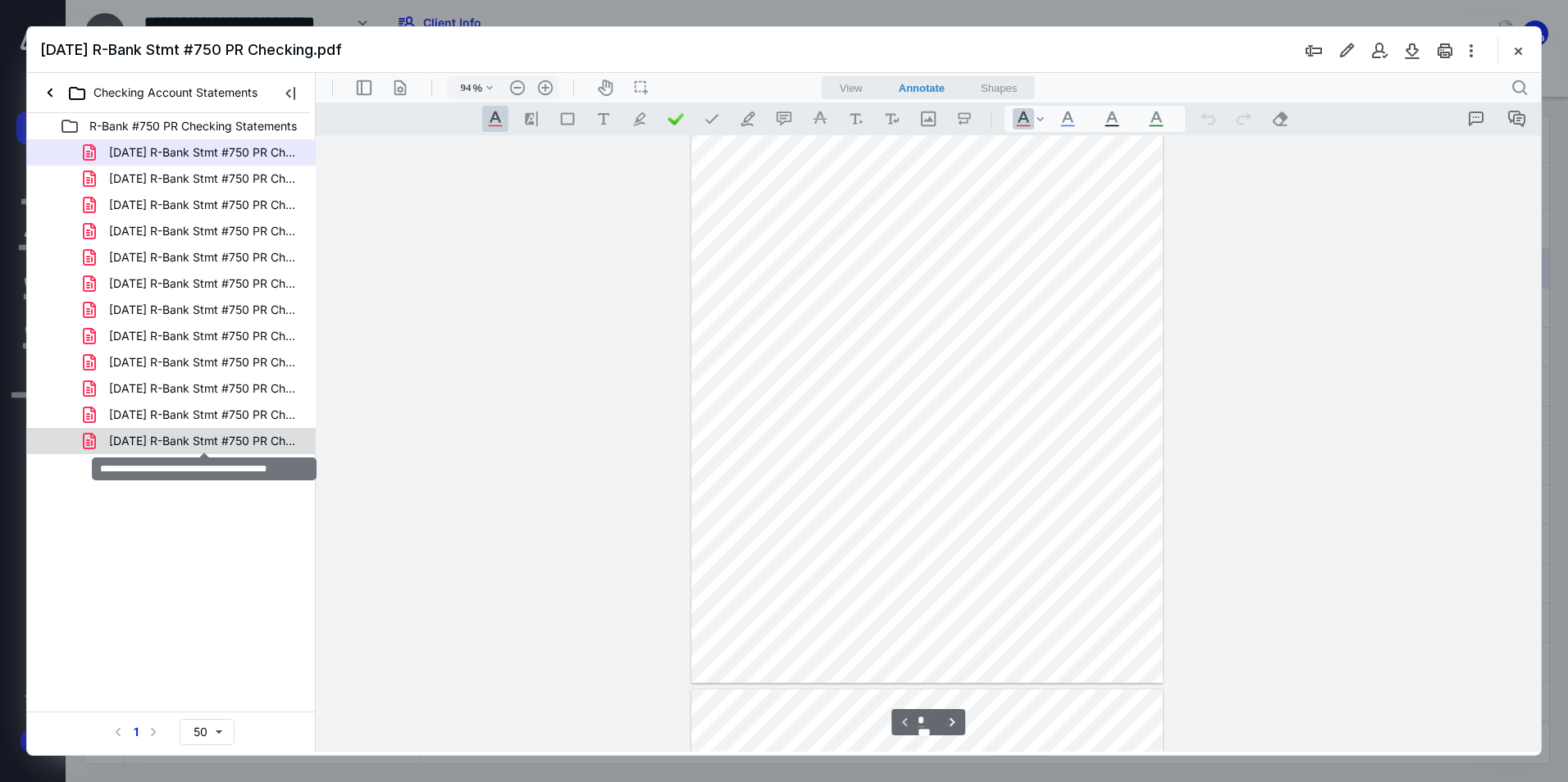 click on "[DATE] R-Bank Stmt #750 PR Checking.pdf" at bounding box center [204, 441] 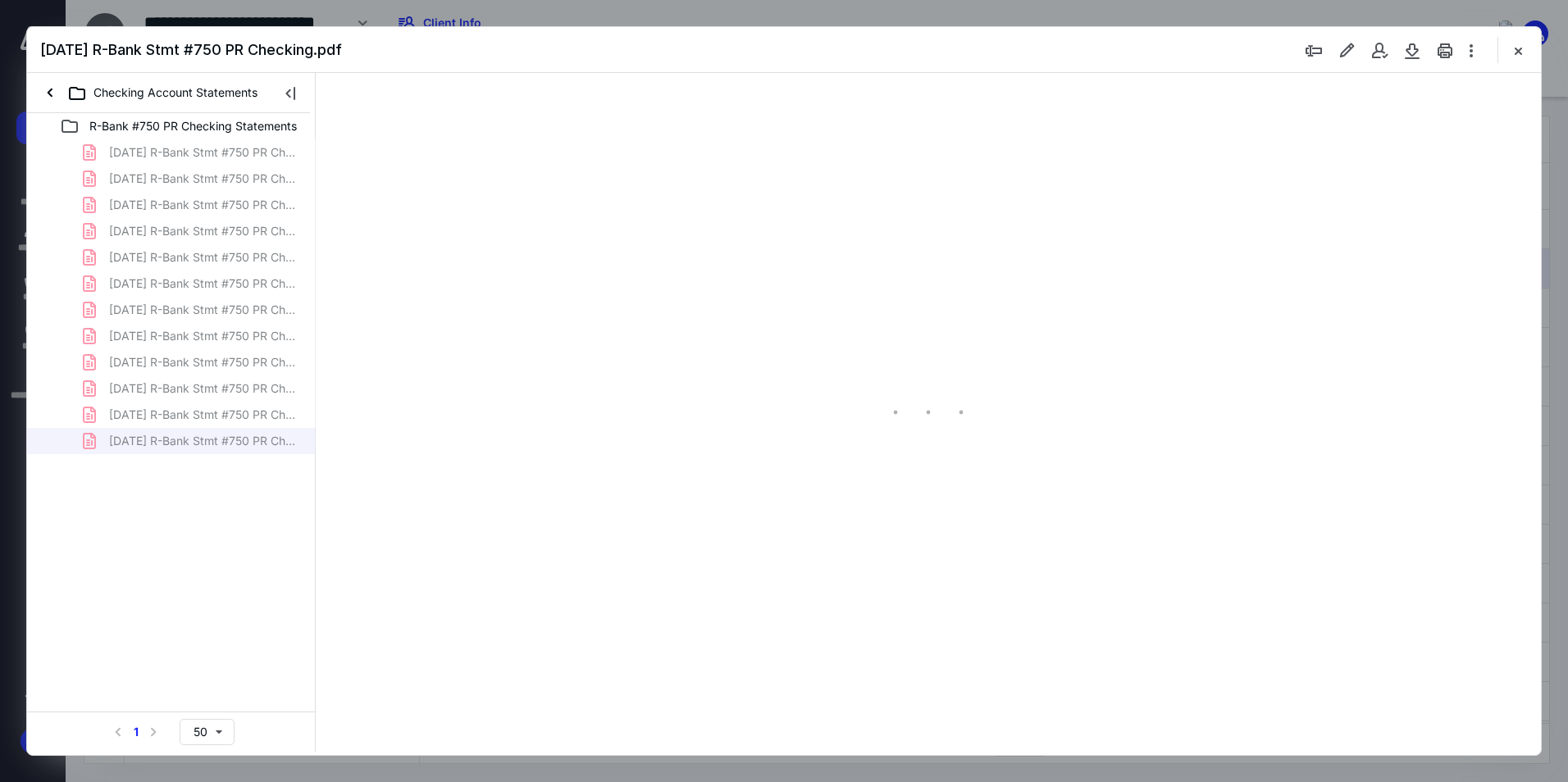 scroll, scrollTop: 66, scrollLeft: 0, axis: vertical 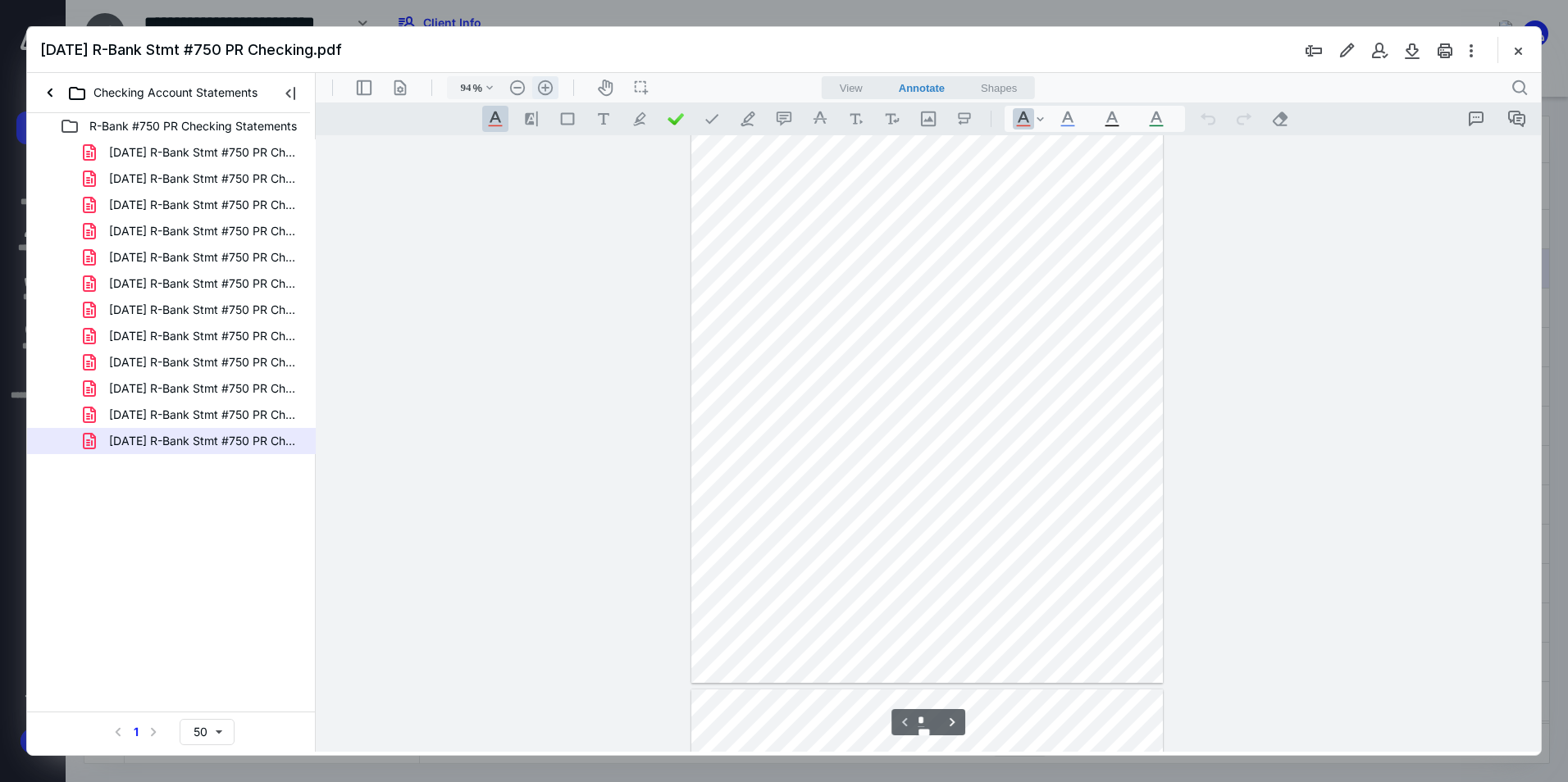 click on ".cls-1{fill:#abb0c4;} icon - header - zoom - in - line" at bounding box center [545, 88] 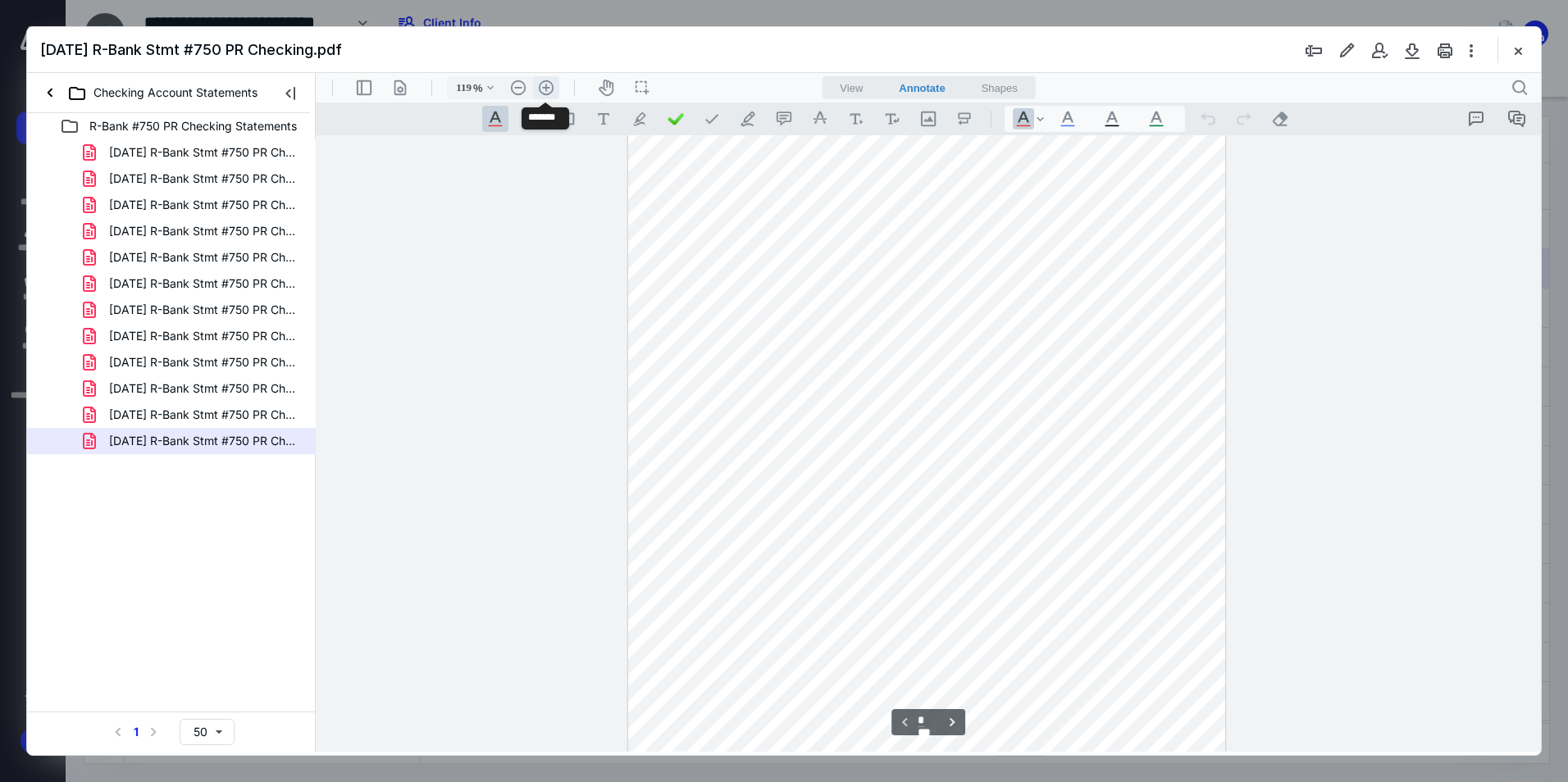 click on ".cls-1{fill:#abb0c4;} icon - header - zoom - in - line" at bounding box center (546, 88) 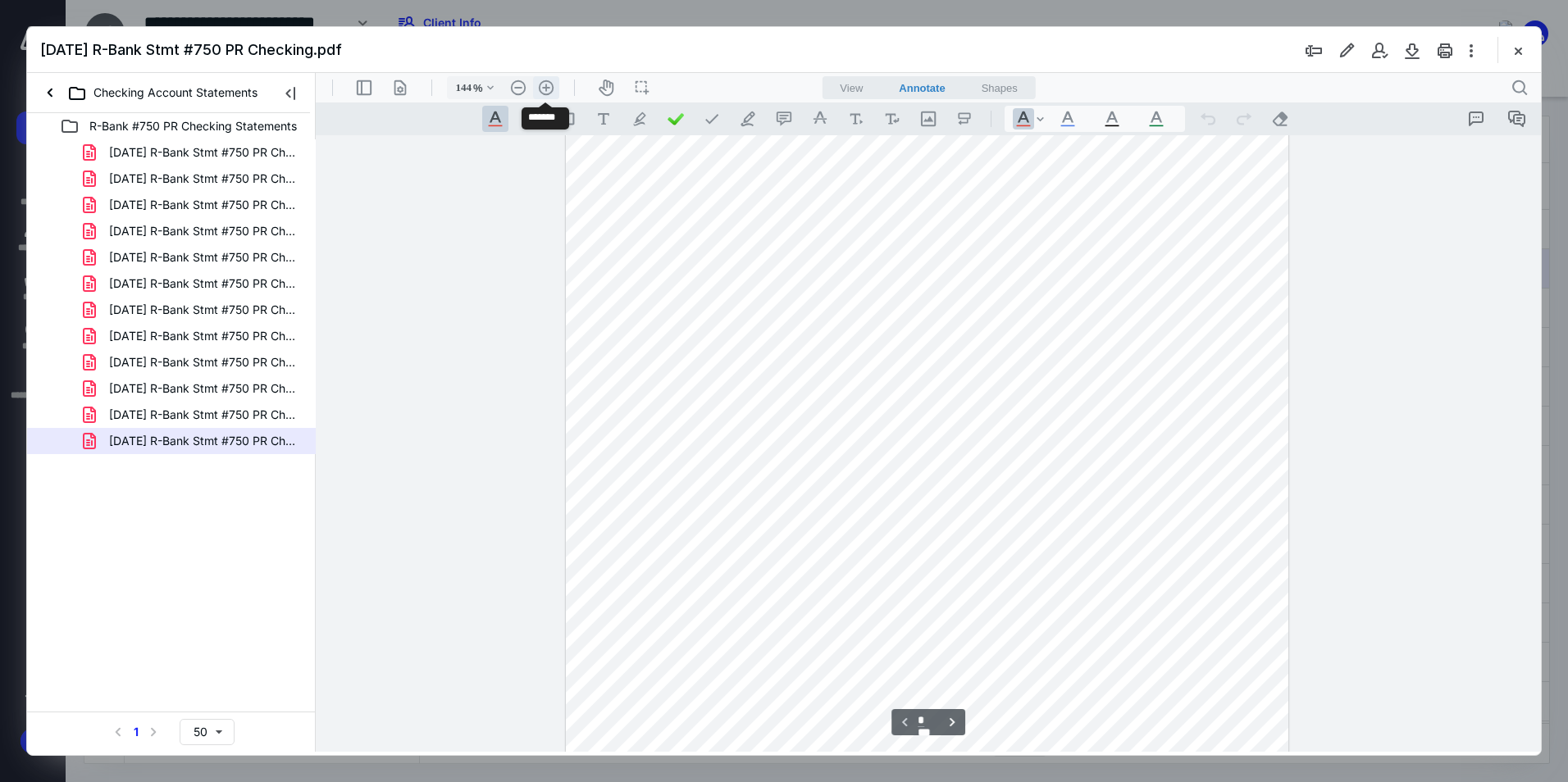 click on ".cls-1{fill:#abb0c4;} icon - header - zoom - in - line" at bounding box center [546, 88] 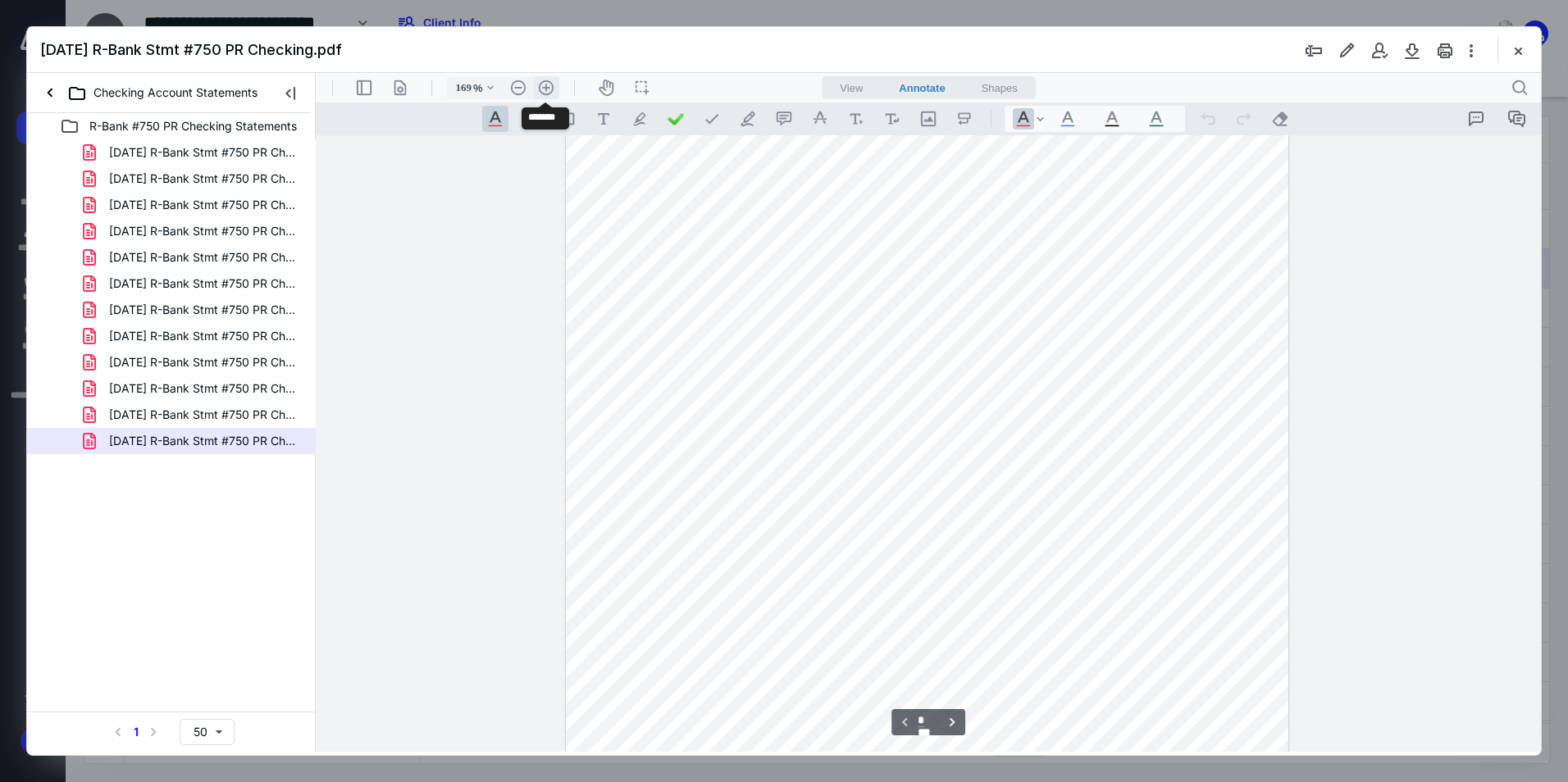 scroll, scrollTop: 339, scrollLeft: 0, axis: vertical 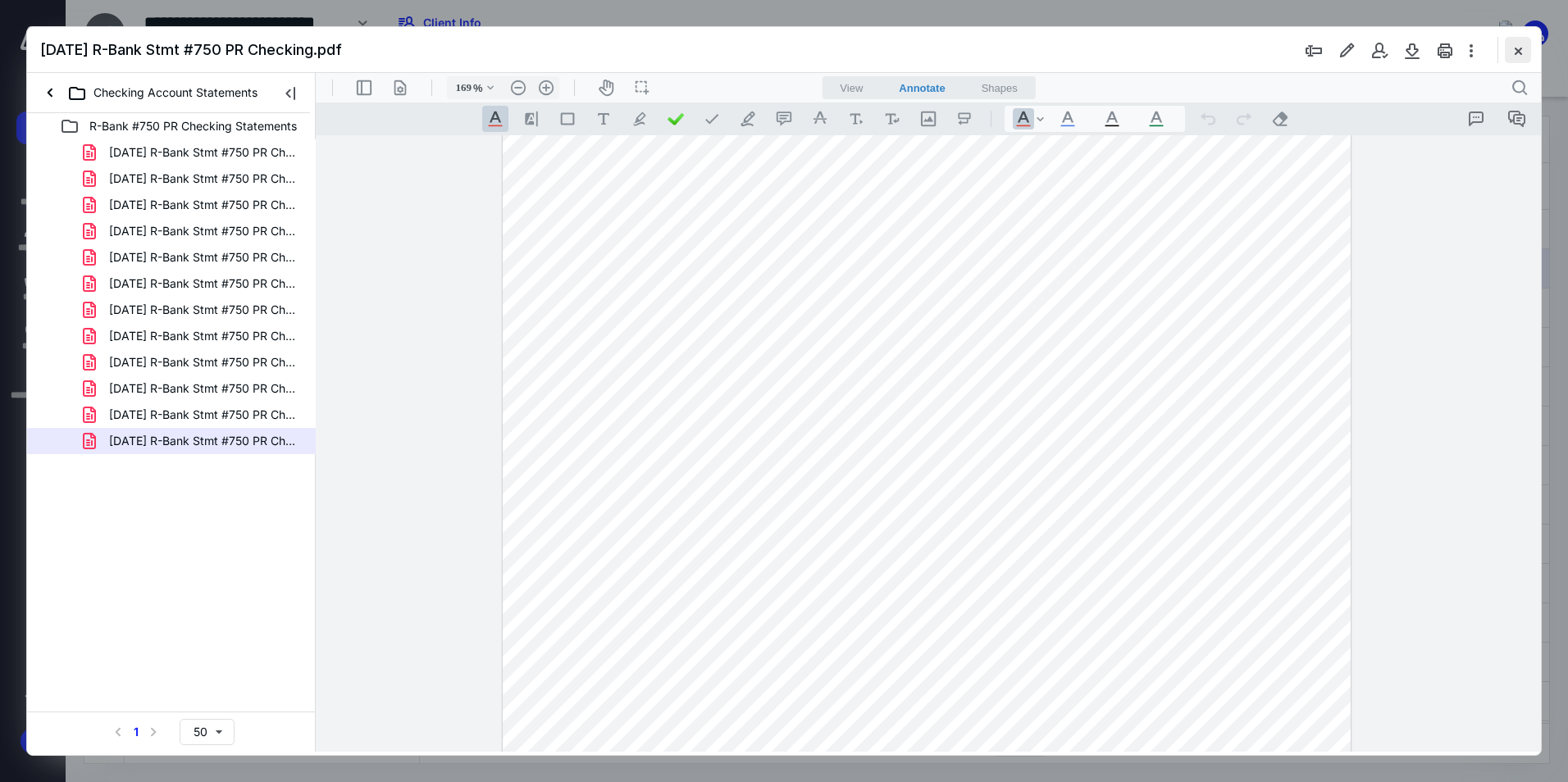 click at bounding box center [1518, 50] 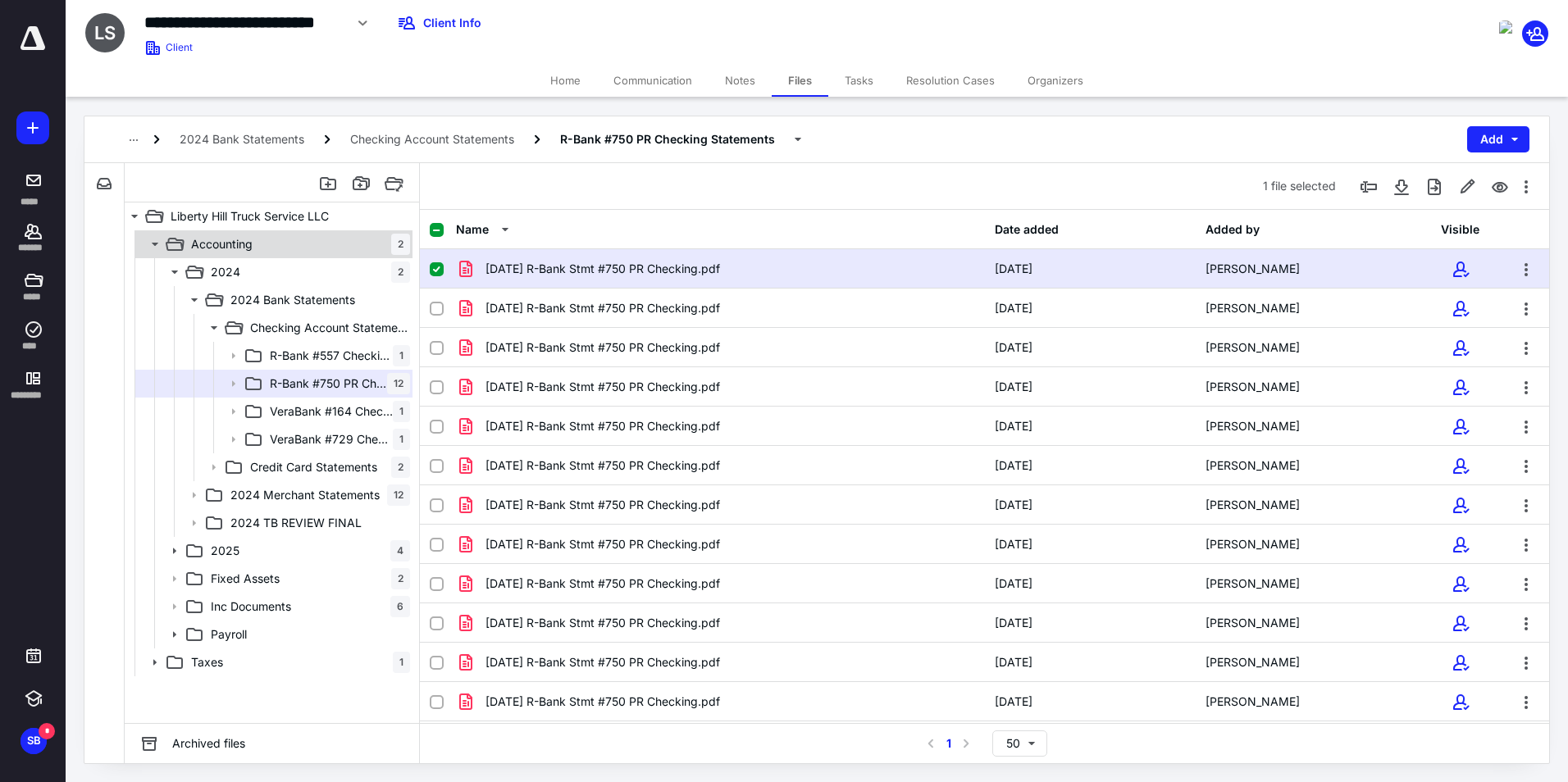 click on "Accounting" at bounding box center [221, 244] 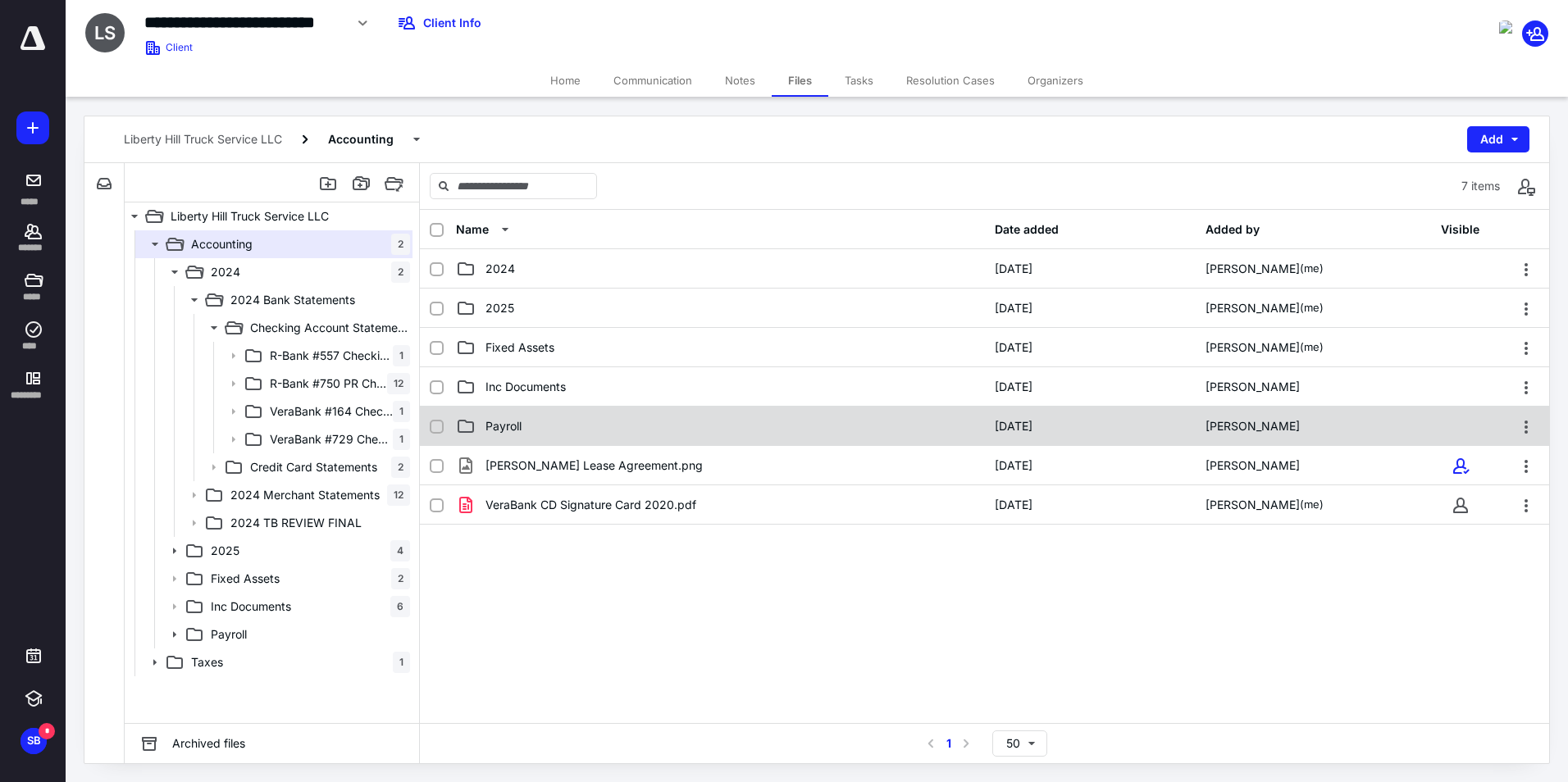 click on "Payroll" at bounding box center [504, 426] 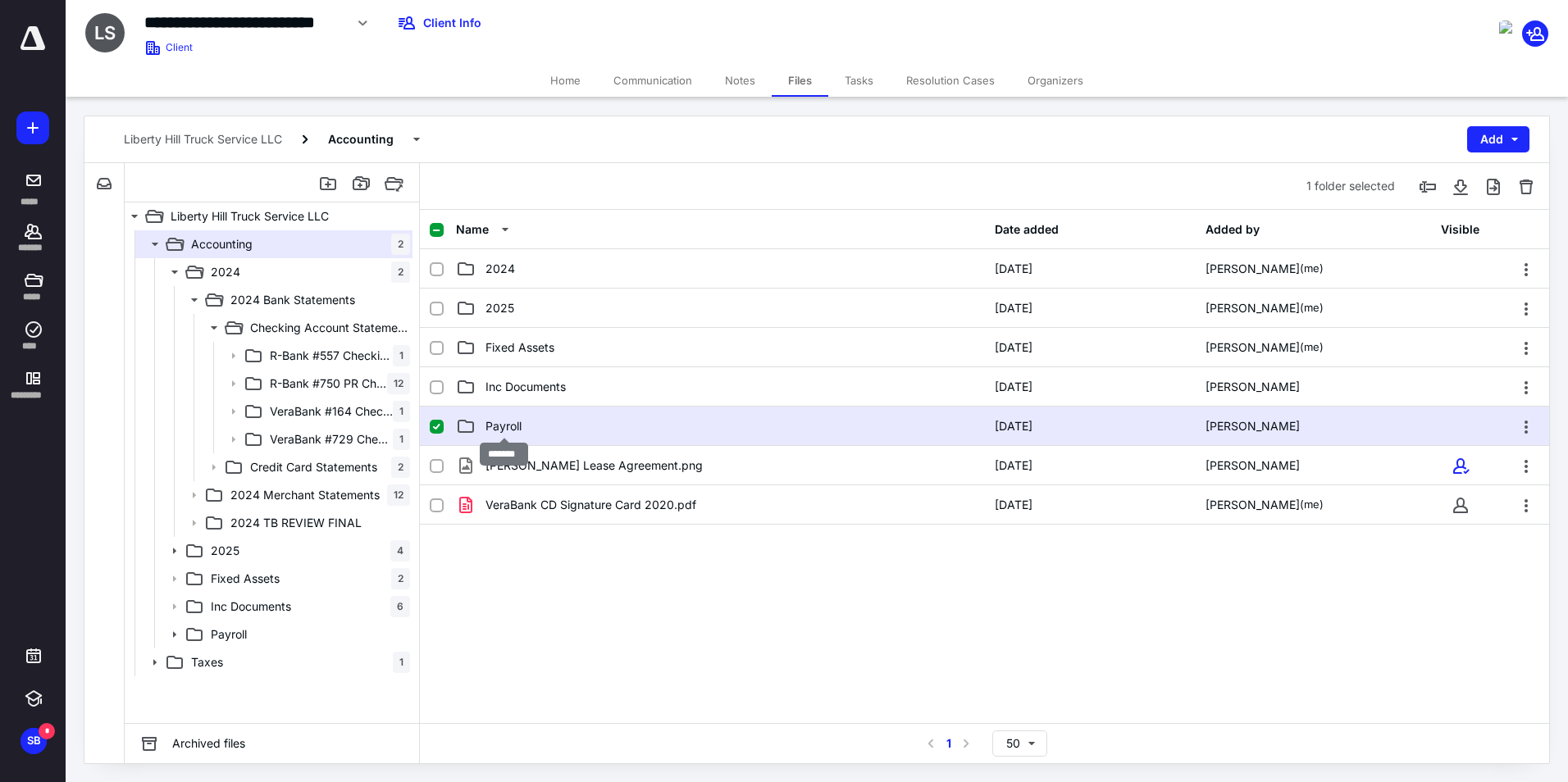 click on "Payroll" at bounding box center [504, 426] 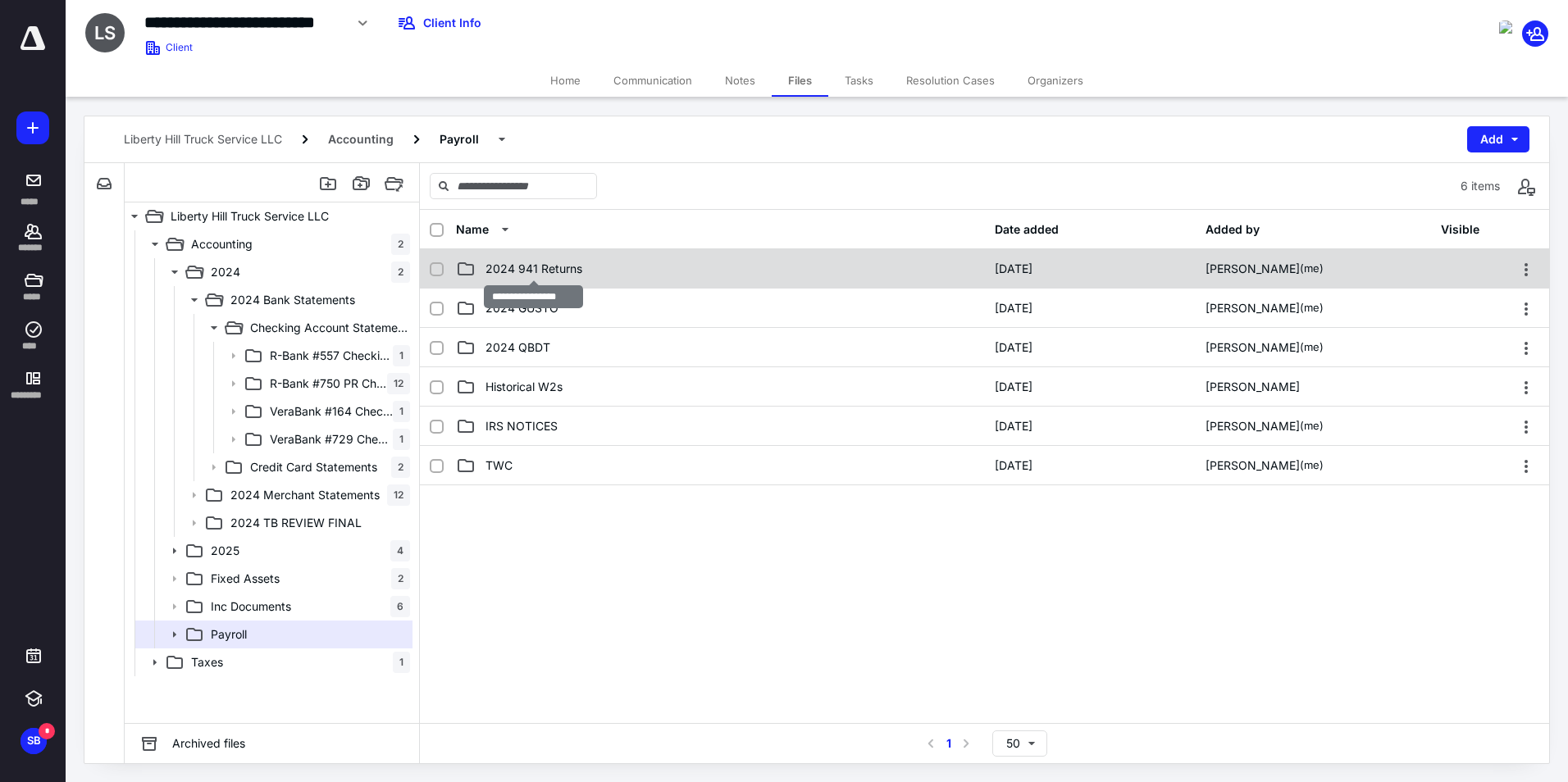 click on "2024 941 Returns" at bounding box center (534, 269) 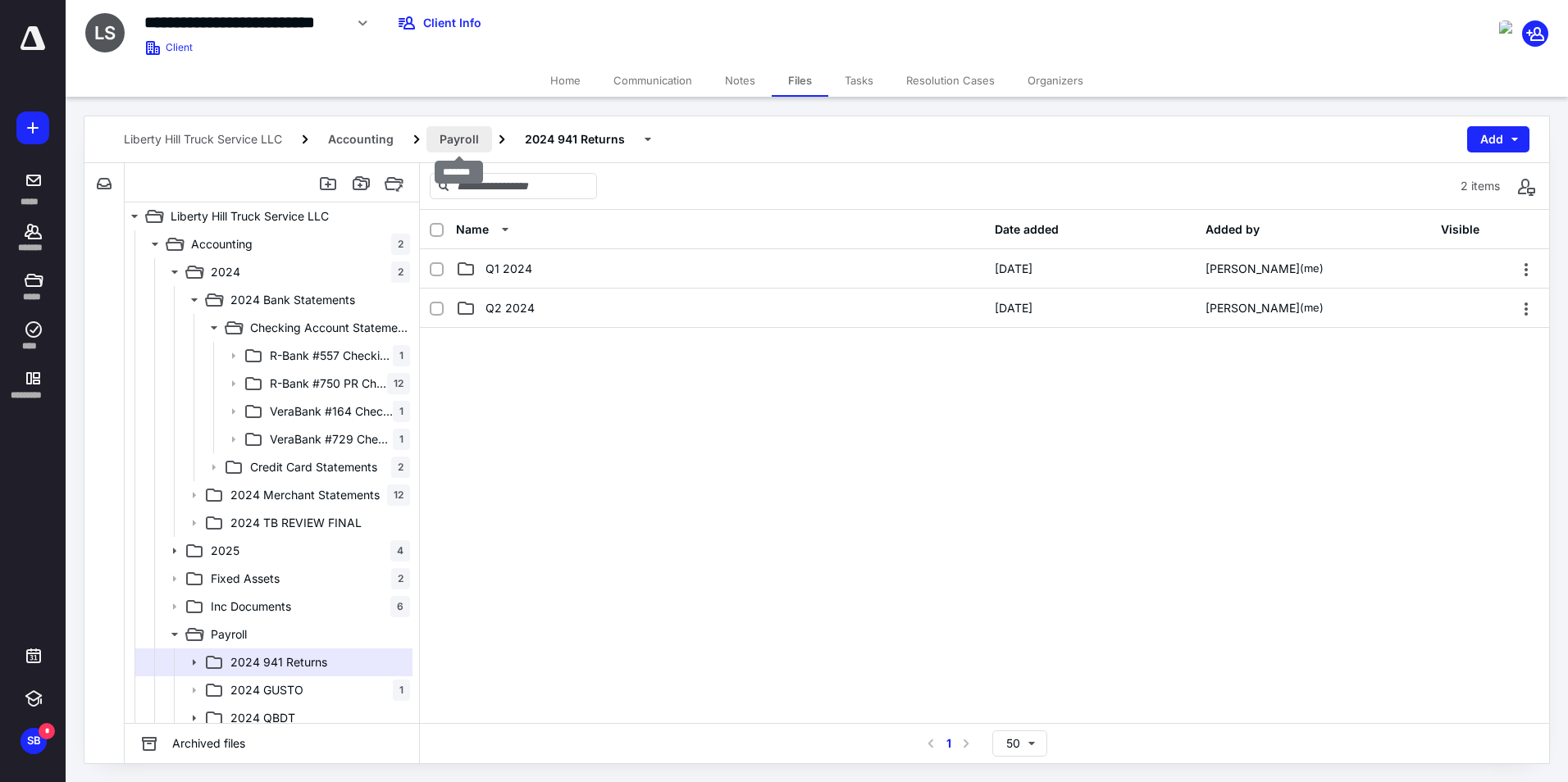 click on "Payroll" at bounding box center [459, 139] 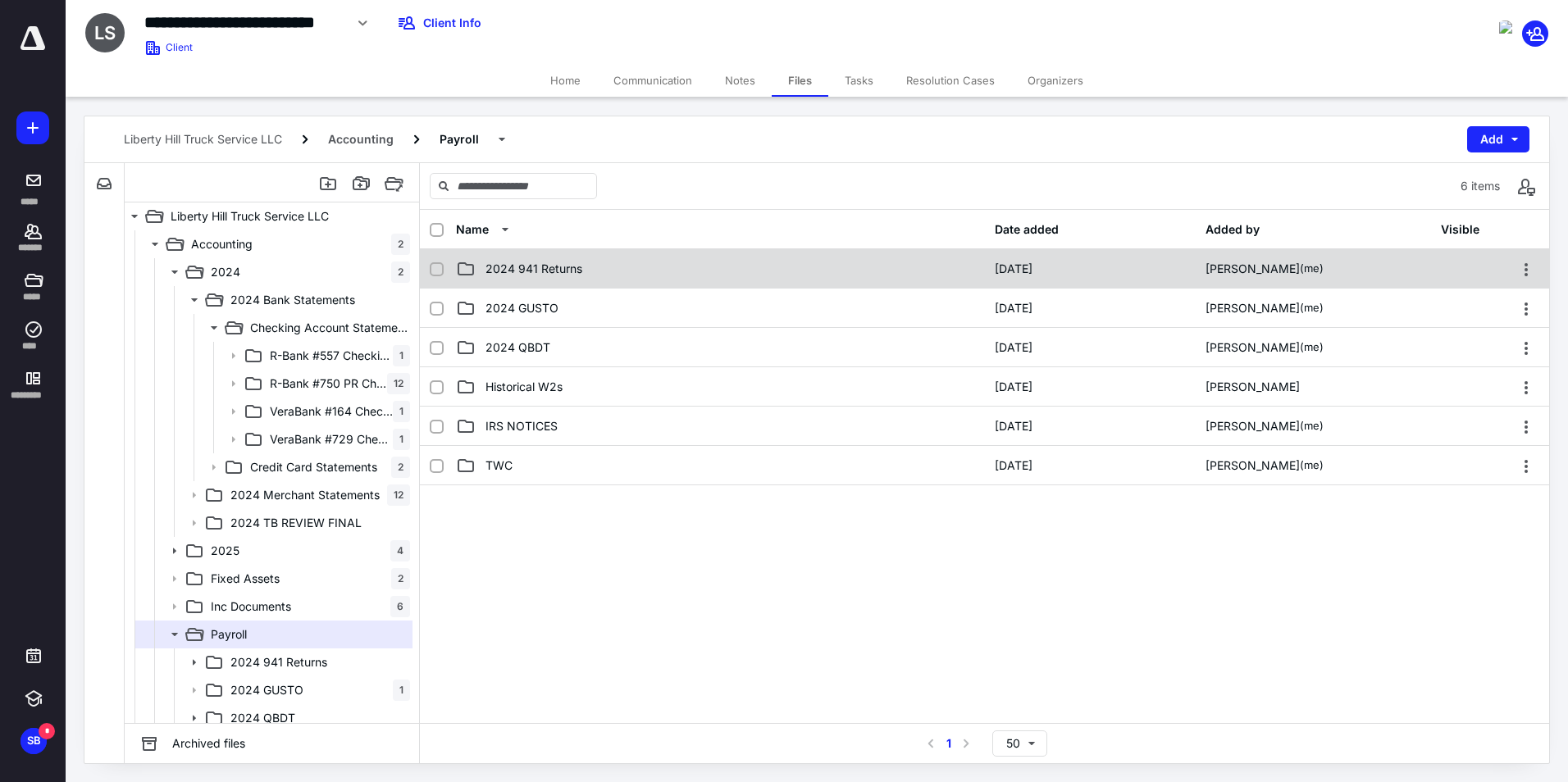 click on "2024 941 Returns" at bounding box center (534, 269) 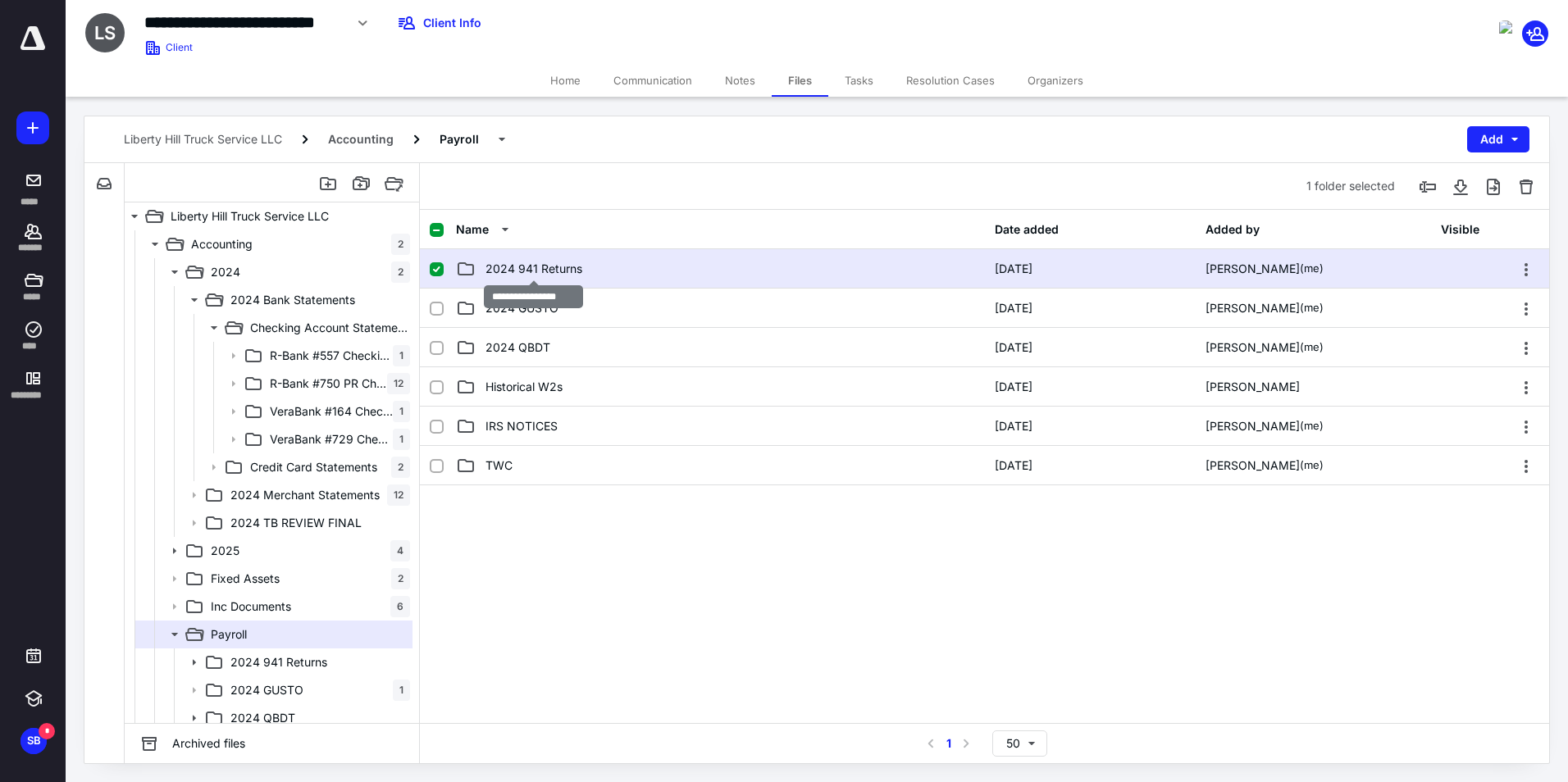 click on "2024 941 Returns" at bounding box center [534, 269] 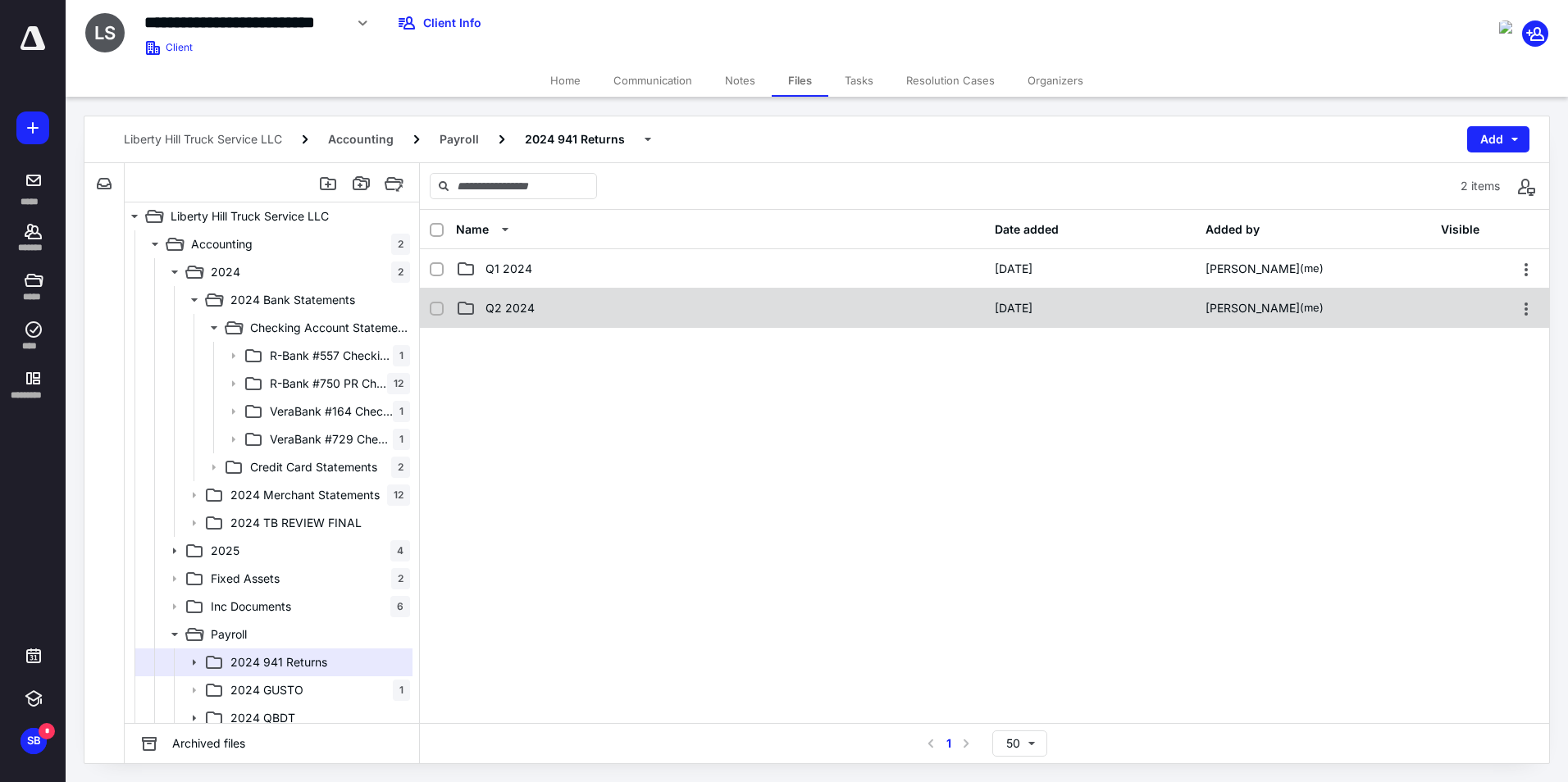 click on "Q2 2024" at bounding box center [510, 308] 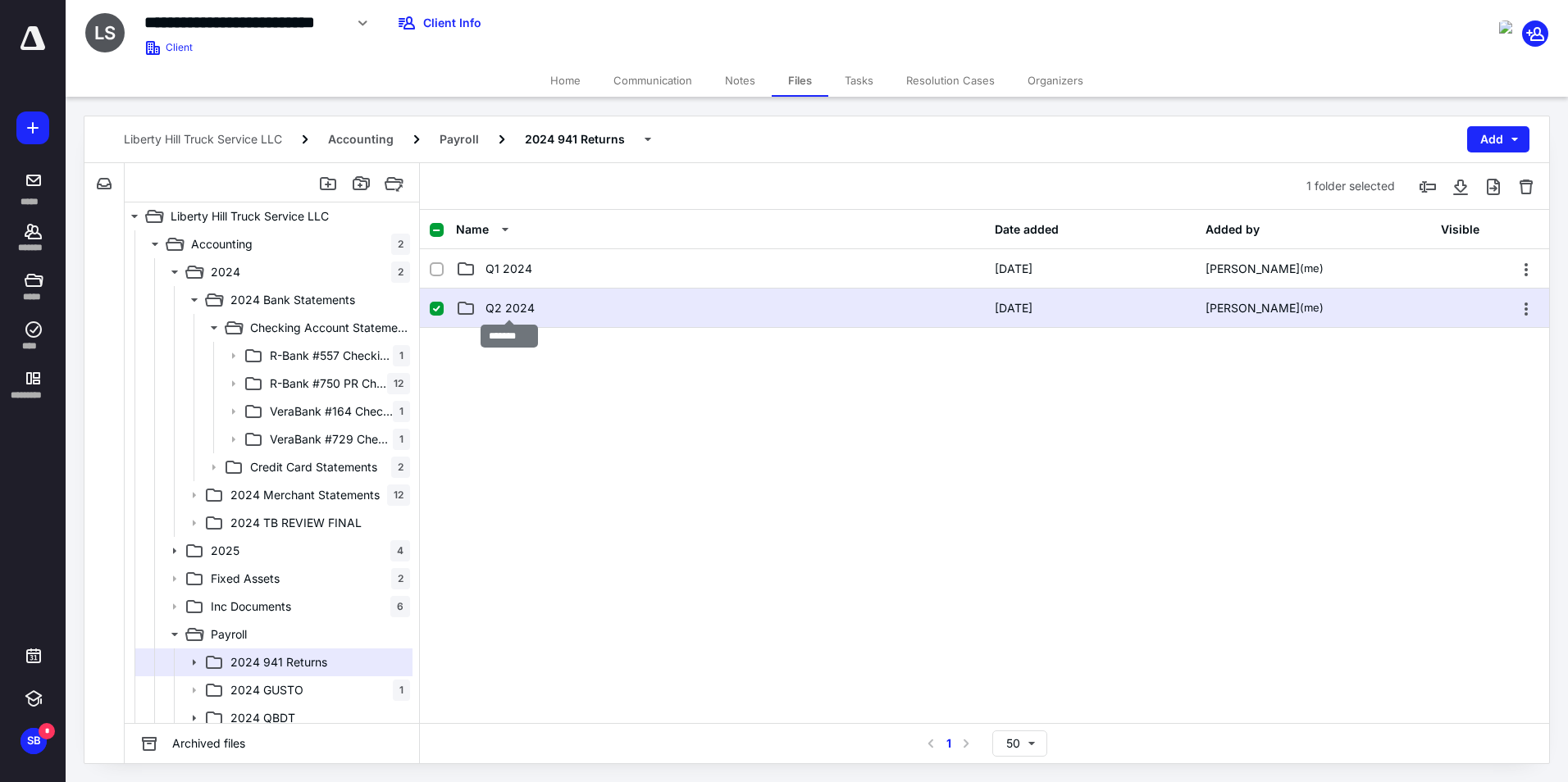 click on "Q2 2024" at bounding box center (510, 308) 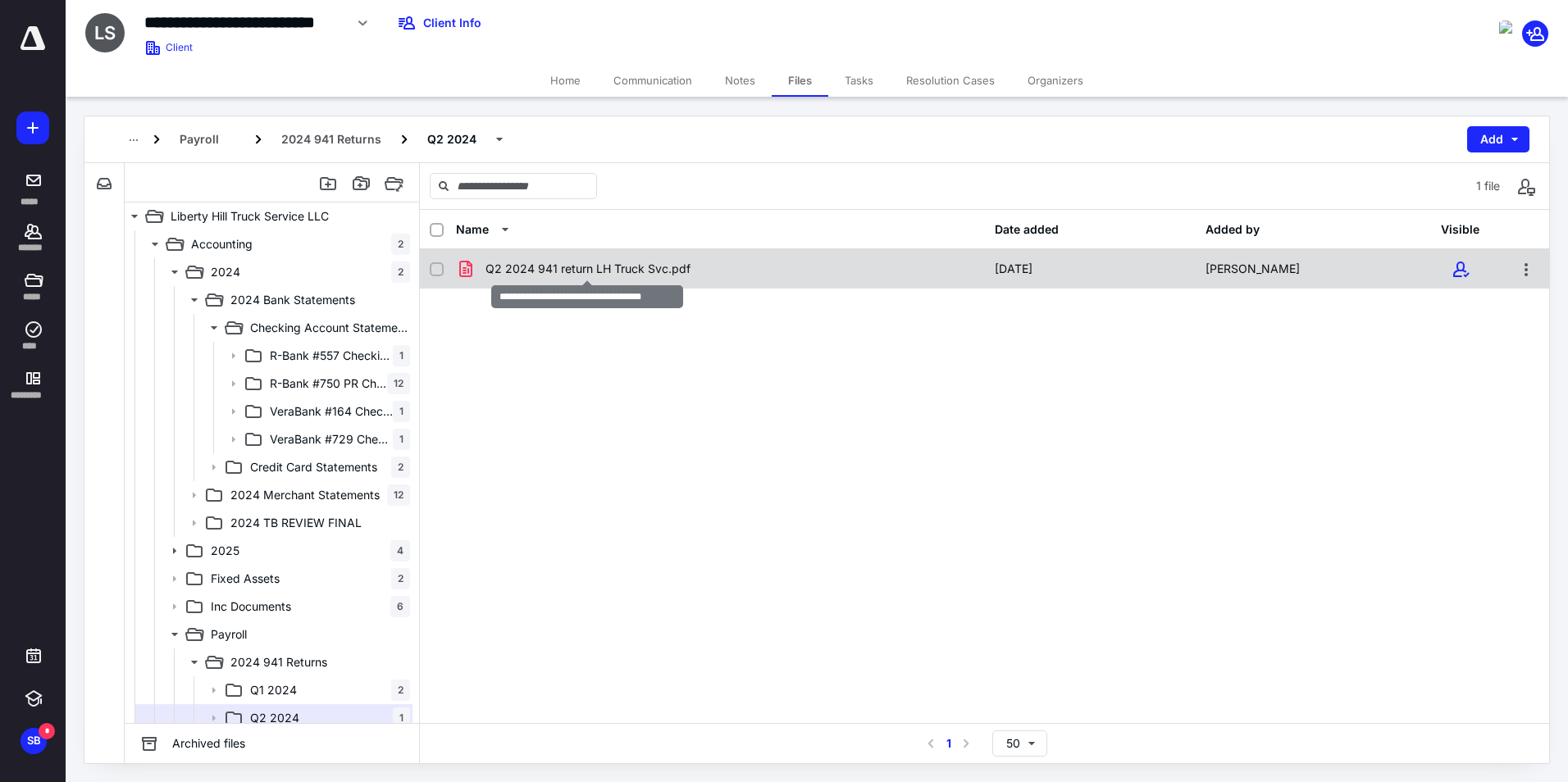 click on "Q2 2024 941 return LH Truck Svc.pdf" at bounding box center (588, 269) 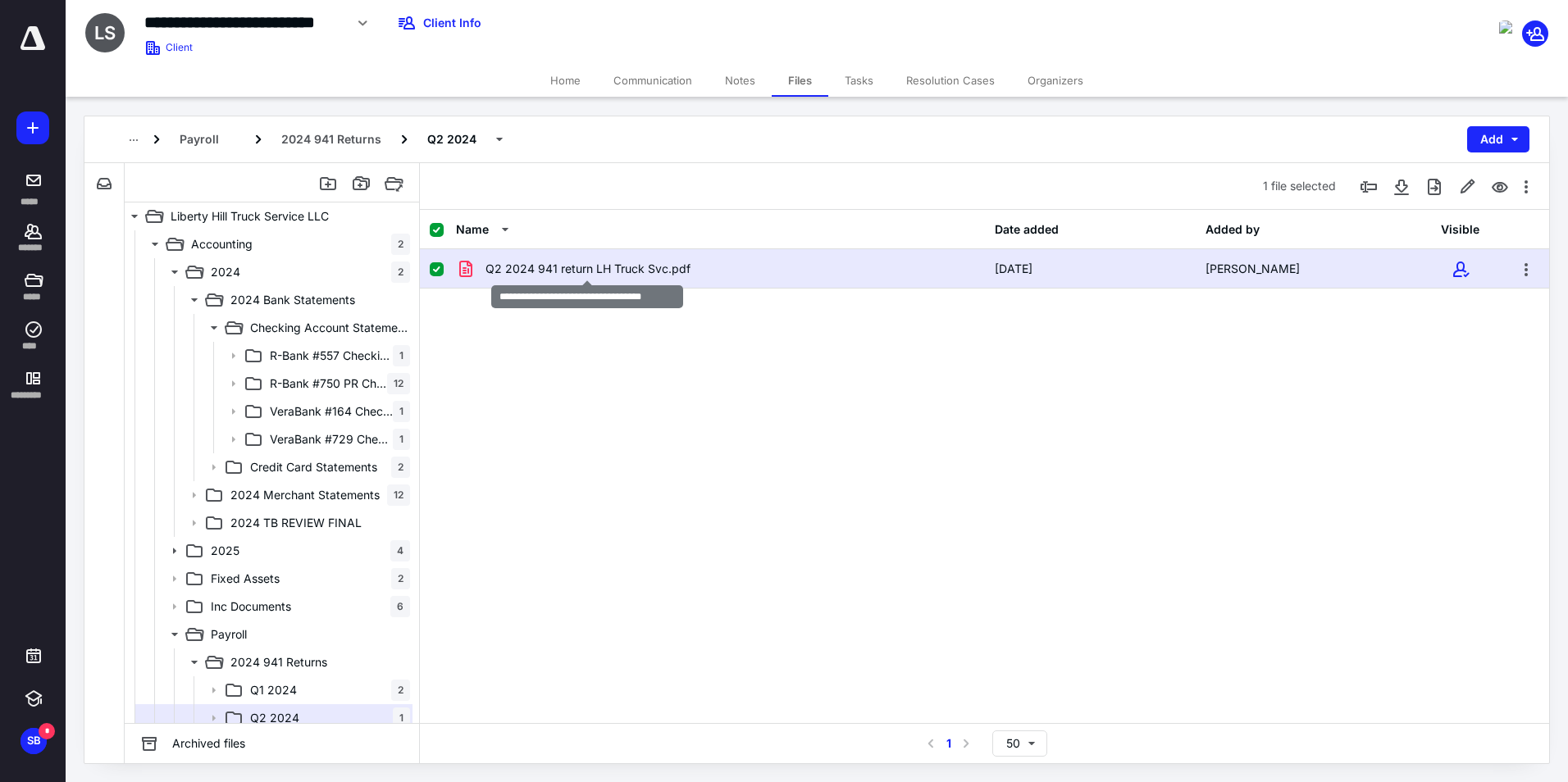 click on "Q2 2024 941 return LH Truck Svc.pdf" at bounding box center (588, 269) 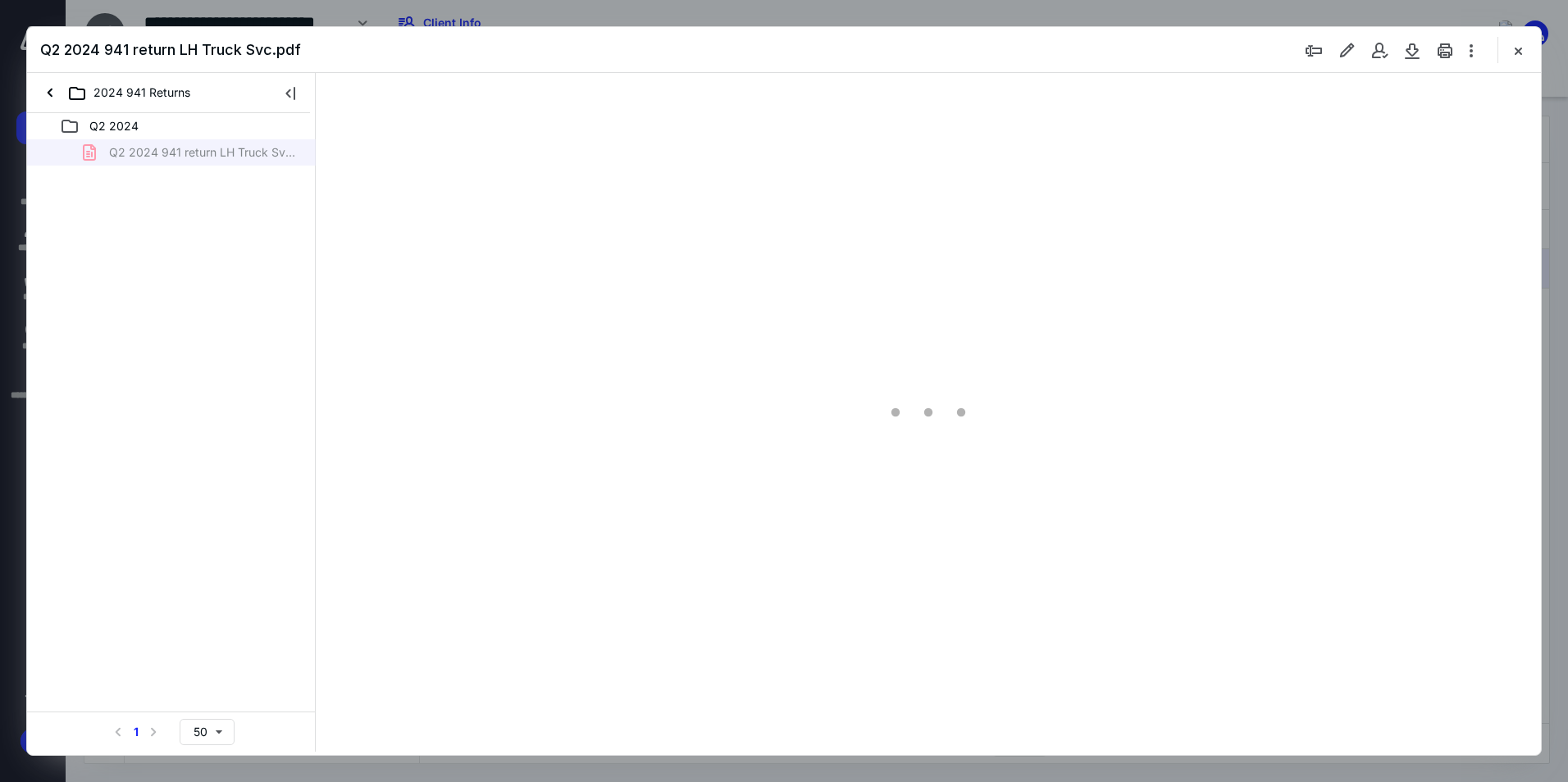 scroll, scrollTop: 0, scrollLeft: 0, axis: both 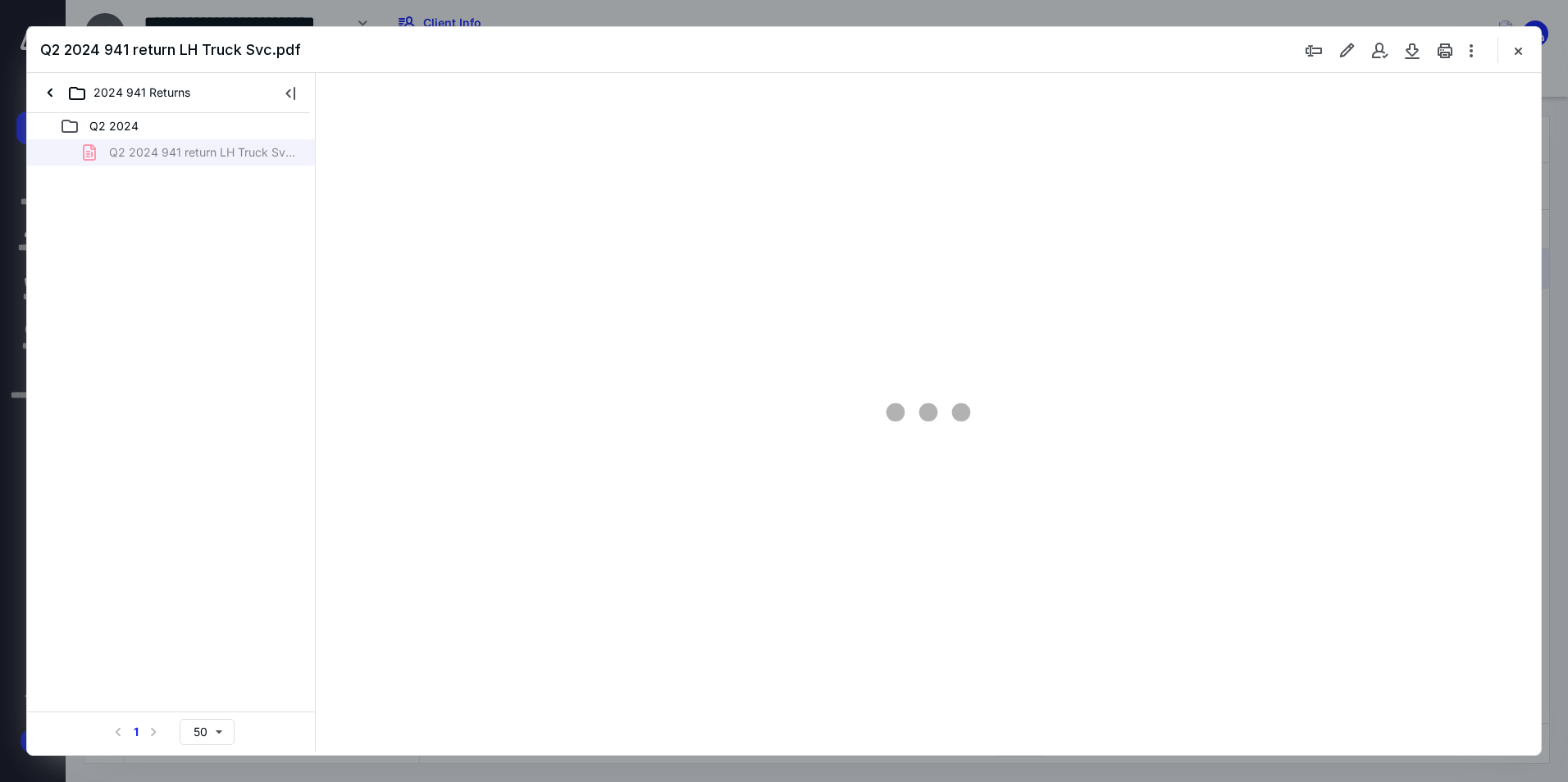 type on "94" 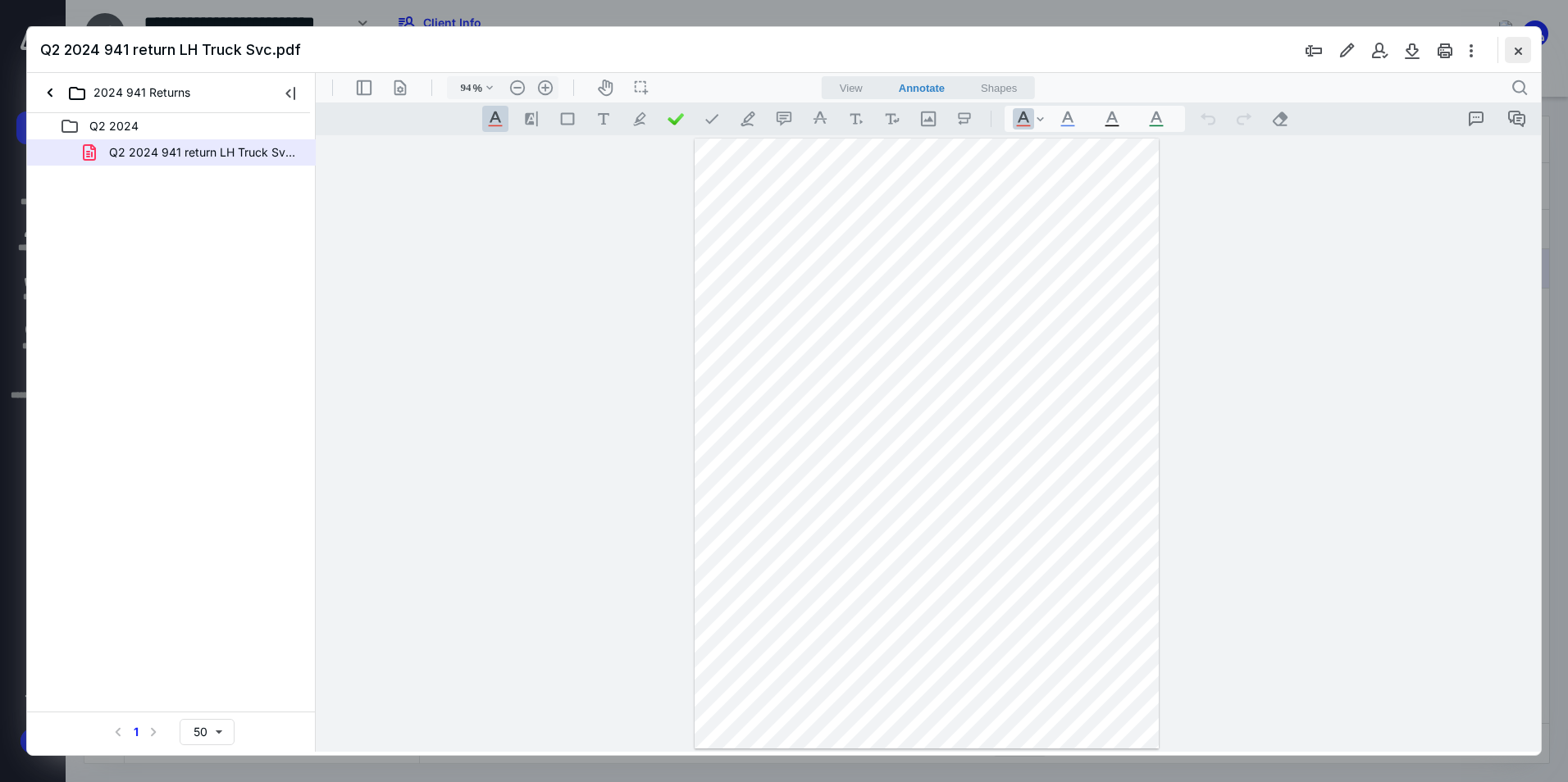 click at bounding box center [1518, 50] 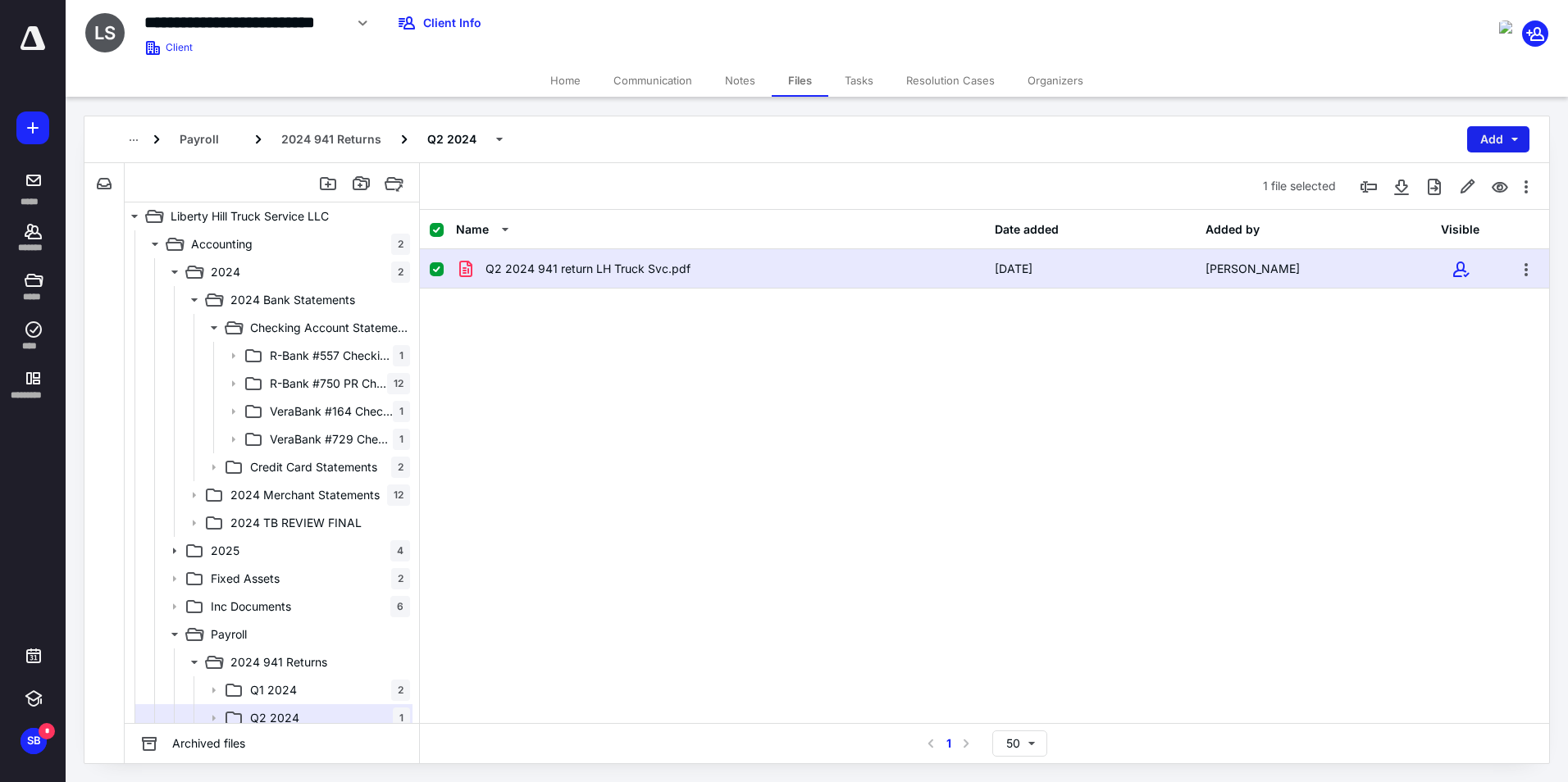 click on "Add" at bounding box center (1498, 139) 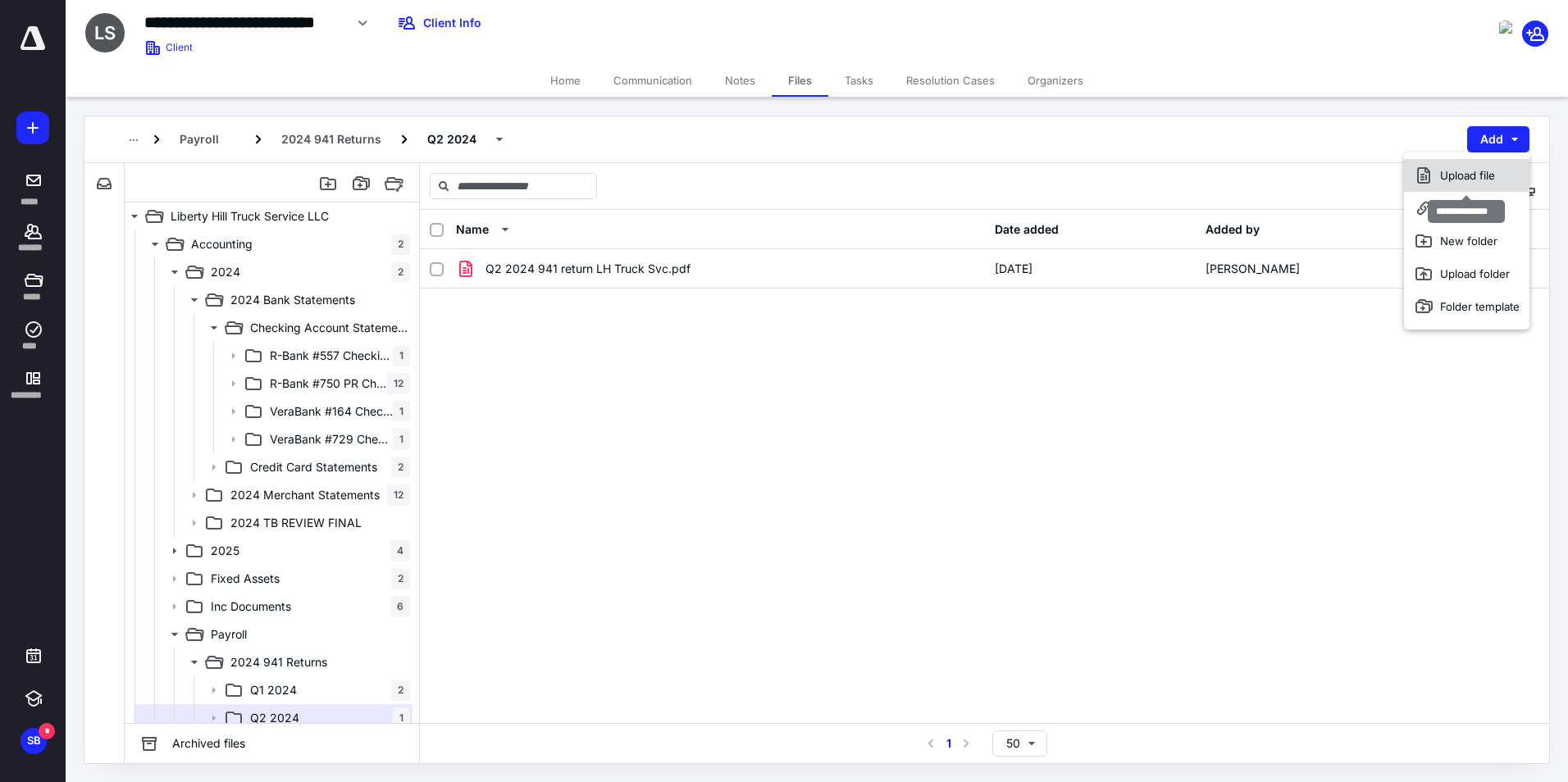 click on "Upload file" at bounding box center [1466, 175] 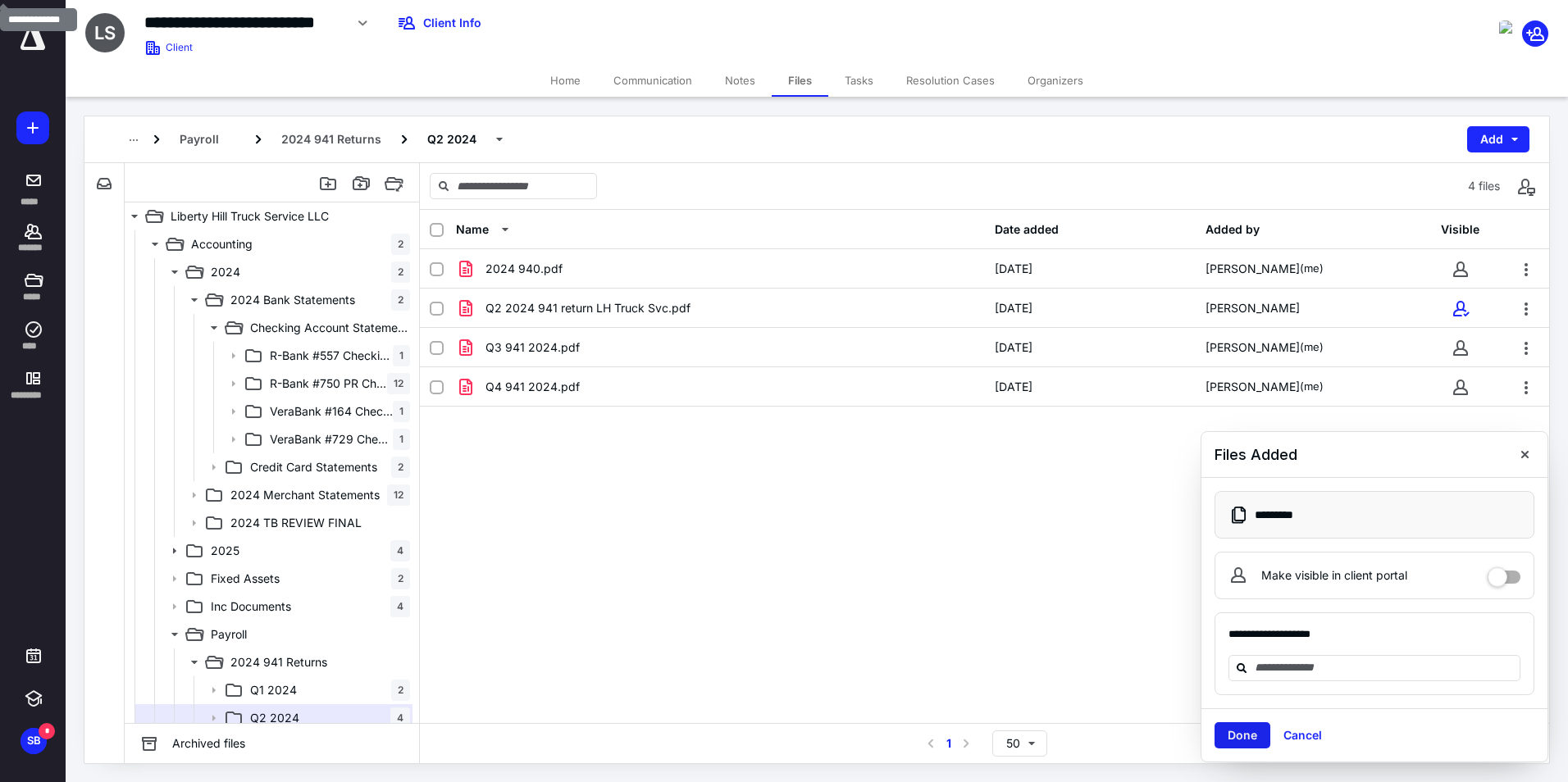 click on "Done" at bounding box center [1242, 735] 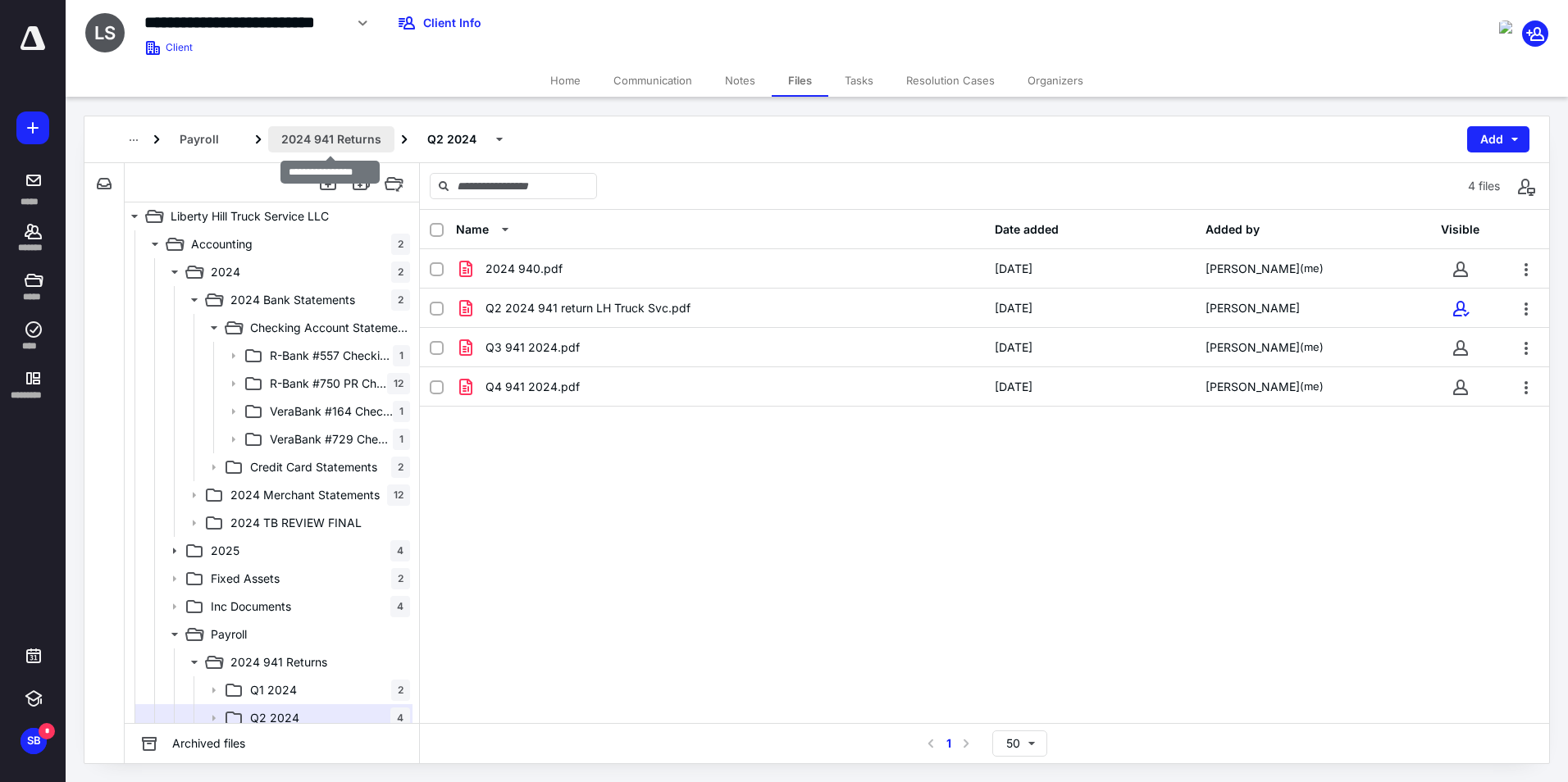 click on "2024 941 Returns" at bounding box center (331, 139) 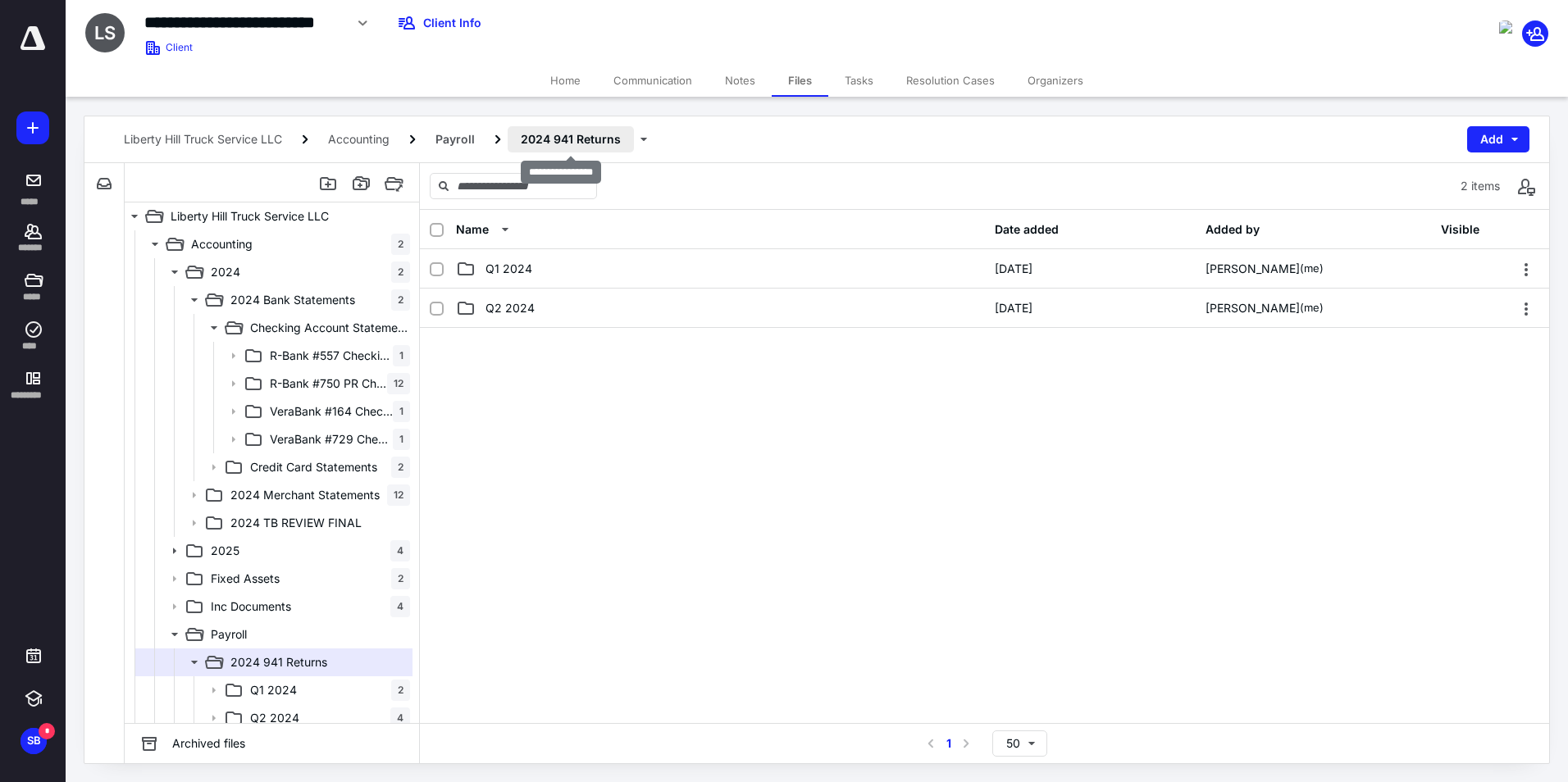 click on "2024 941 Returns" at bounding box center [571, 139] 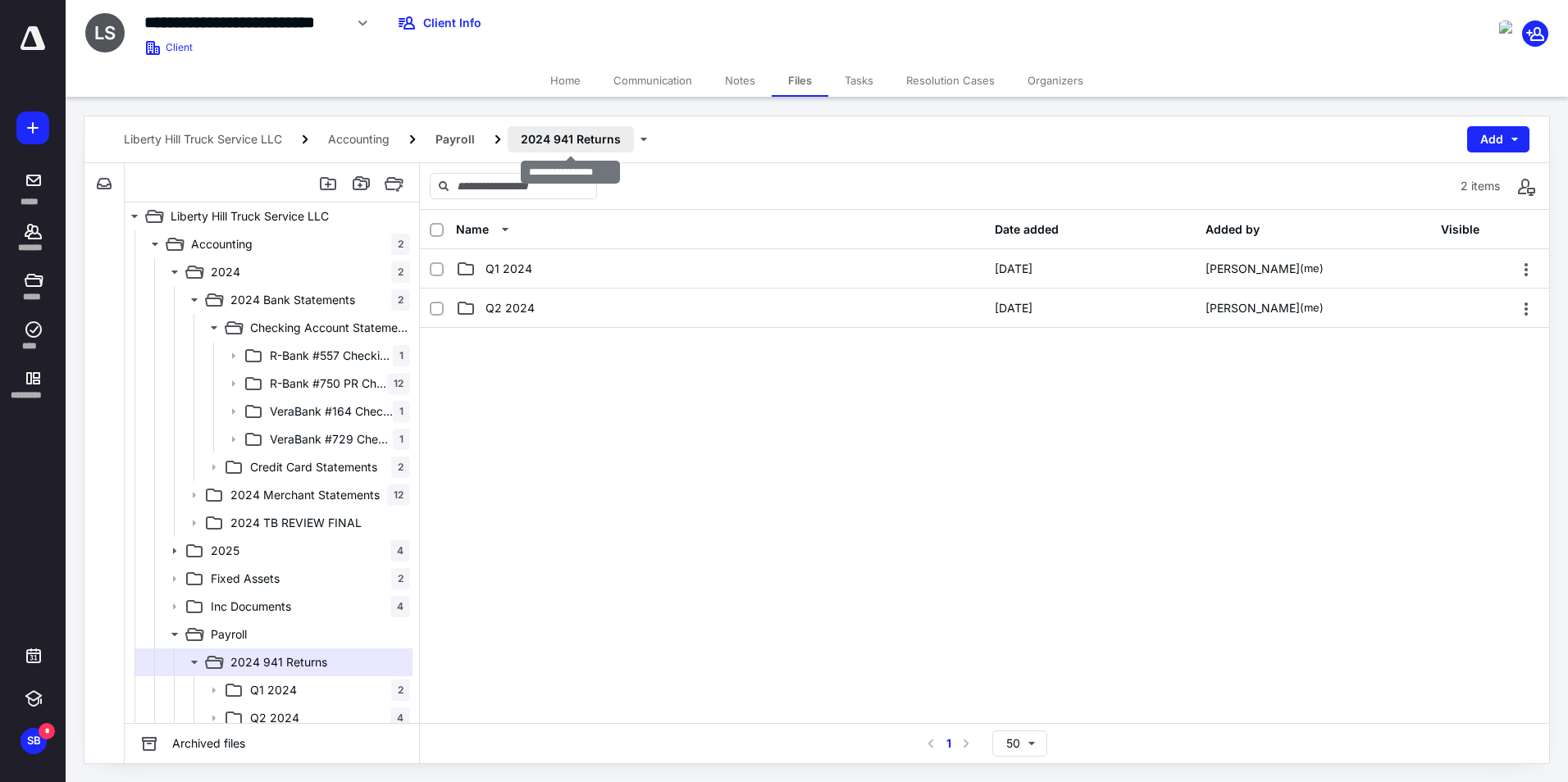 click on "2024 941 Returns" at bounding box center [571, 139] 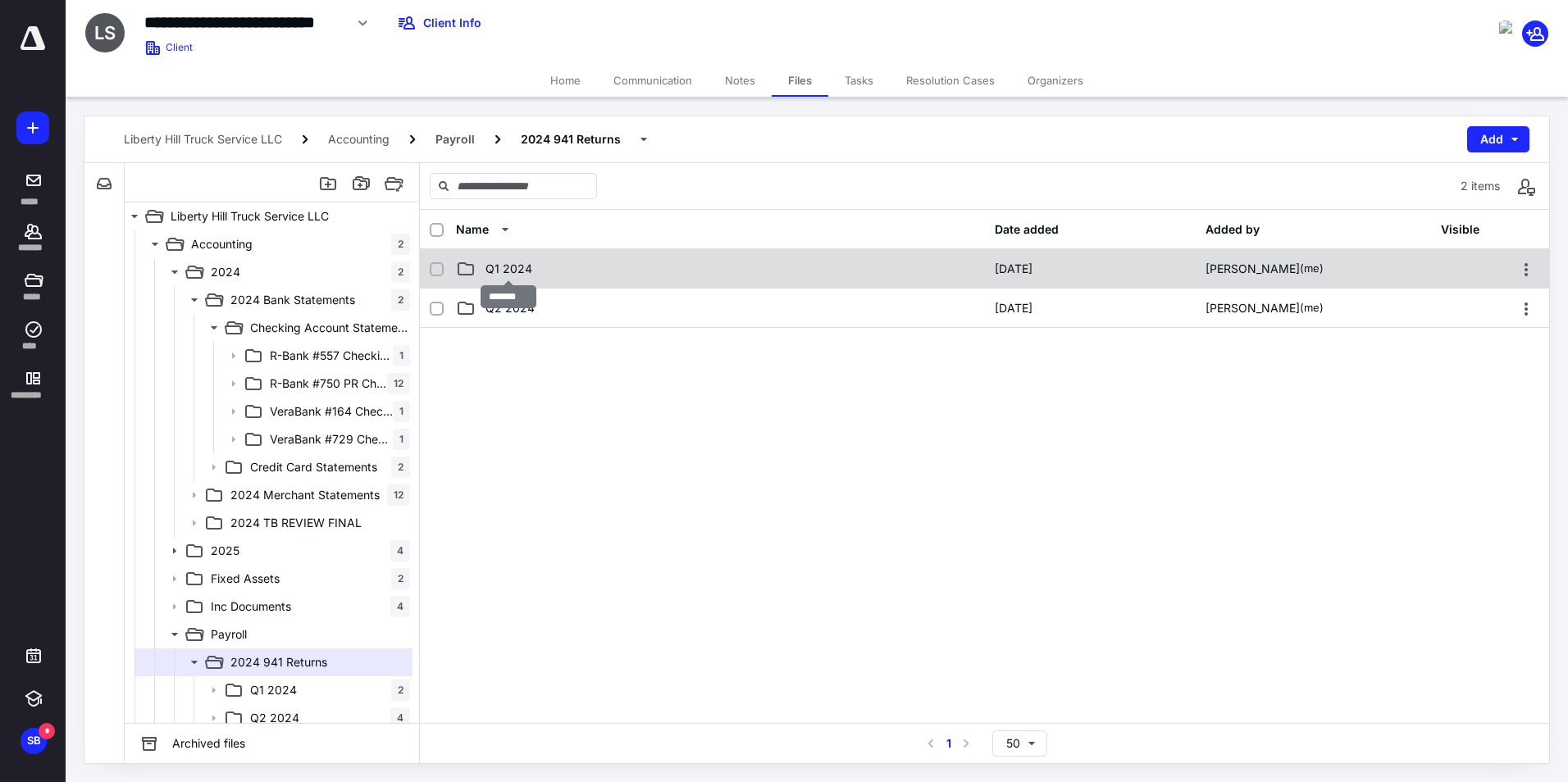 click on "Q1 2024" at bounding box center (508, 269) 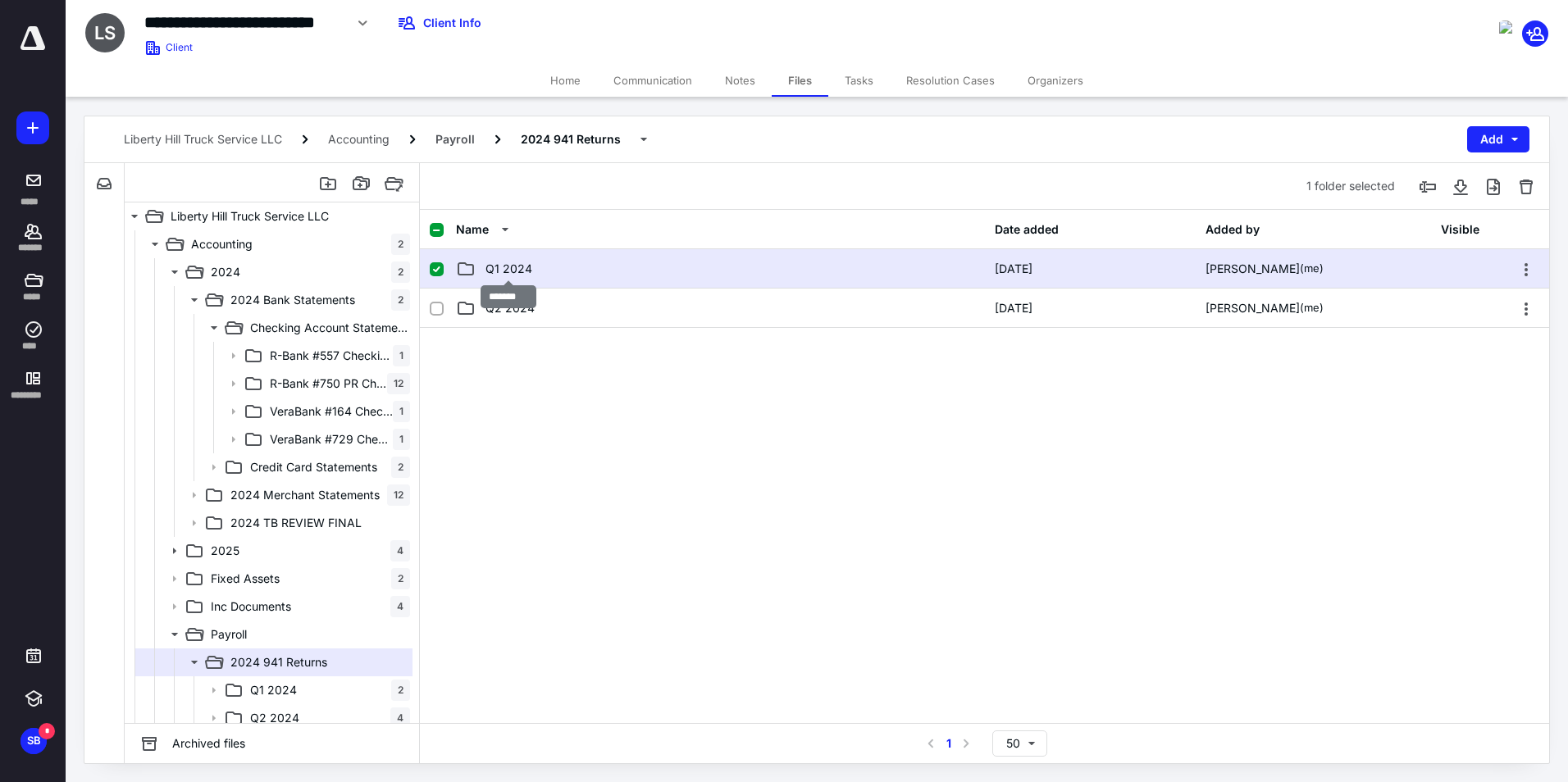 click on "Q1 2024" at bounding box center (508, 269) 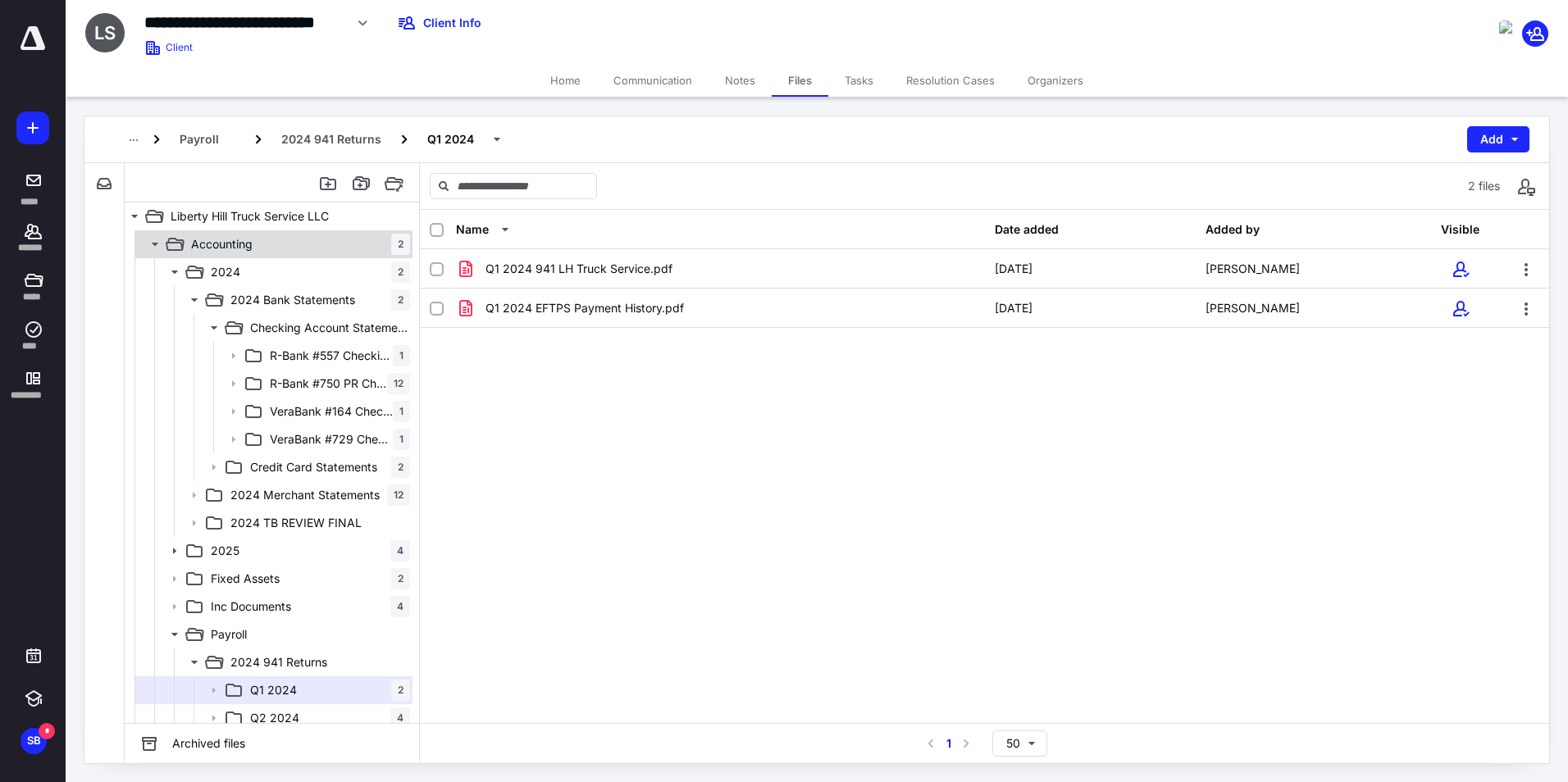 click on "Accounting" at bounding box center (221, 244) 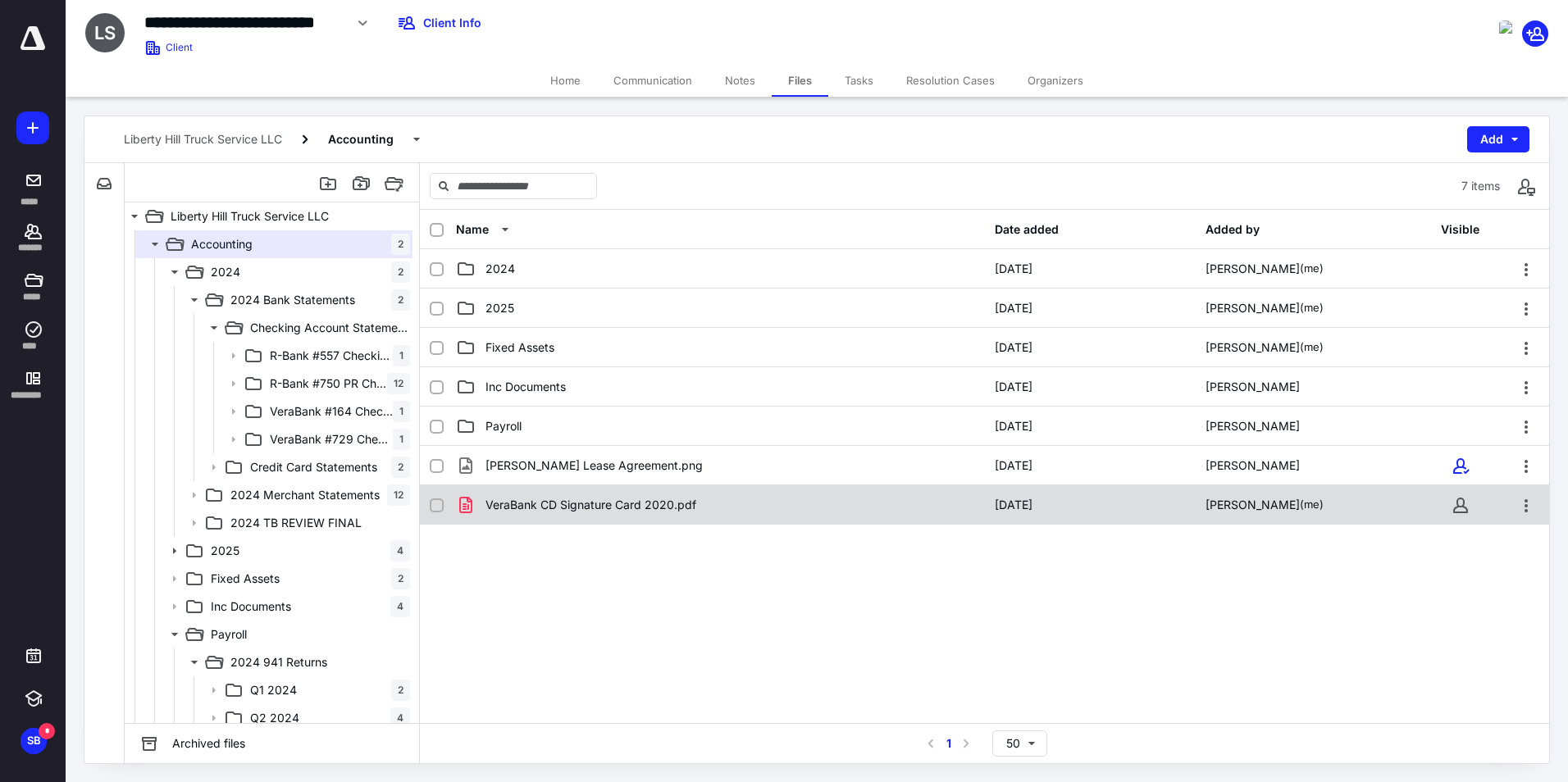 click on "VeraBank CD Signature Card 2020.pdf [DATE] [PERSON_NAME]  (me)" at bounding box center [984, 505] 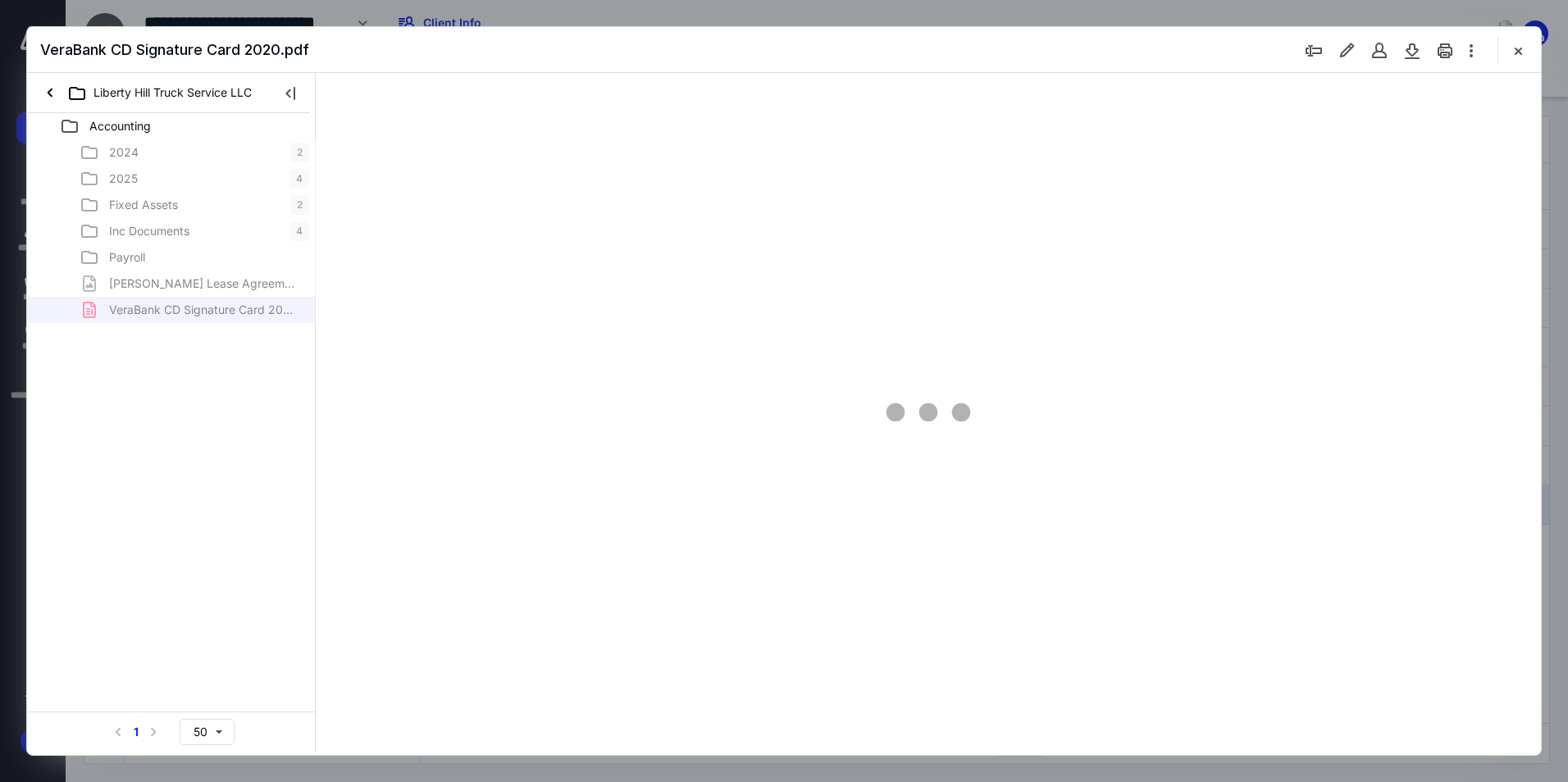 scroll, scrollTop: 0, scrollLeft: 0, axis: both 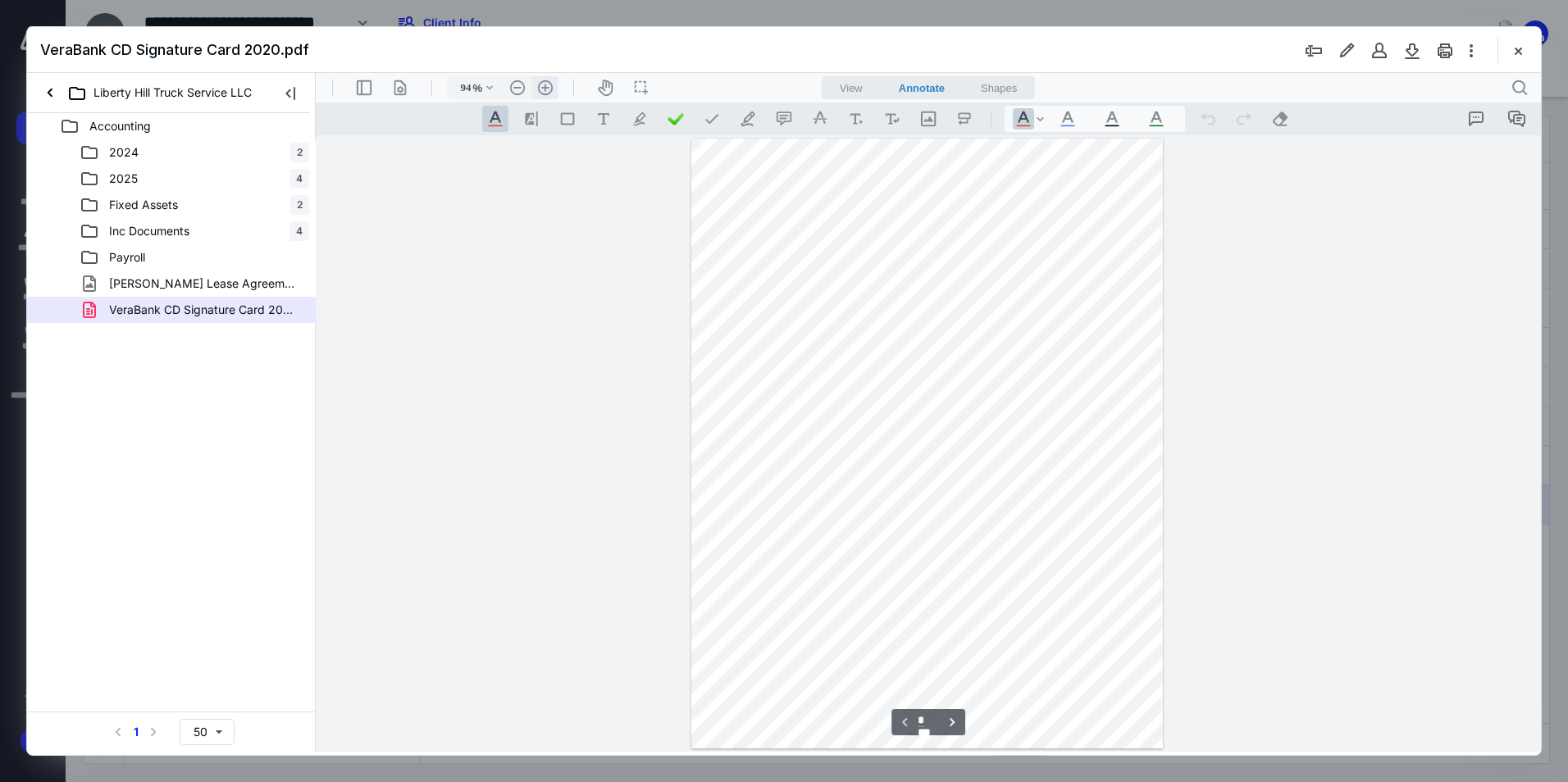 click on ".cls-1{fill:#abb0c4;} icon - header - zoom - in - line" at bounding box center [545, 88] 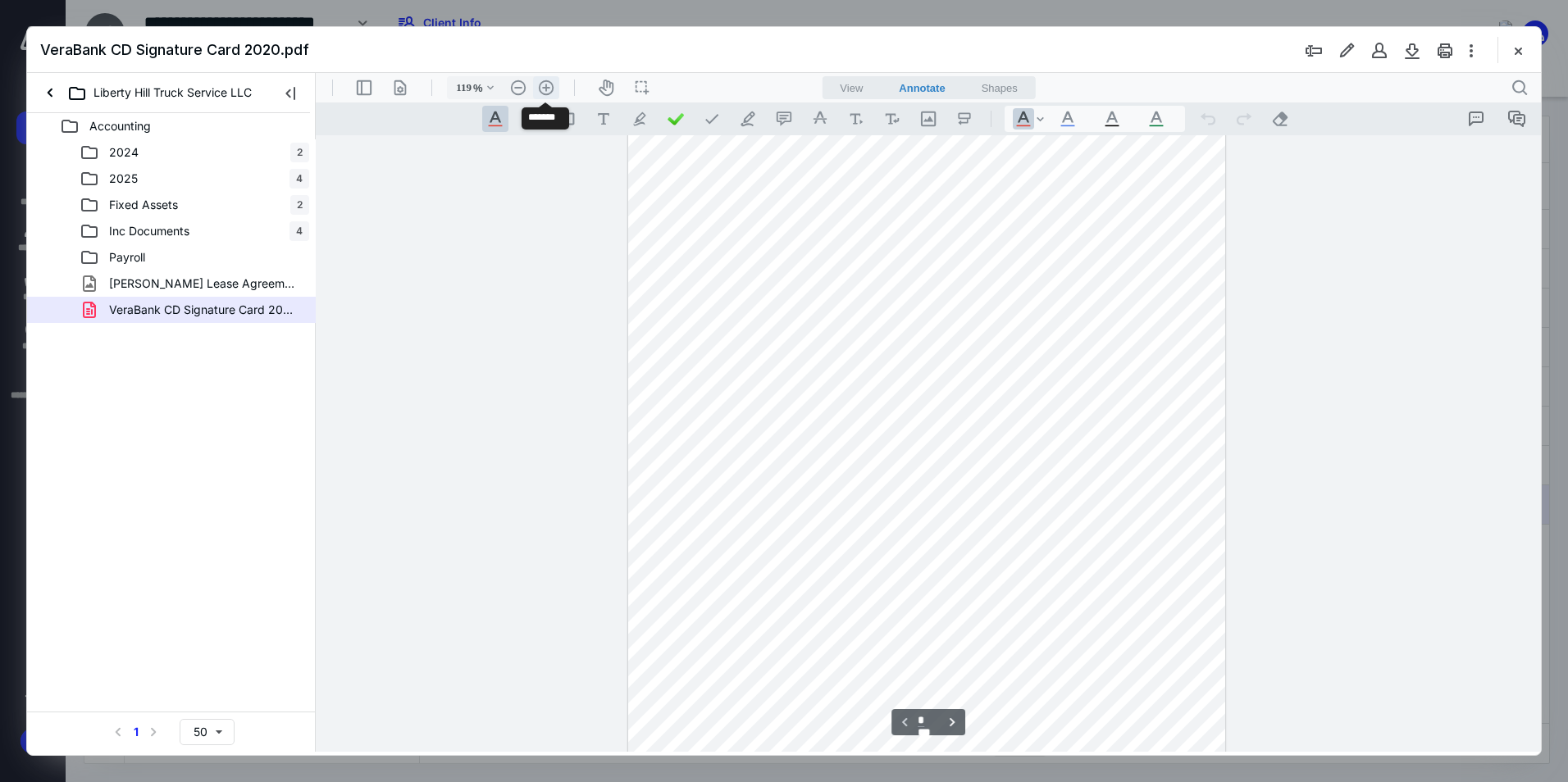 click on ".cls-1{fill:#abb0c4;} icon - header - zoom - in - line" at bounding box center (546, 88) 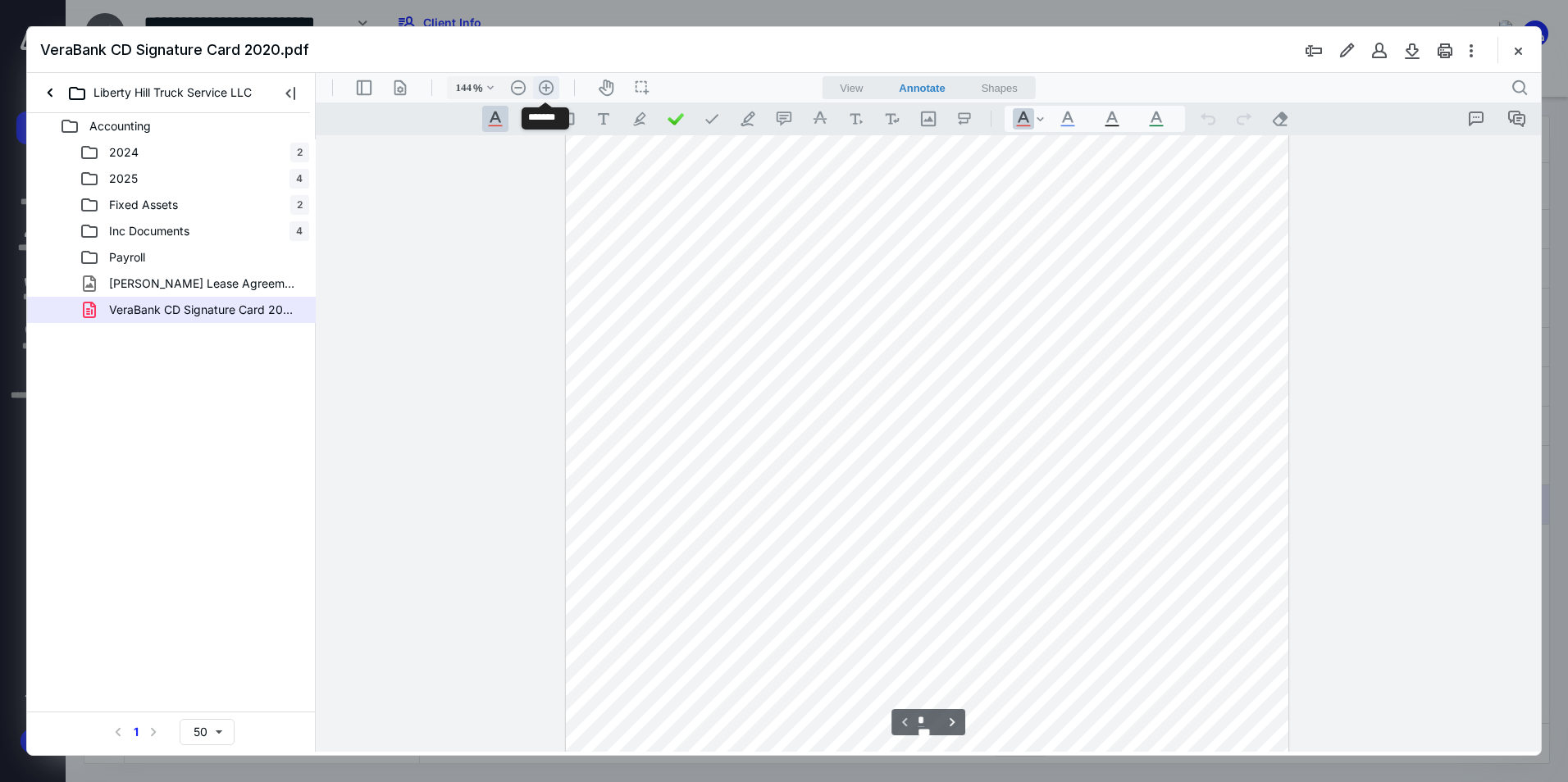 click on ".cls-1{fill:#abb0c4;} icon - header - zoom - in - line" at bounding box center [546, 88] 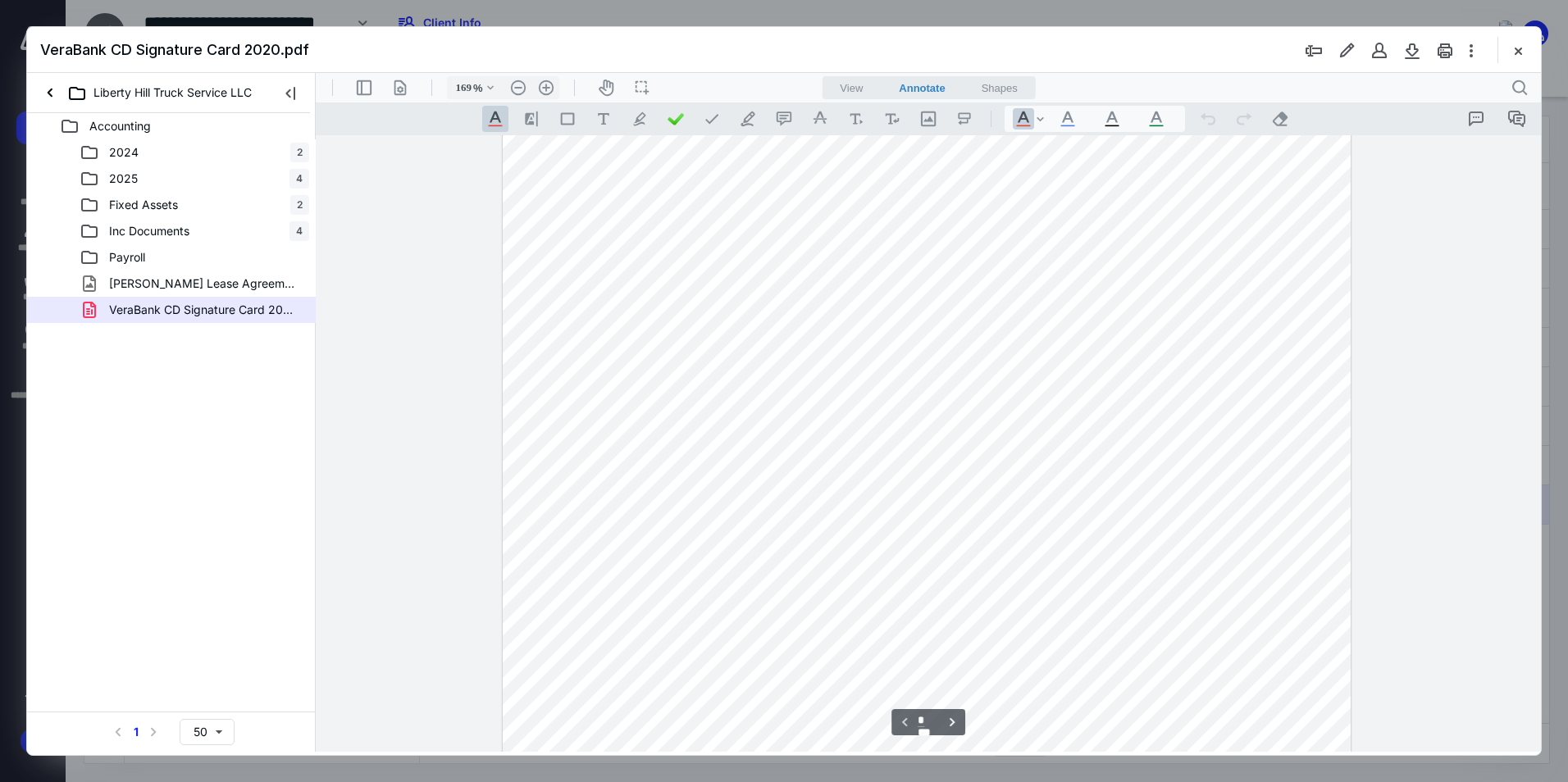 scroll, scrollTop: 328, scrollLeft: 0, axis: vertical 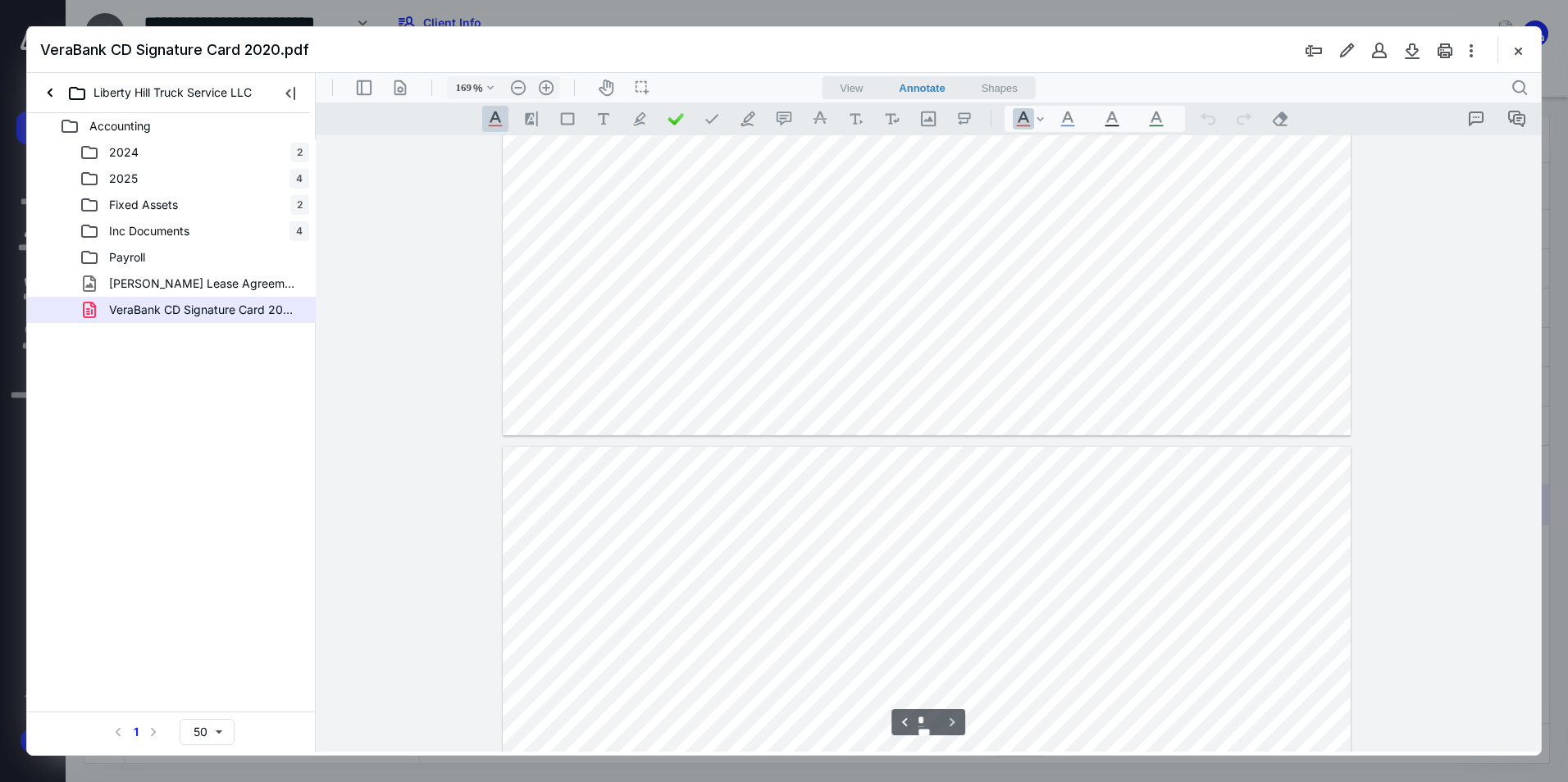type on "*" 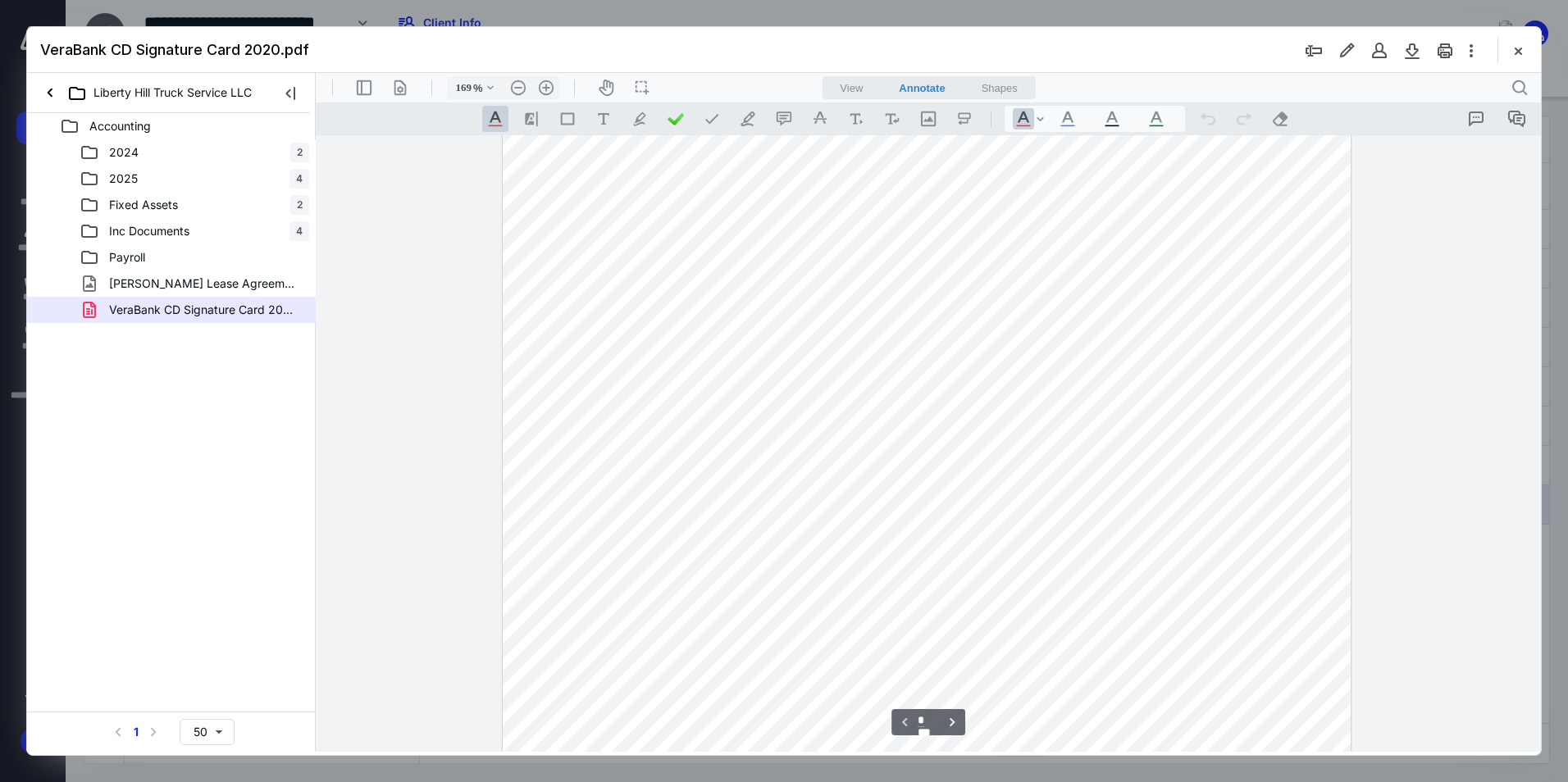scroll, scrollTop: 371, scrollLeft: 0, axis: vertical 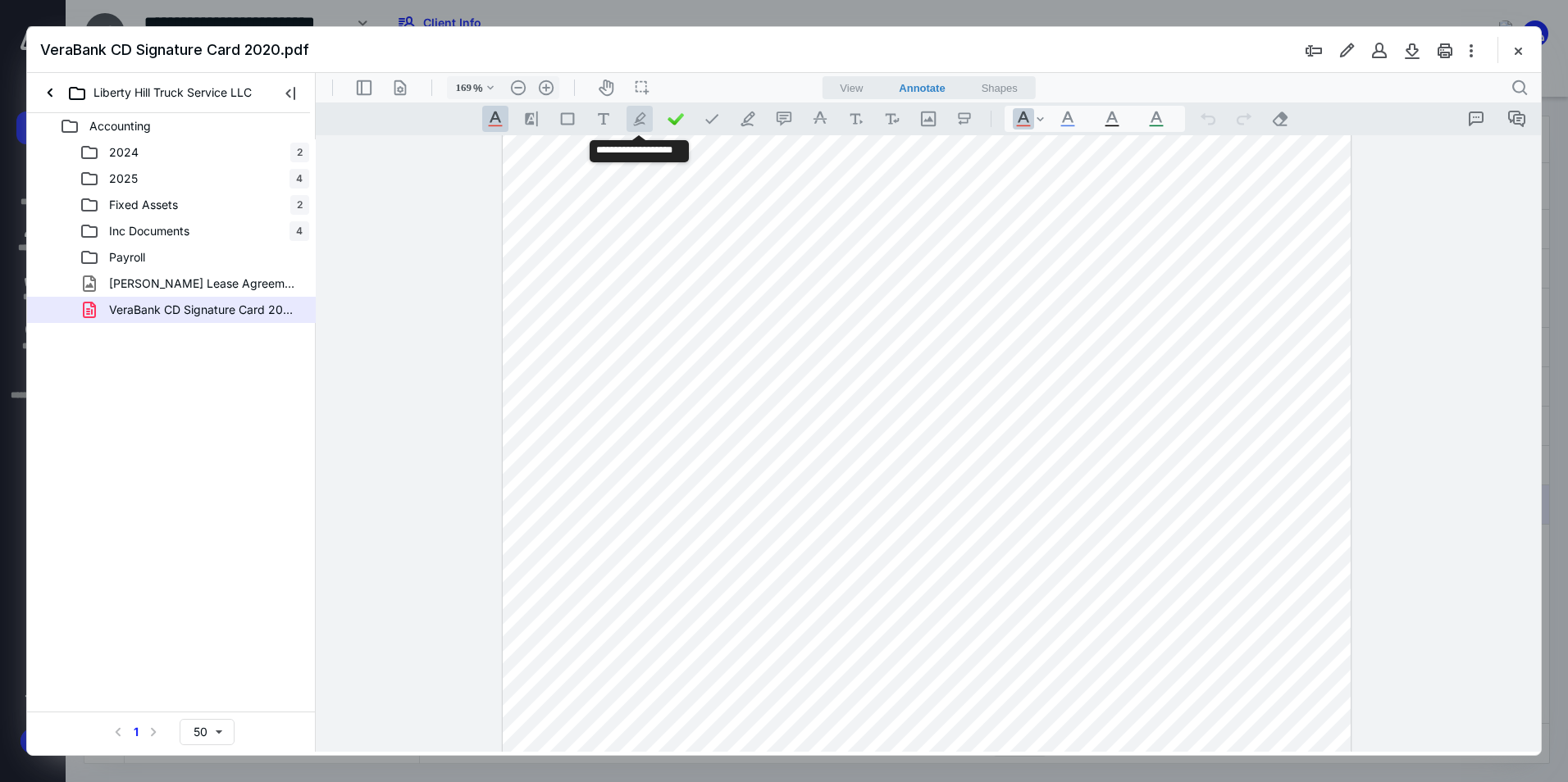 click on ".cls-1{fill:#abb0c4;} icon - tool - pen - highlight" at bounding box center [640, 119] 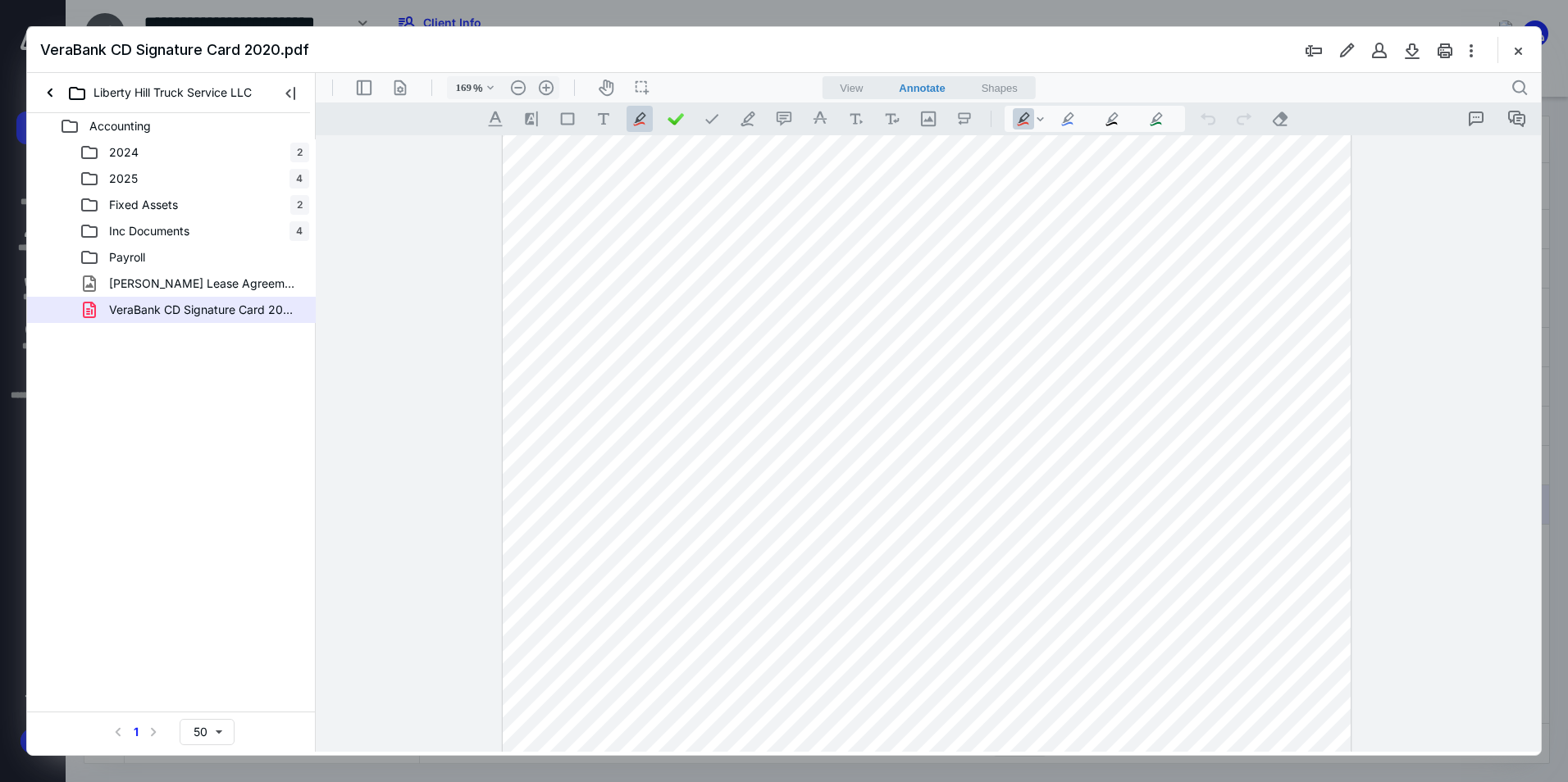 drag, startPoint x: 936, startPoint y: 341, endPoint x: 873, endPoint y: 341, distance: 63 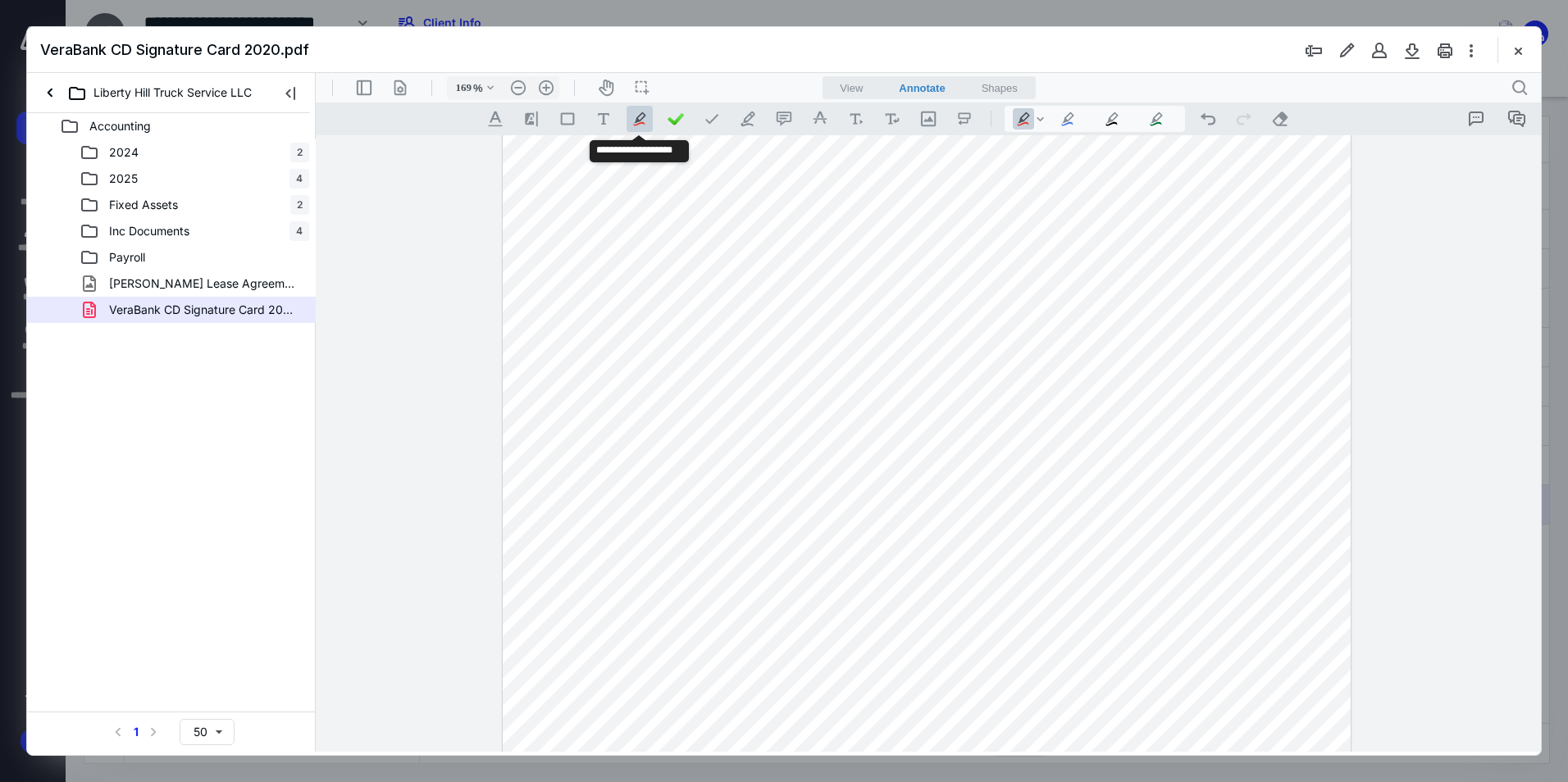 click on ".cls-1{fill:#abb0c4;} icon - tool - pen - highlight" at bounding box center (640, 119) 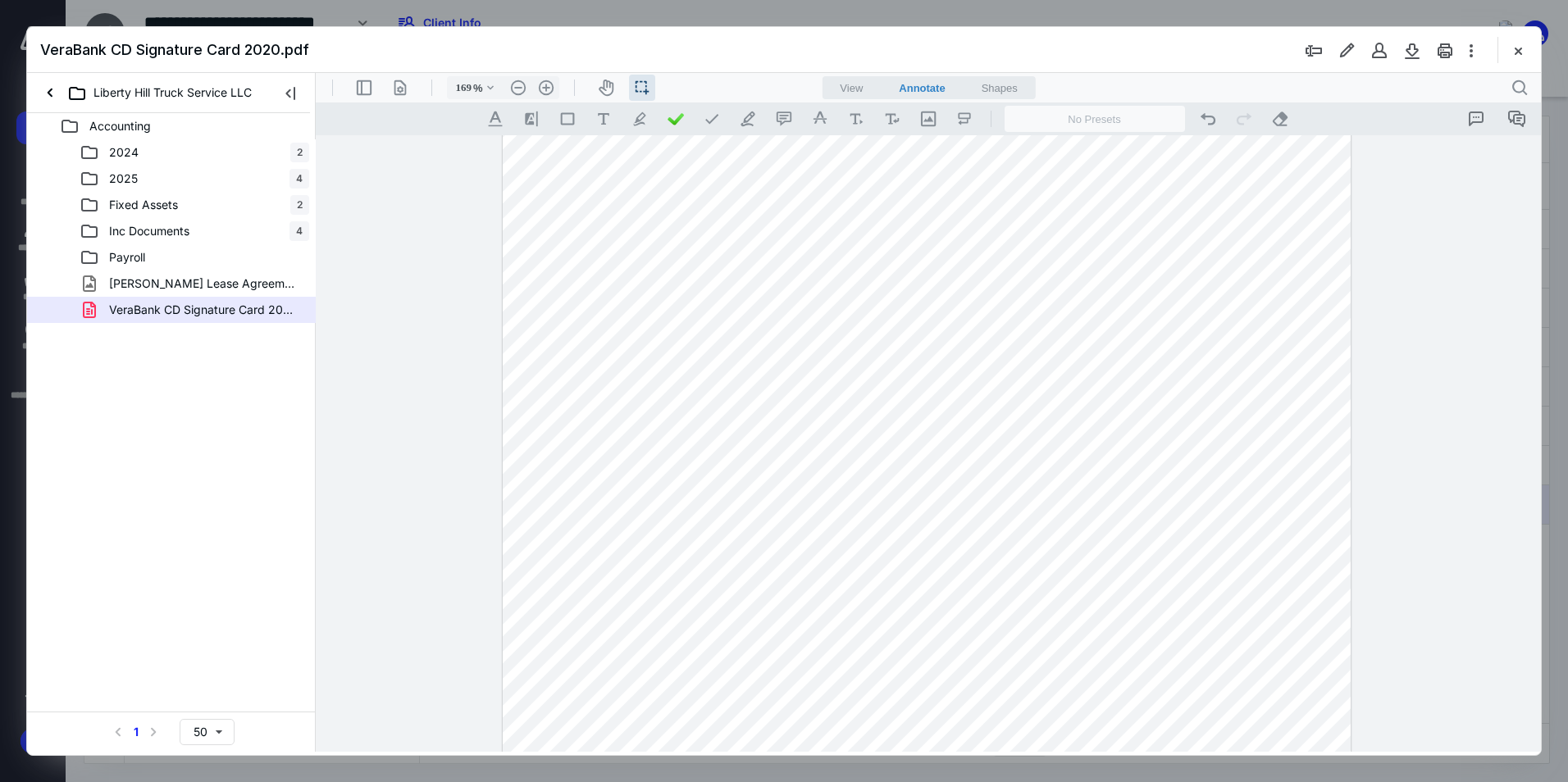 click on "**********" at bounding box center (928, 443) 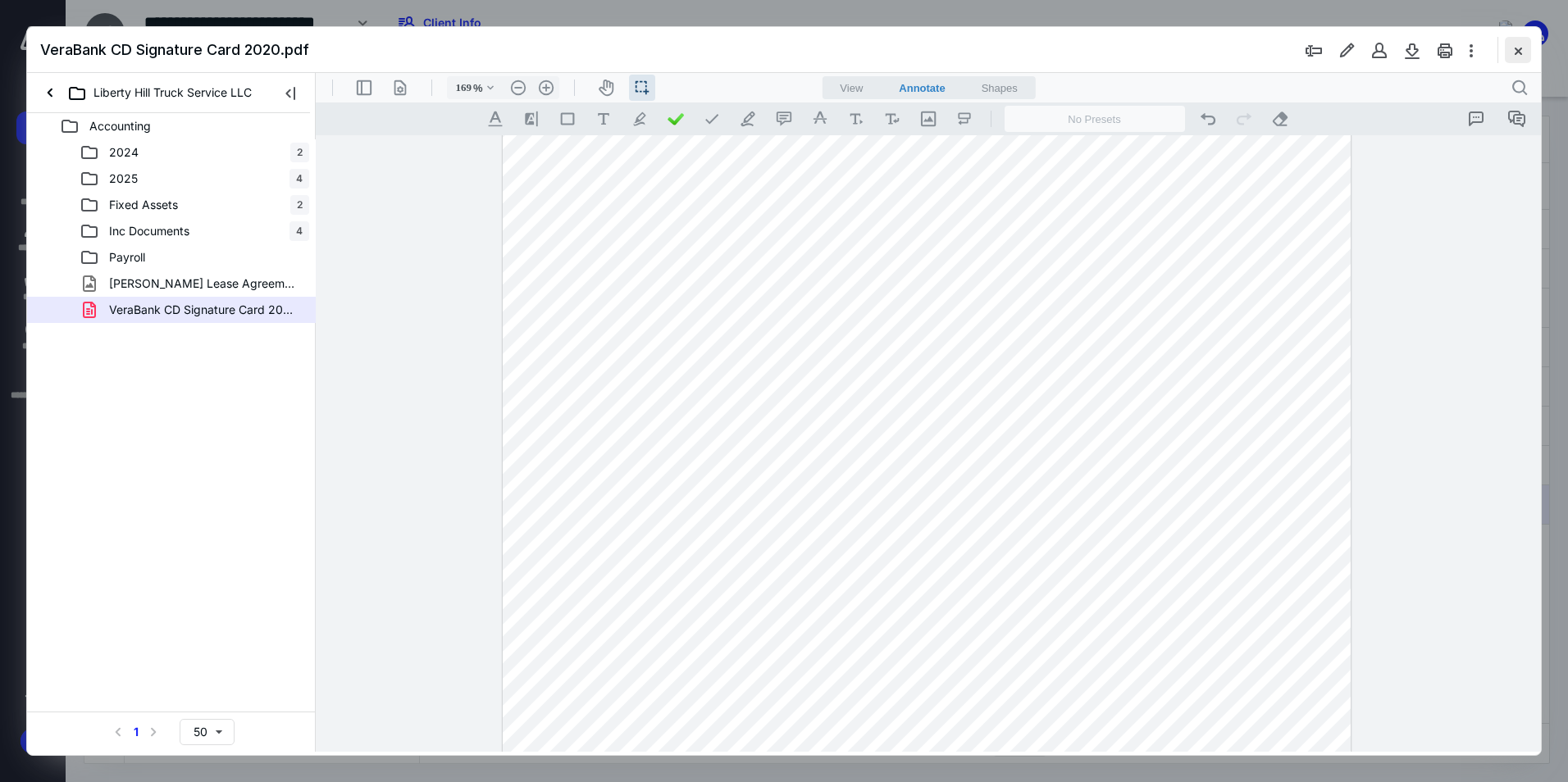click at bounding box center (1518, 50) 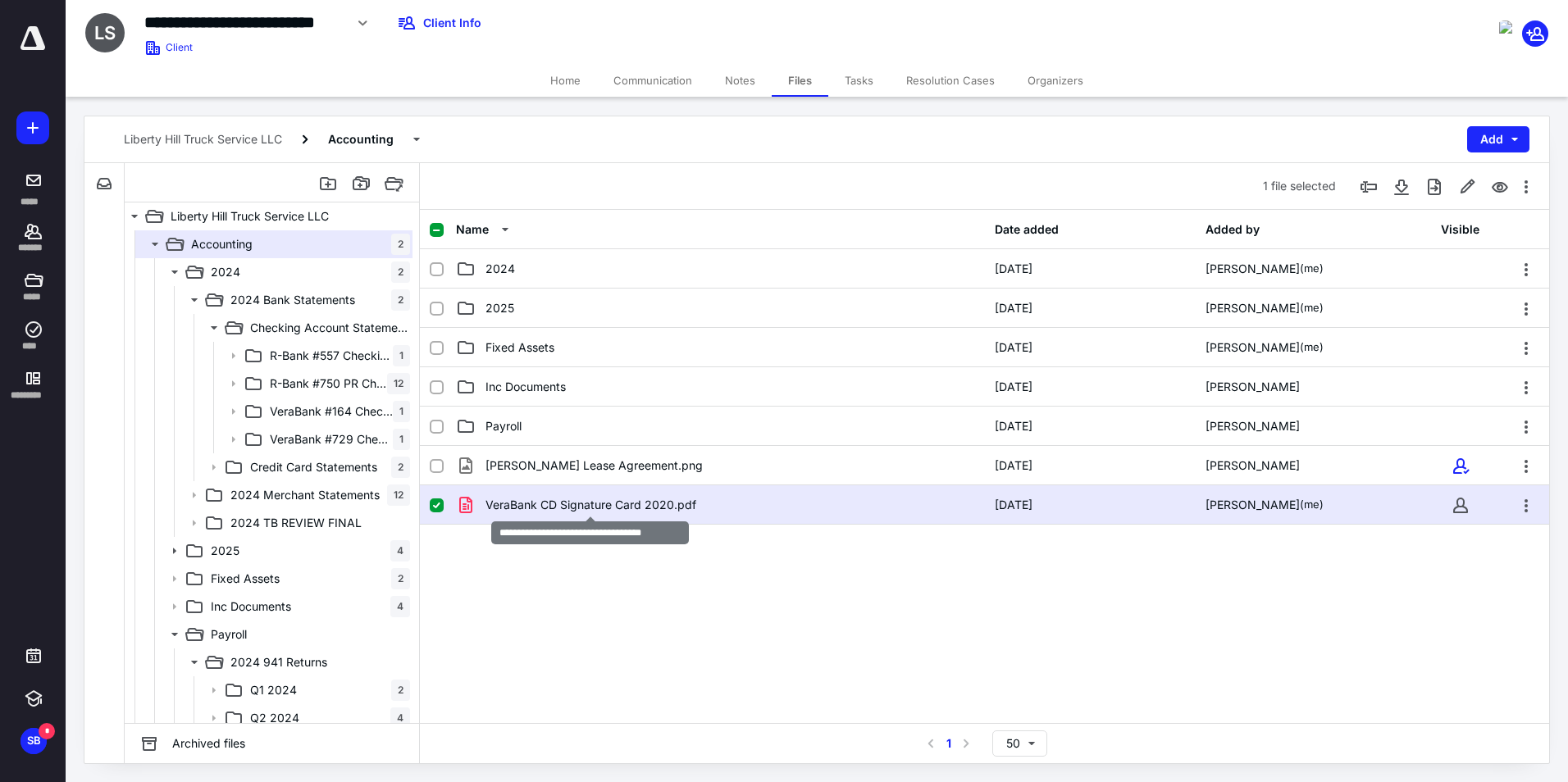 click on "VeraBank CD Signature Card 2020.pdf" at bounding box center [590, 505] 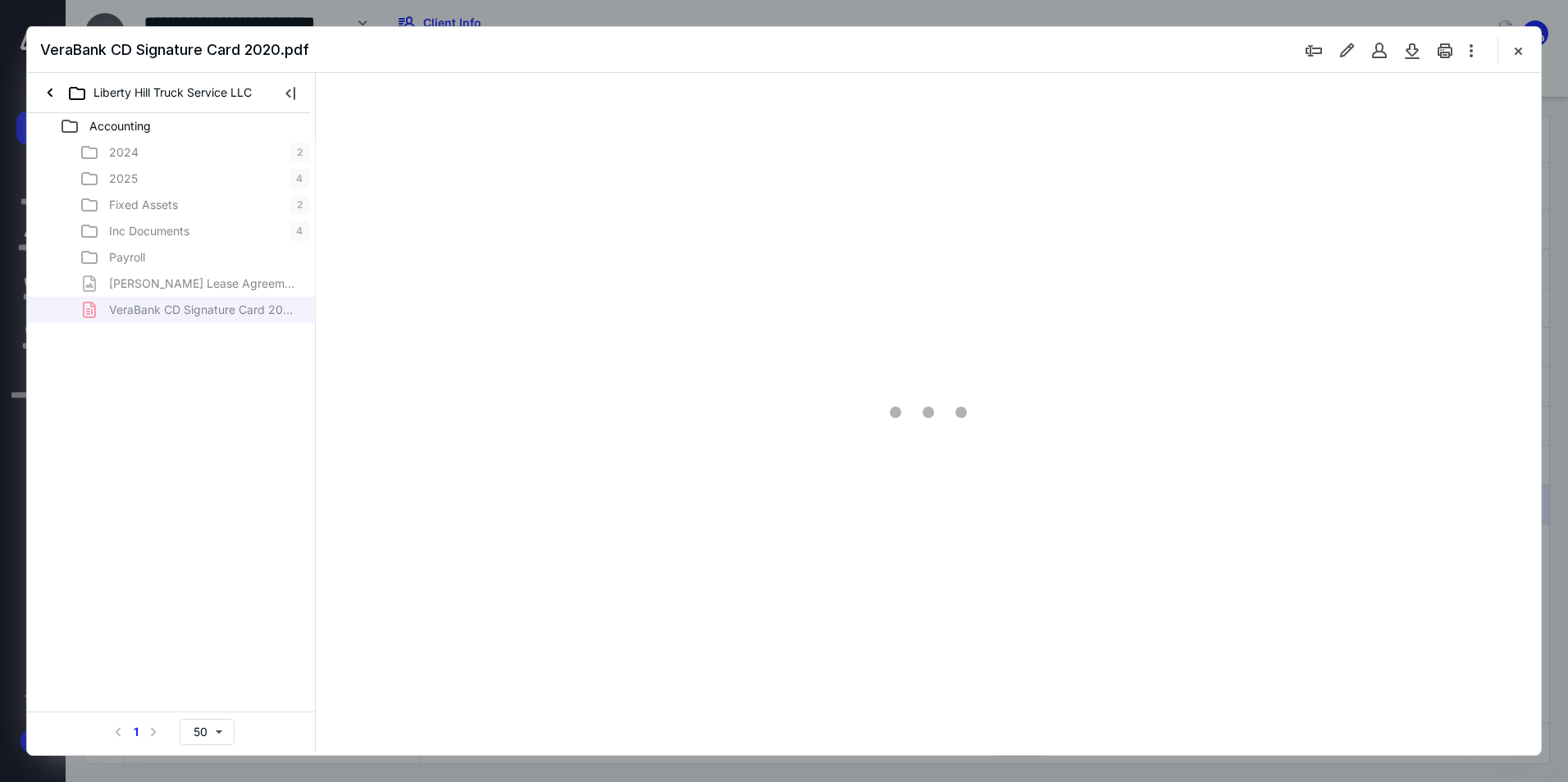 scroll, scrollTop: 0, scrollLeft: 0, axis: both 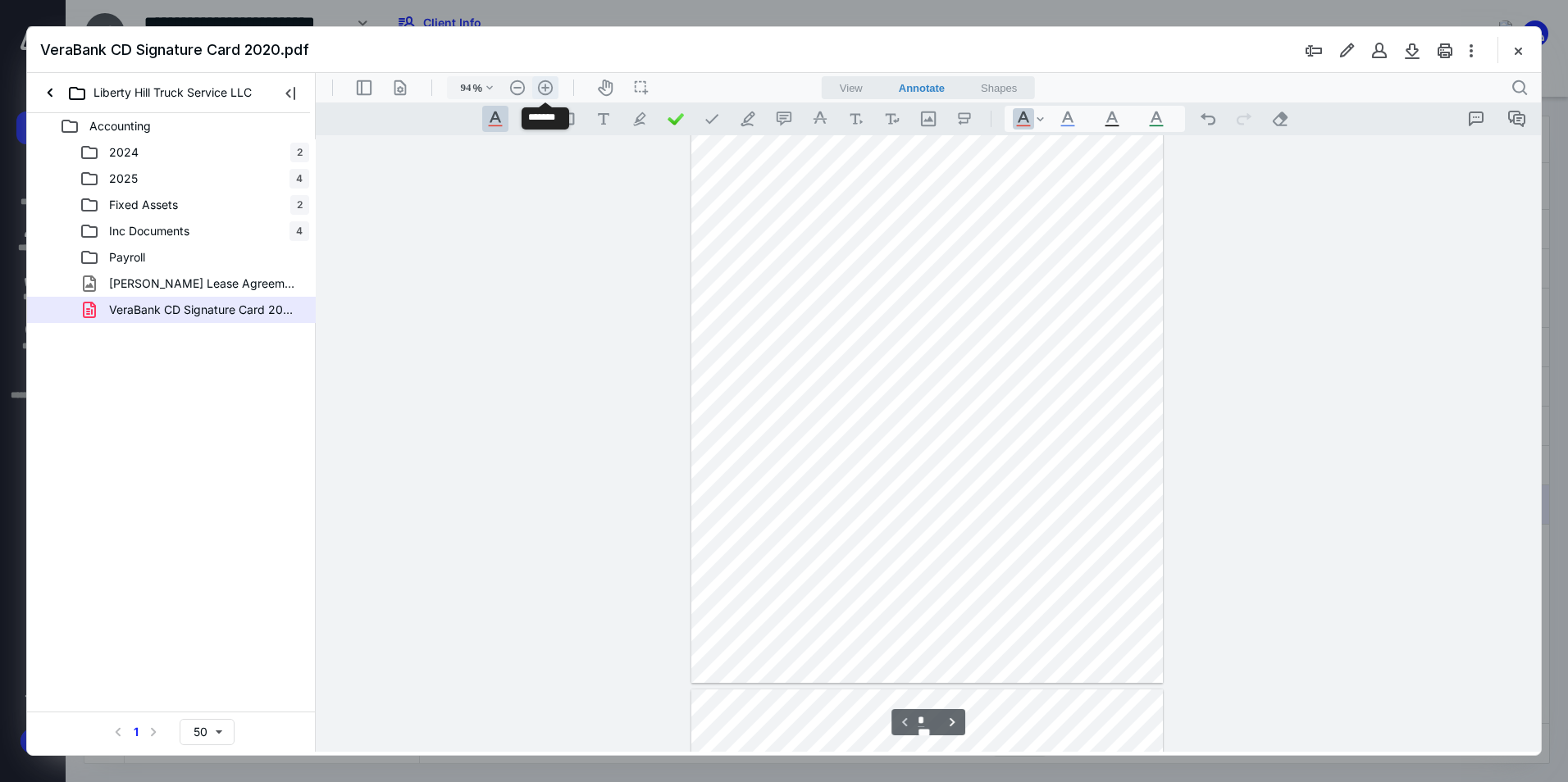 click on ".cls-1{fill:#abb0c4;} icon - header - zoom - in - line" at bounding box center [545, 88] 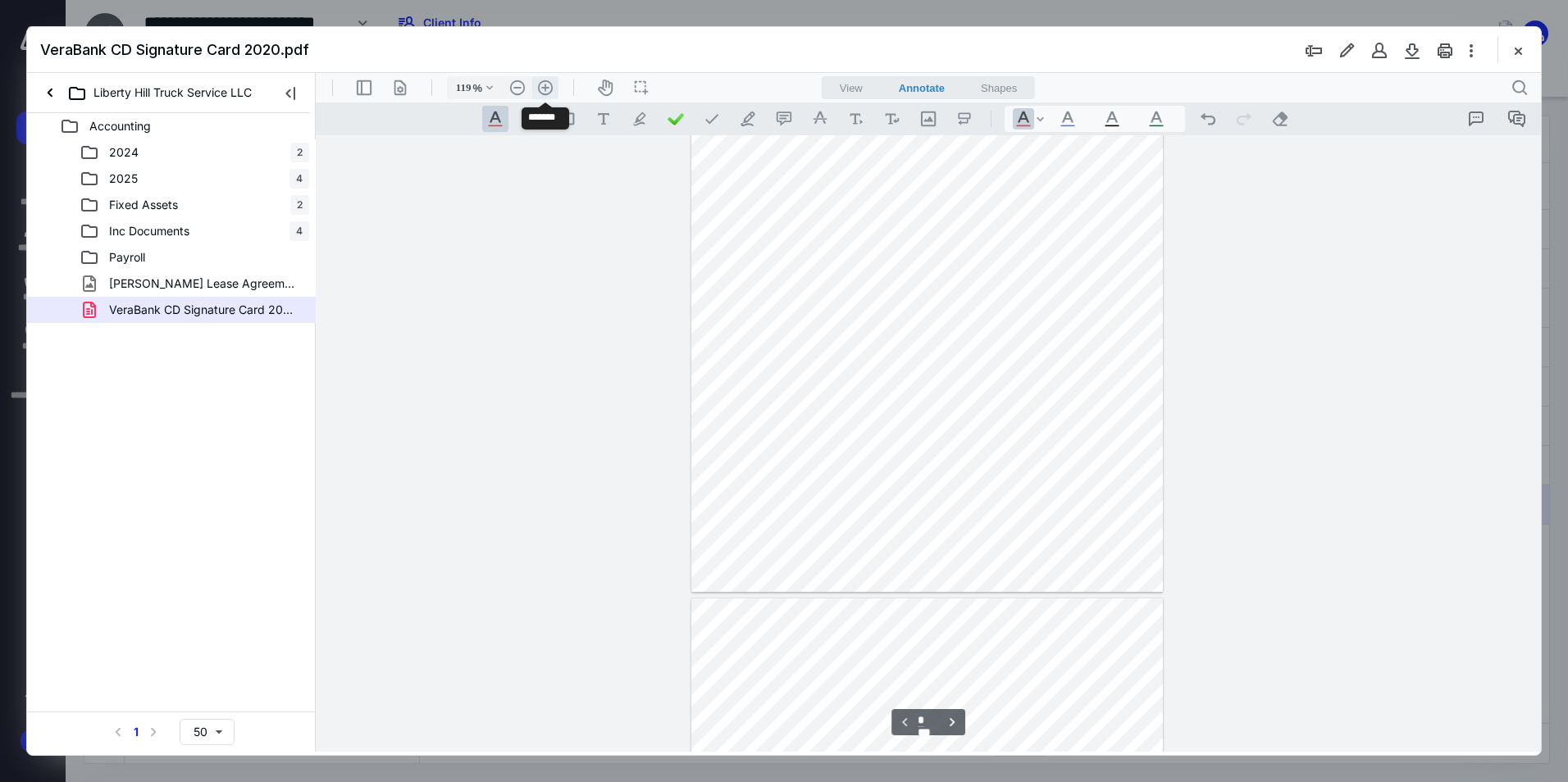 click on ".cls-1{fill:#abb0c4;} icon - header - zoom - in - line" at bounding box center [545, 88] 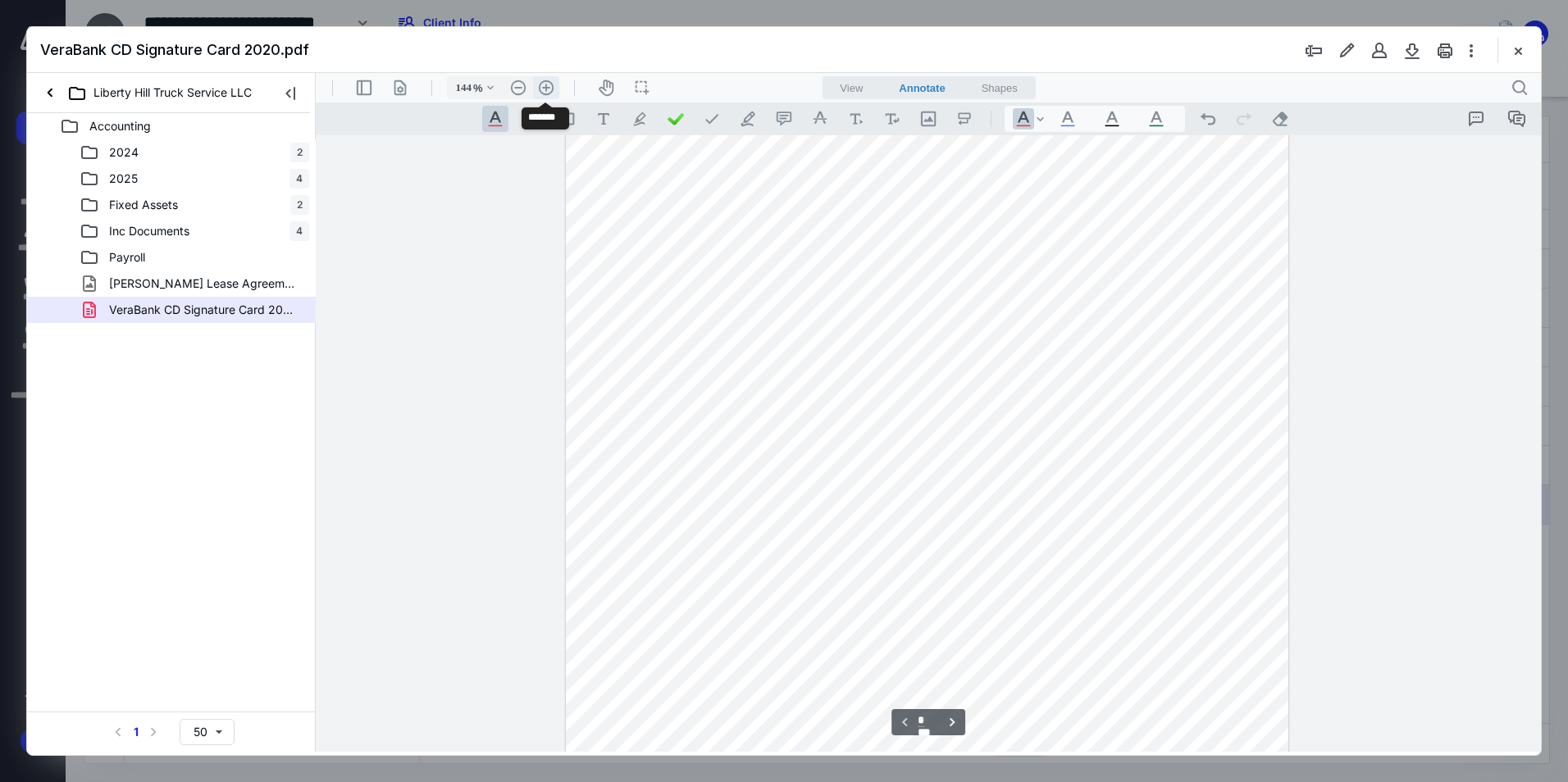 click on ".cls-1{fill:#abb0c4;} icon - header - zoom - in - line" at bounding box center [546, 88] 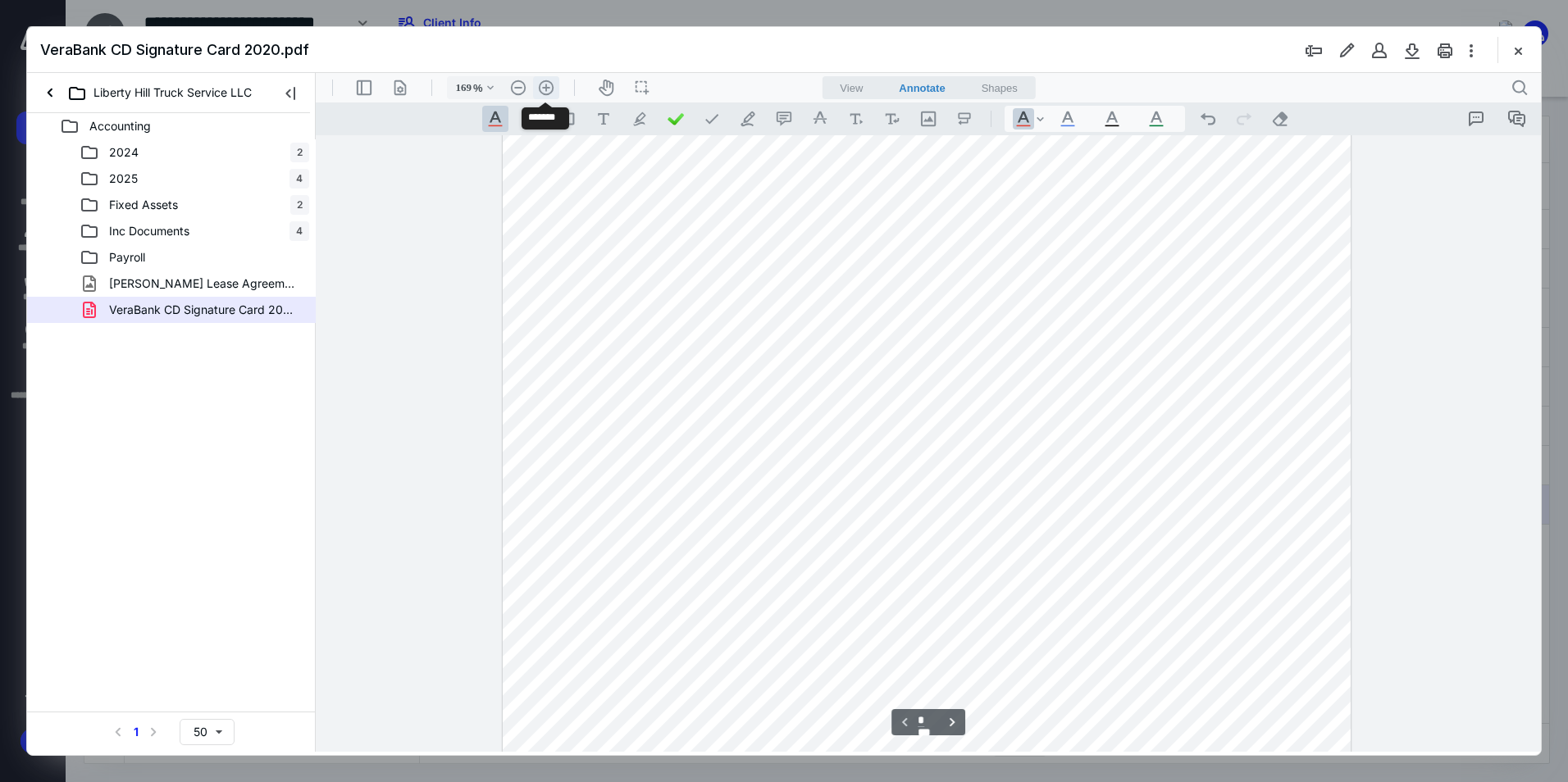 click on ".cls-1{fill:#abb0c4;} icon - header - zoom - in - line" at bounding box center [546, 88] 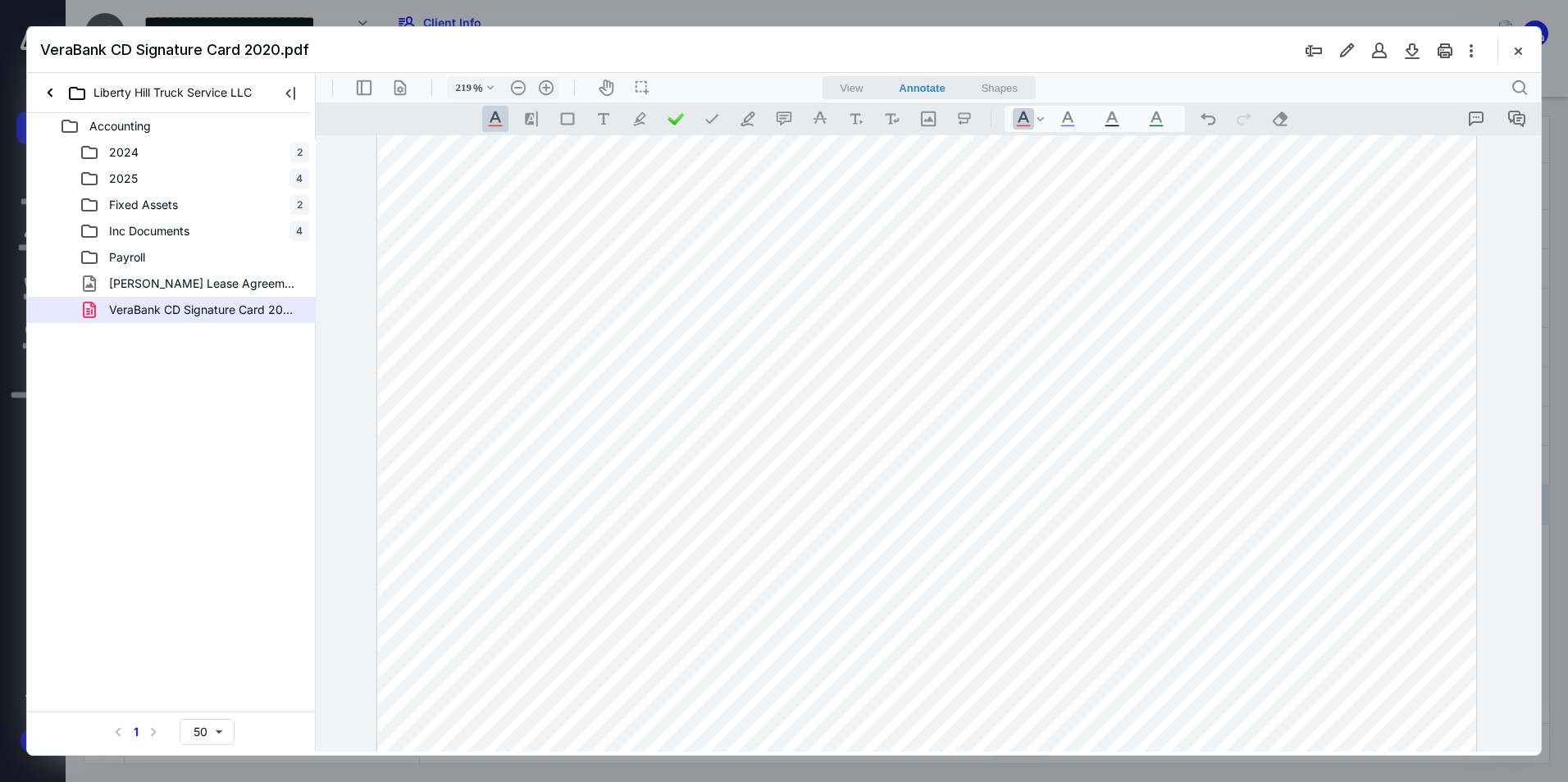 scroll, scrollTop: 410, scrollLeft: 0, axis: vertical 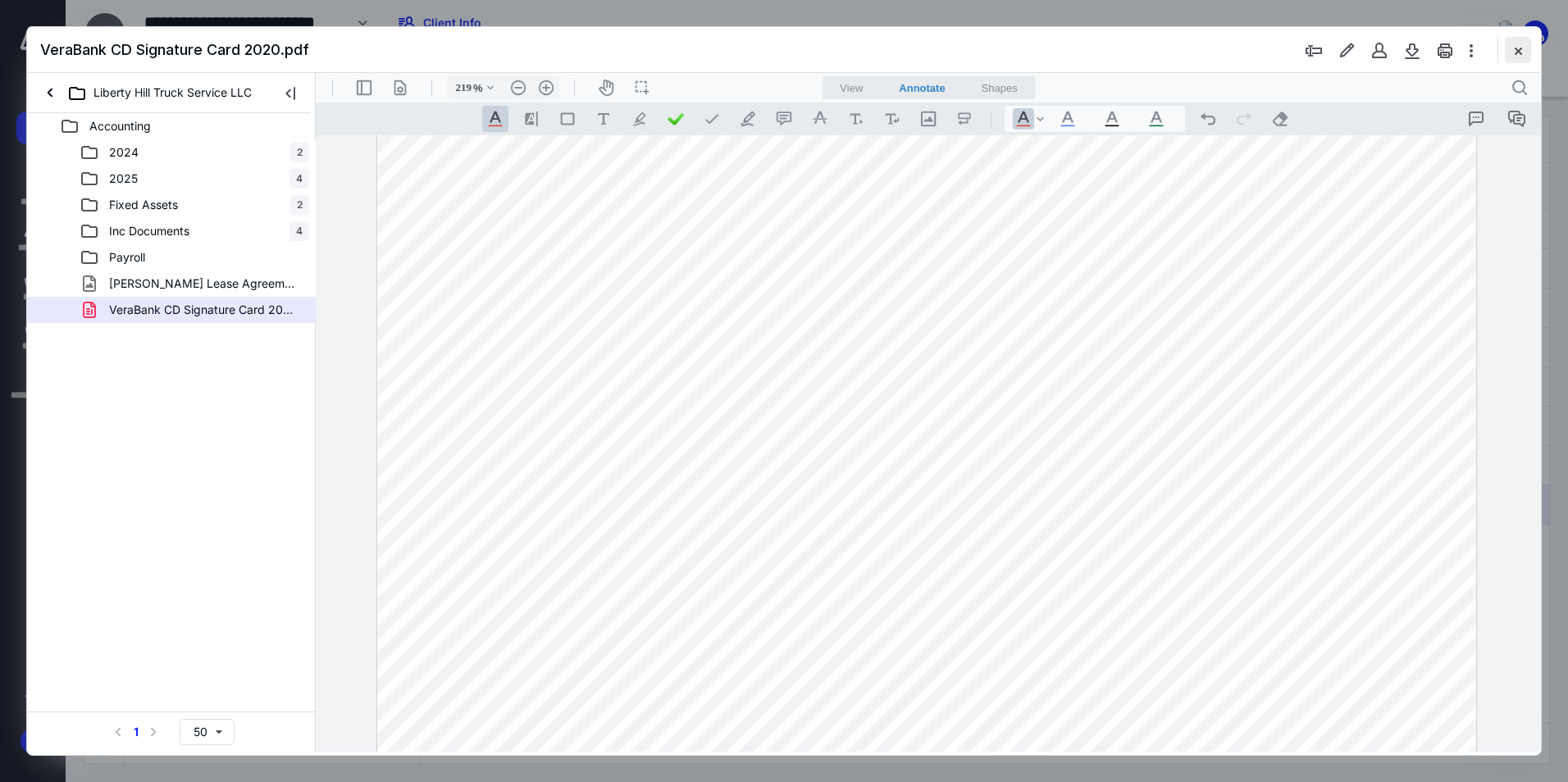 click at bounding box center [1518, 50] 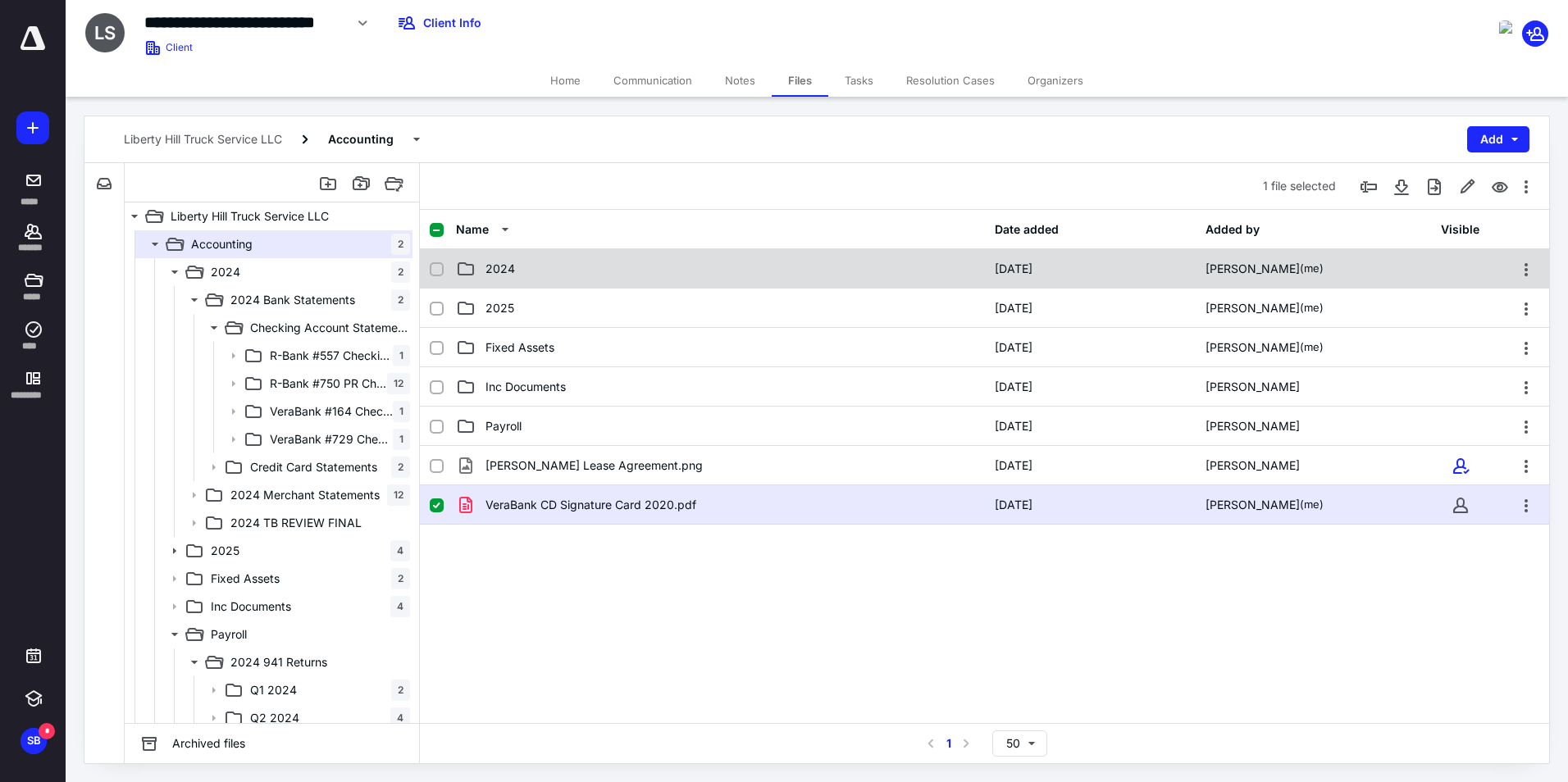 click on "2024" at bounding box center [500, 269] 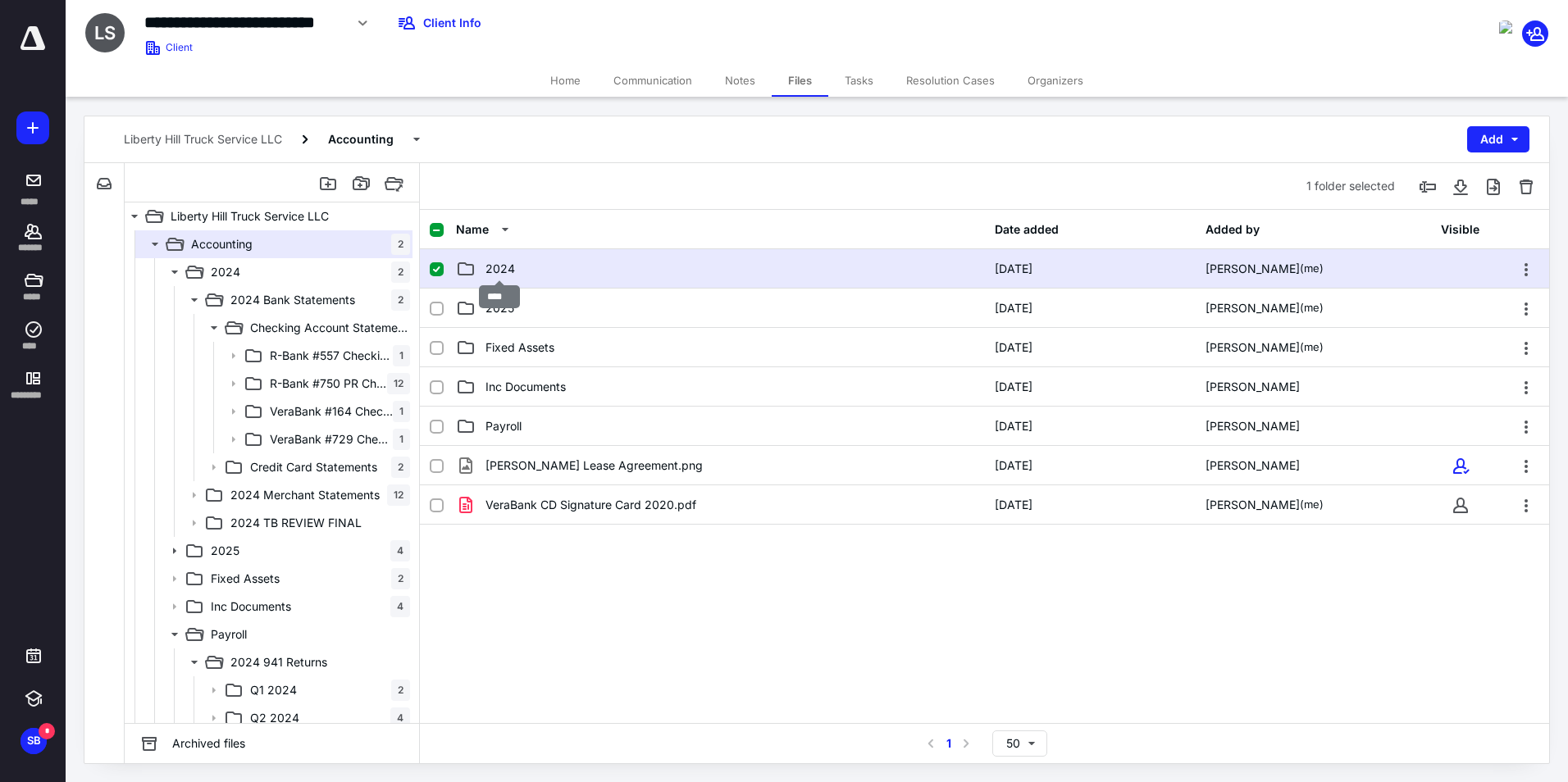 click on "2024" at bounding box center (500, 269) 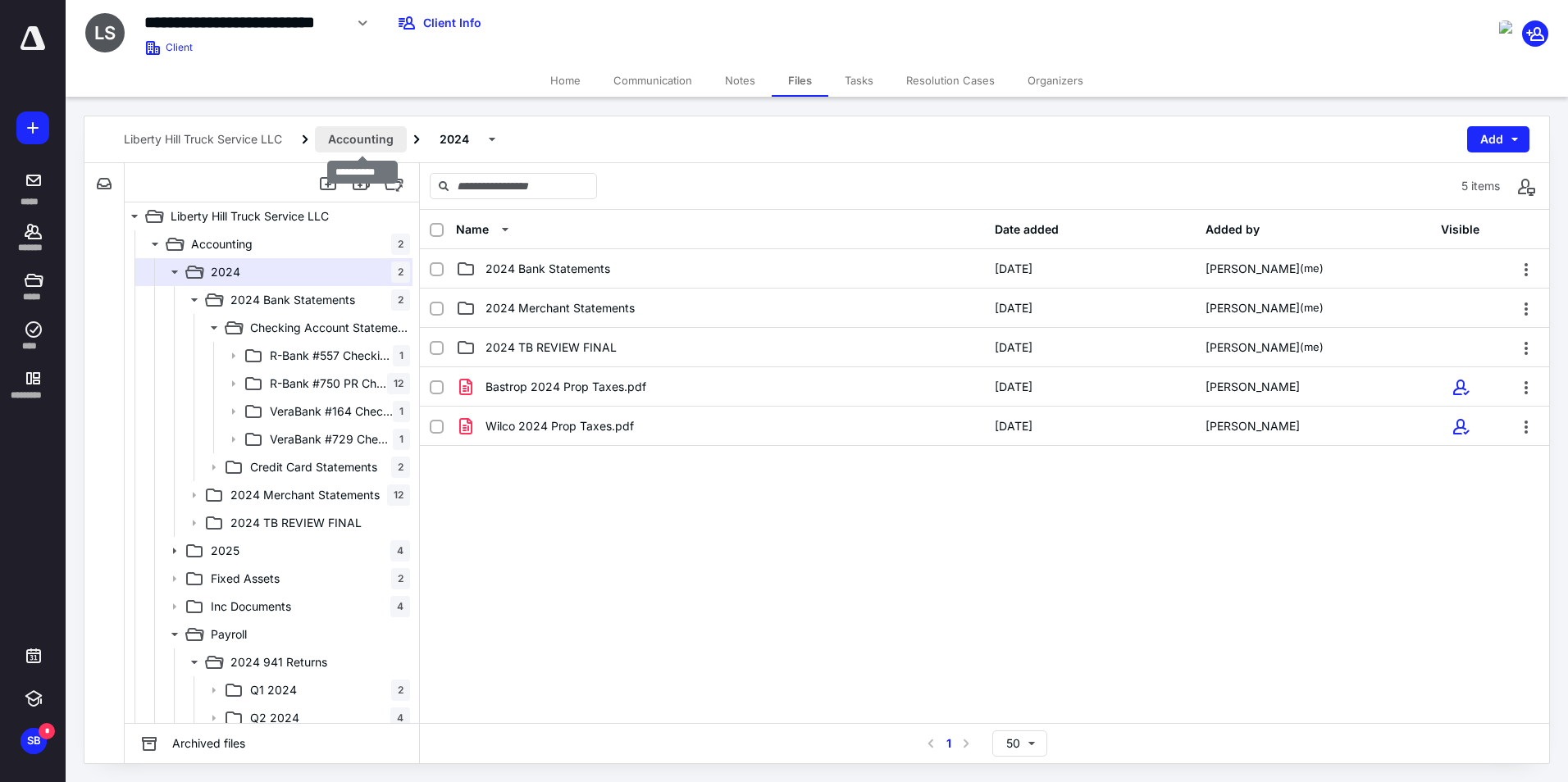 click on "Accounting" at bounding box center [361, 139] 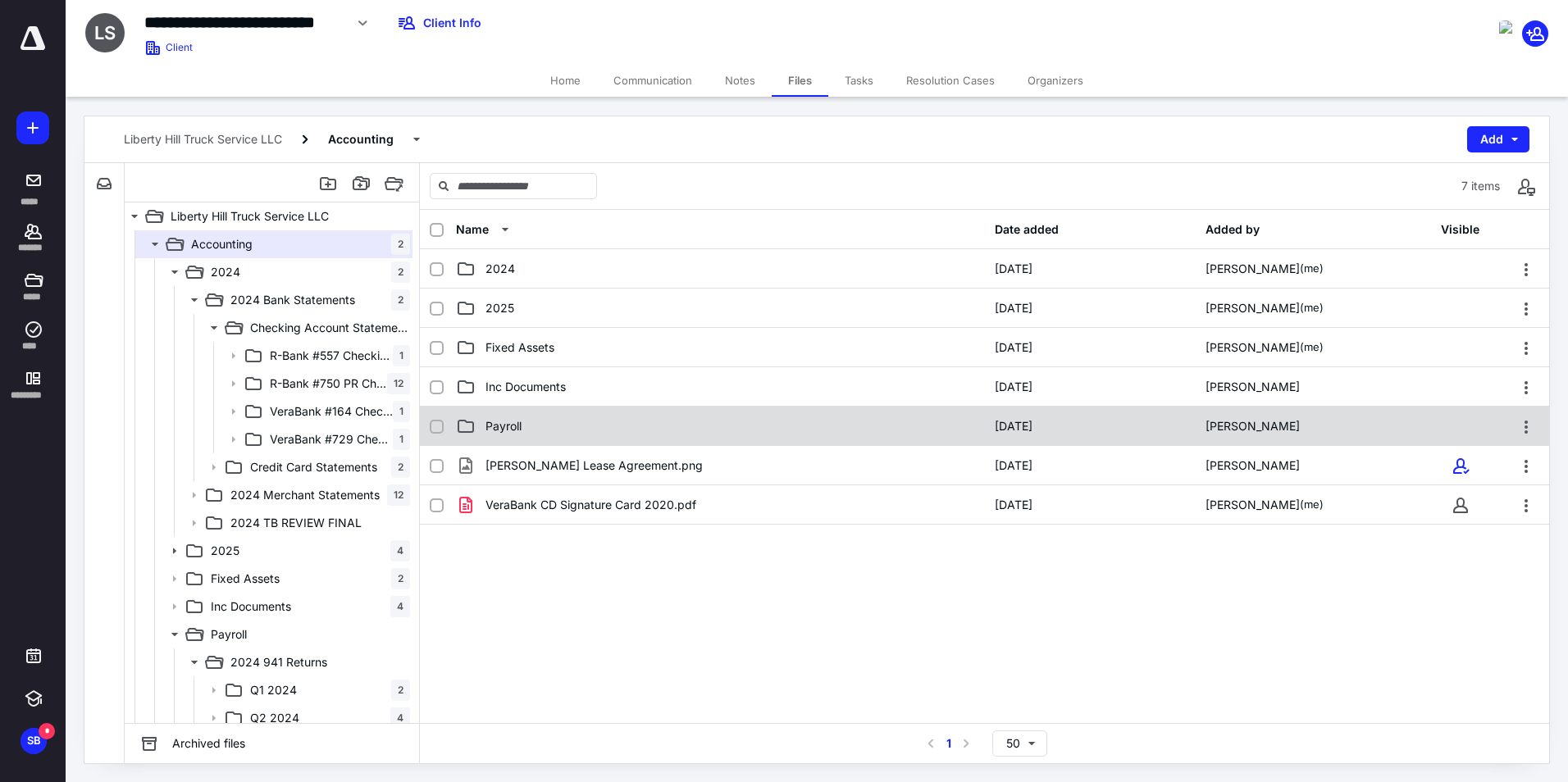 click on "Payroll" at bounding box center (504, 426) 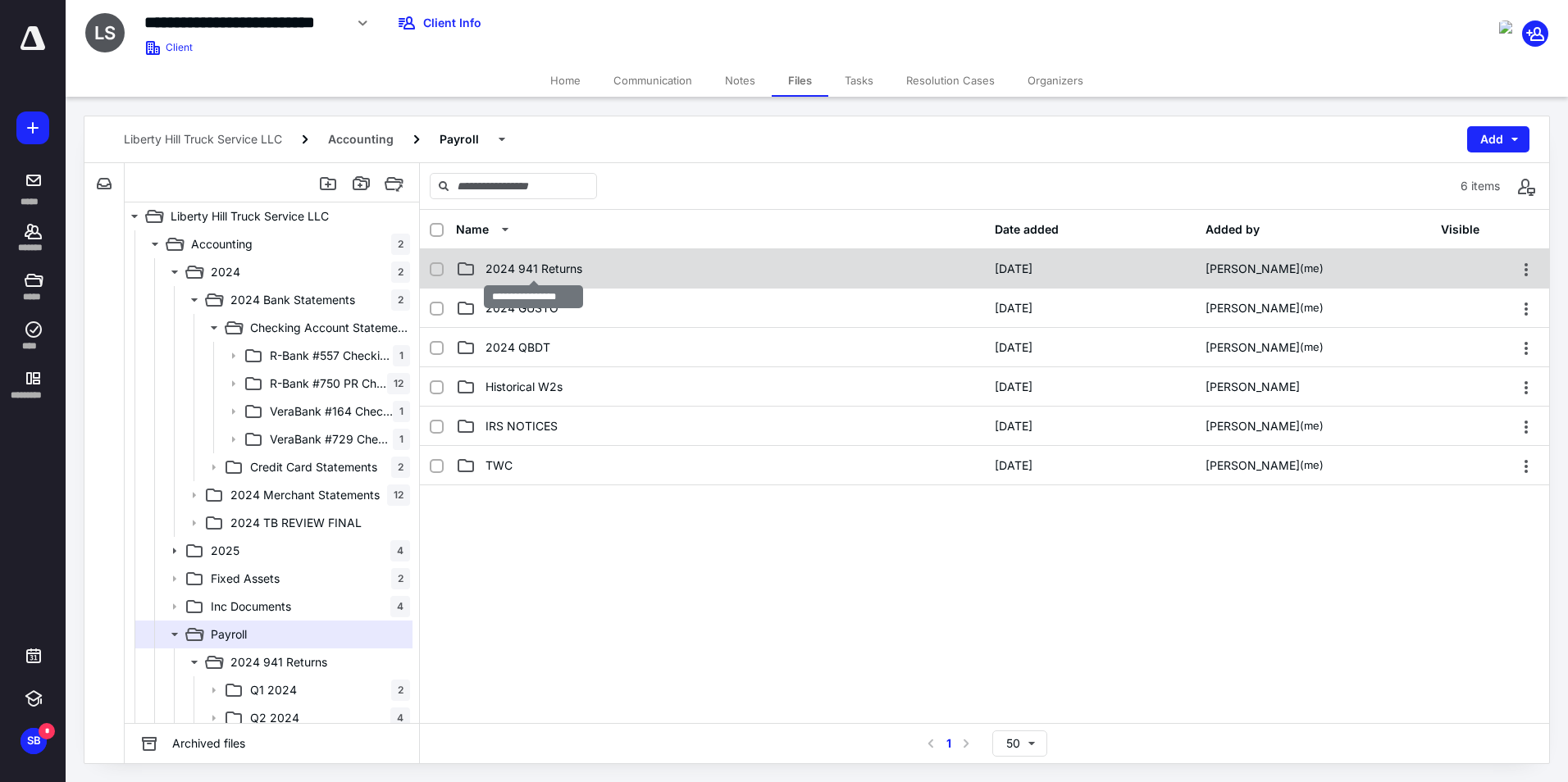 click on "2024 941 Returns" at bounding box center (534, 269) 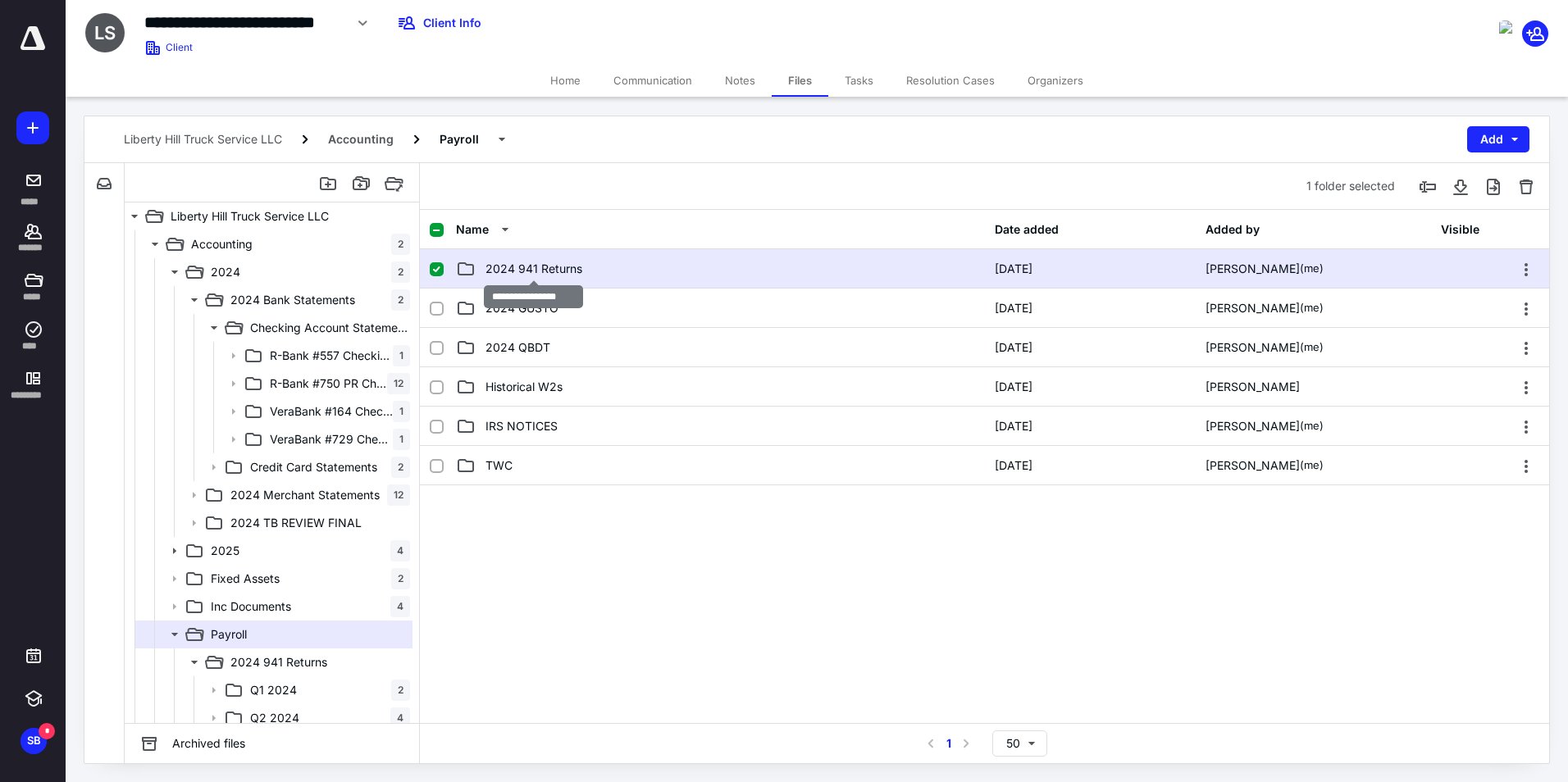 click on "2024 941 Returns" at bounding box center (534, 269) 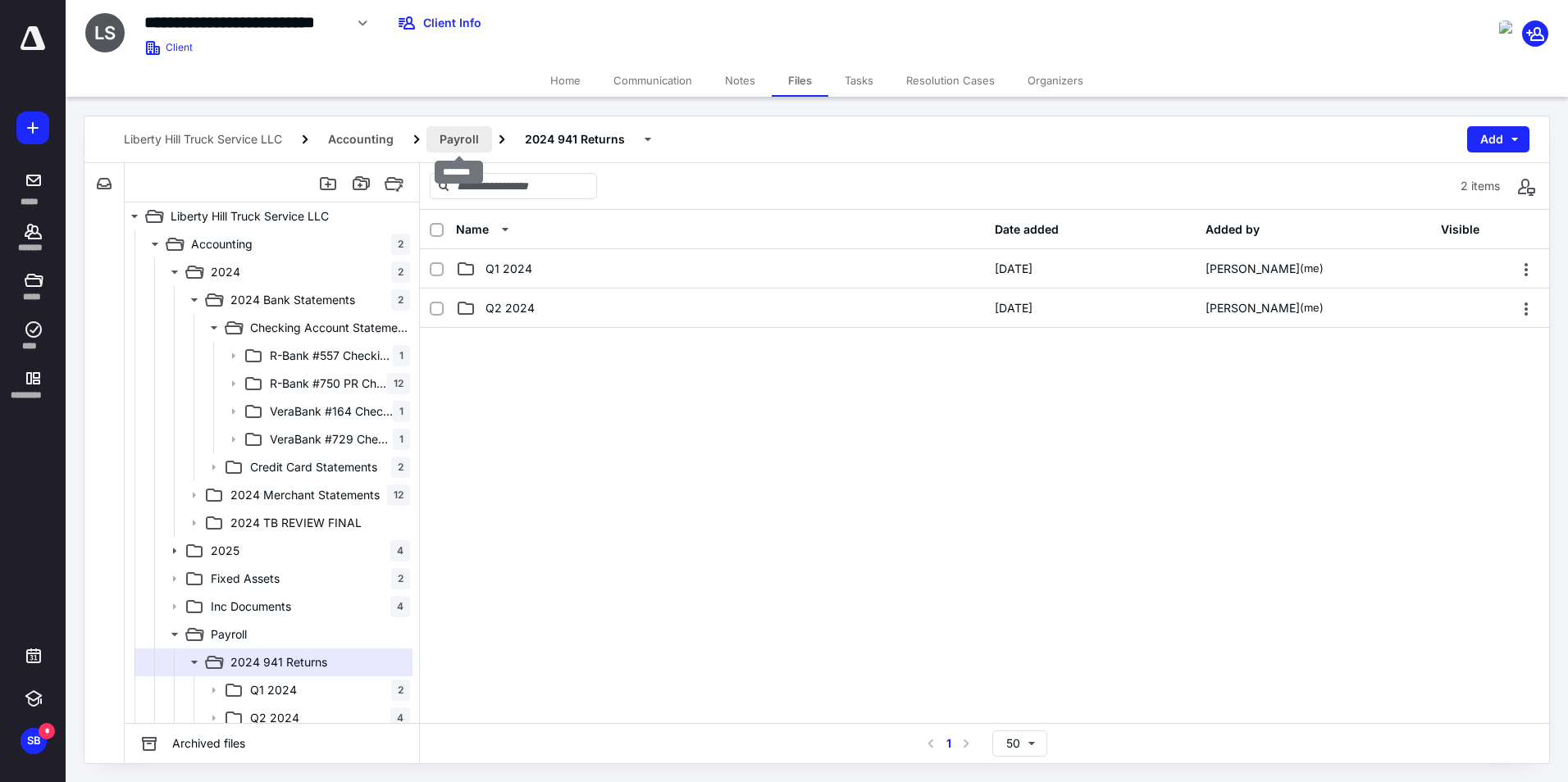 click on "Payroll" at bounding box center [459, 139] 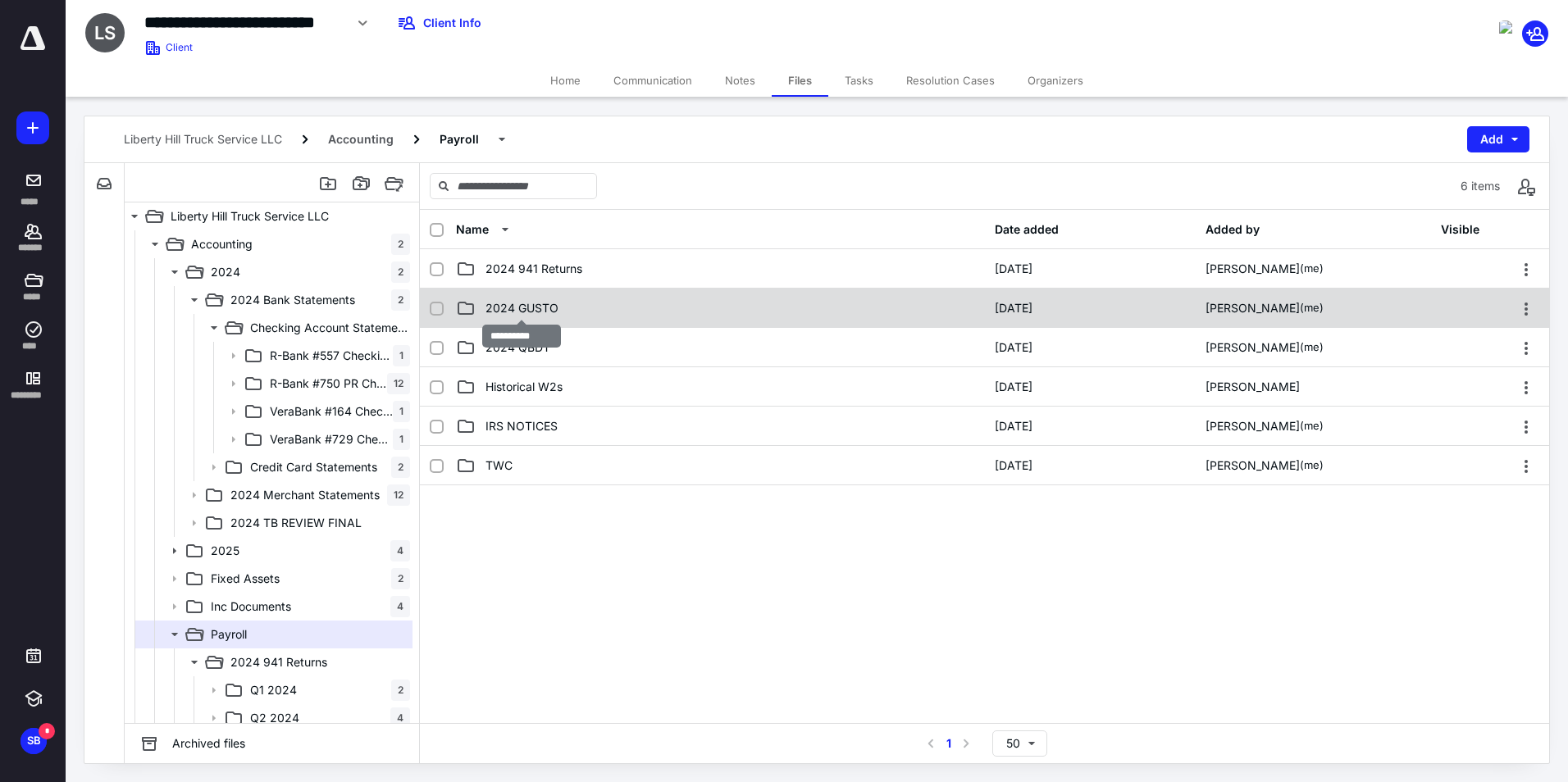 click on "2024 GUSTO" at bounding box center [522, 308] 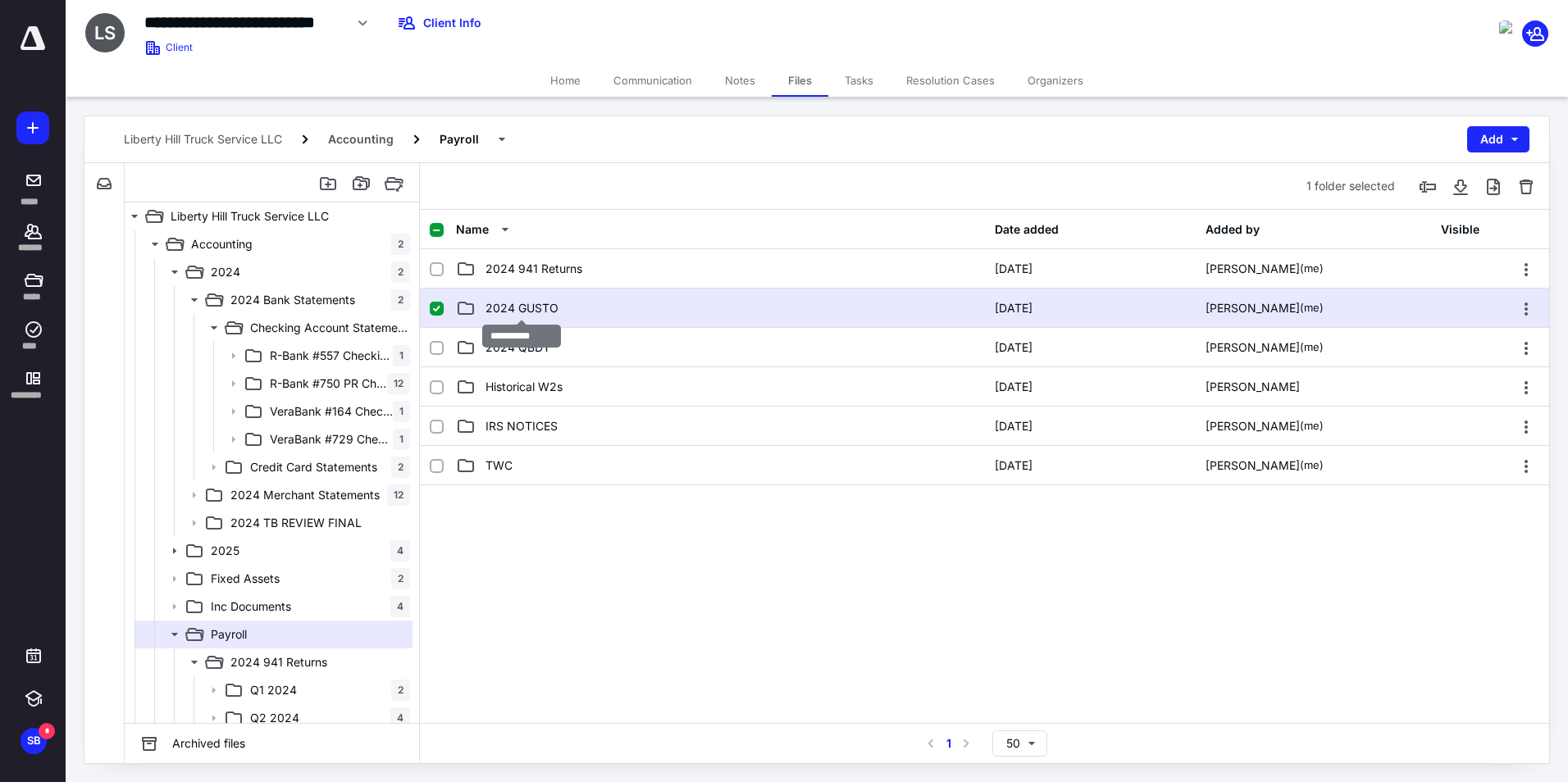 click on "2024 GUSTO" at bounding box center [522, 308] 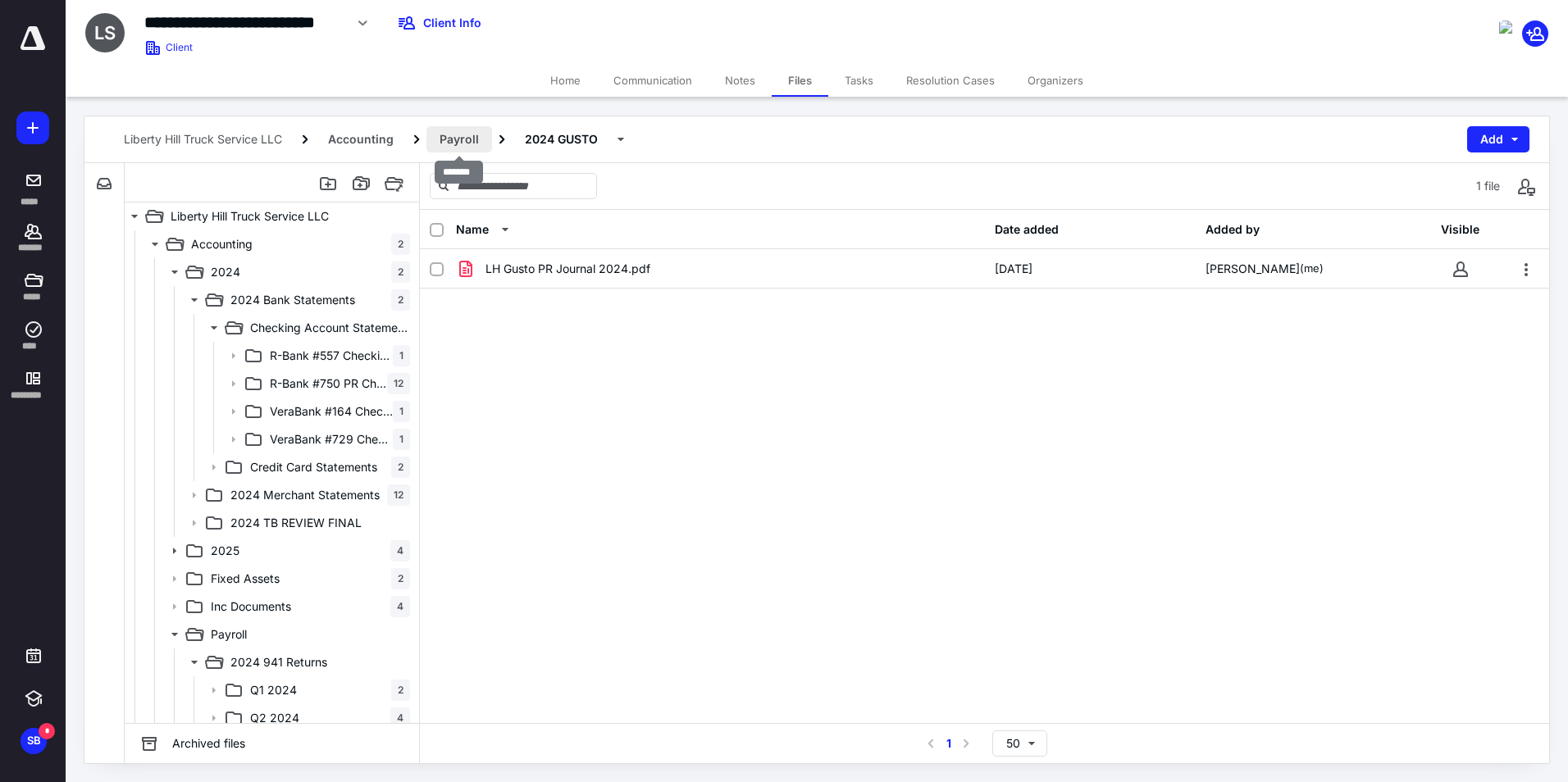 click on "Payroll" at bounding box center (459, 139) 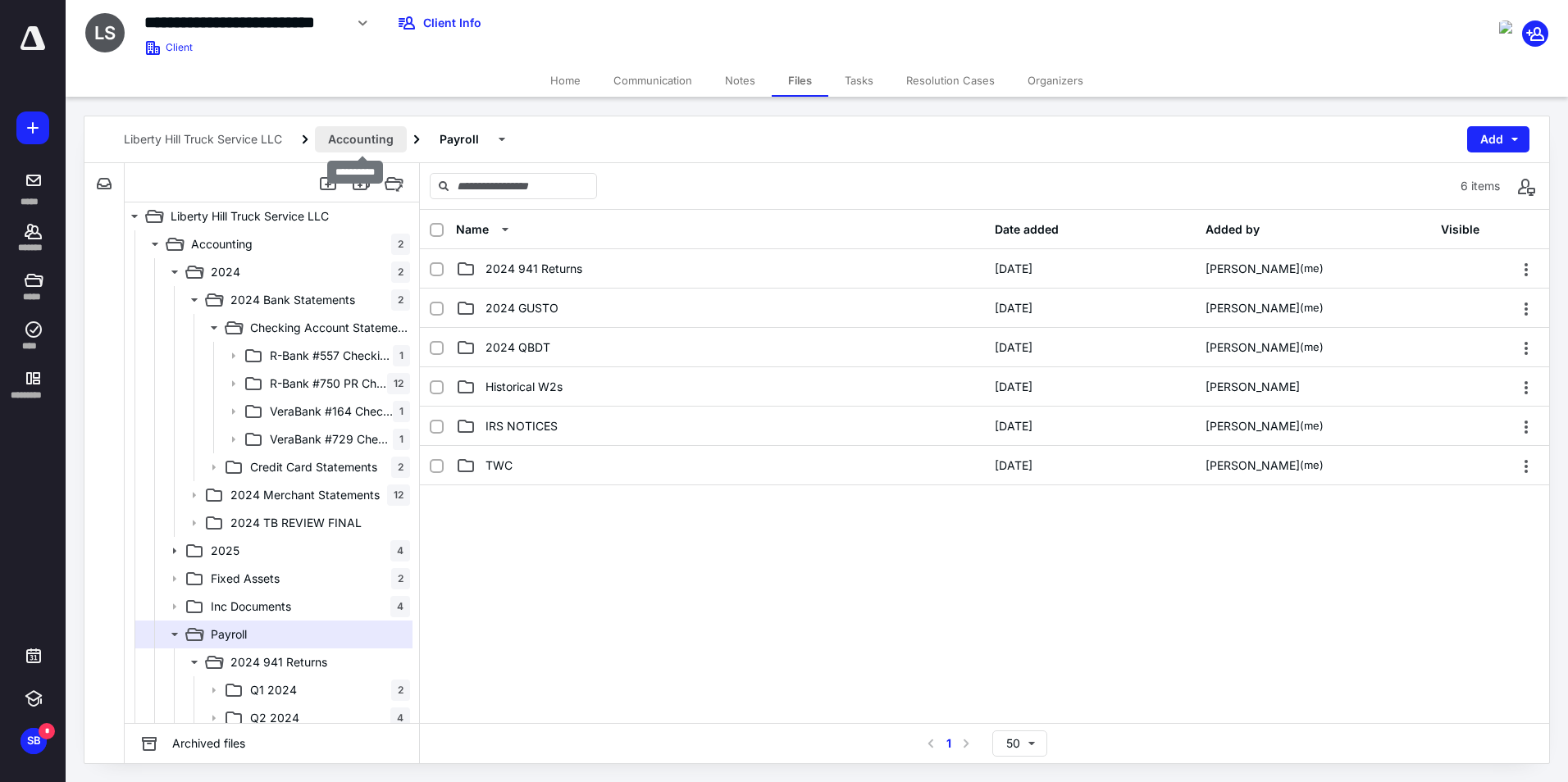 click on "Accounting" at bounding box center (361, 139) 